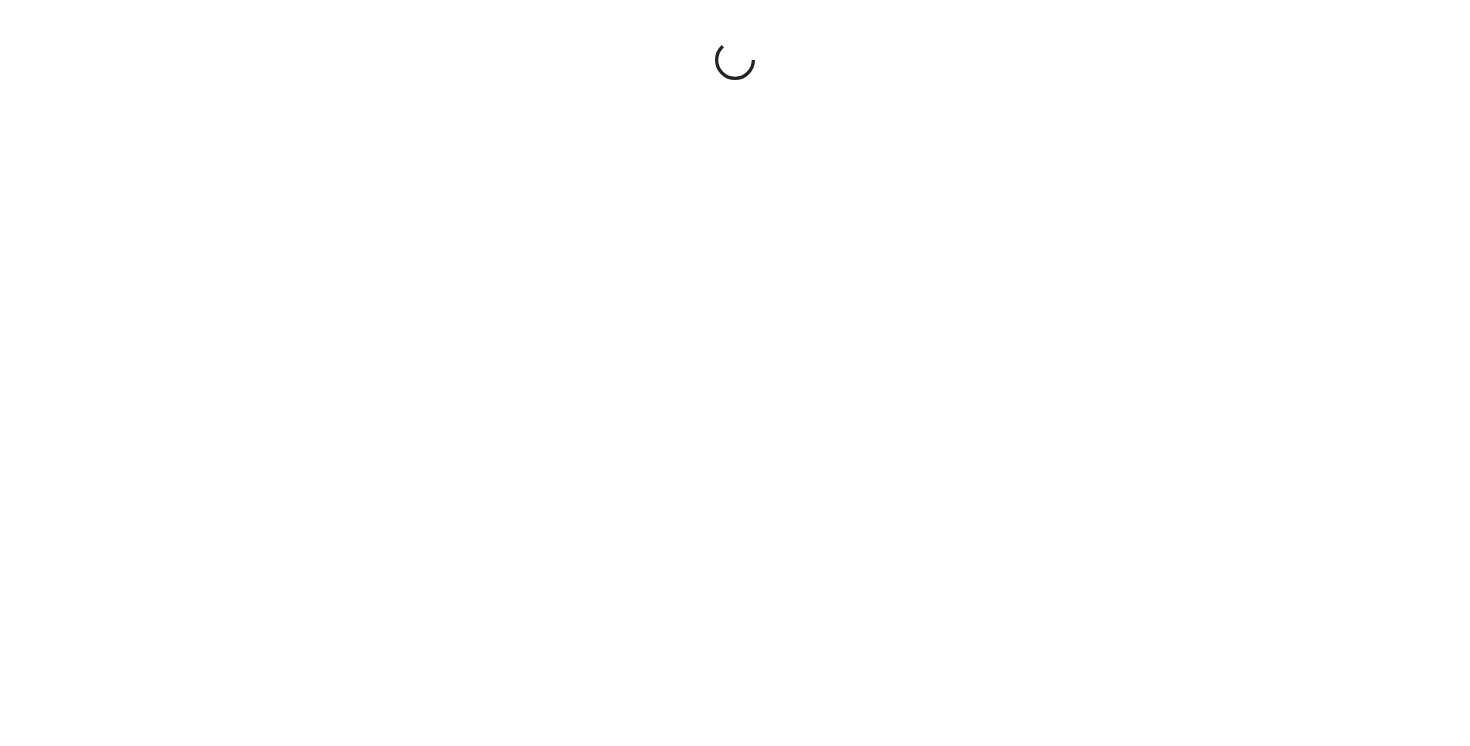 scroll, scrollTop: 0, scrollLeft: 0, axis: both 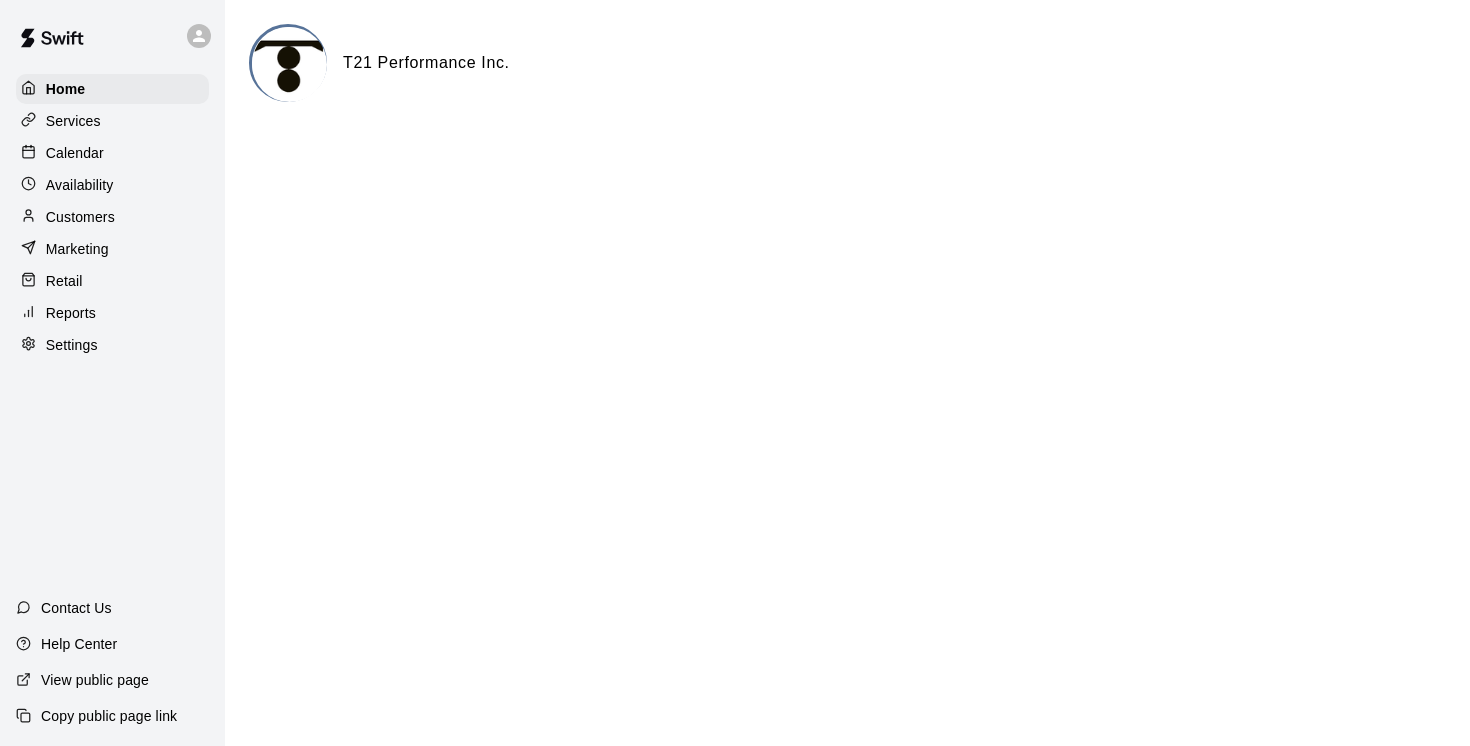 click on "Services" at bounding box center (73, 121) 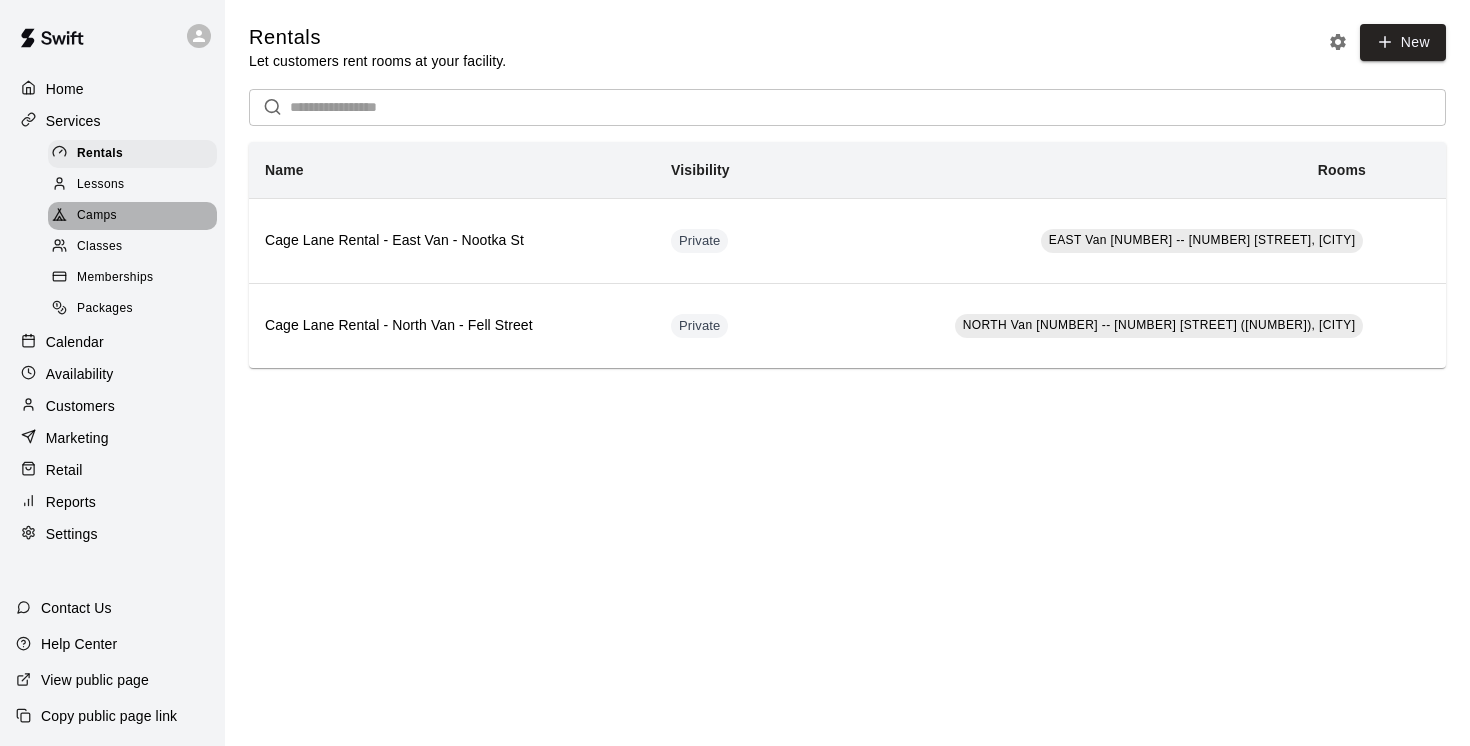 click on "Camps" at bounding box center [97, 216] 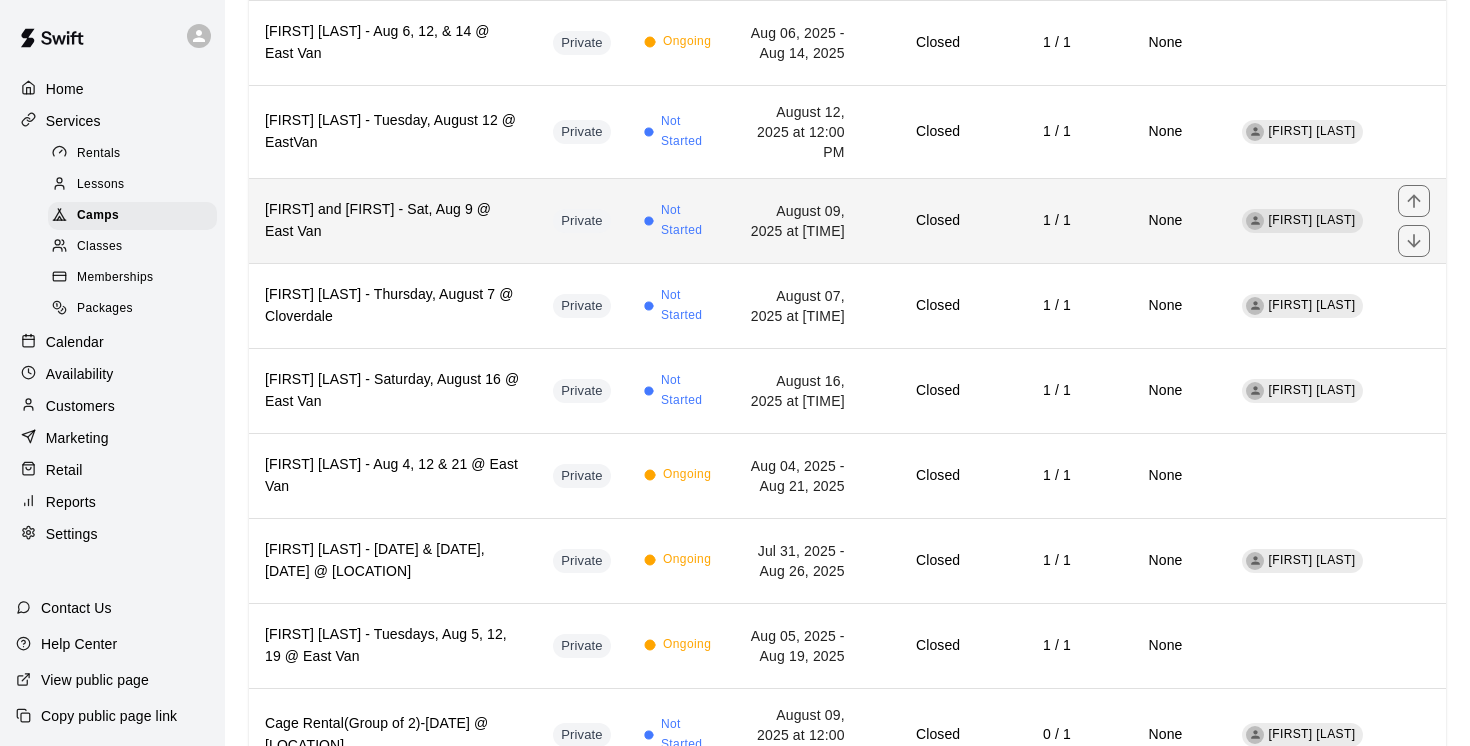 scroll, scrollTop: 0, scrollLeft: 0, axis: both 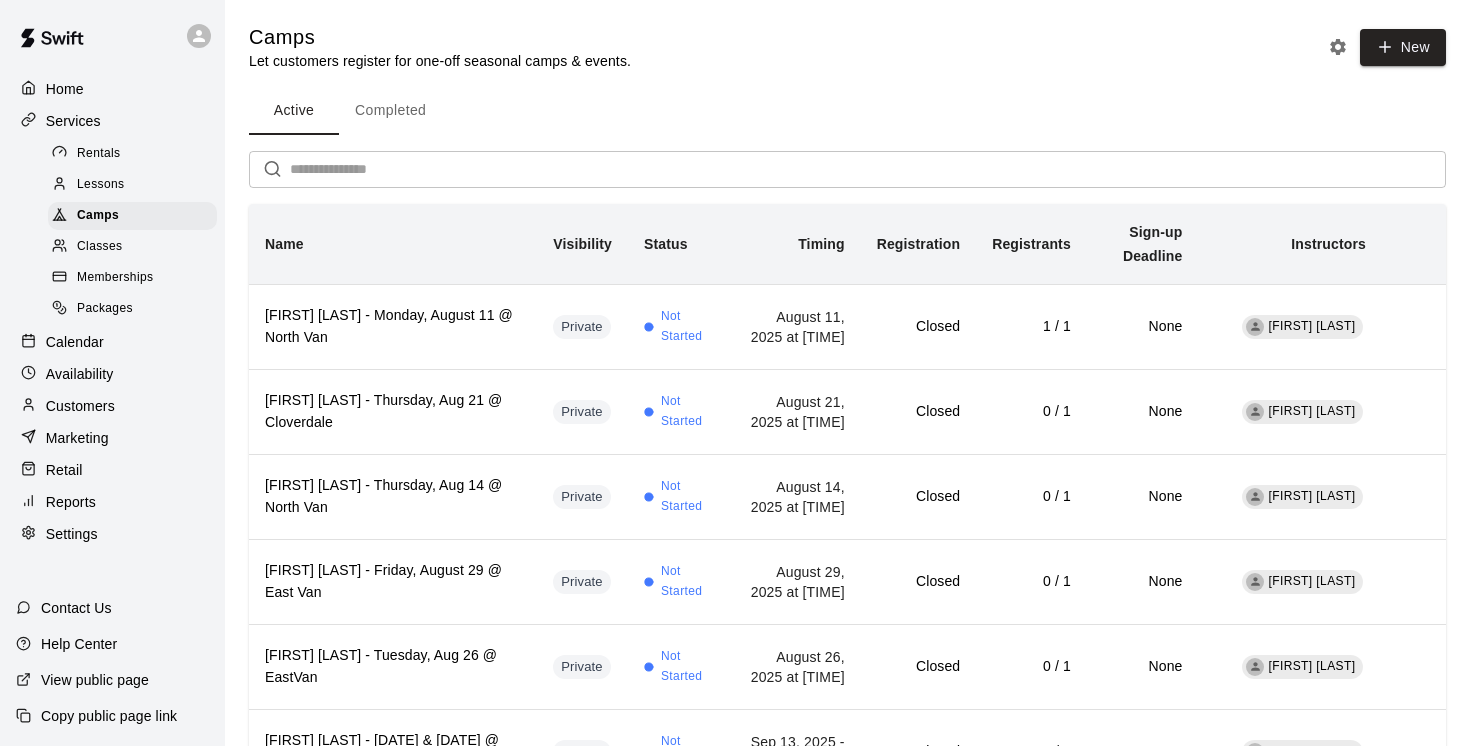 click on "Completed" at bounding box center (390, 111) 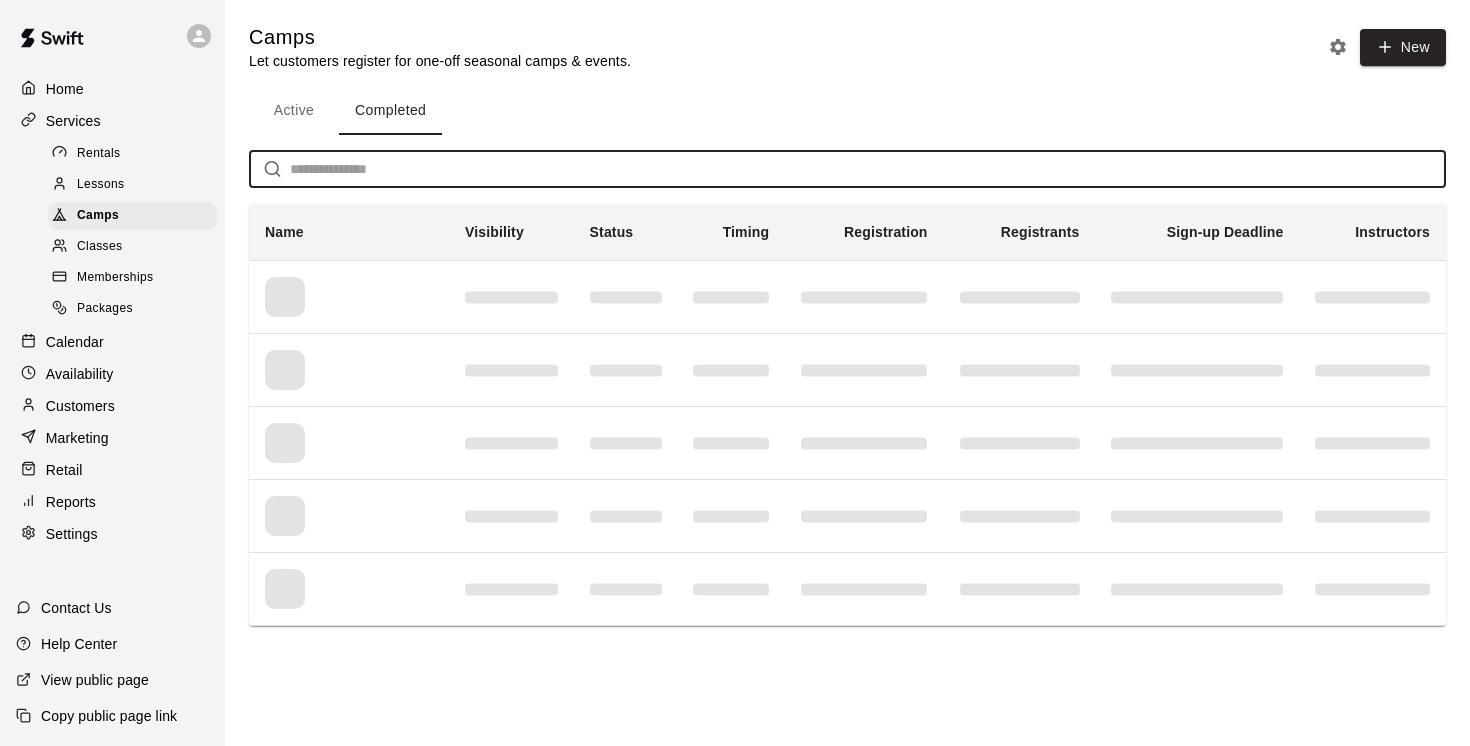 click at bounding box center [868, 169] 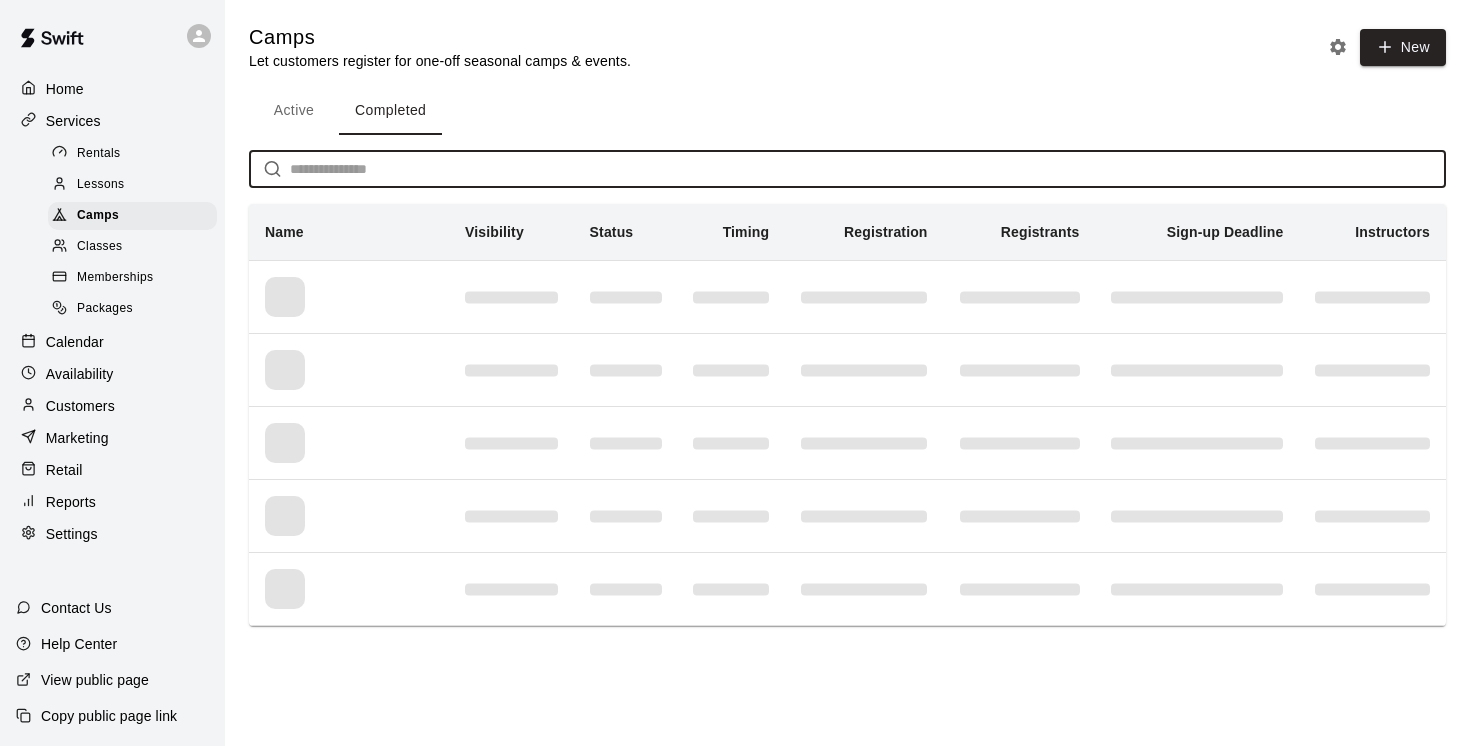 paste on "********" 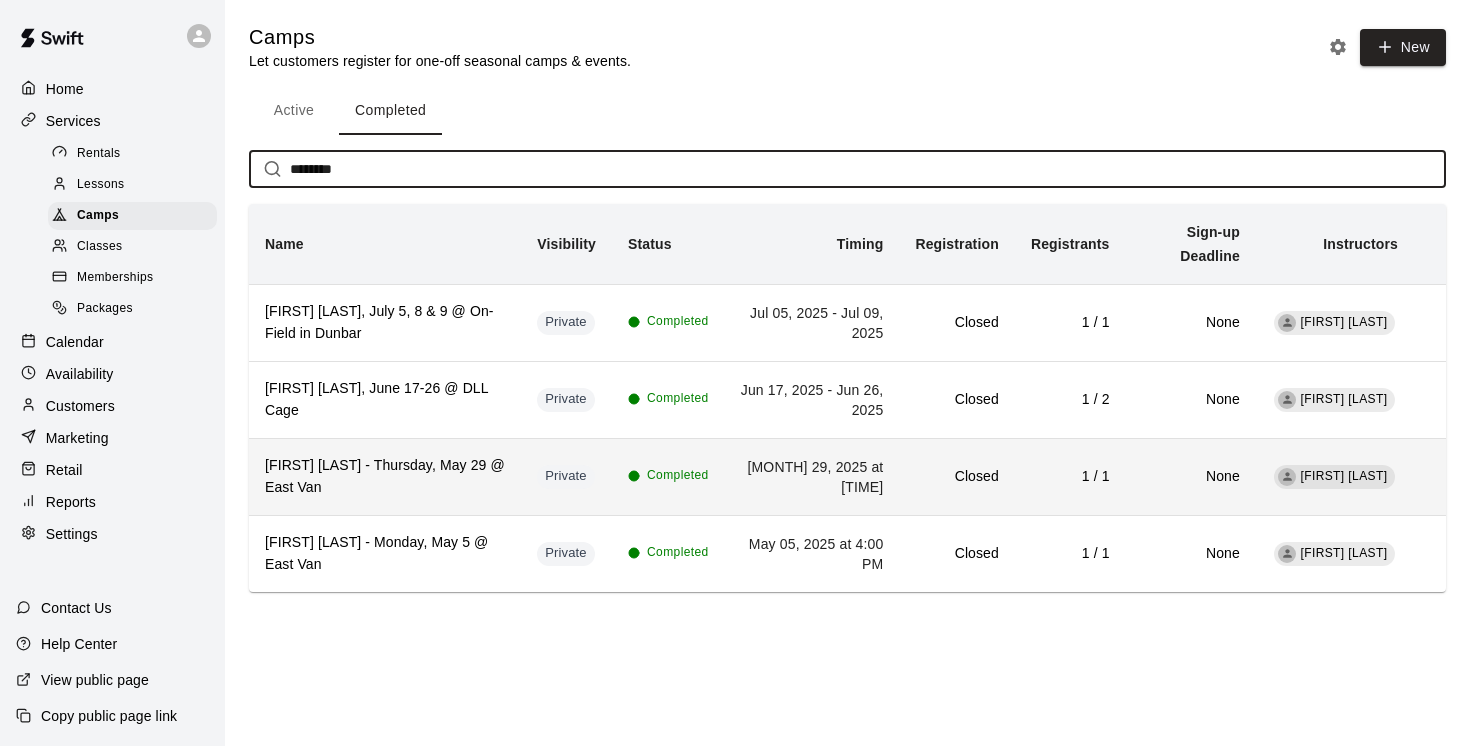 type on "********" 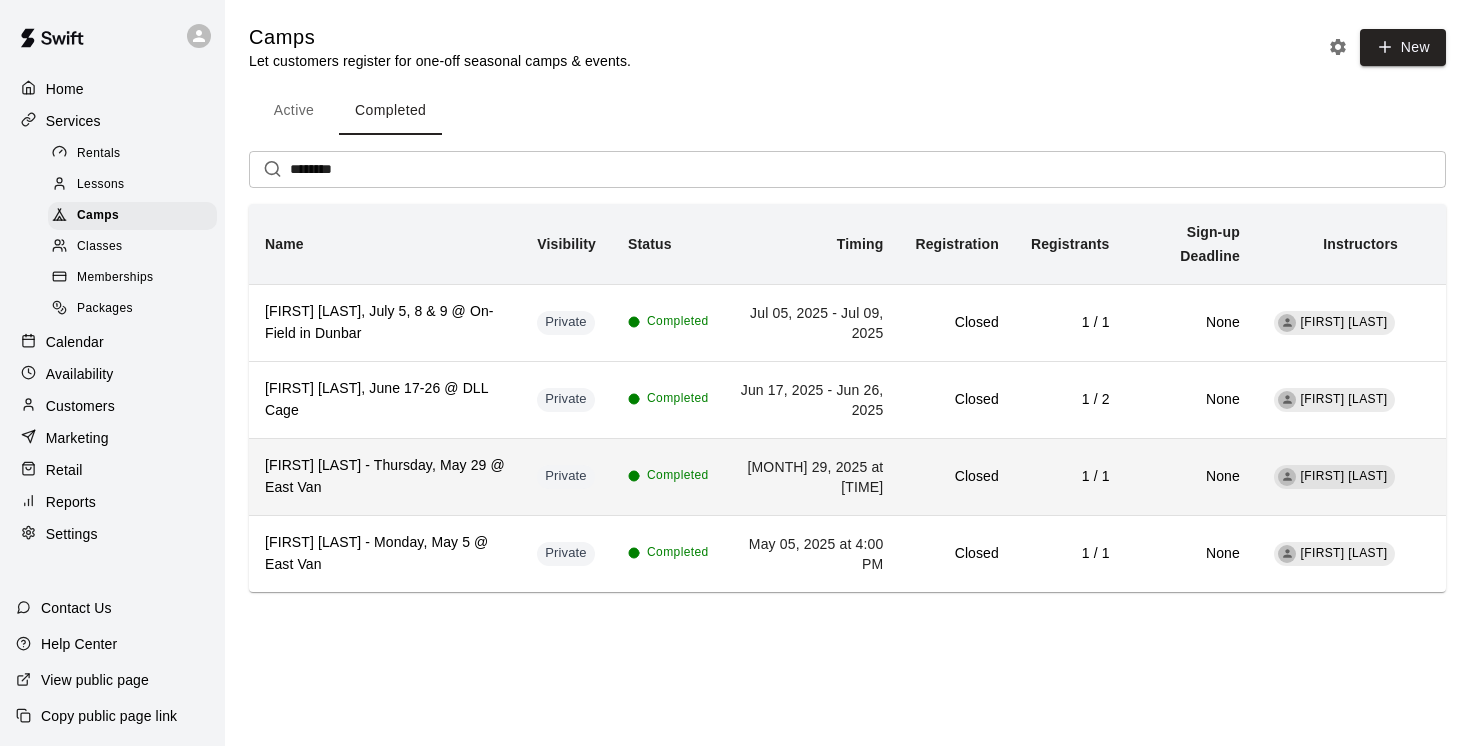 click on "[FIRST] [LAST] - Thursday, May 29 @ East Van" at bounding box center [385, 477] 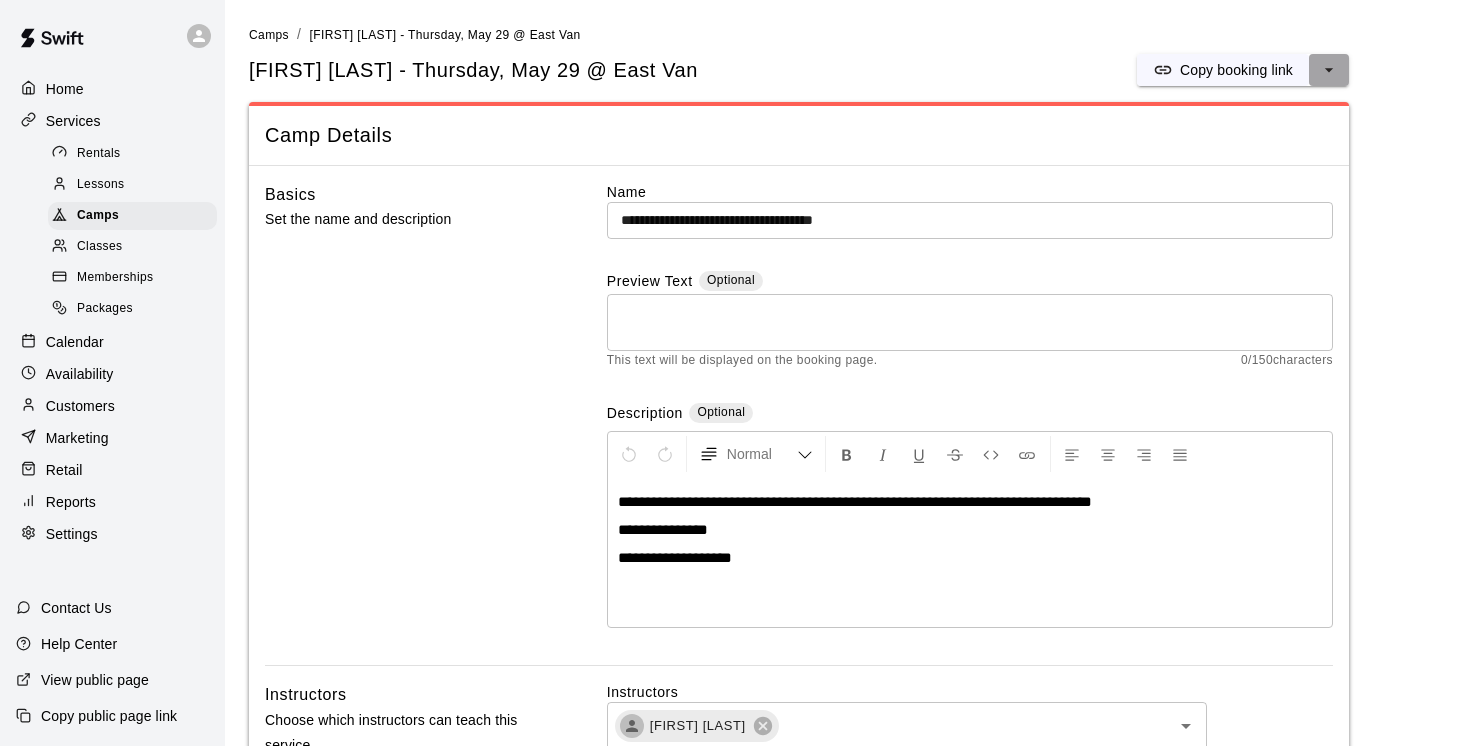 click 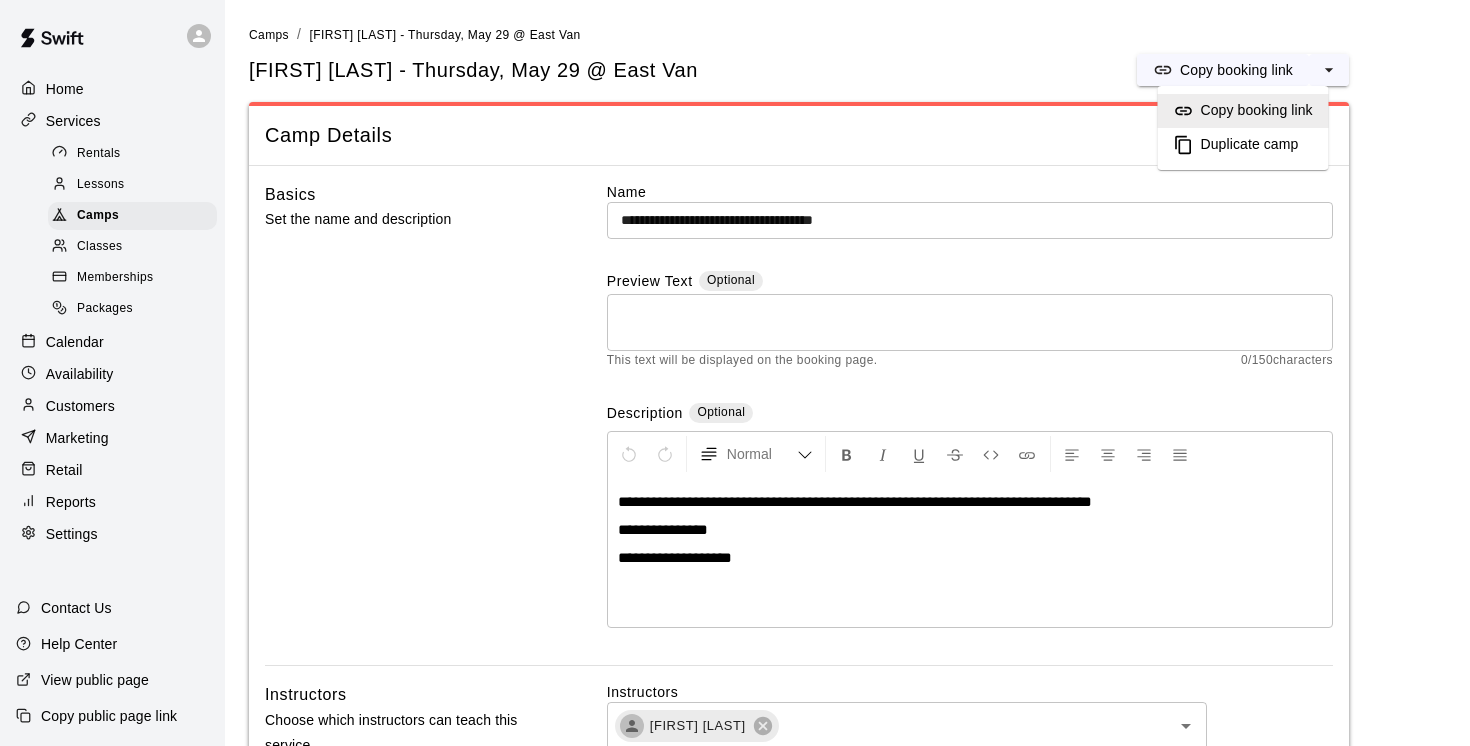 click on "Duplicate camp" at bounding box center (1250, 145) 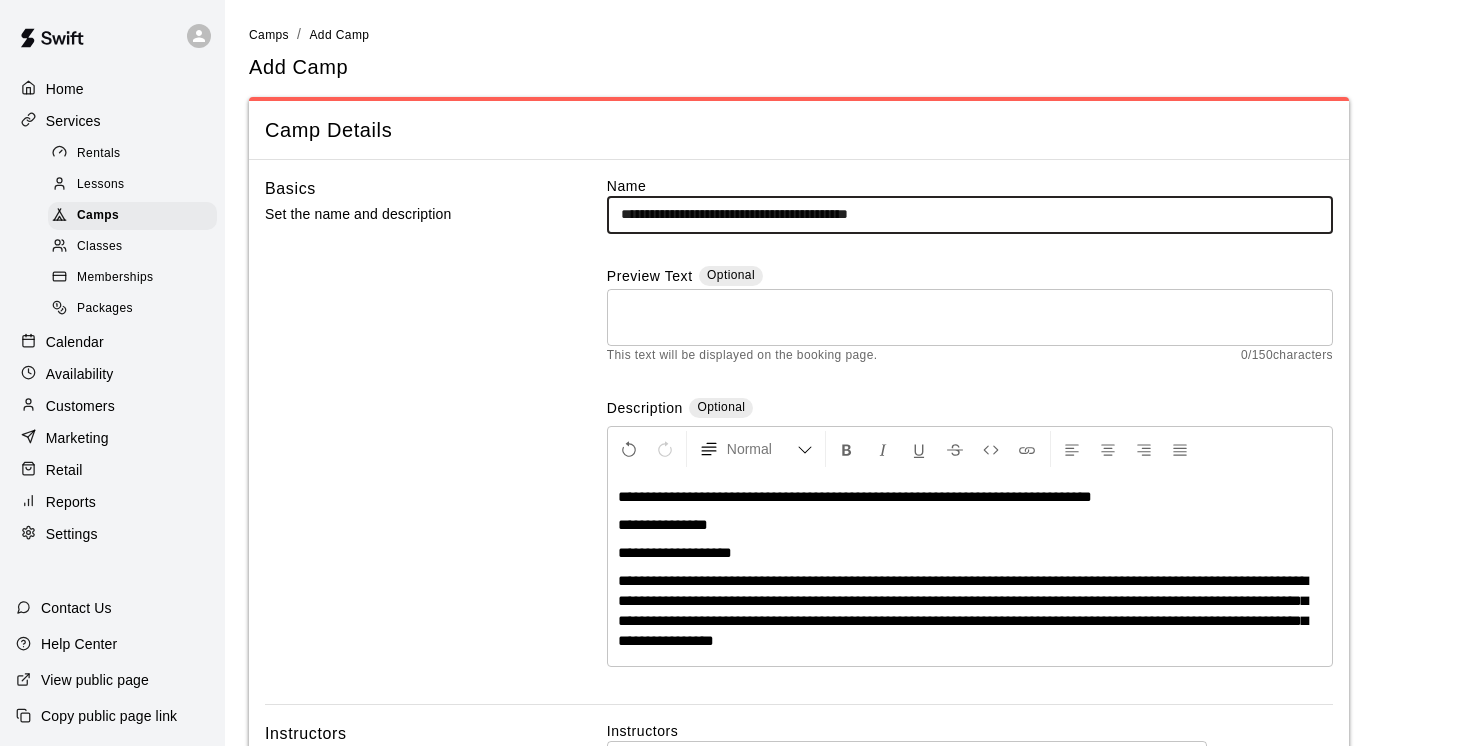 drag, startPoint x: 817, startPoint y: 214, endPoint x: 717, endPoint y: 212, distance: 100.02 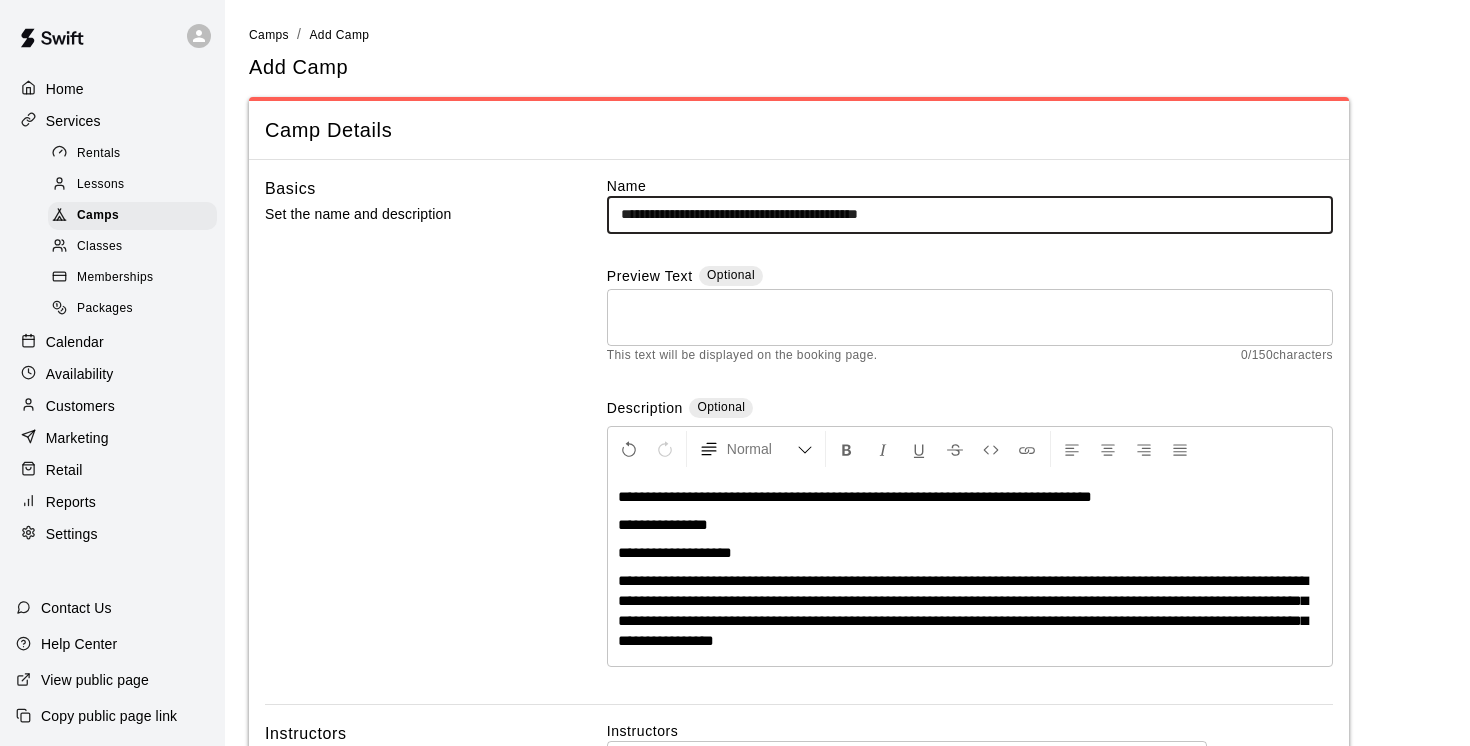click on "**********" at bounding box center [970, 214] 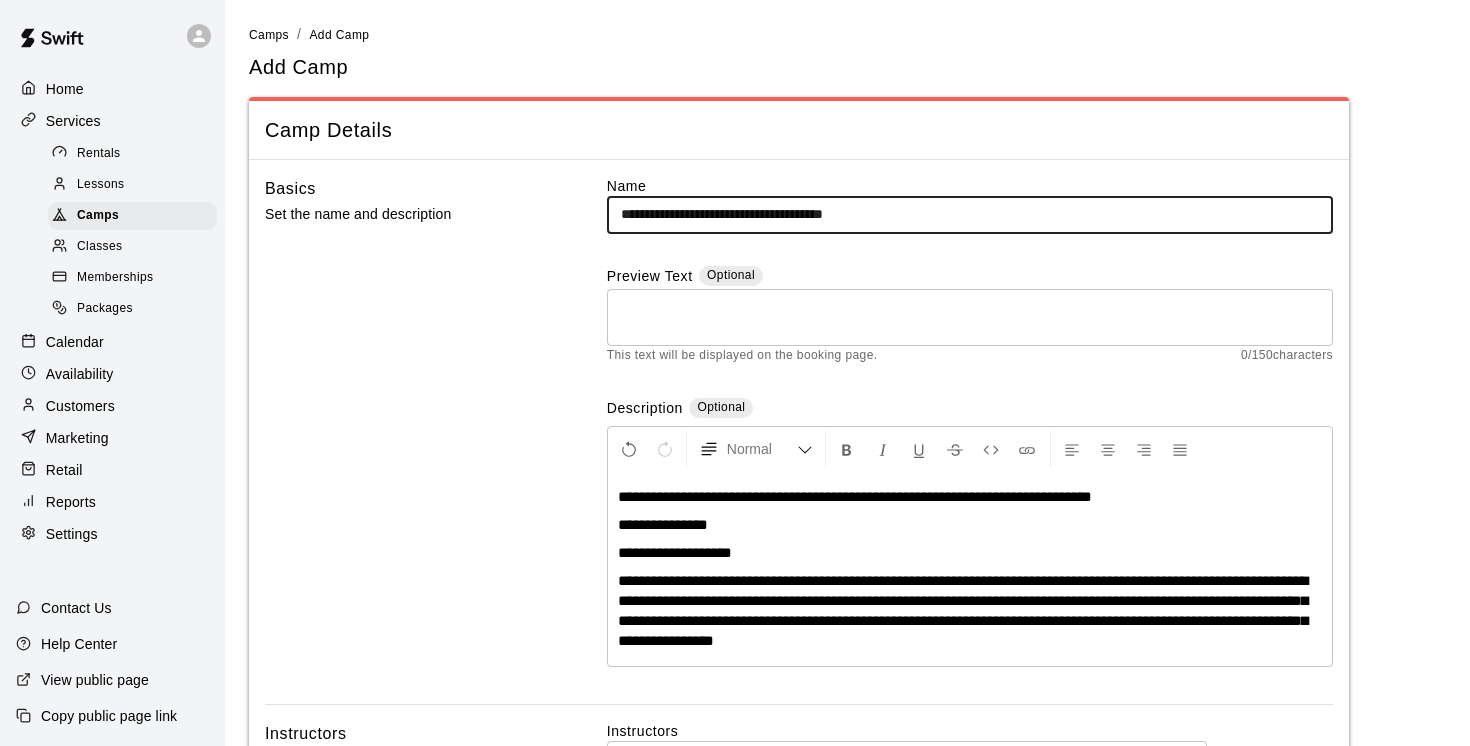 type on "**********" 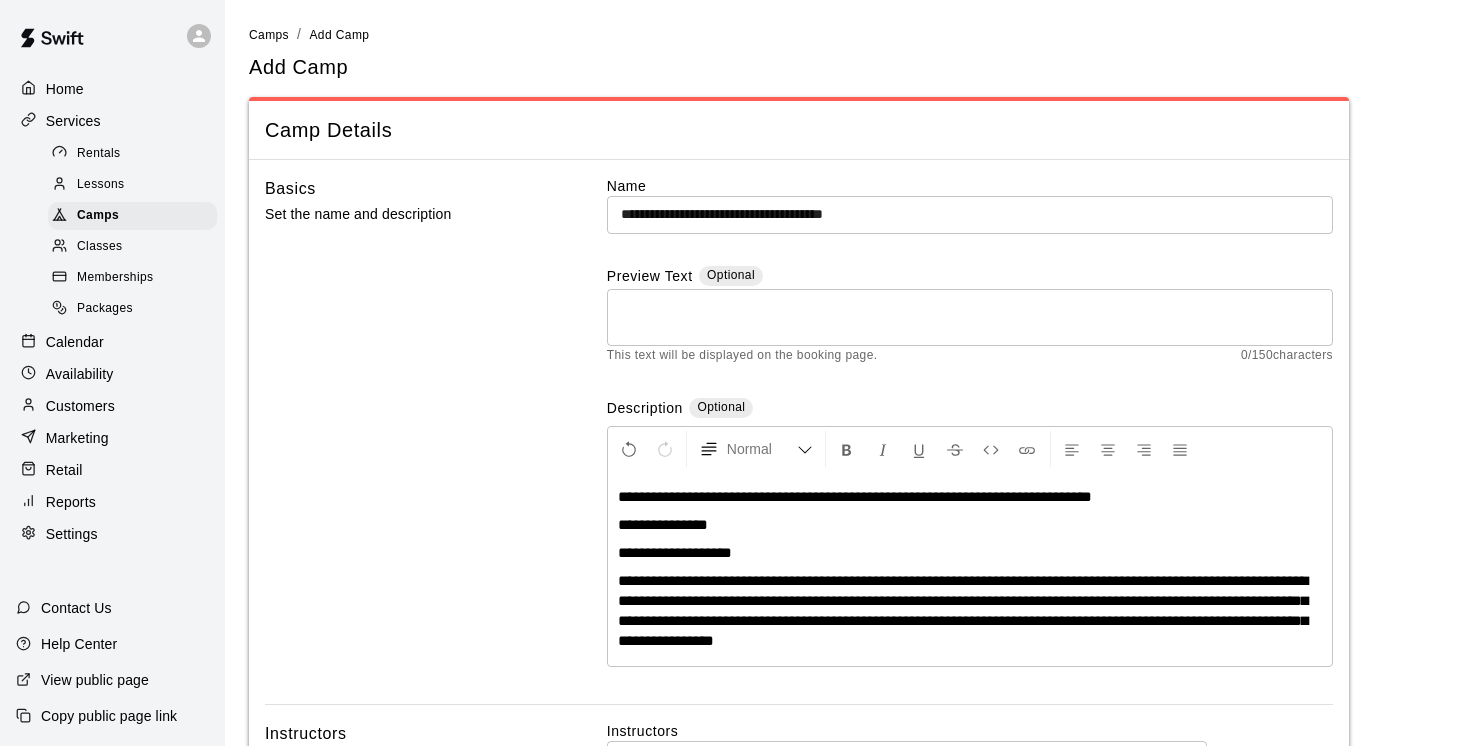 click on "**********" at bounding box center [855, 496] 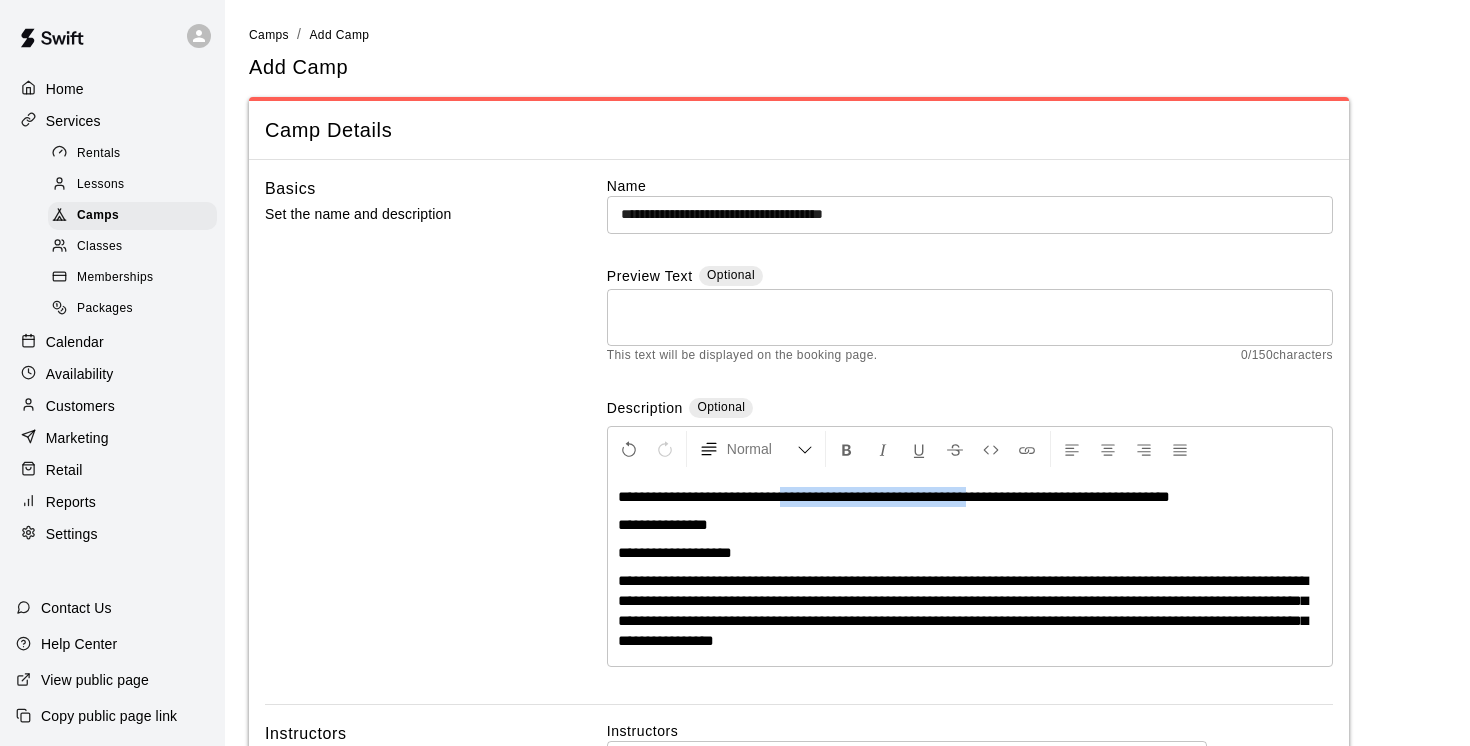 drag, startPoint x: 1036, startPoint y: 499, endPoint x: 804, endPoint y: 495, distance: 232.03448 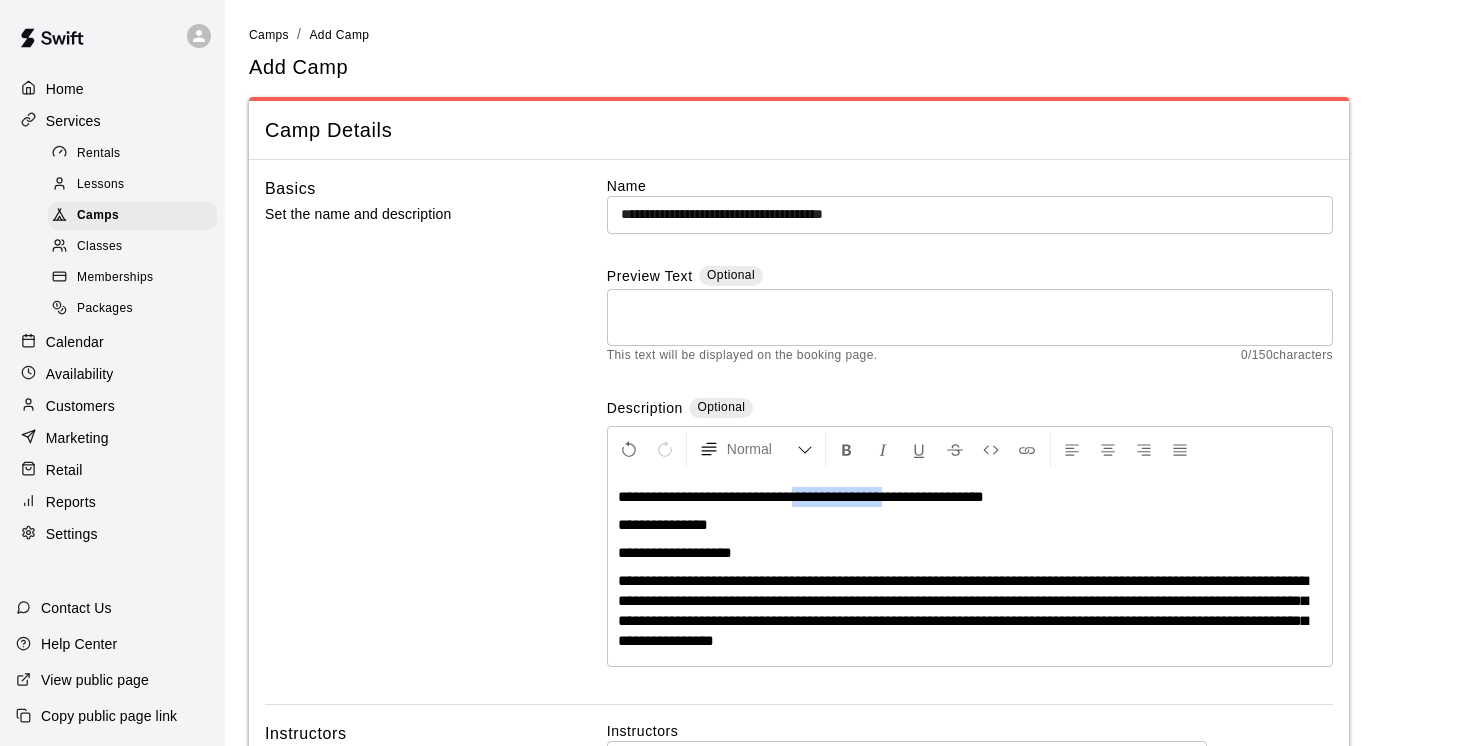 drag, startPoint x: 934, startPoint y: 495, endPoint x: 823, endPoint y: 495, distance: 111 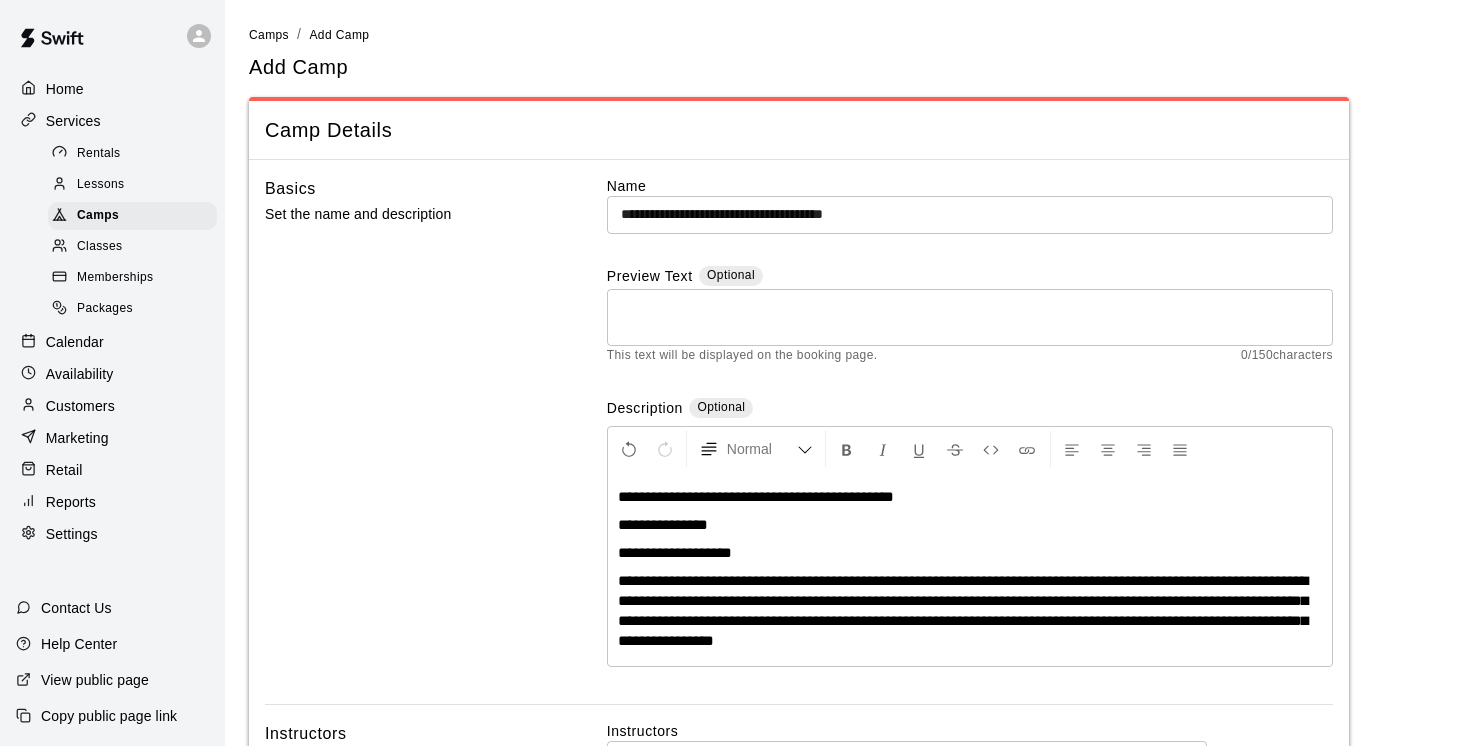 click on "**********" at bounding box center (756, 496) 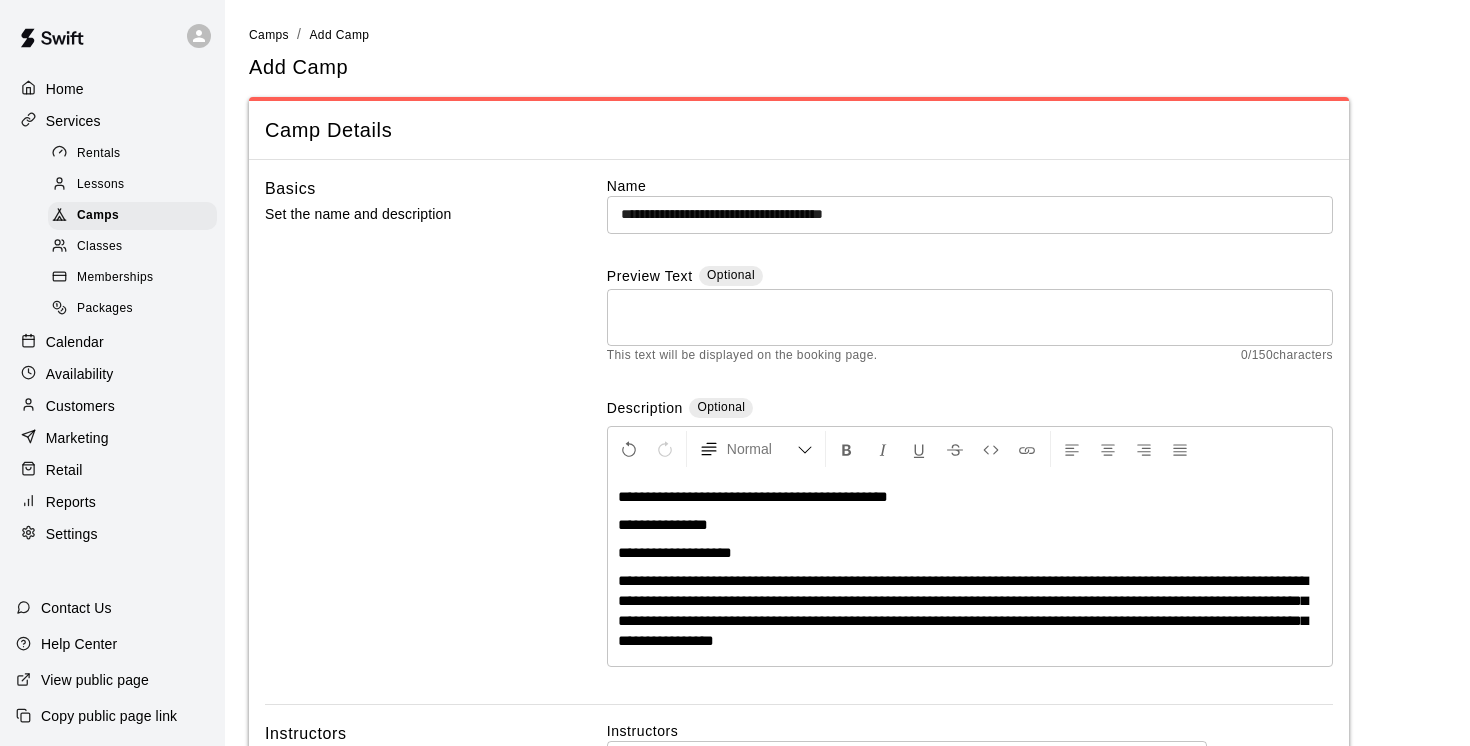 click on "**********" at bounding box center [970, 497] 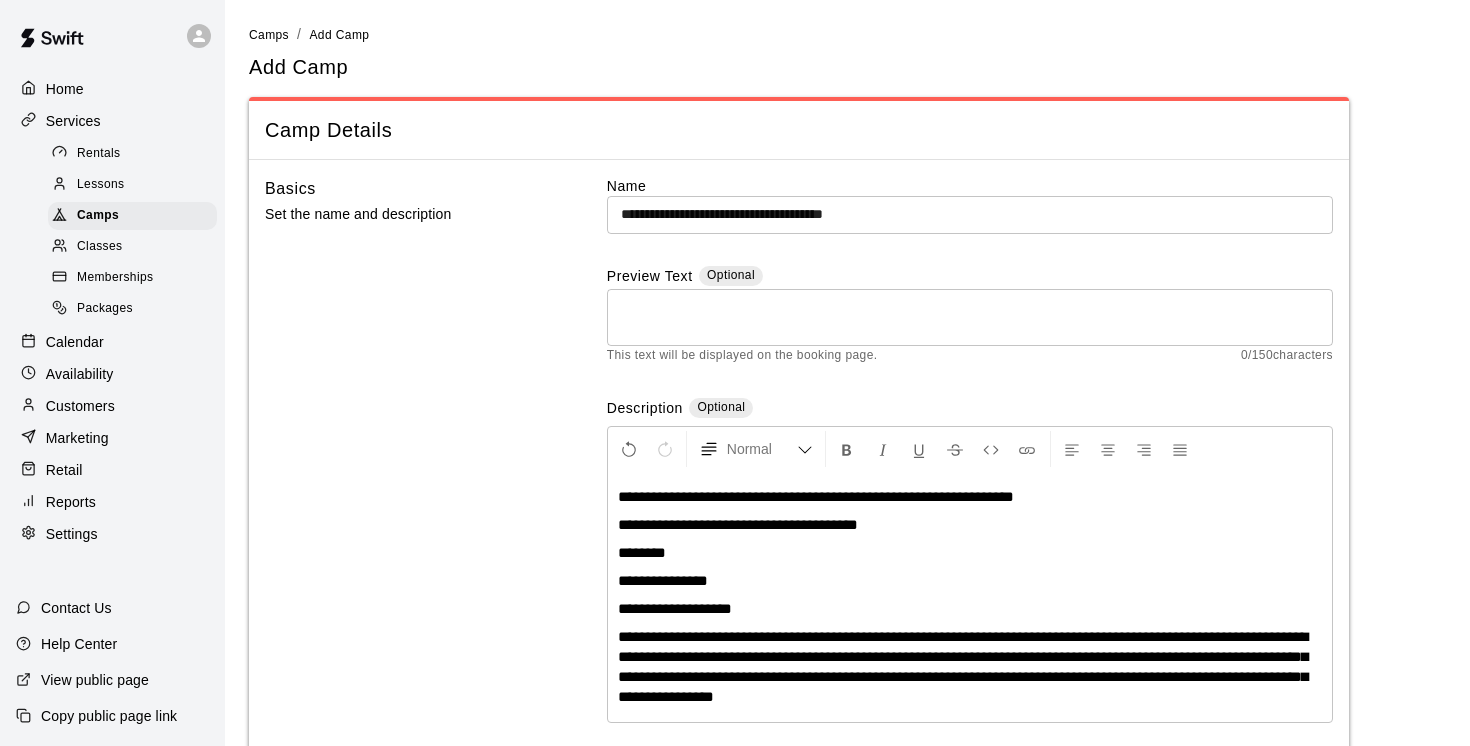 click on "**********" at bounding box center (738, 524) 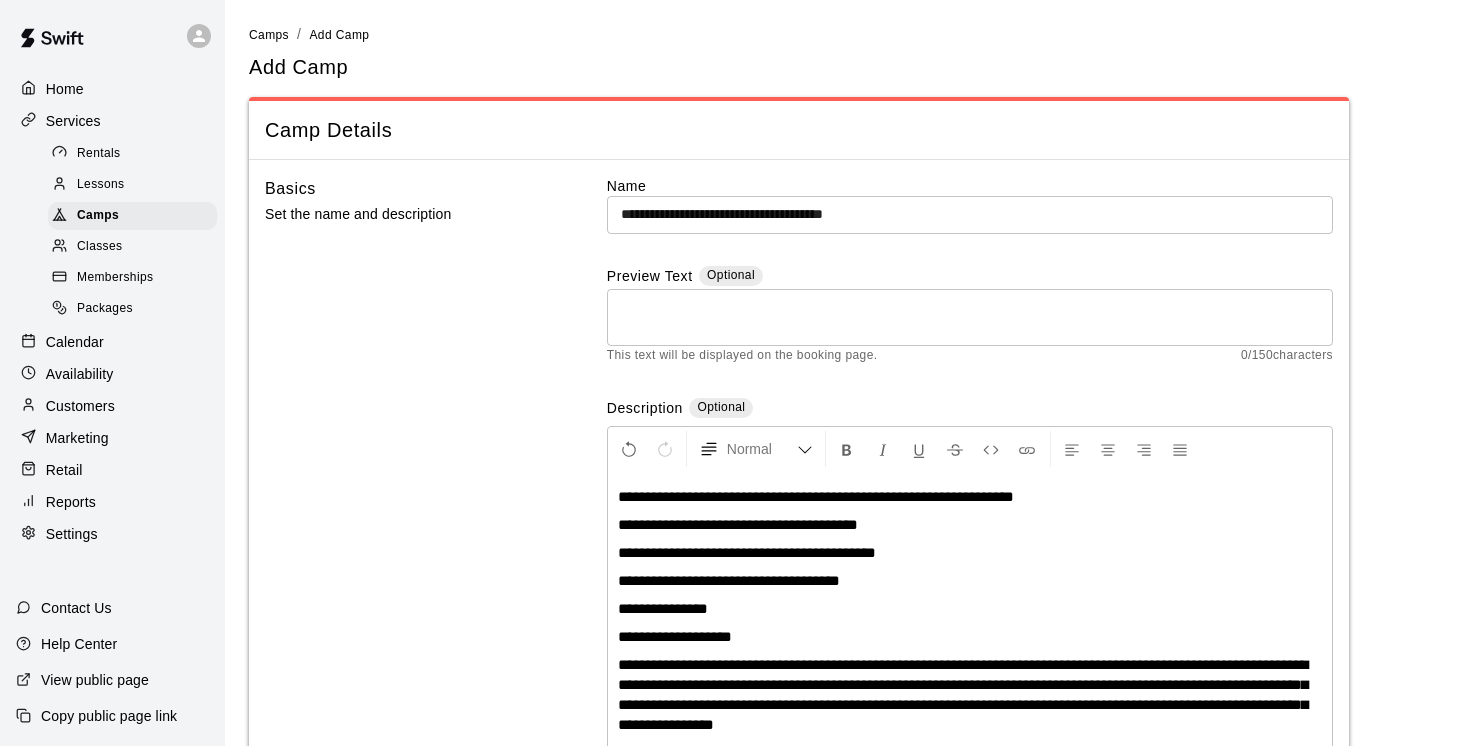 click on "**********" at bounding box center (663, 608) 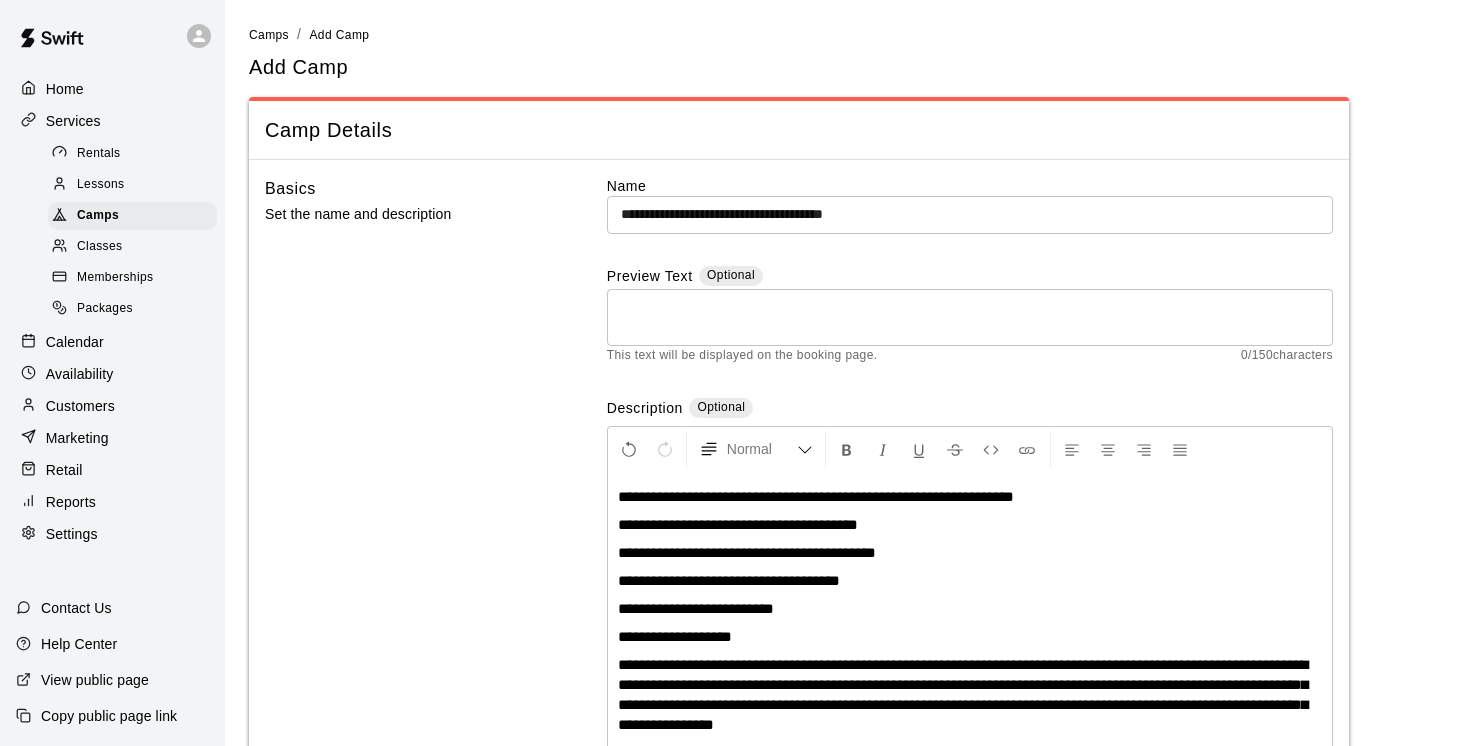 click on "**********" at bounding box center (970, 609) 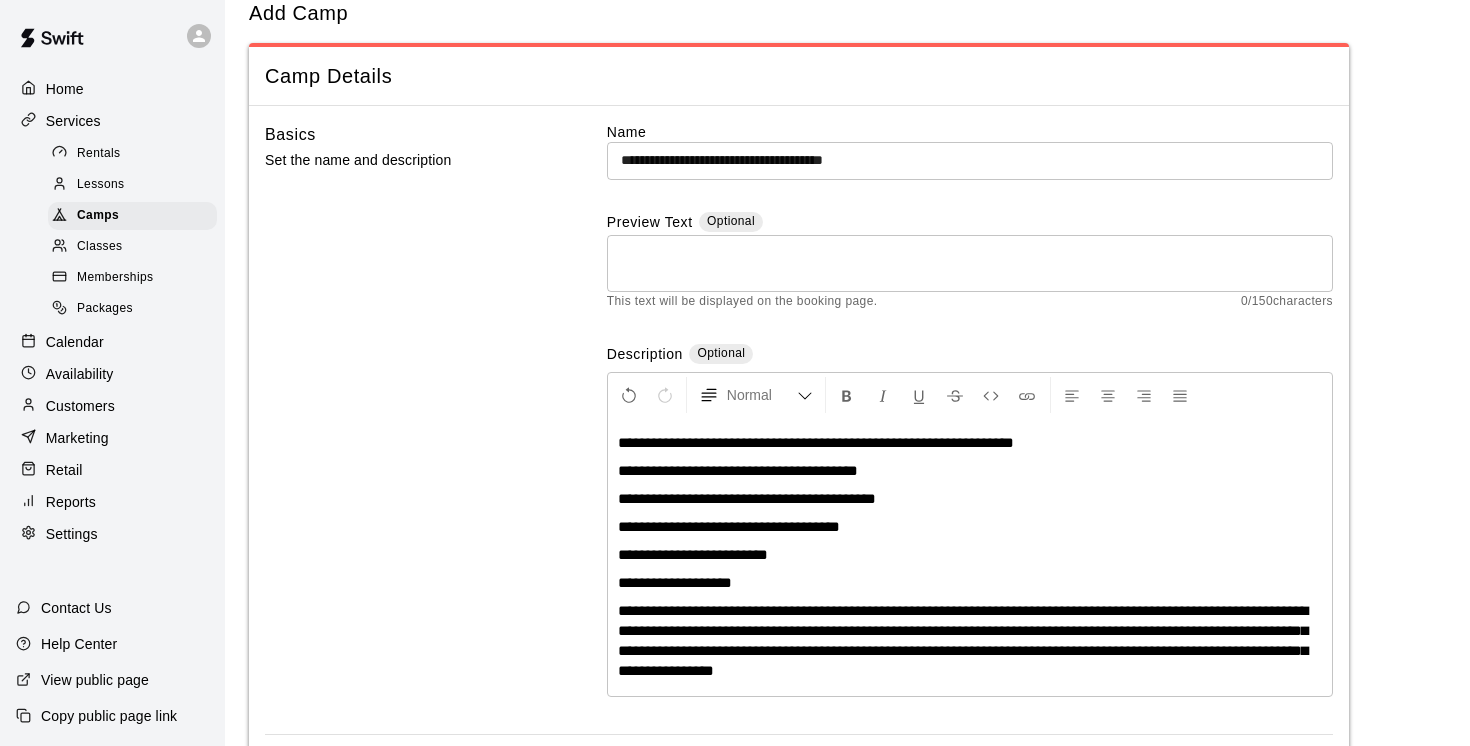scroll, scrollTop: 66, scrollLeft: 0, axis: vertical 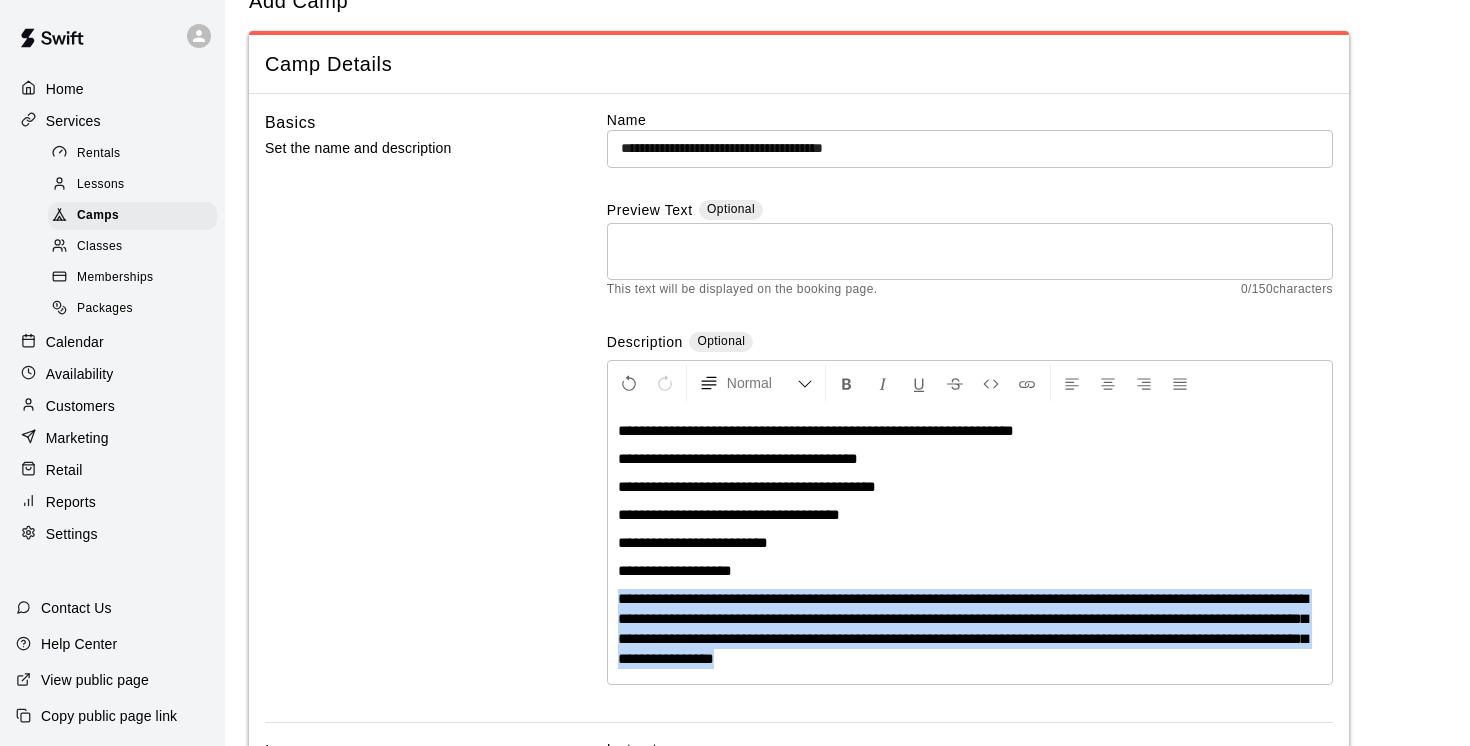 drag, startPoint x: 620, startPoint y: 597, endPoint x: 687, endPoint y: 680, distance: 106.66771 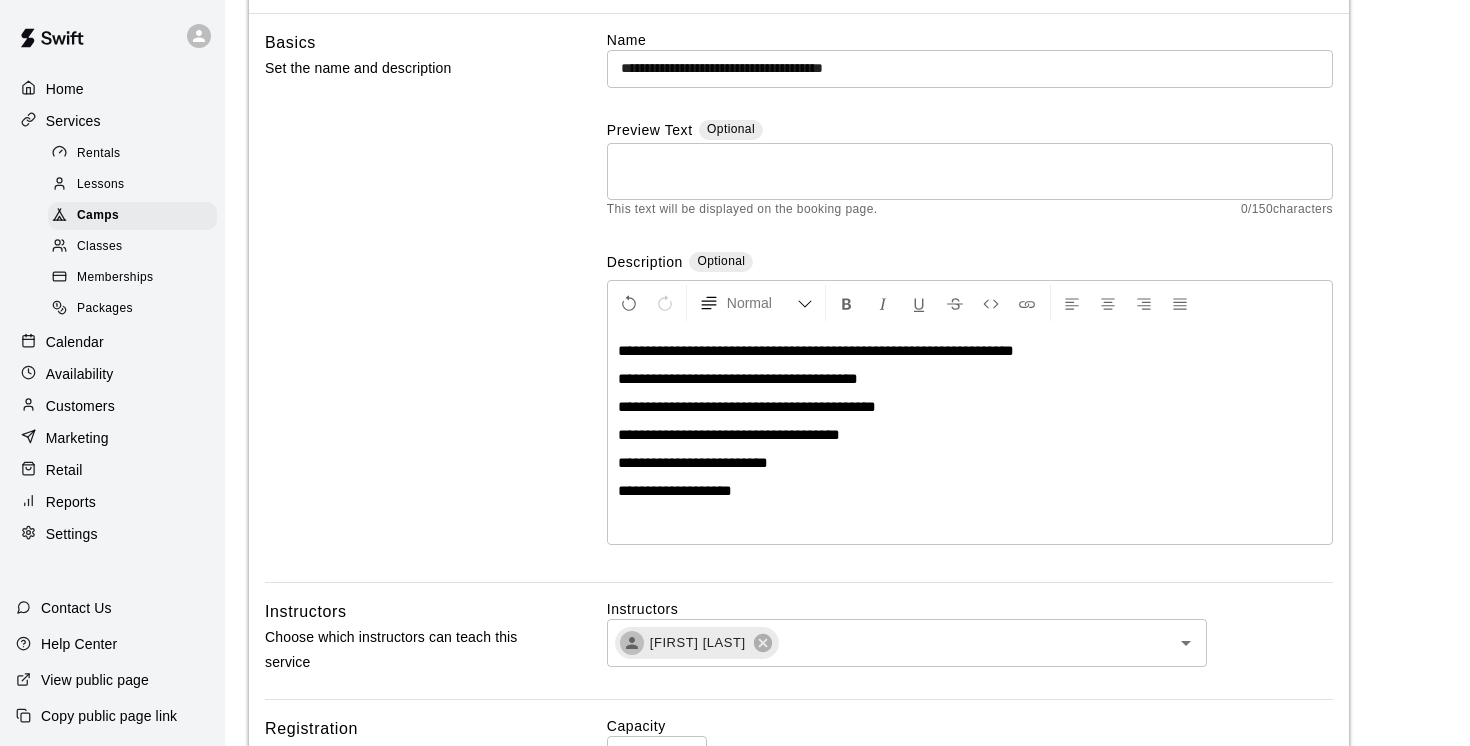 scroll, scrollTop: 175, scrollLeft: 0, axis: vertical 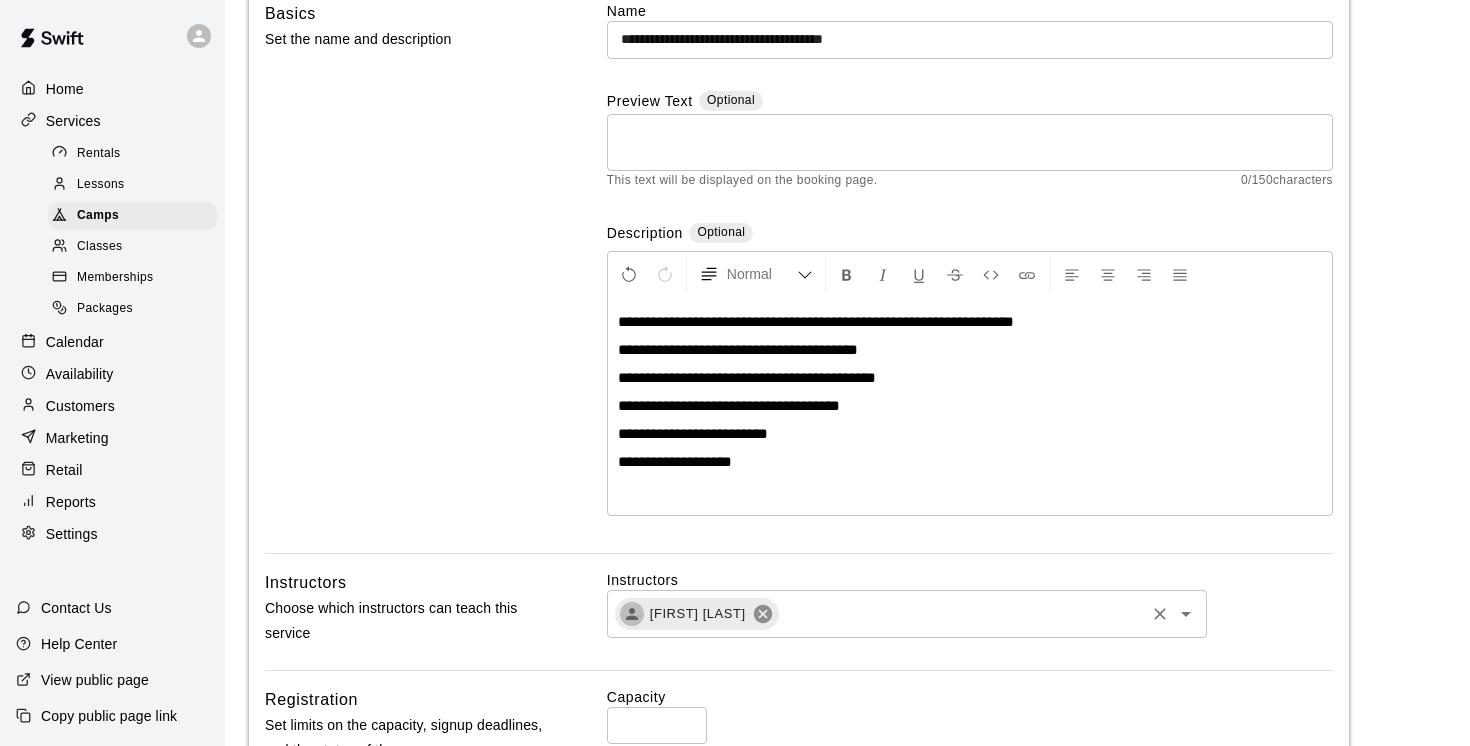 click 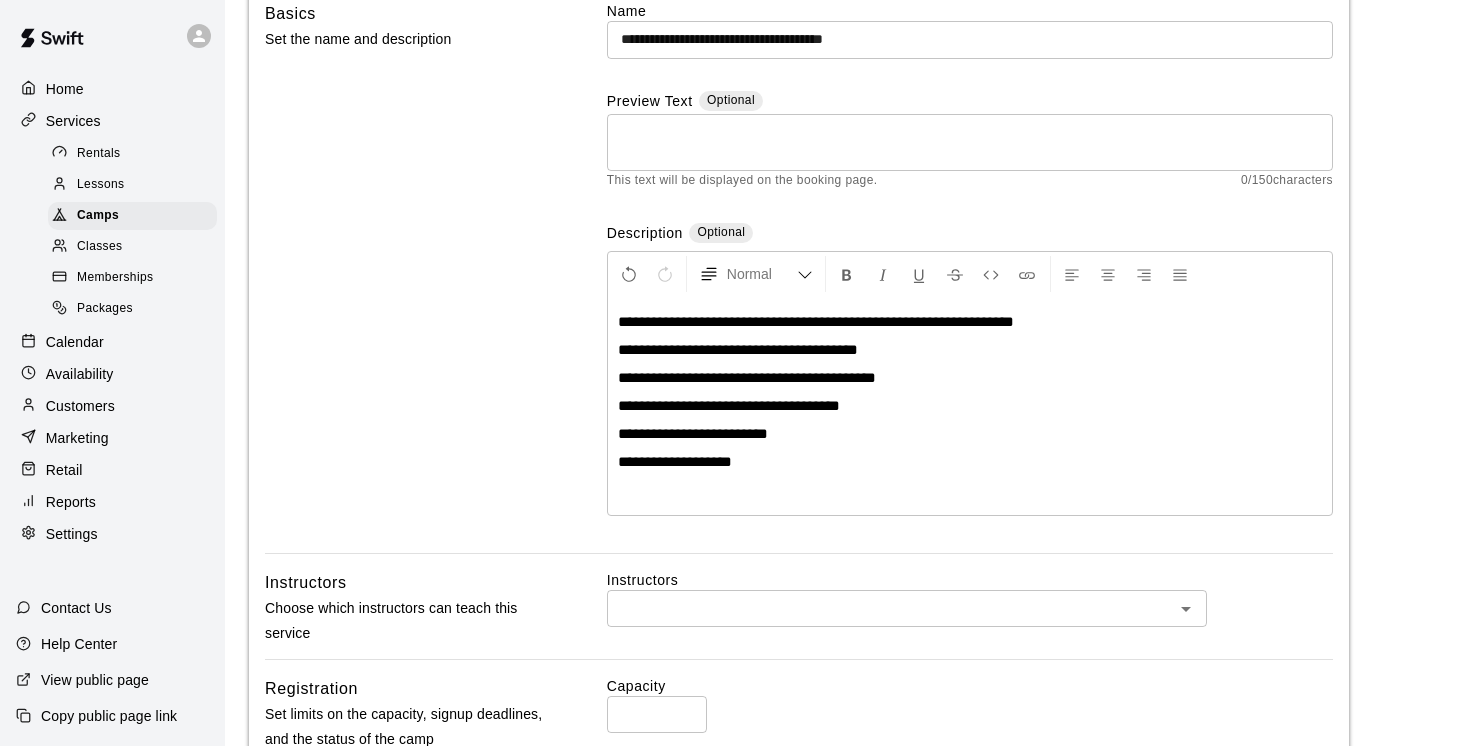 click at bounding box center (890, 608) 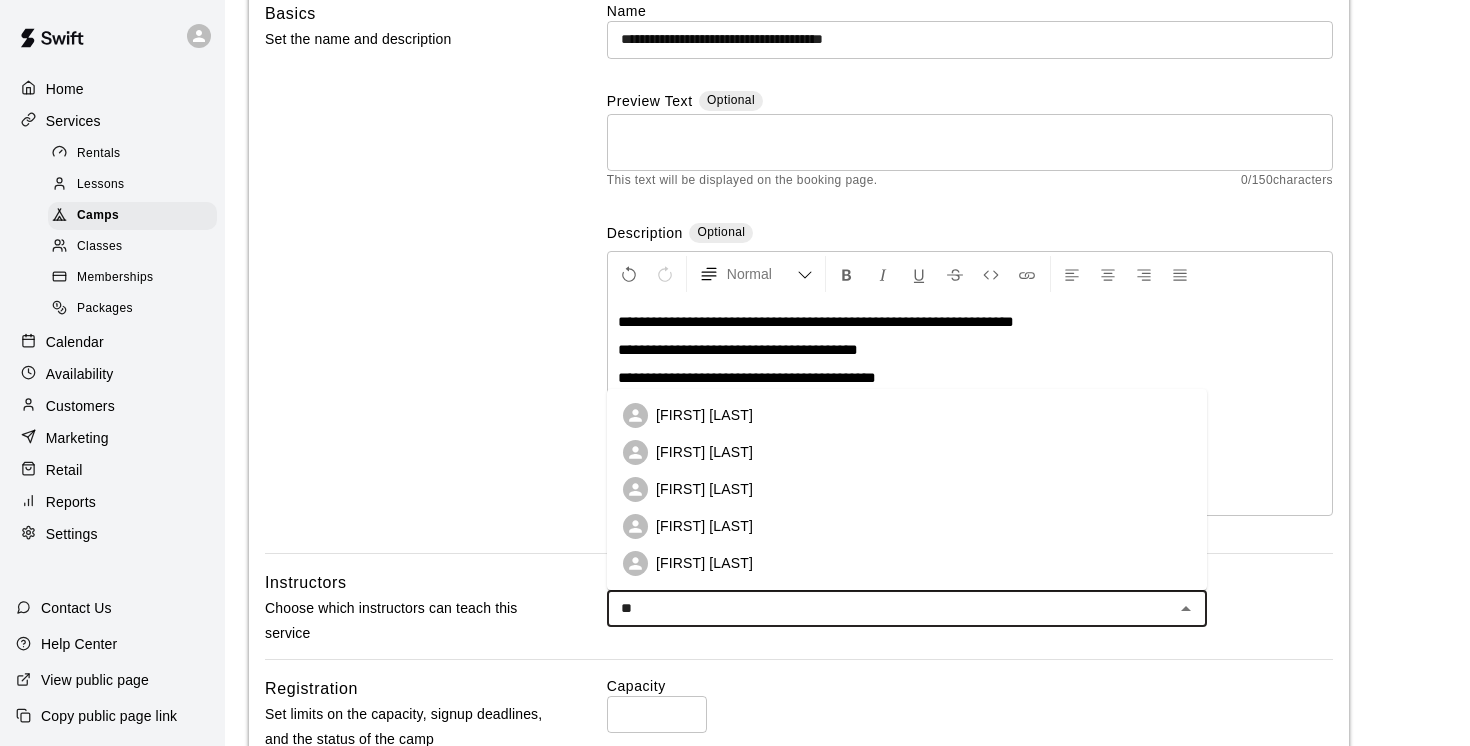 type on "***" 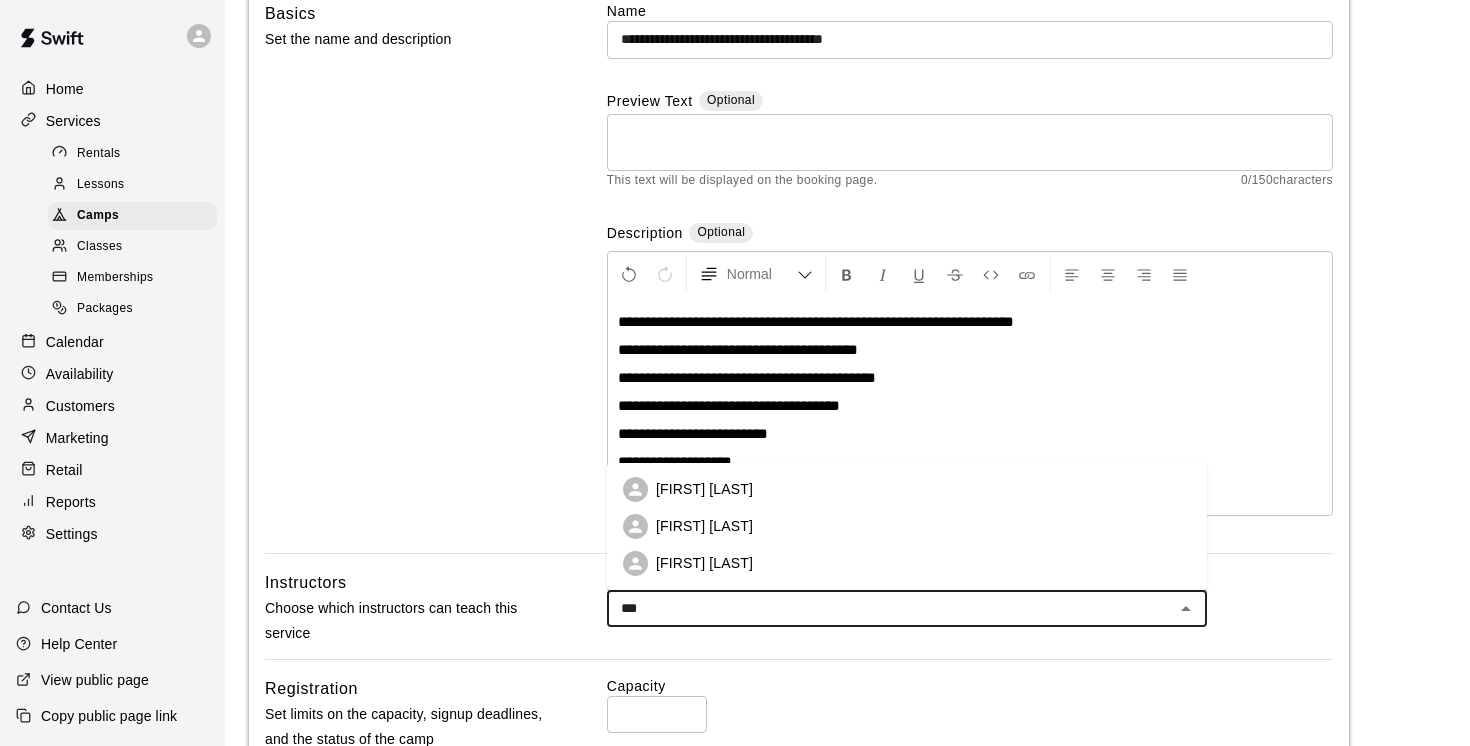 click on "[FIRST] [LAST]" at bounding box center (704, 563) 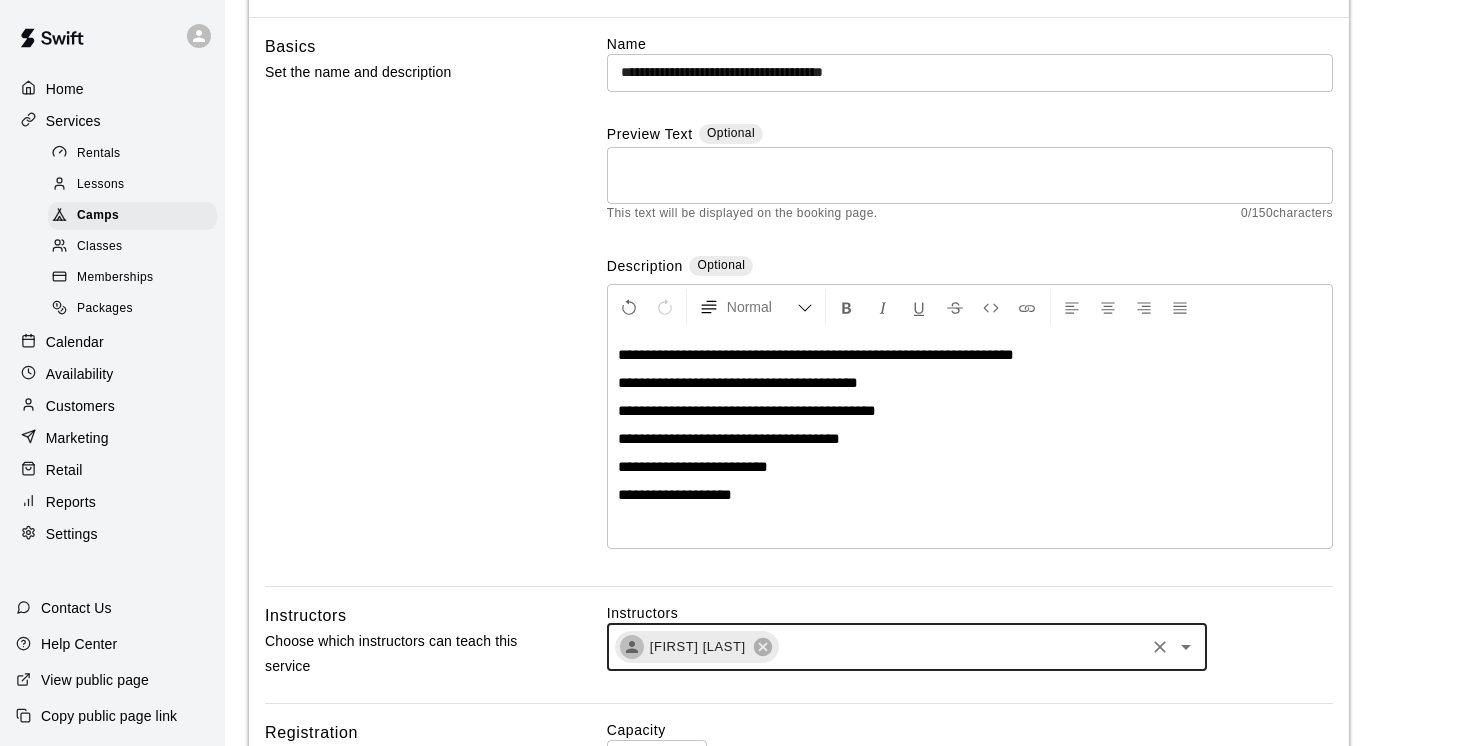 scroll, scrollTop: 141, scrollLeft: 0, axis: vertical 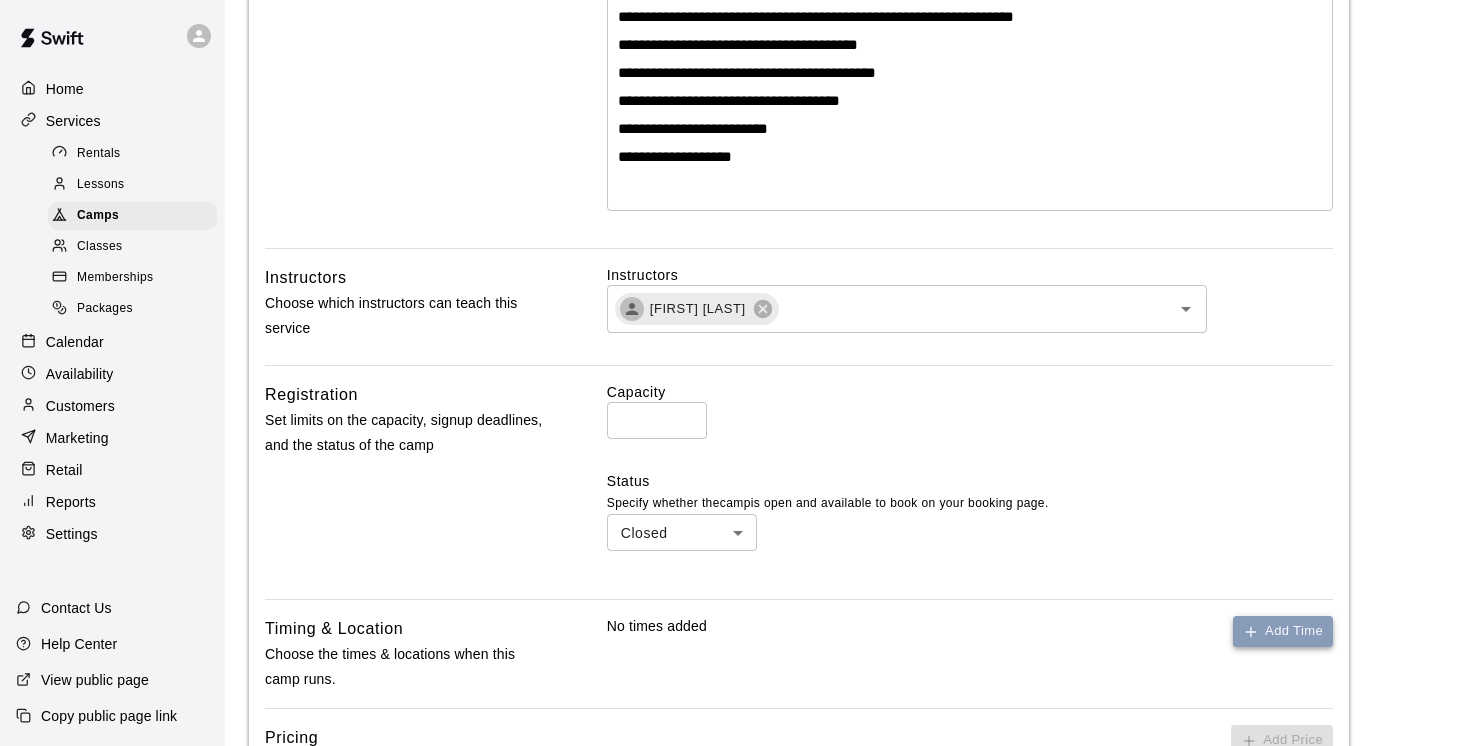 click on "Add Time" at bounding box center [1283, 631] 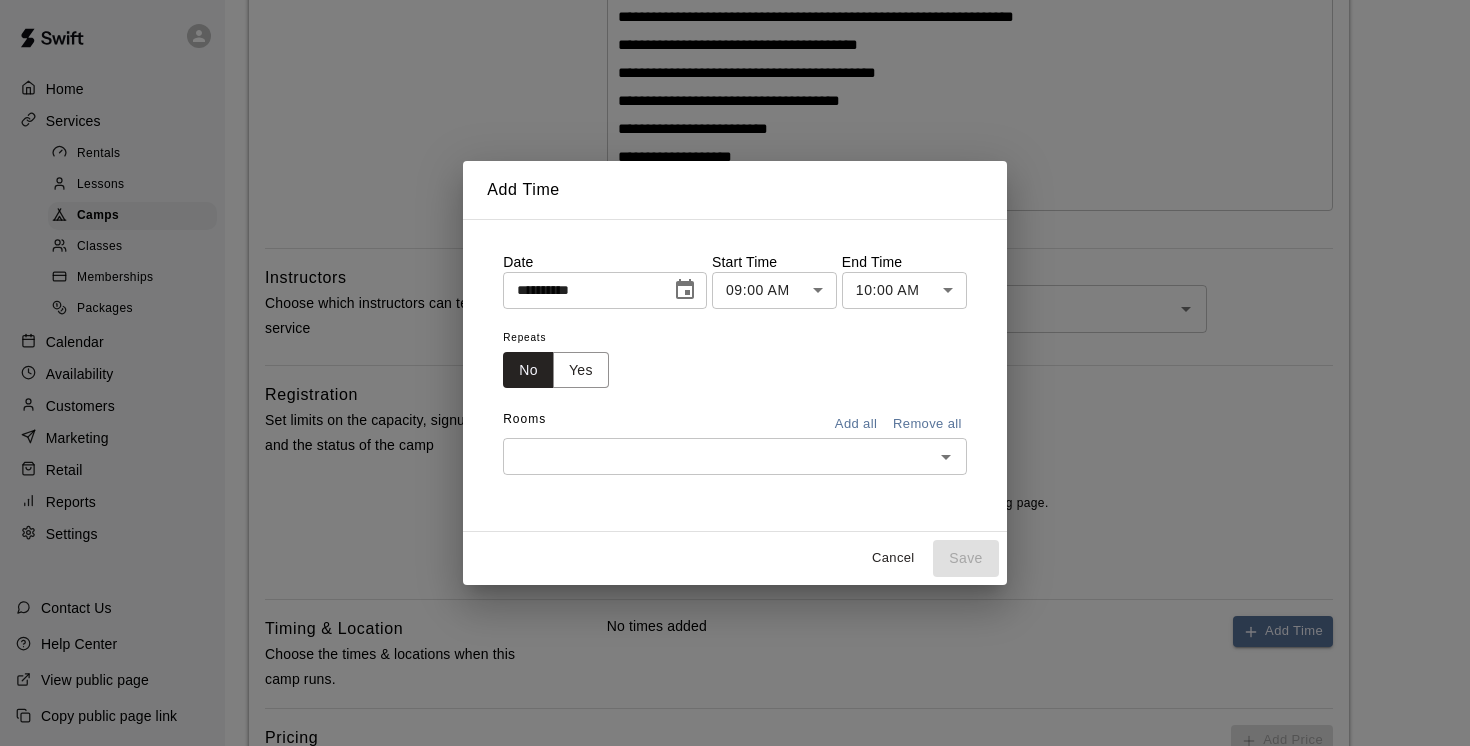 click 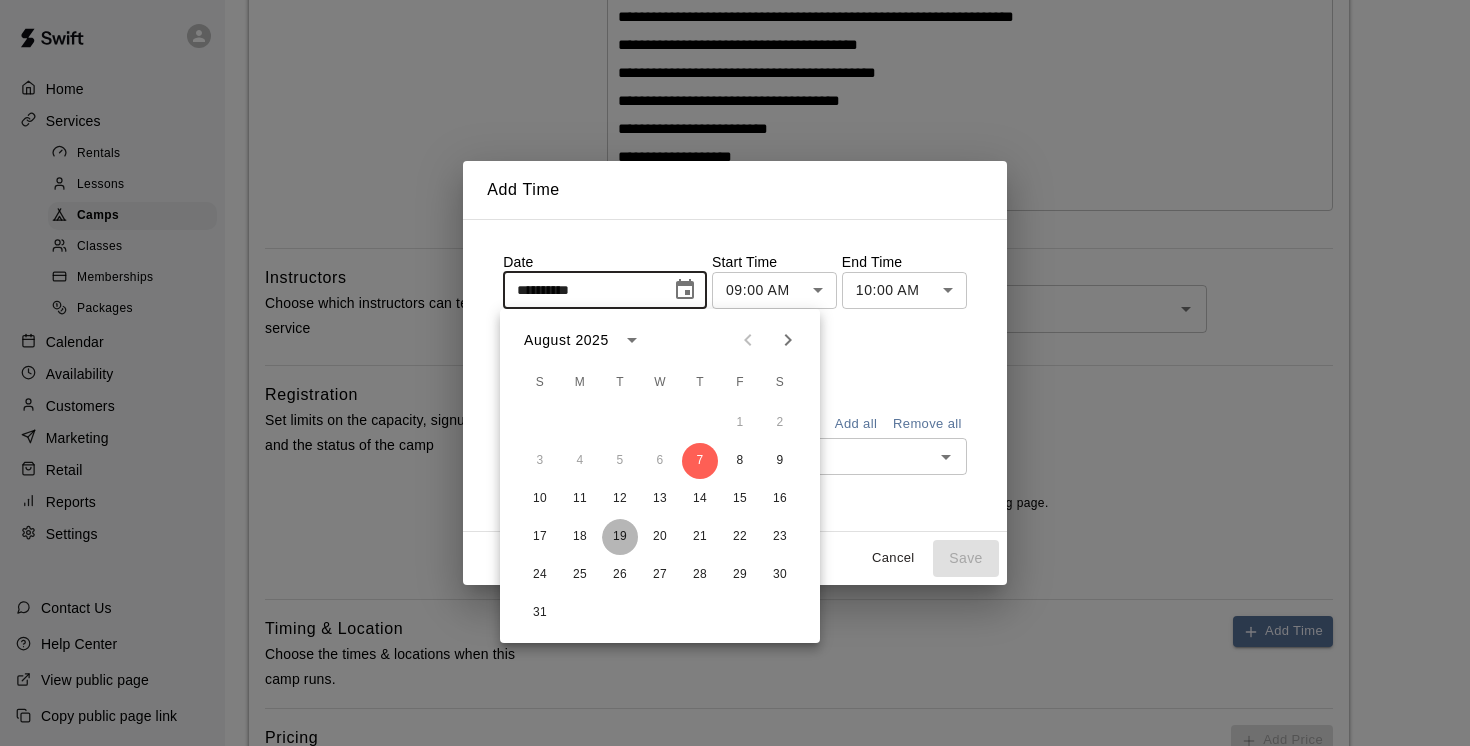 click on "19" at bounding box center (620, 537) 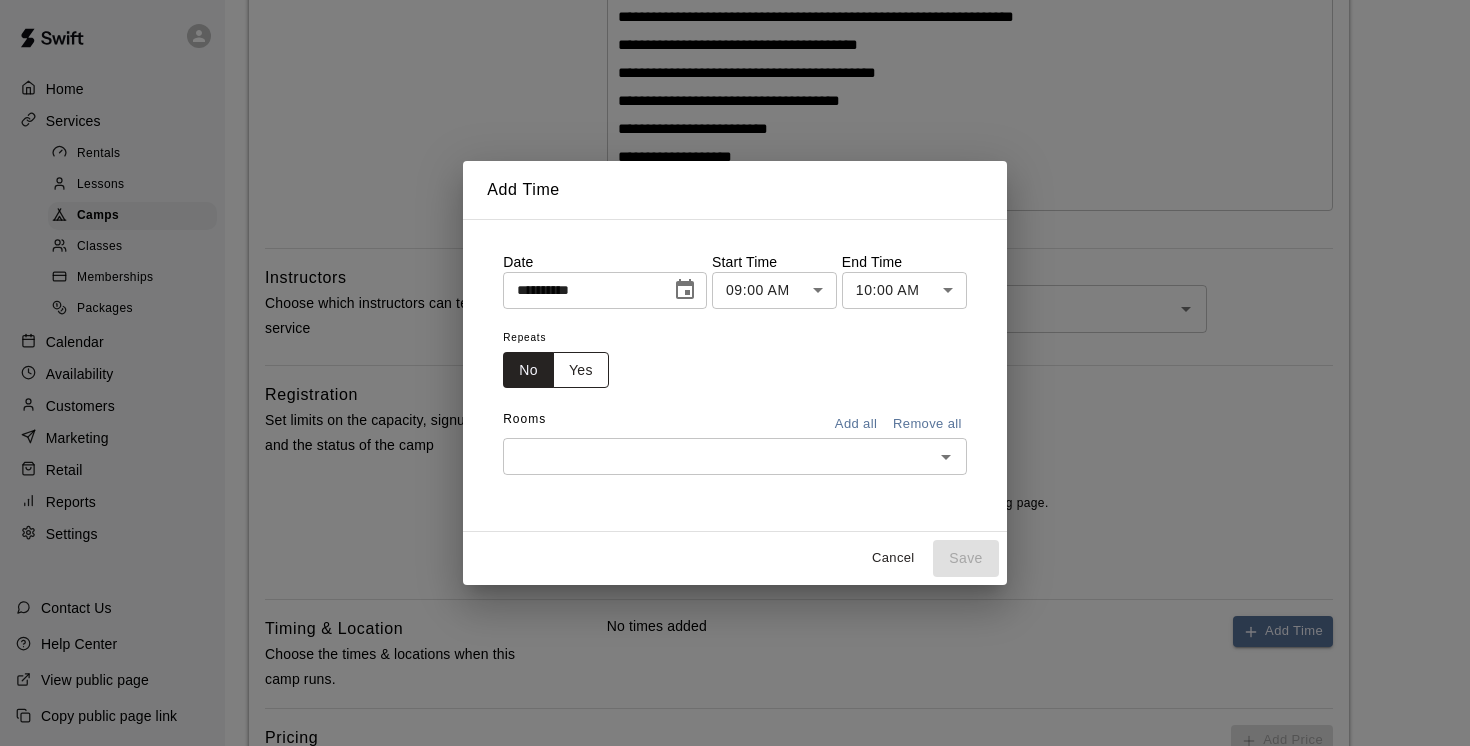click on "Yes" at bounding box center (581, 370) 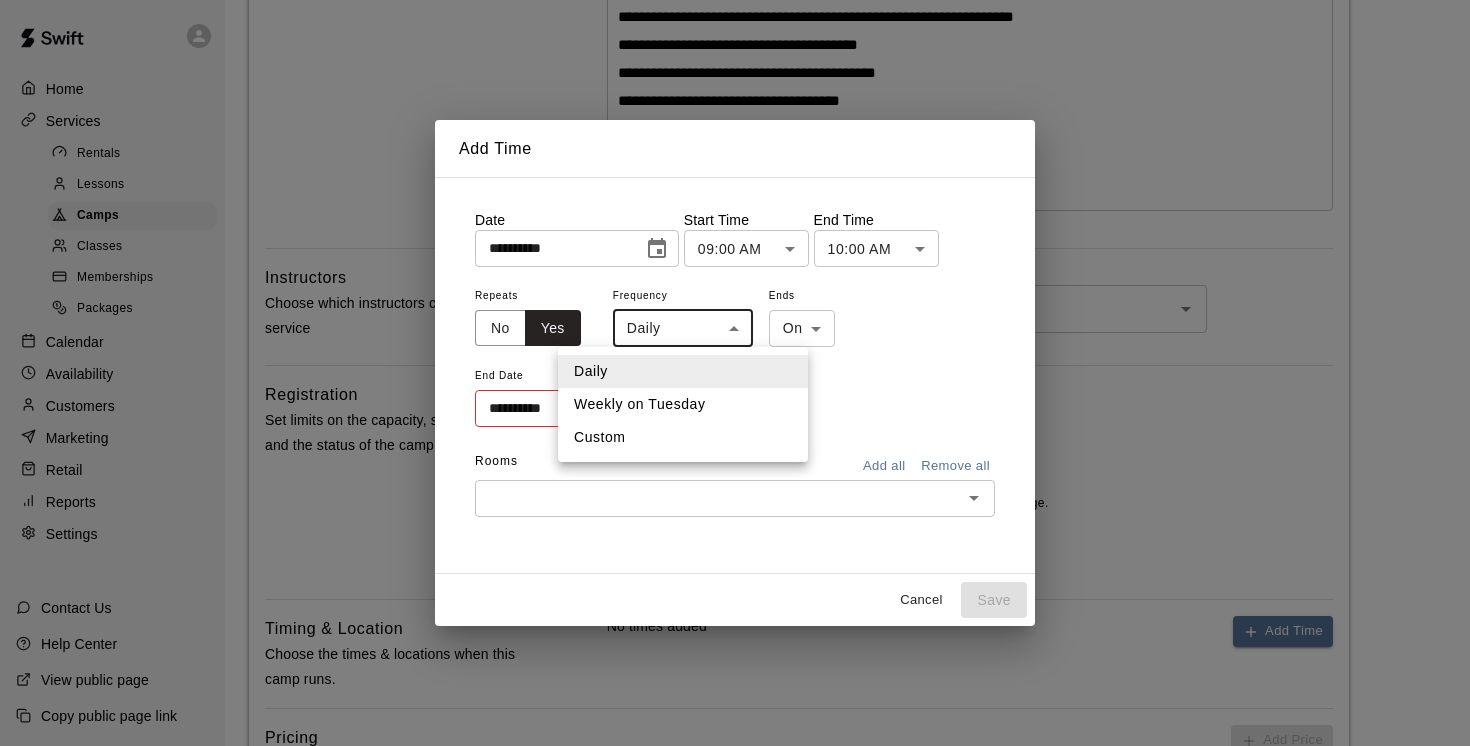 click on "**********" at bounding box center (735, 332) 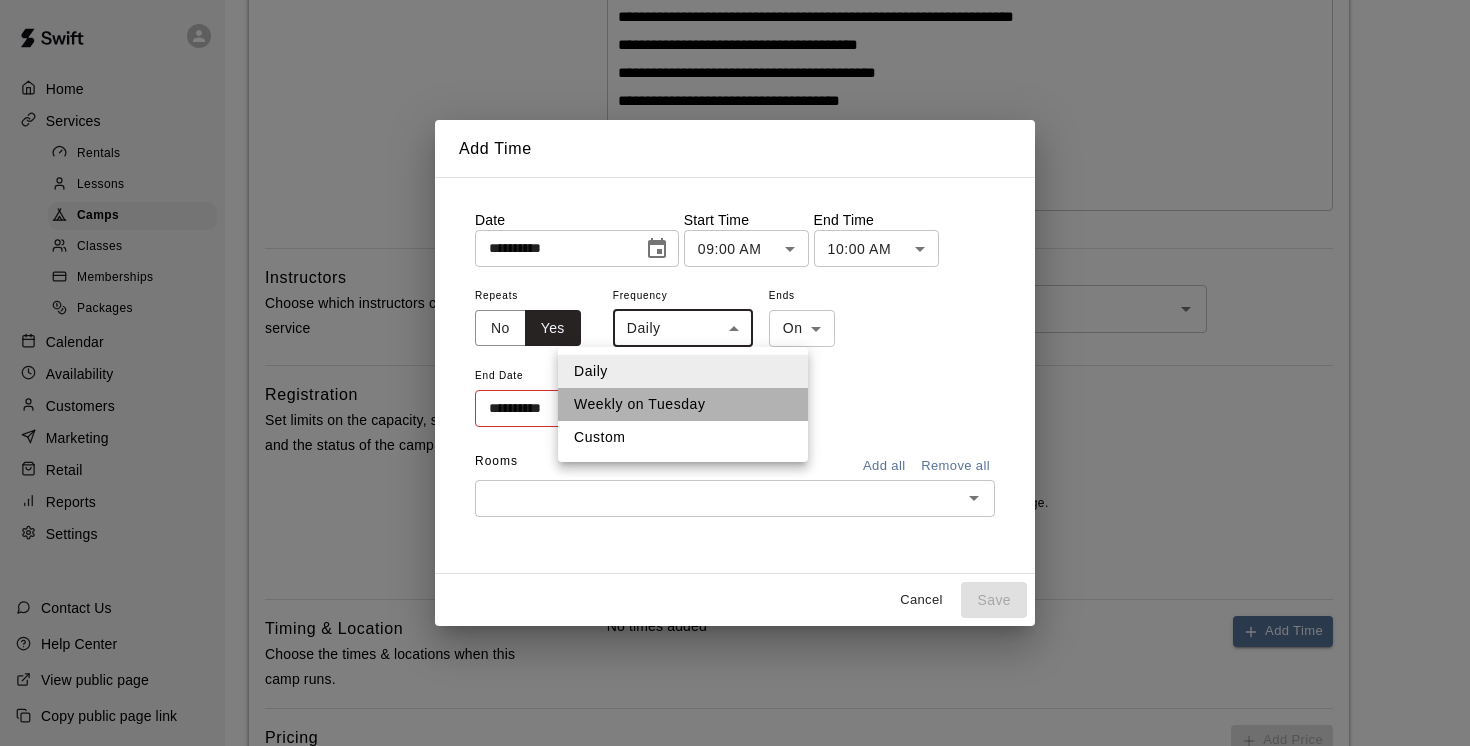 click on "Weekly on Tuesday" at bounding box center [683, 404] 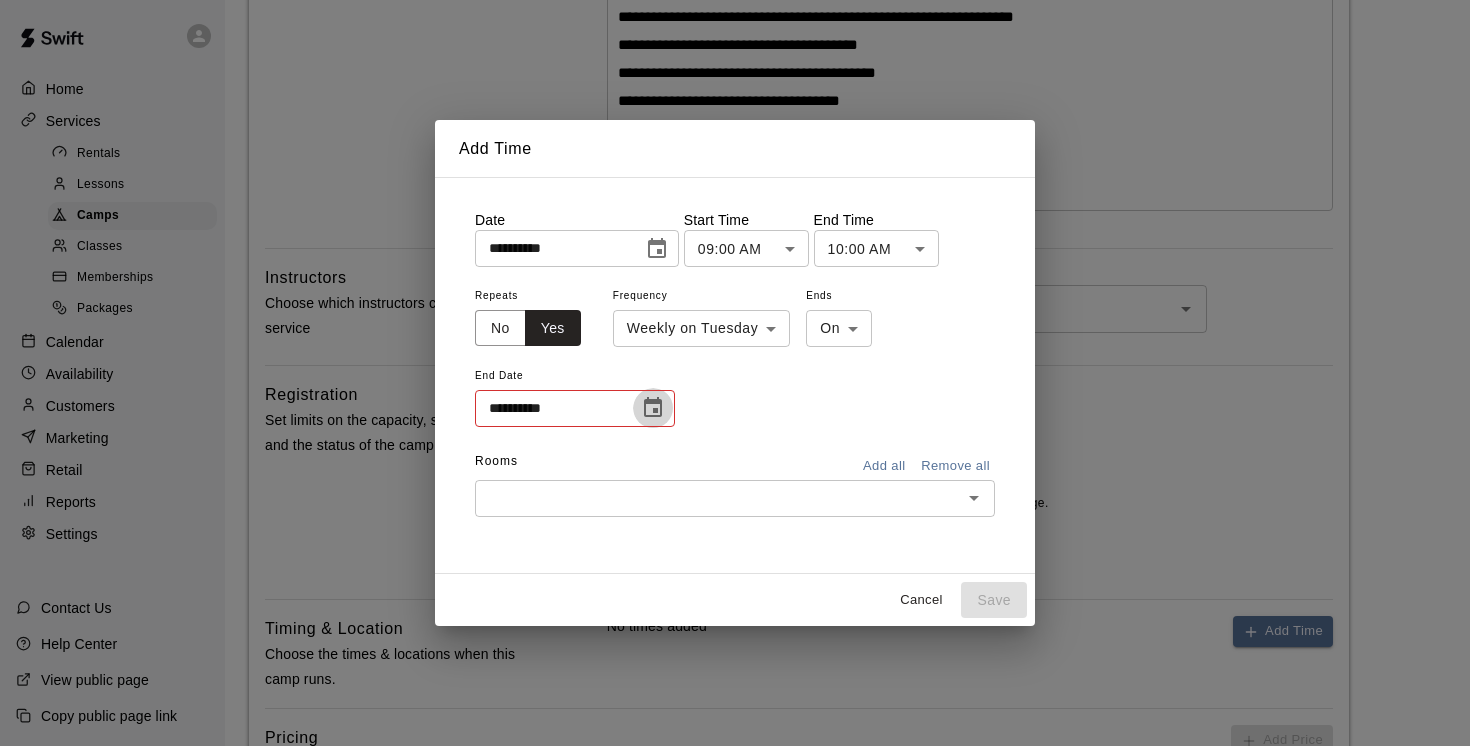 click 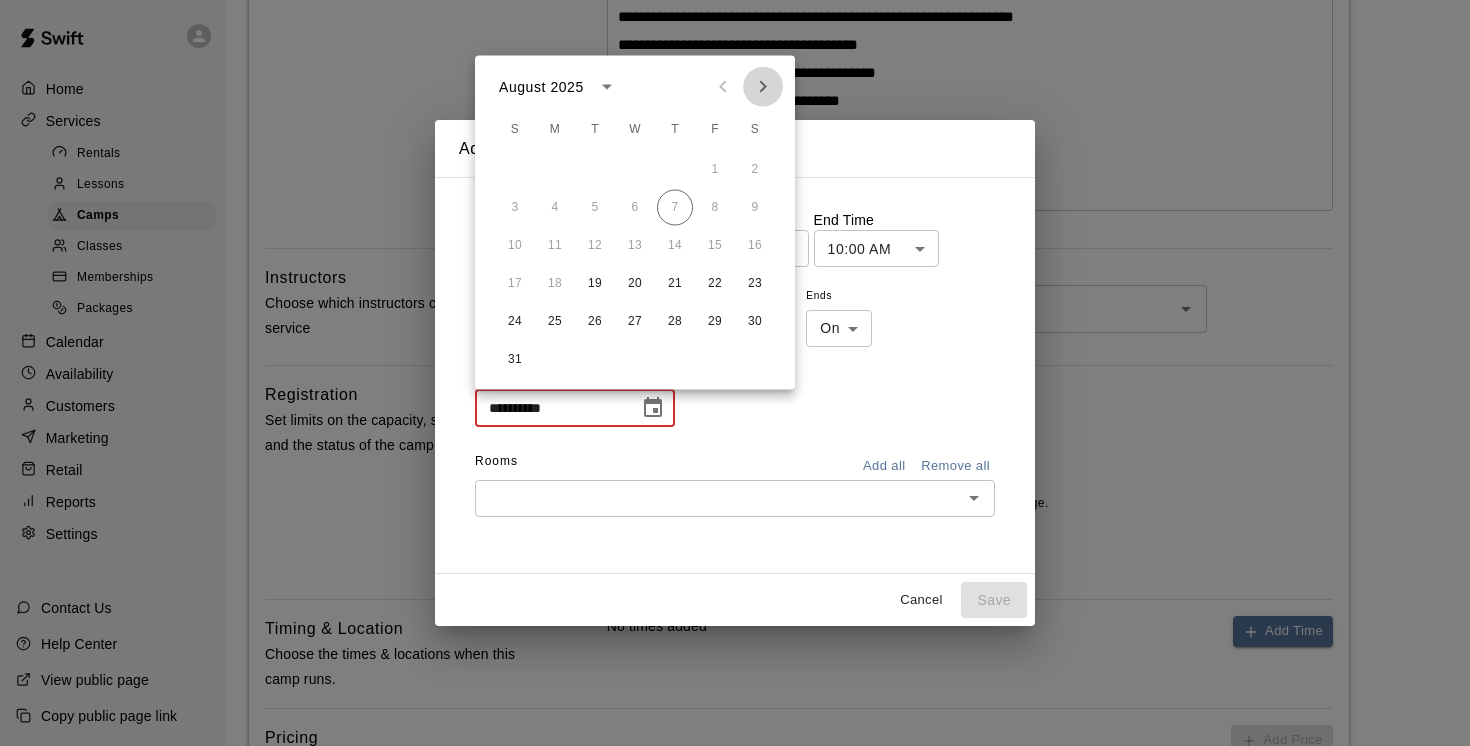 click 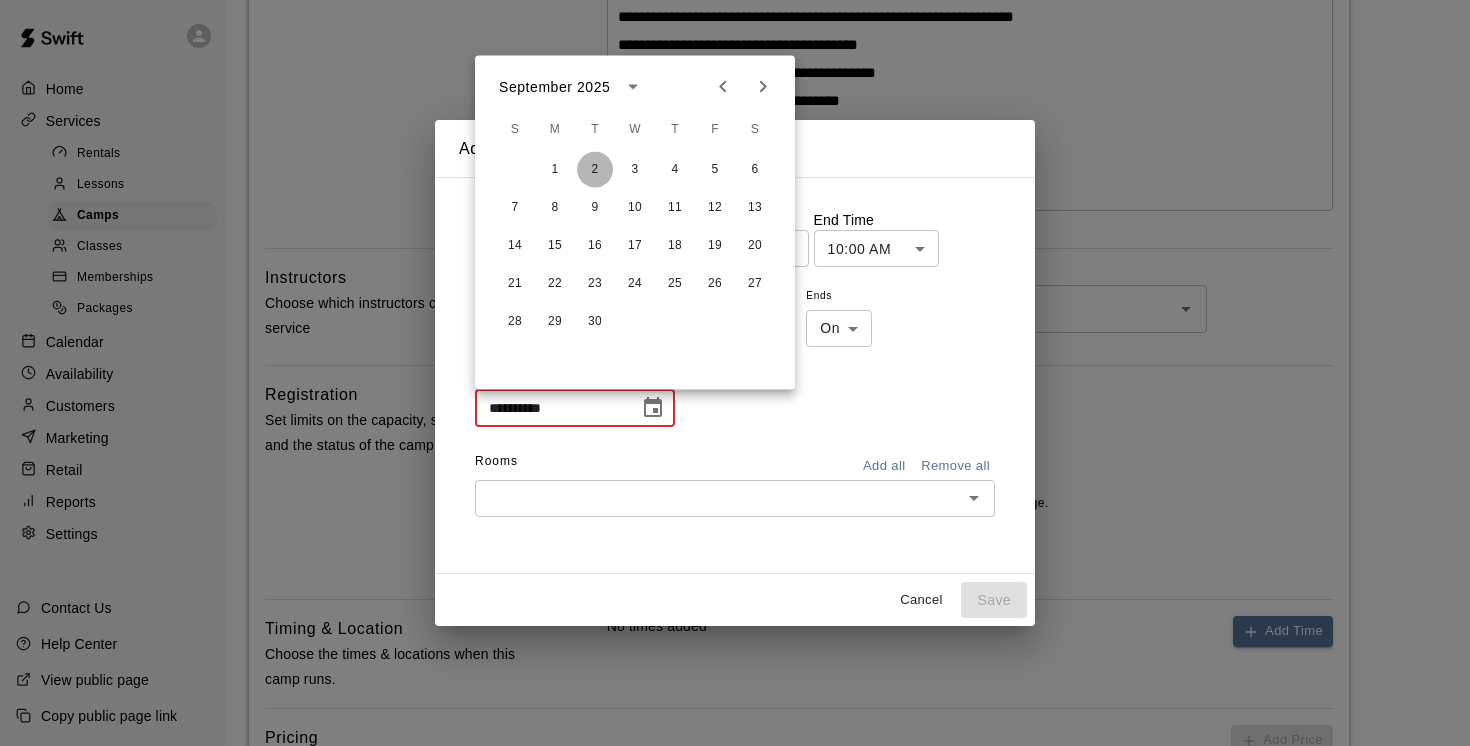click on "2" at bounding box center [595, 170] 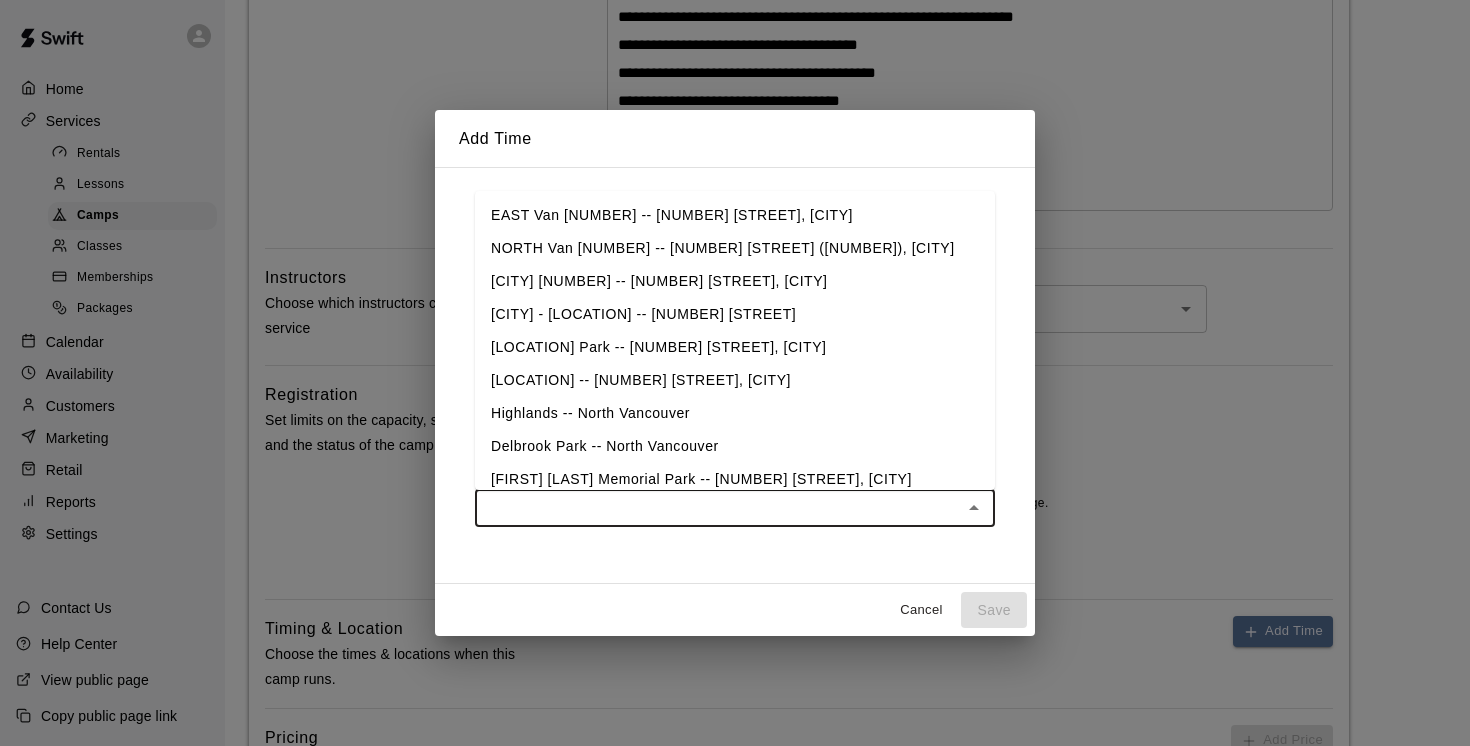 click at bounding box center (718, 508) 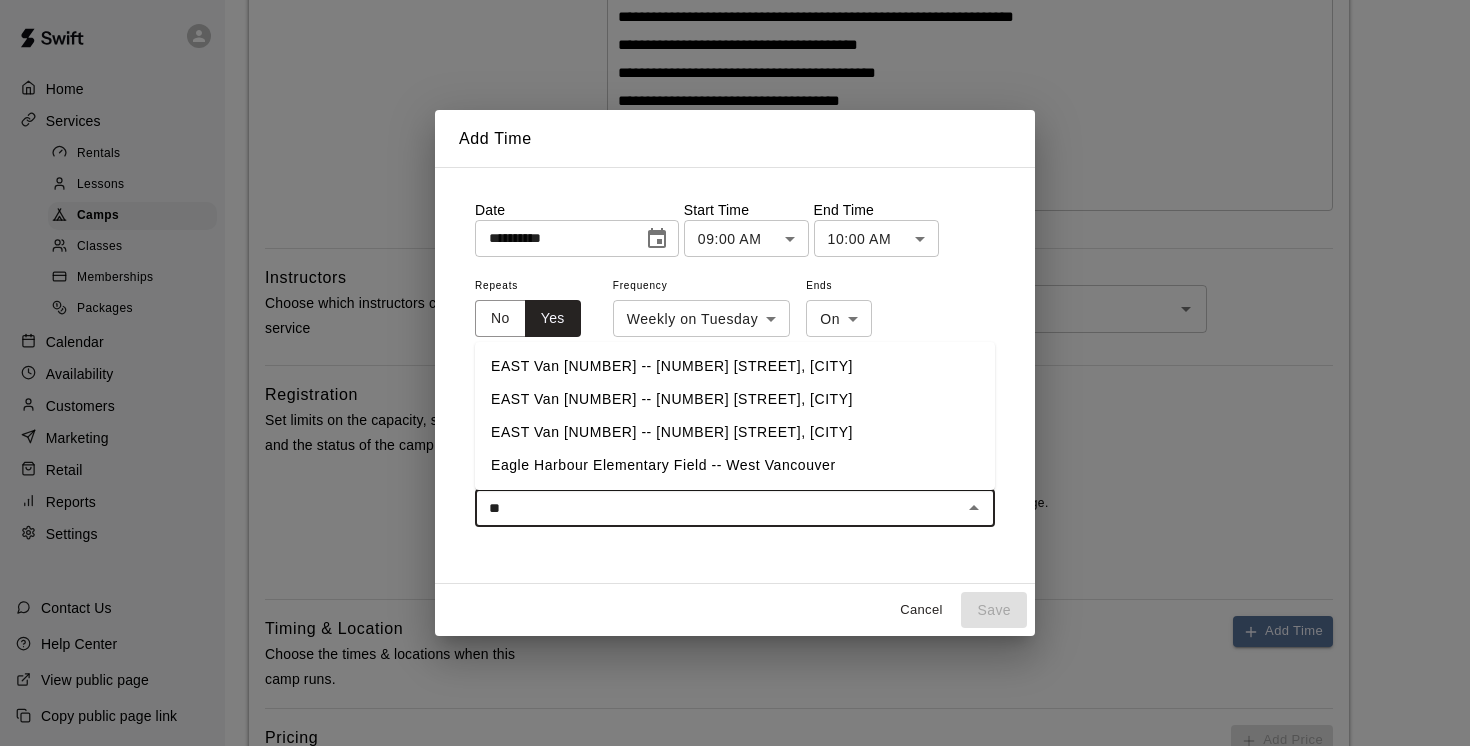 type on "***" 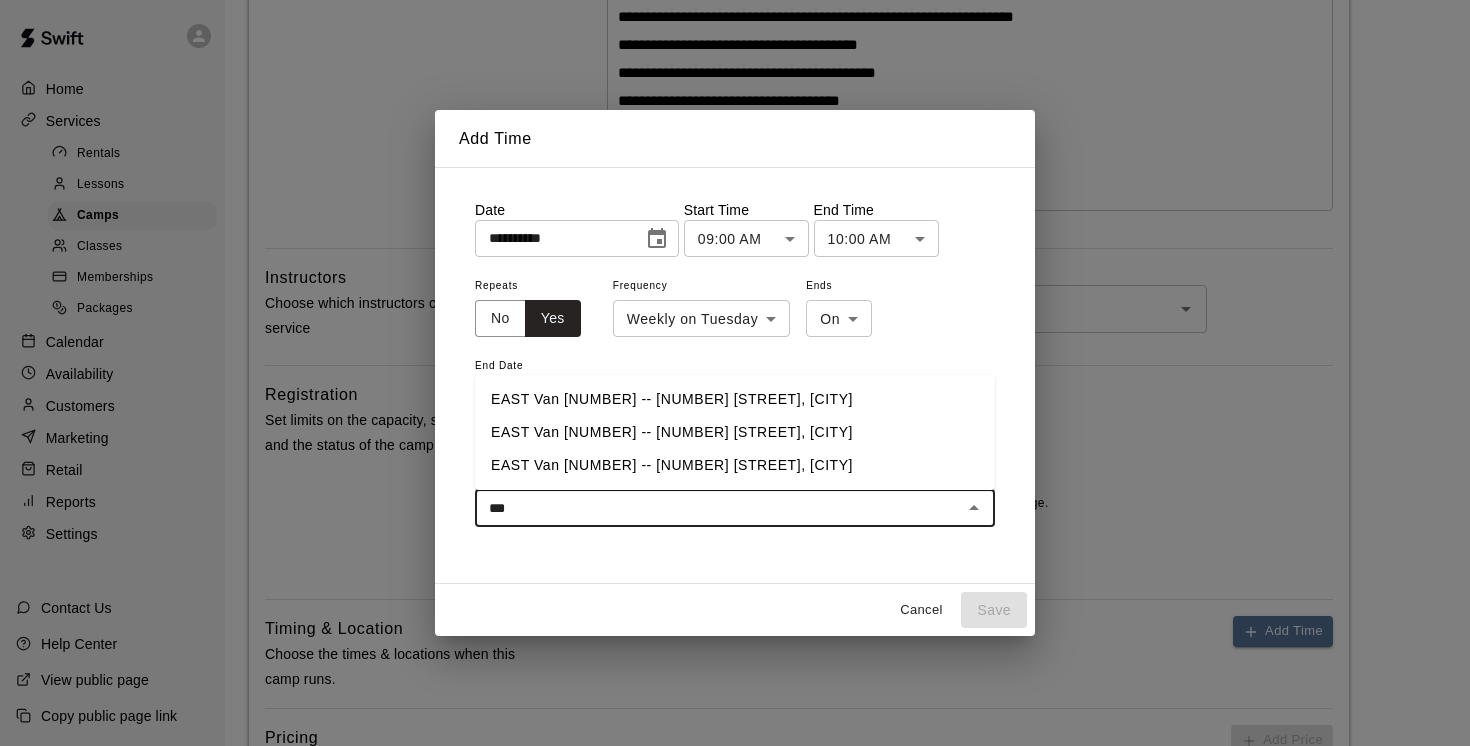 click on "EAST Van 3 -- 2696 Nootka St, Vancouver" at bounding box center [735, 465] 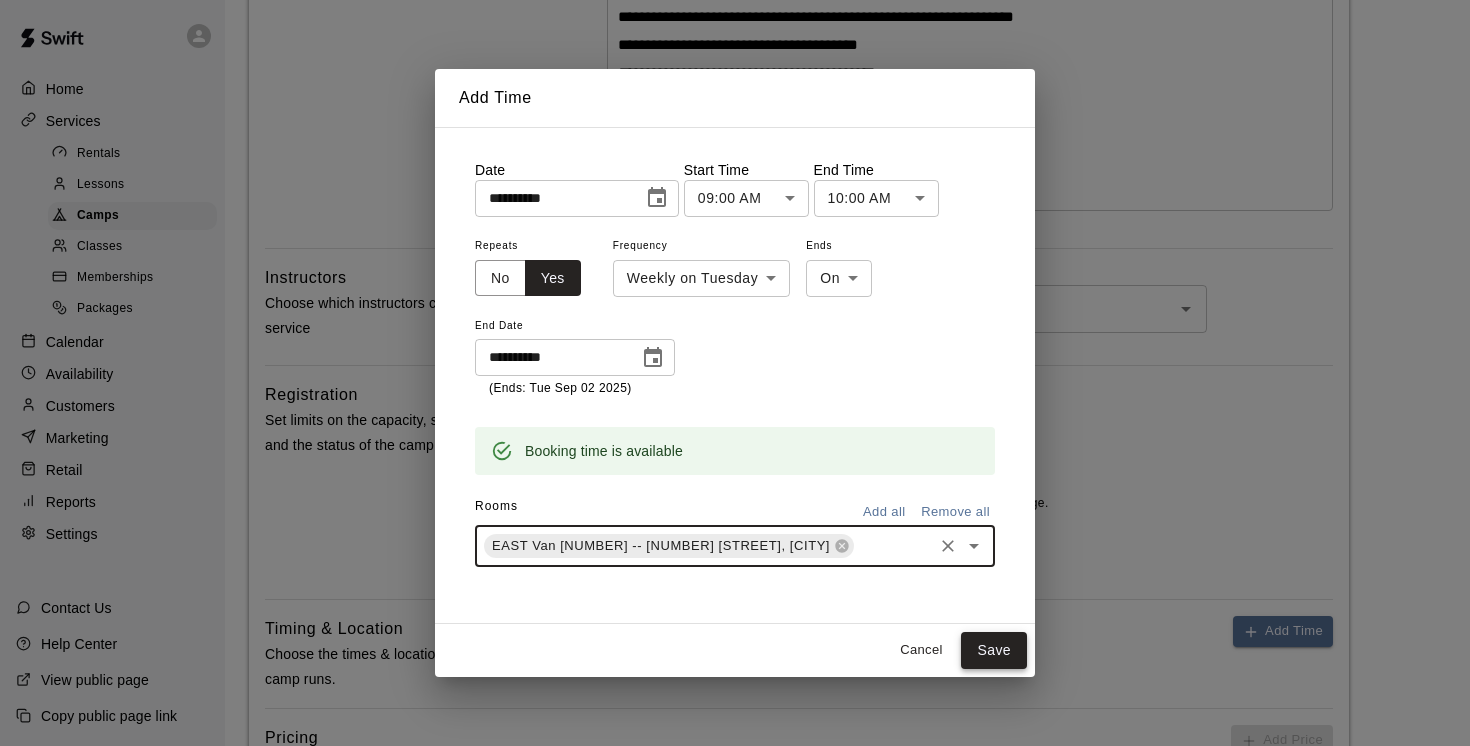 click on "Save" at bounding box center [994, 650] 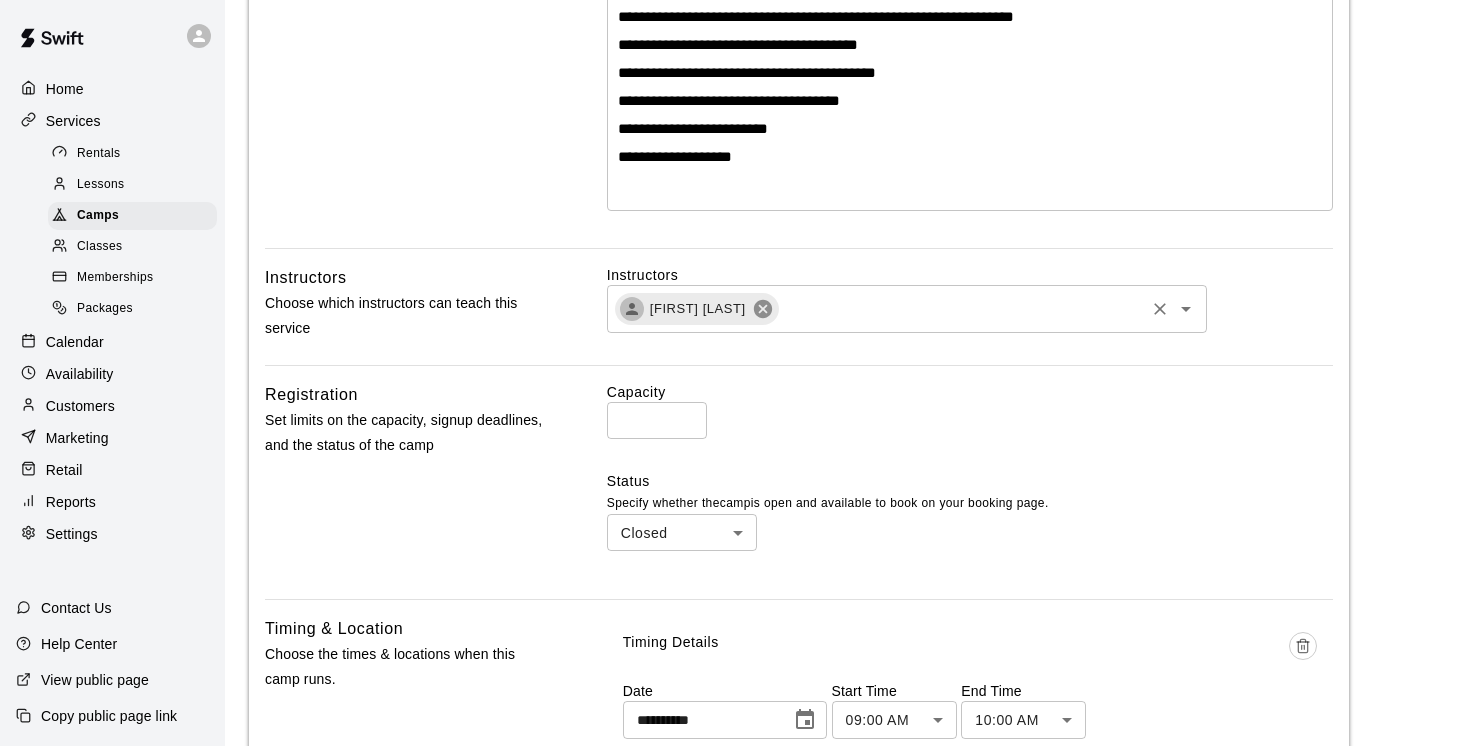 click 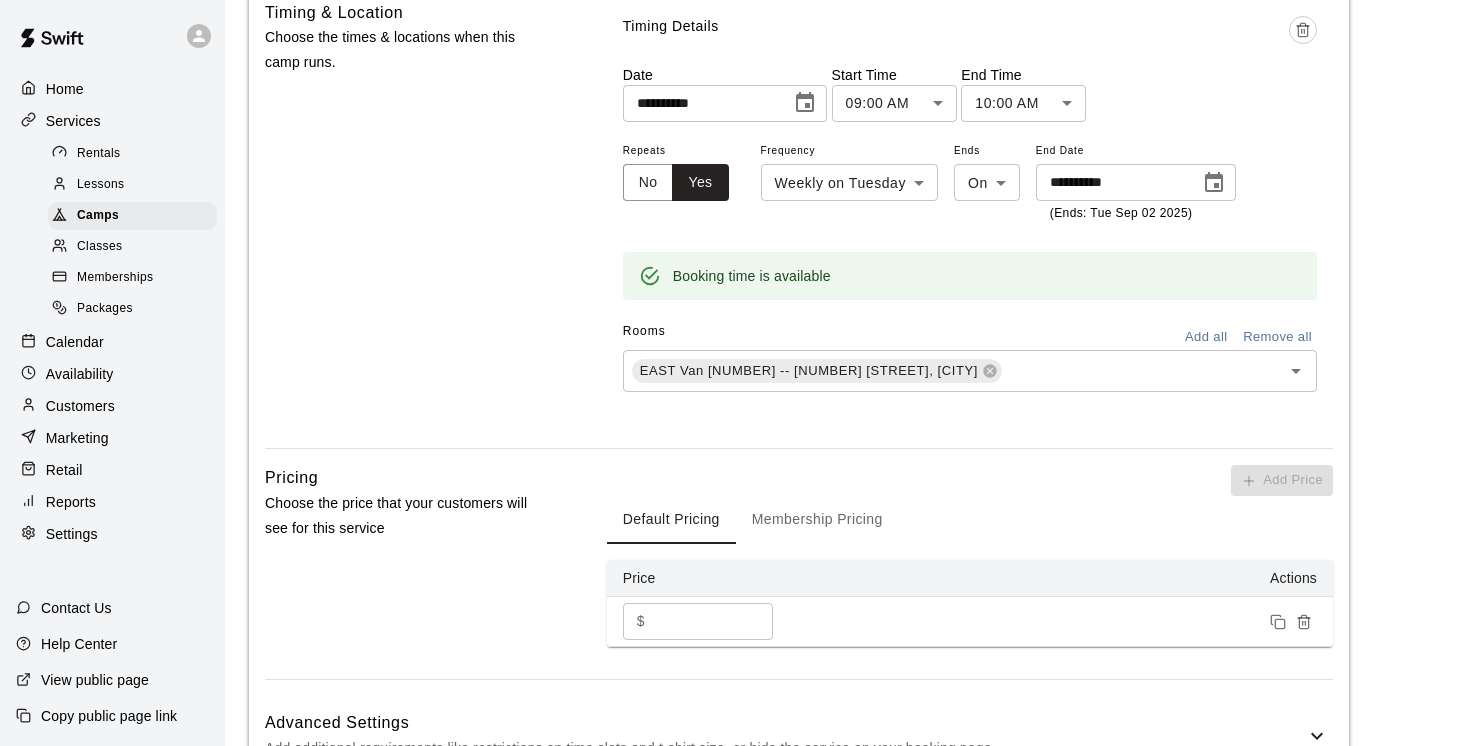 scroll, scrollTop: 1138, scrollLeft: 0, axis: vertical 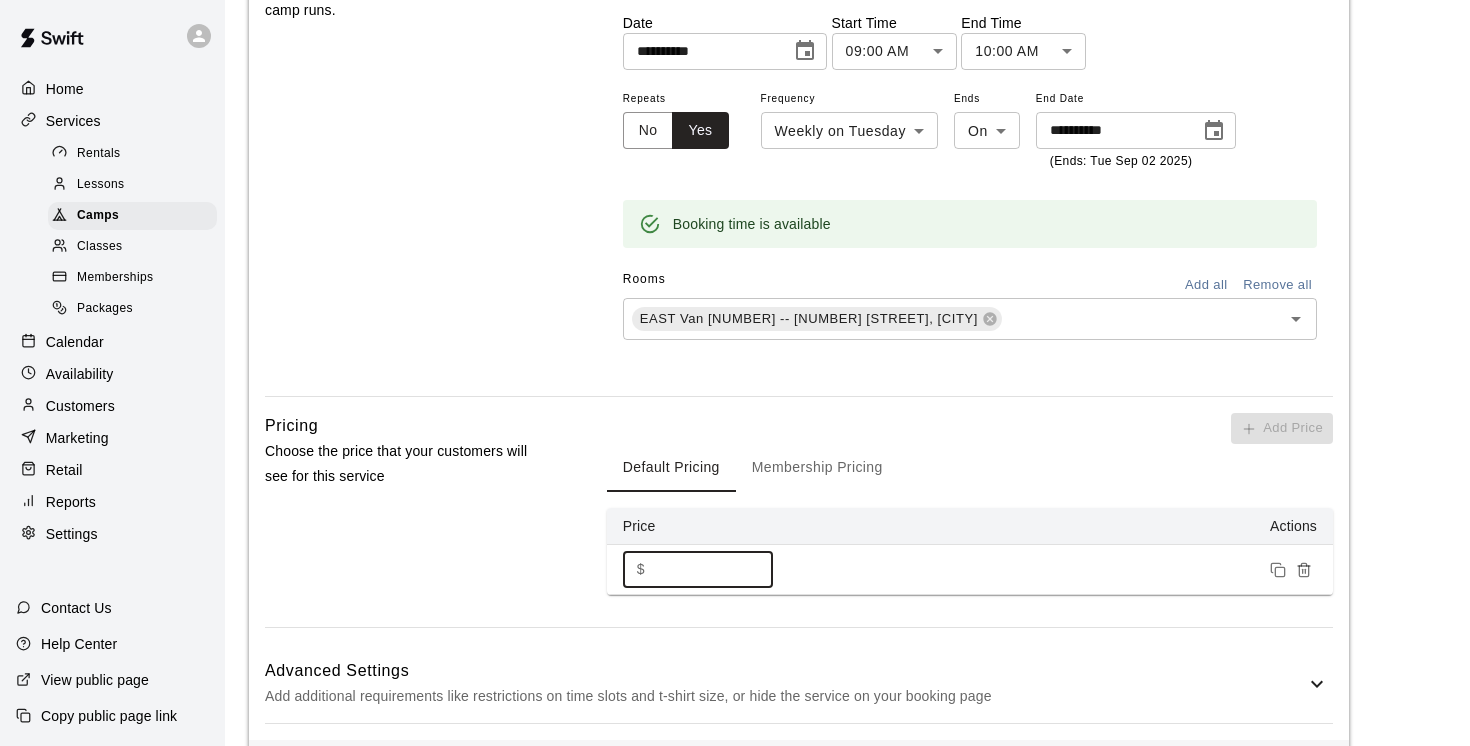 drag, startPoint x: 691, startPoint y: 562, endPoint x: 649, endPoint y: 562, distance: 42 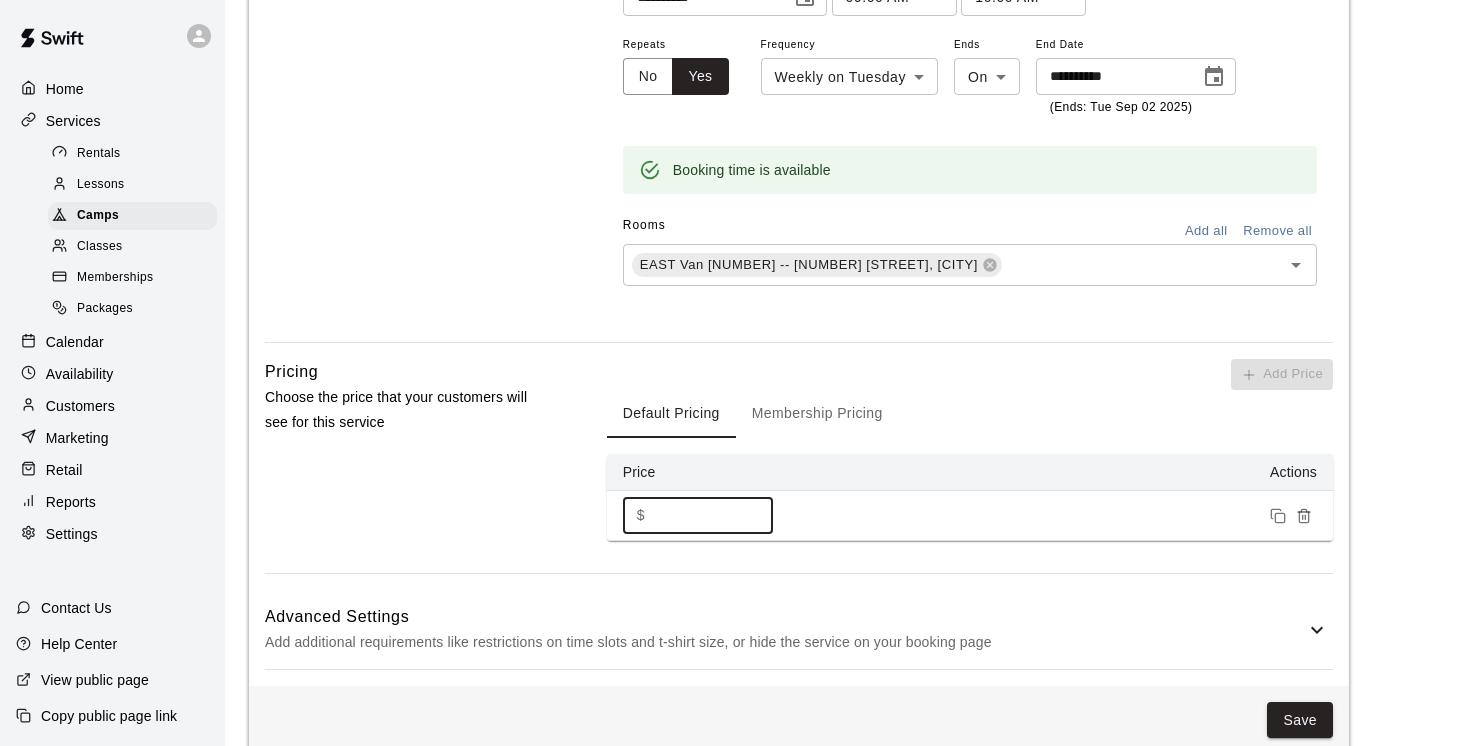 scroll, scrollTop: 1224, scrollLeft: 0, axis: vertical 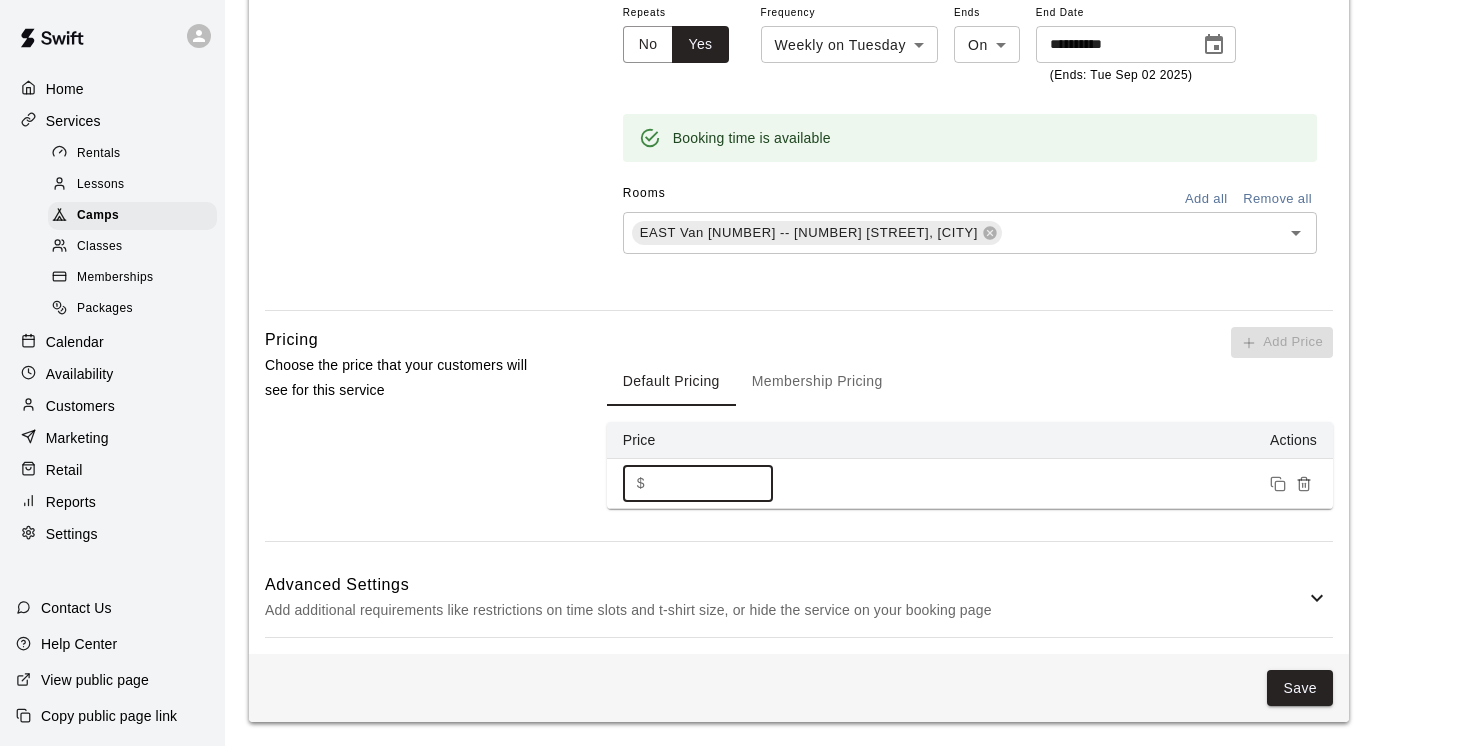 type on "***" 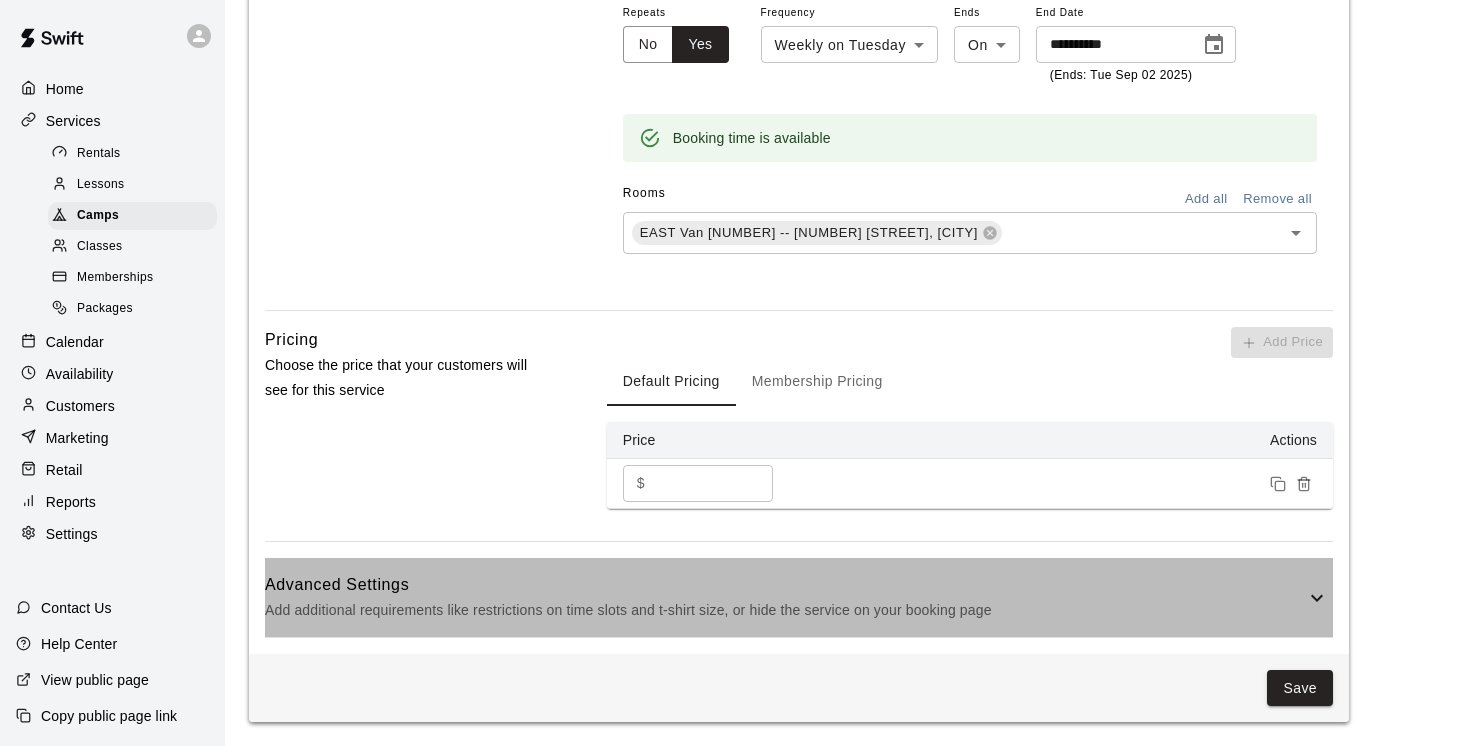 click 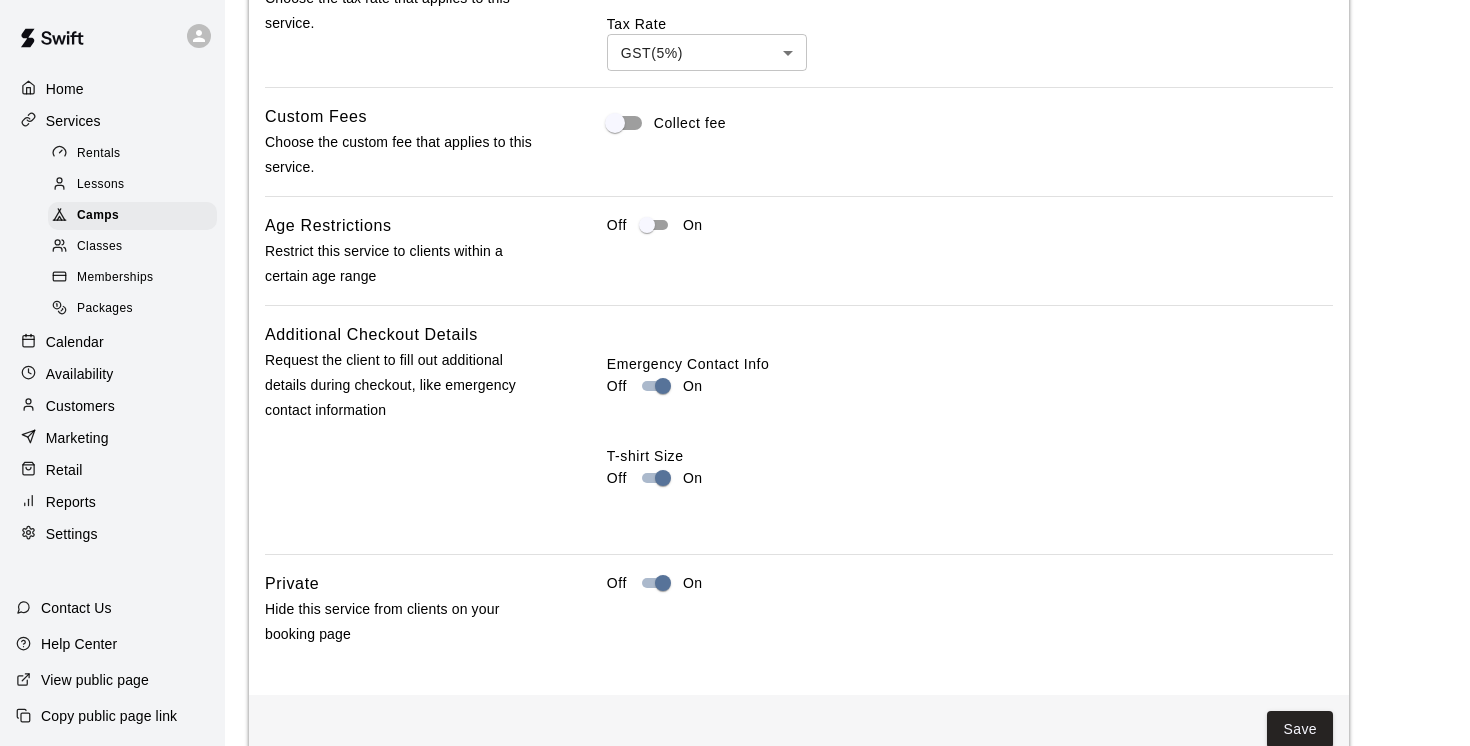 scroll, scrollTop: 1976, scrollLeft: 0, axis: vertical 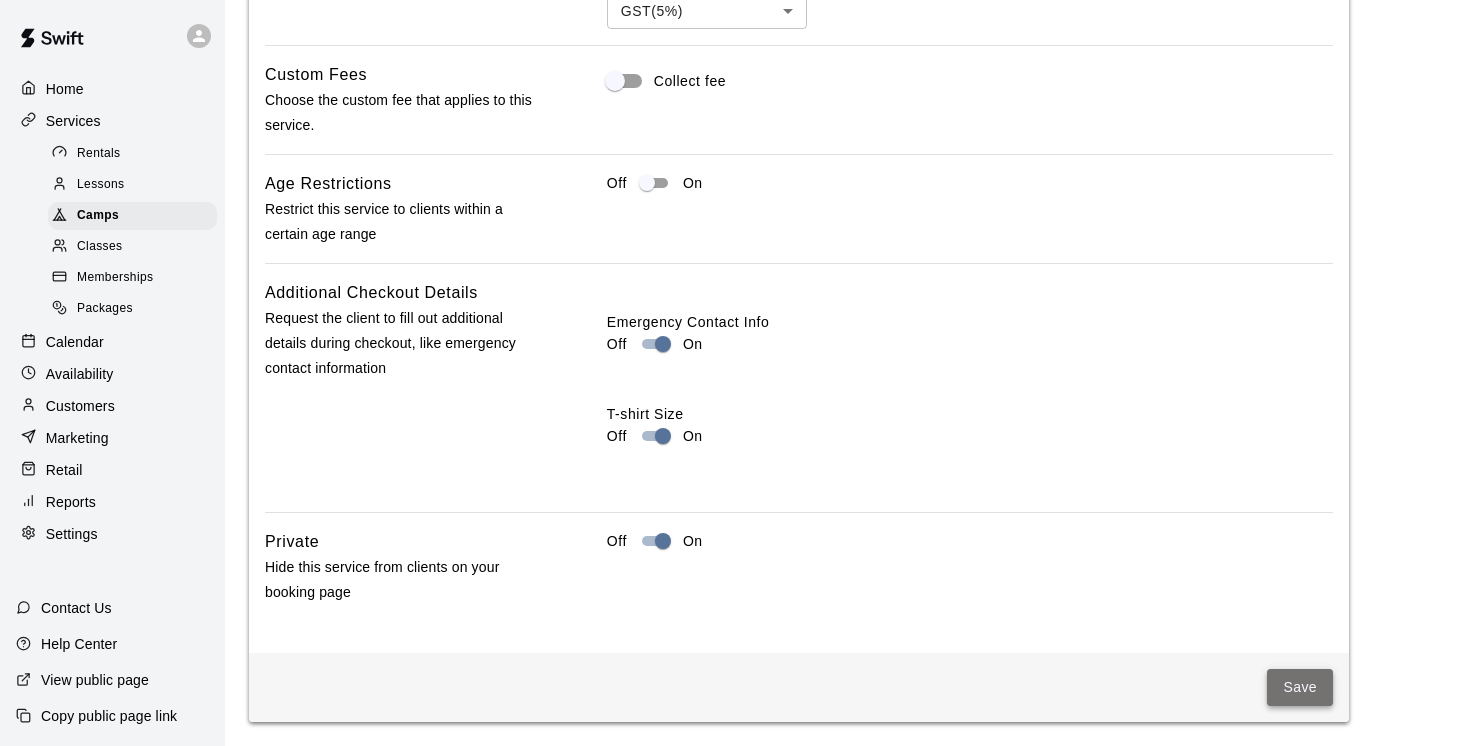 click on "Save" at bounding box center (1300, 687) 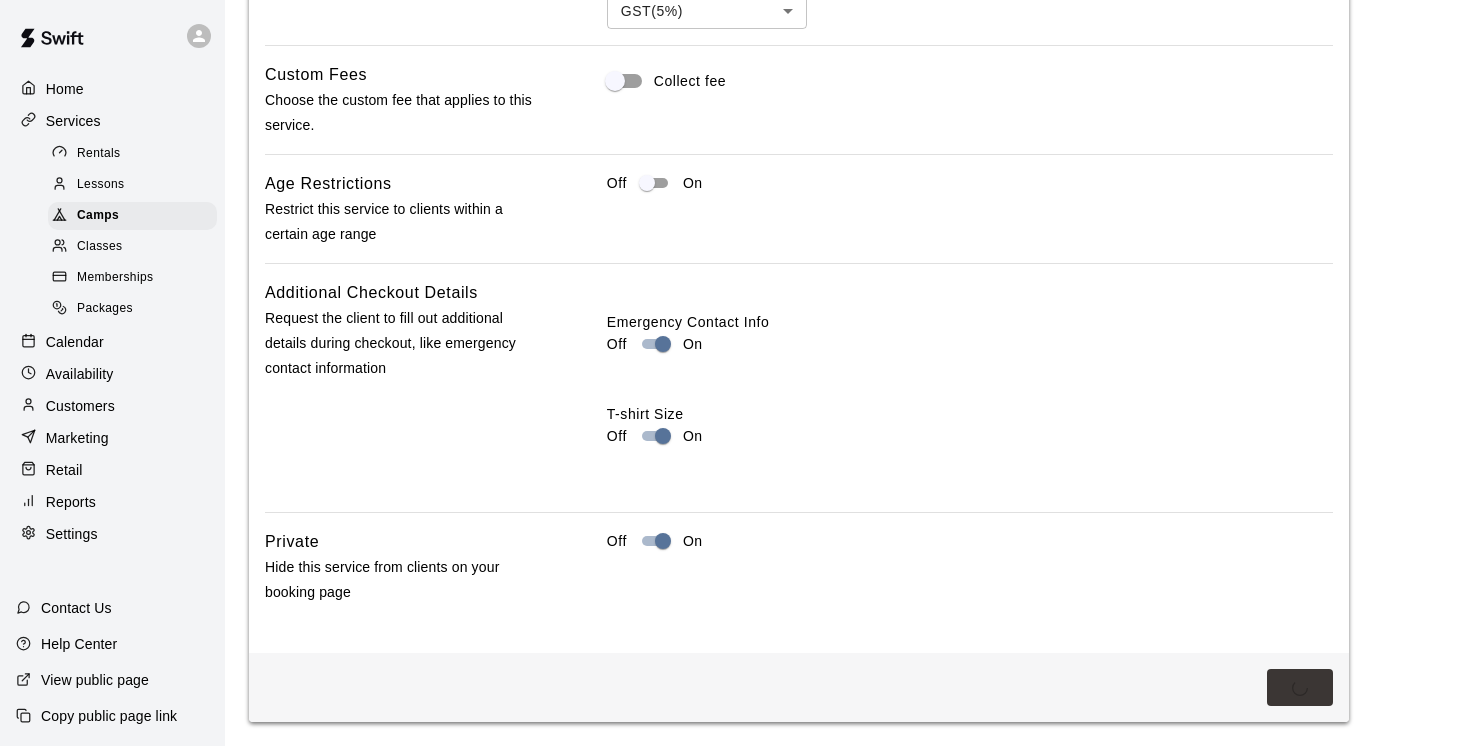 scroll, scrollTop: 0, scrollLeft: 0, axis: both 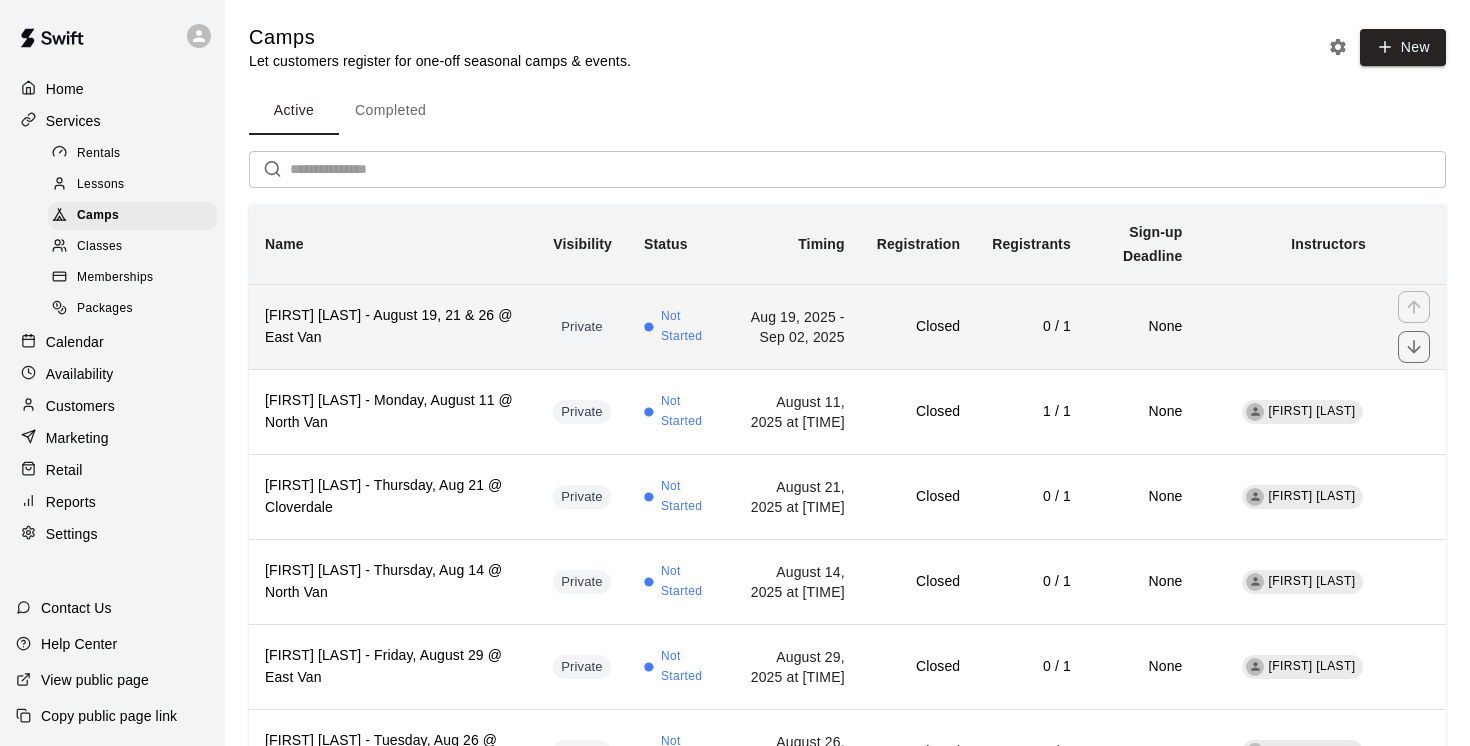 click on "Josh Ren - August 19, 21 & 26 @ East Van" at bounding box center [393, 327] 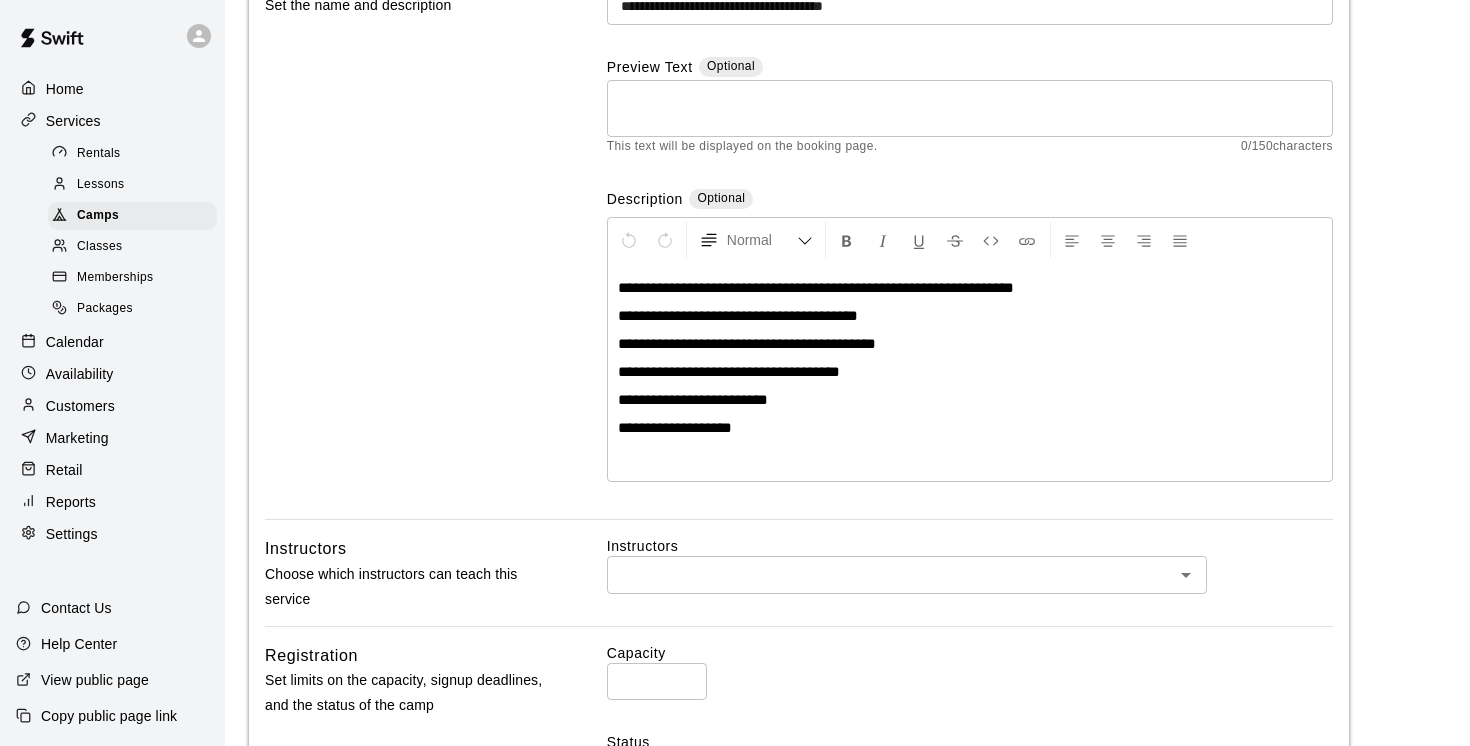 scroll, scrollTop: 301, scrollLeft: 0, axis: vertical 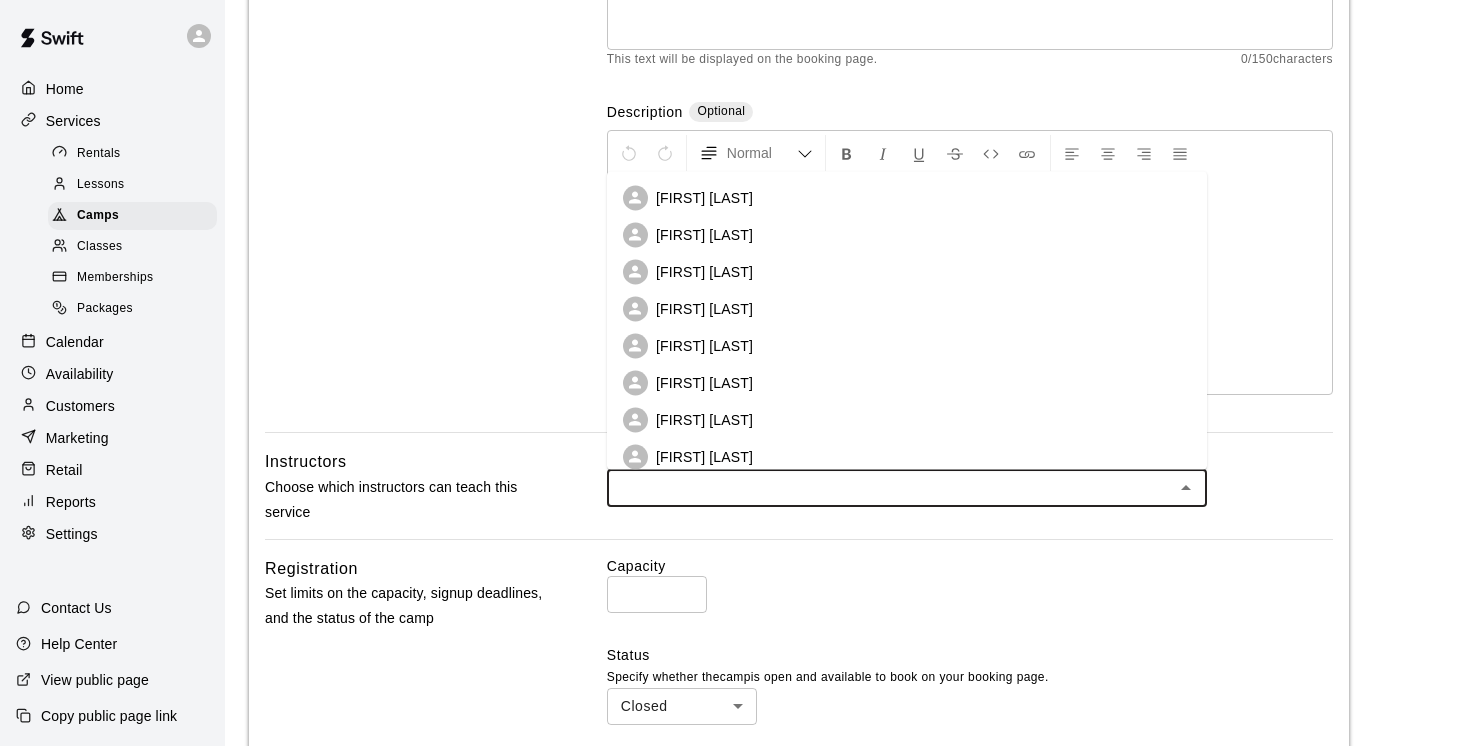 click at bounding box center (890, 487) 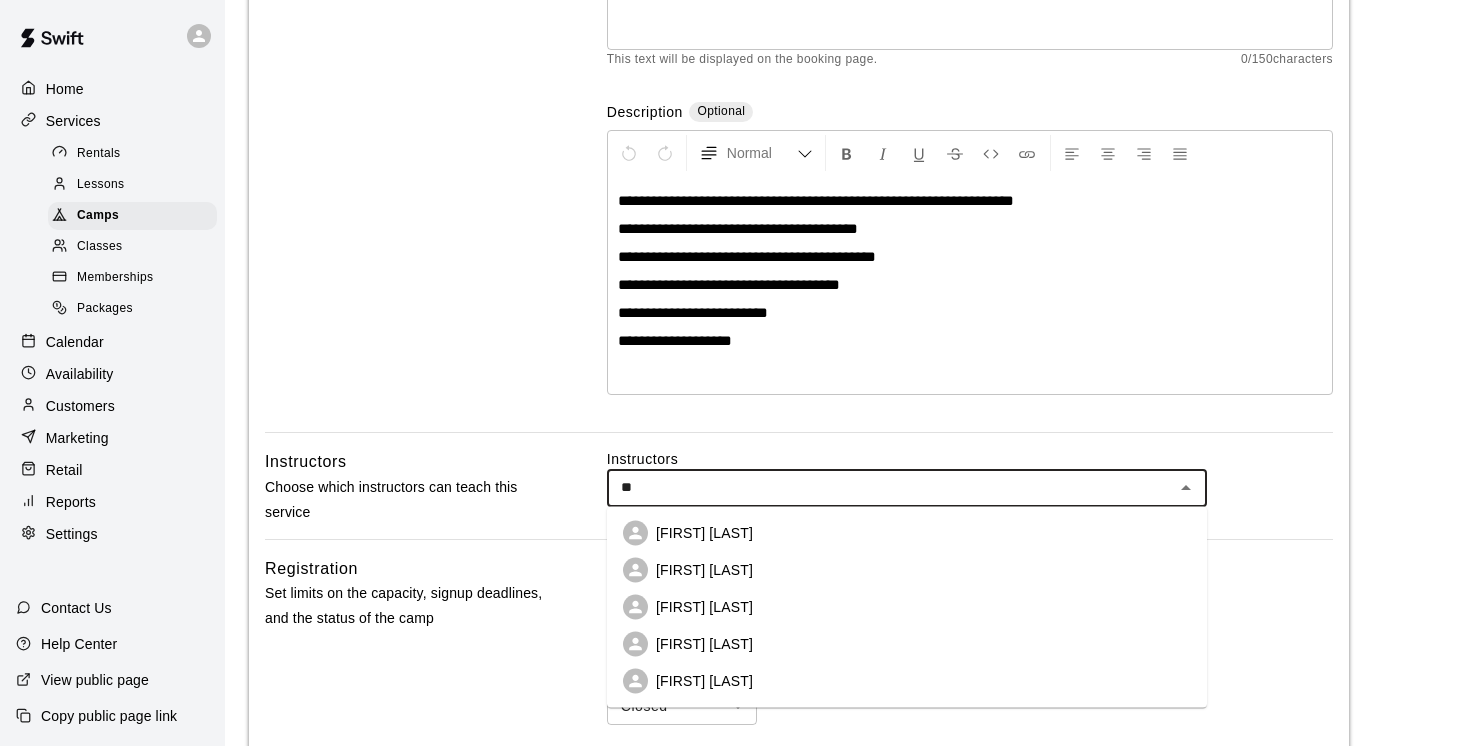 type on "***" 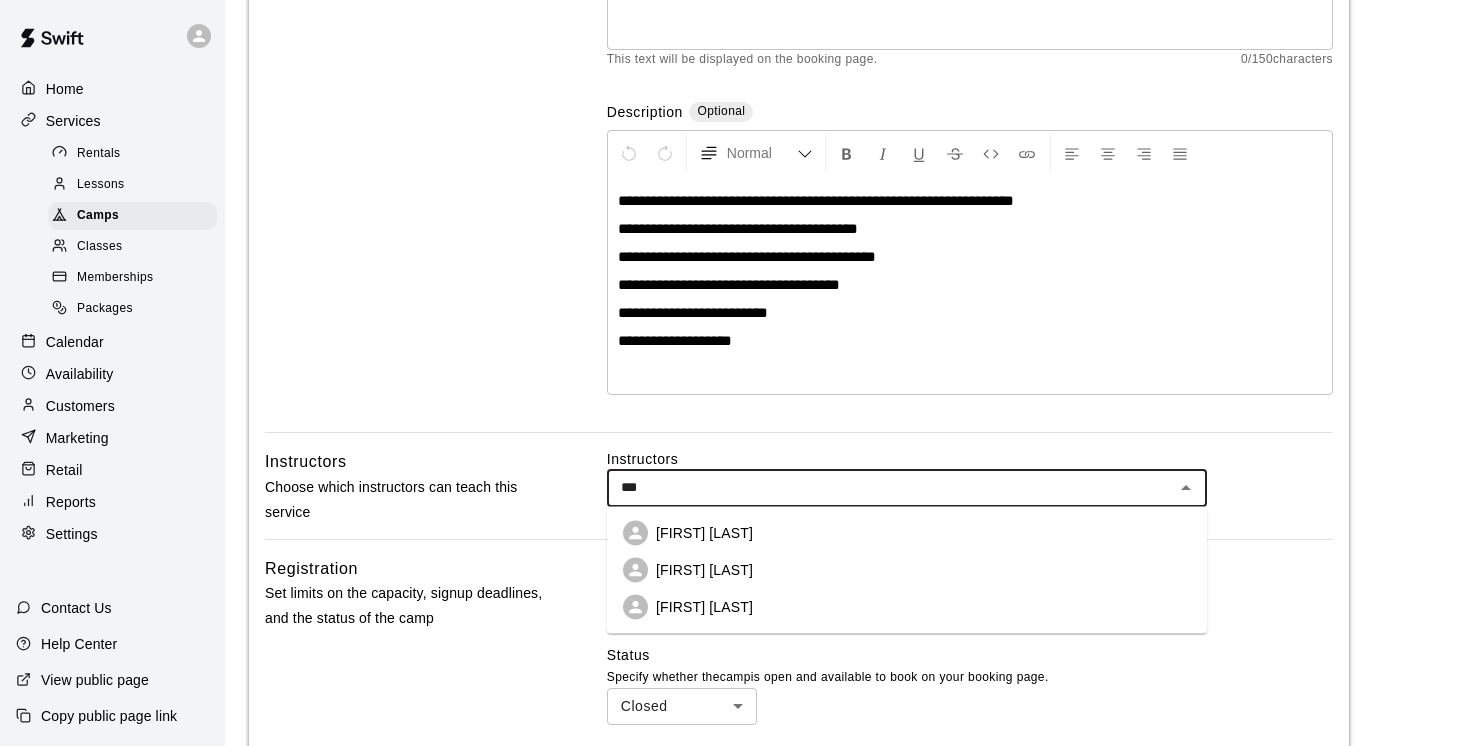 click on "Davis Mabone" at bounding box center [704, 607] 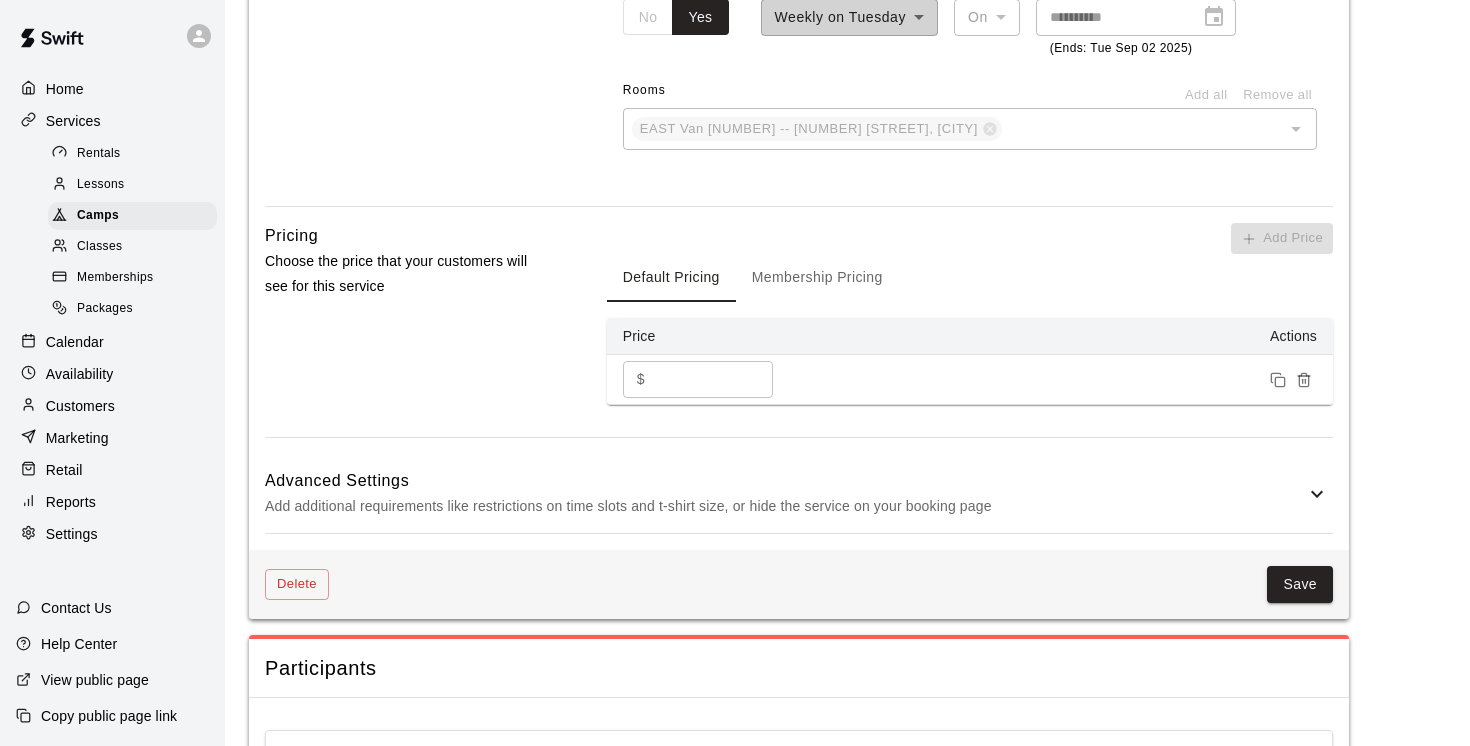 scroll, scrollTop: 1362, scrollLeft: 0, axis: vertical 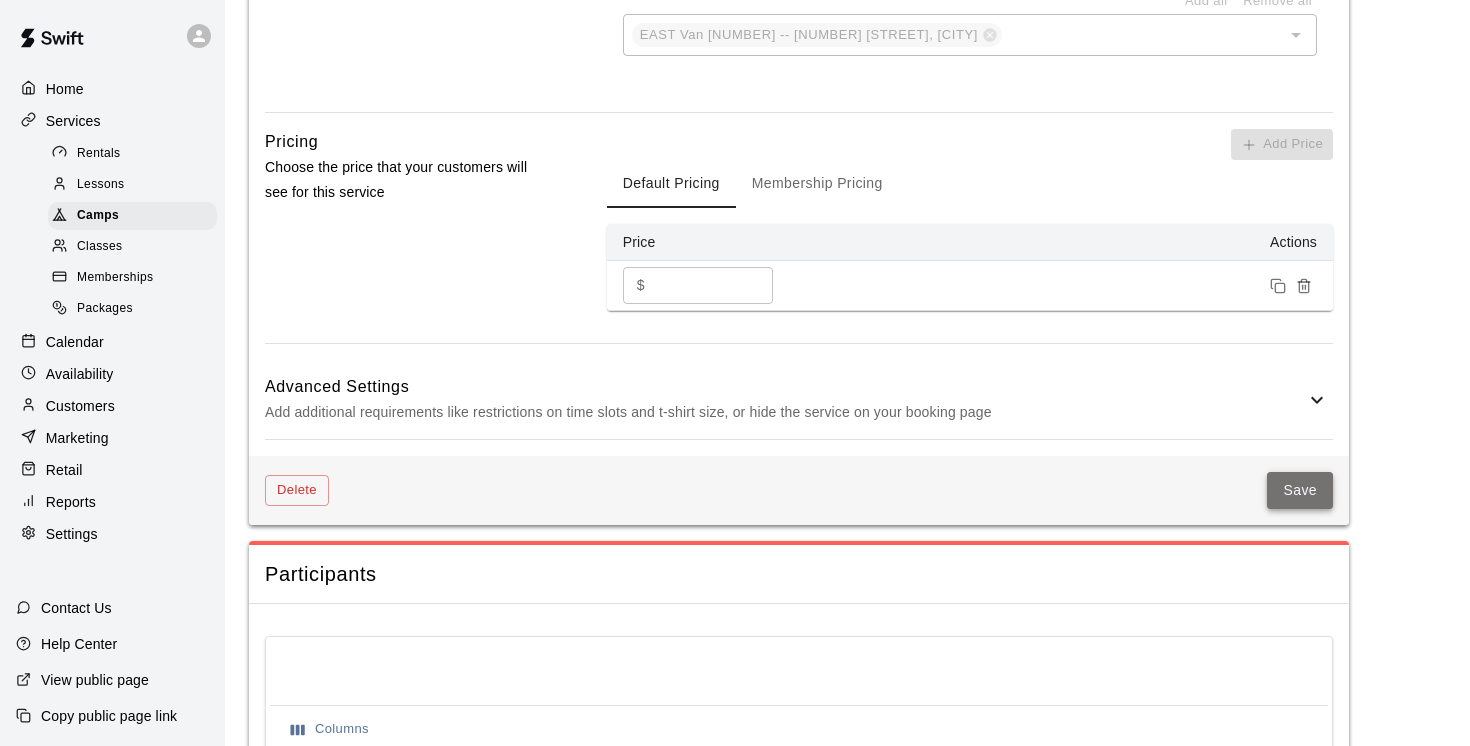 click on "Save" at bounding box center (1300, 490) 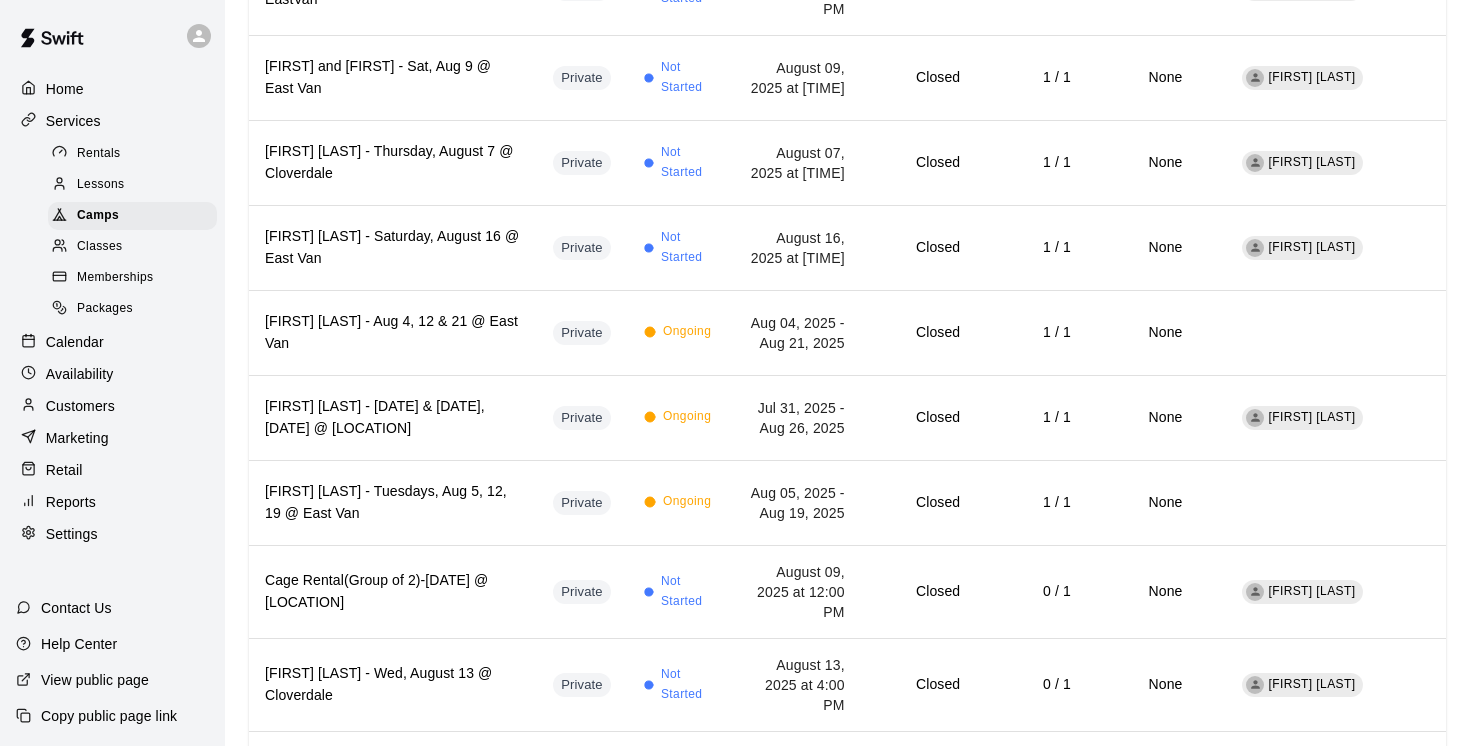 scroll, scrollTop: 0, scrollLeft: 0, axis: both 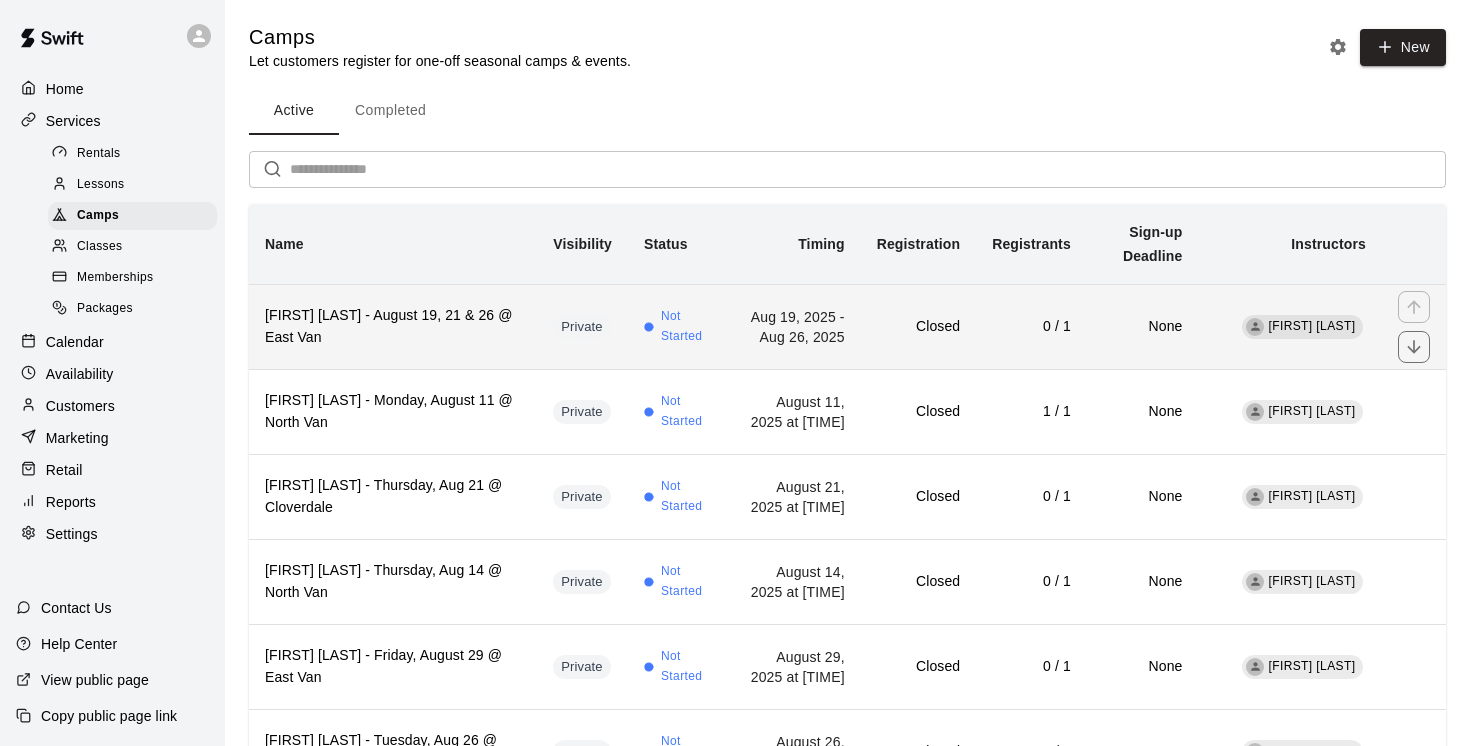click on "Josh Ren - August 19, 21 & 26 @ East Van" at bounding box center [393, 327] 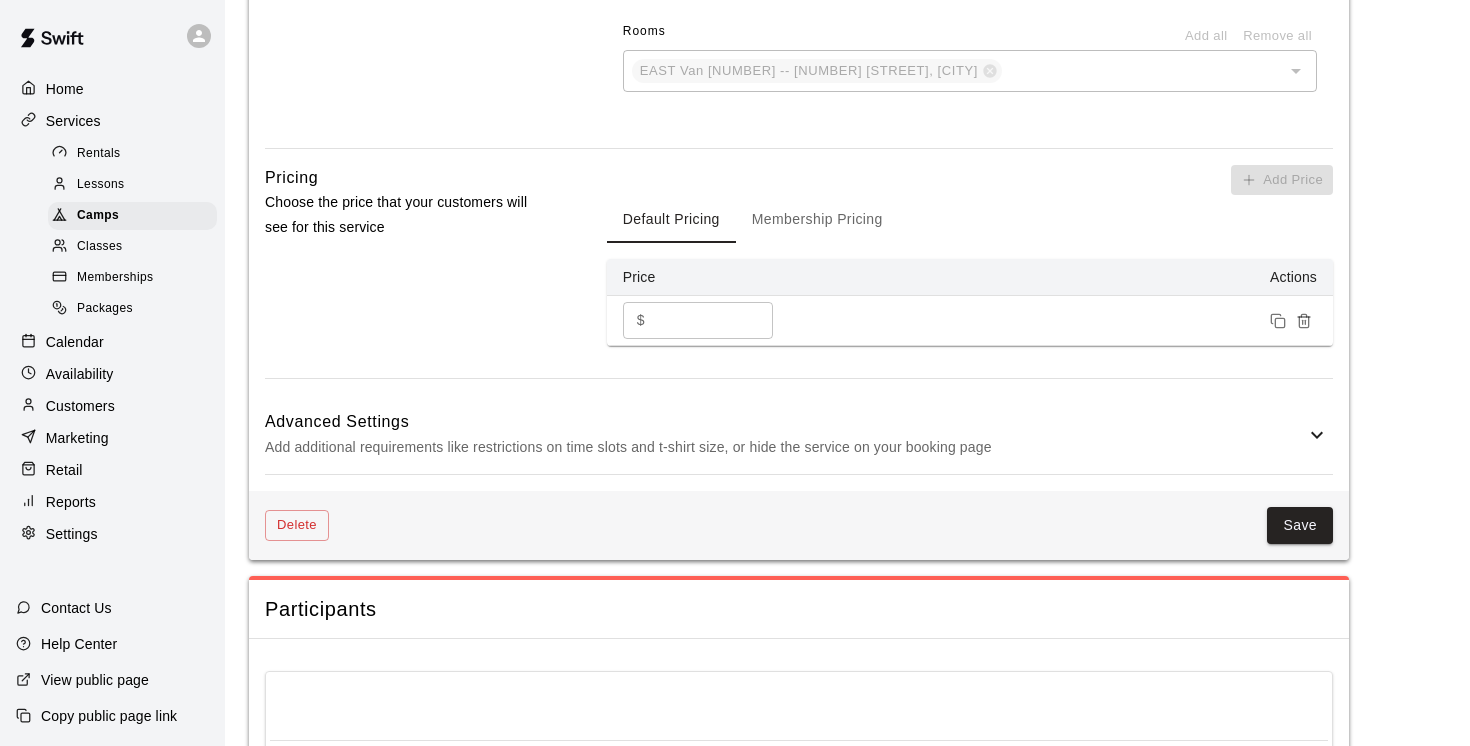 scroll, scrollTop: 1375, scrollLeft: 0, axis: vertical 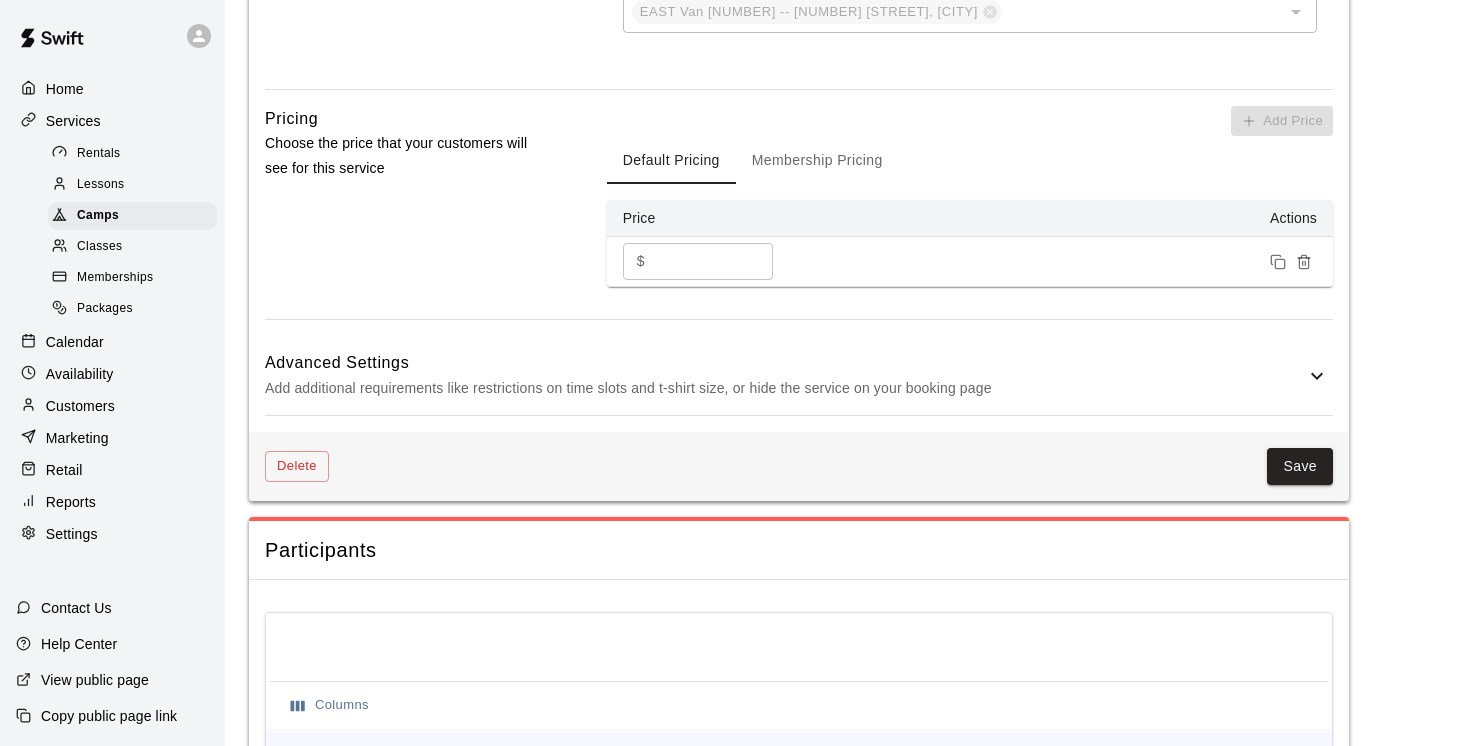 click 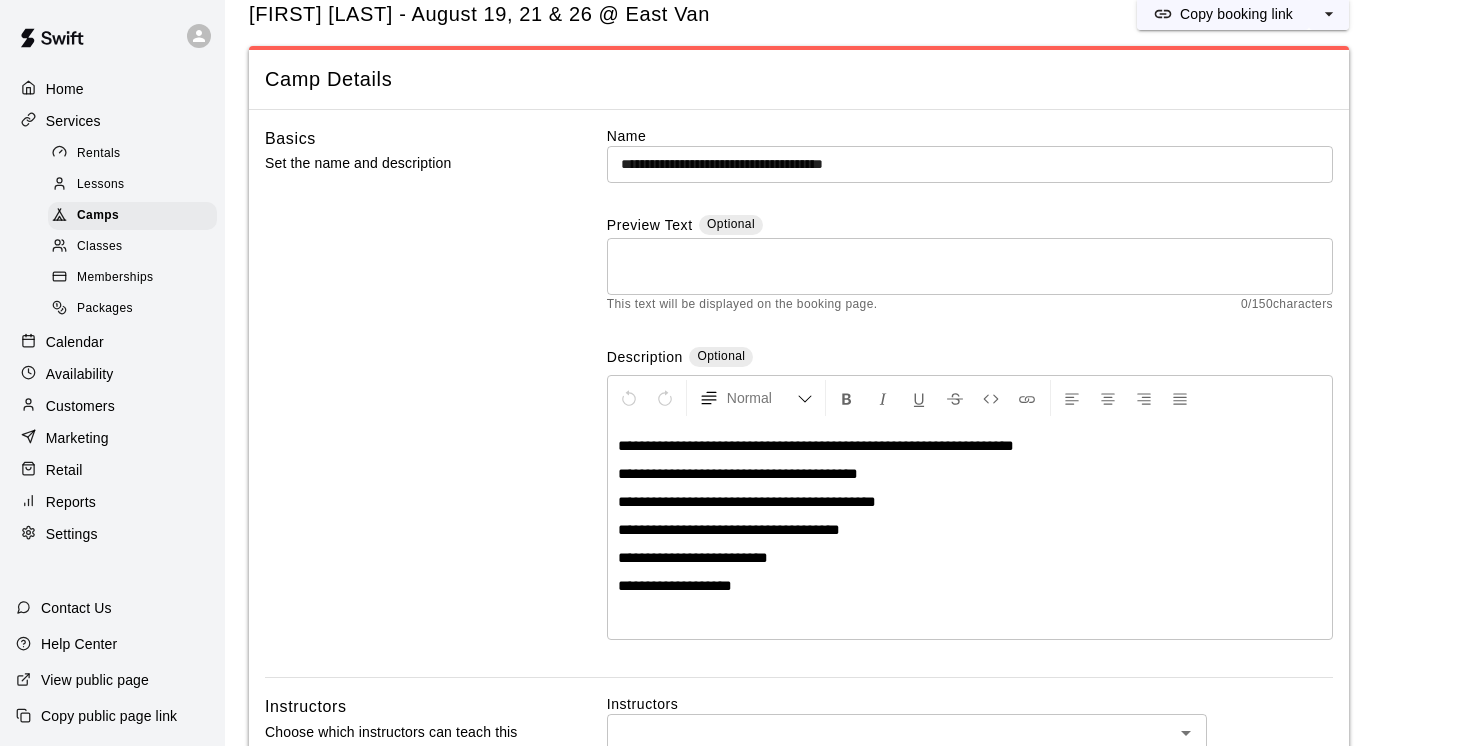 scroll, scrollTop: 0, scrollLeft: 0, axis: both 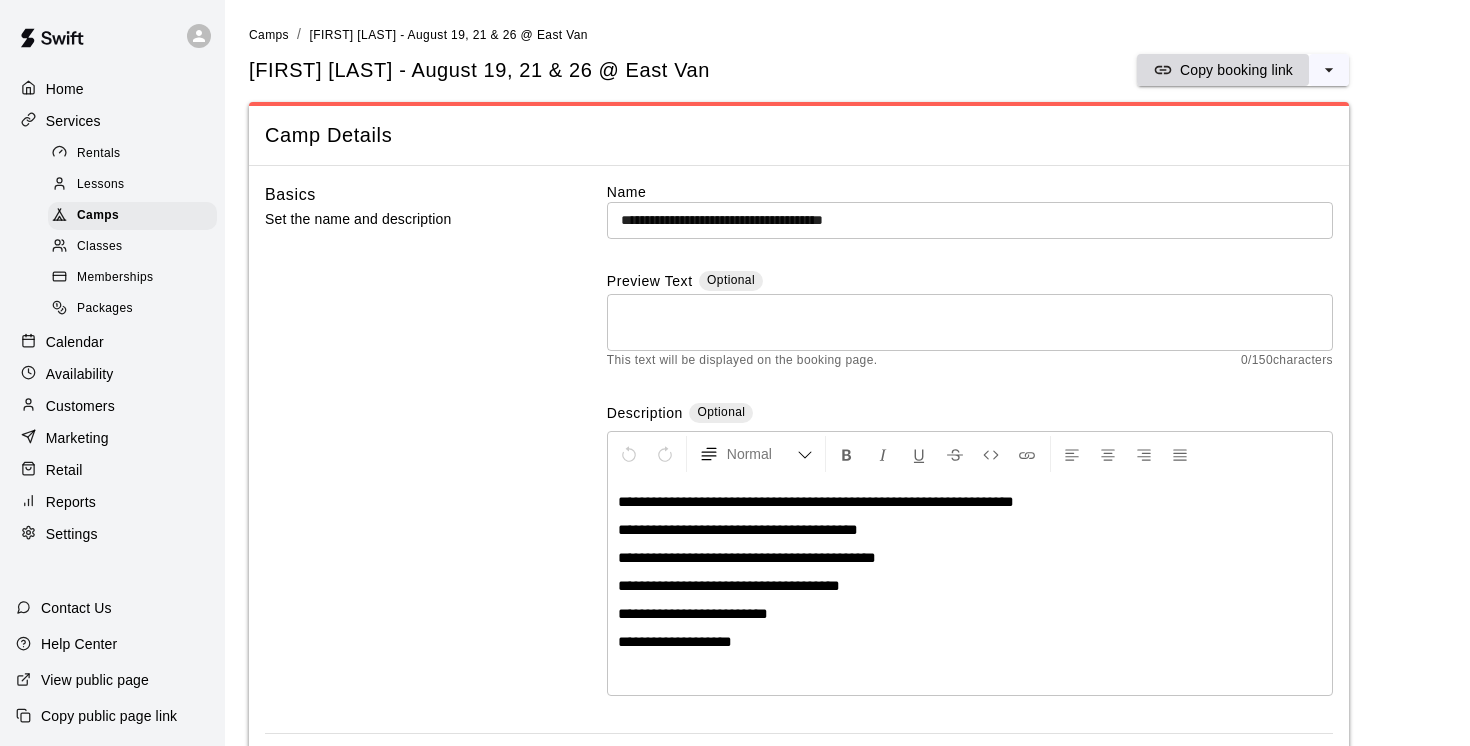 click on "Copy booking link" at bounding box center [1236, 70] 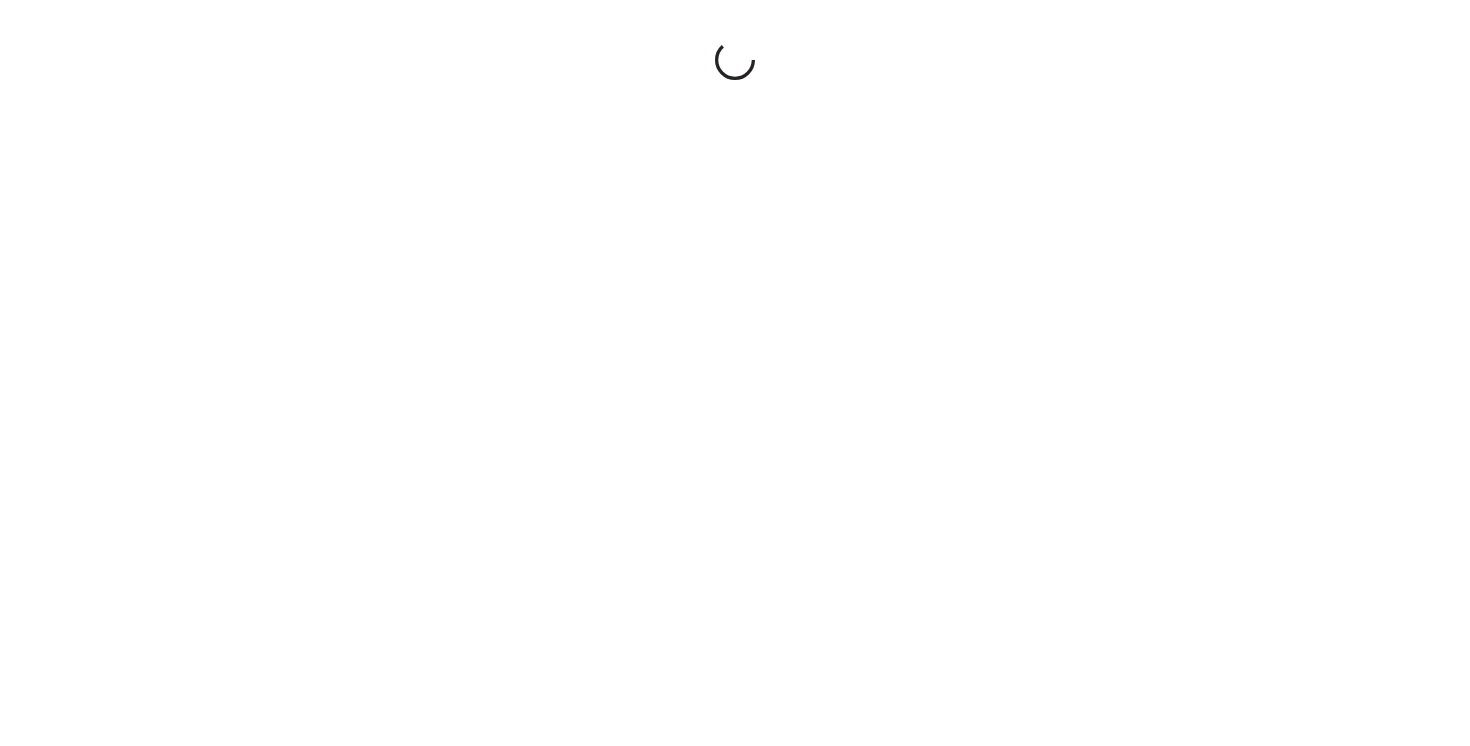 scroll, scrollTop: 0, scrollLeft: 0, axis: both 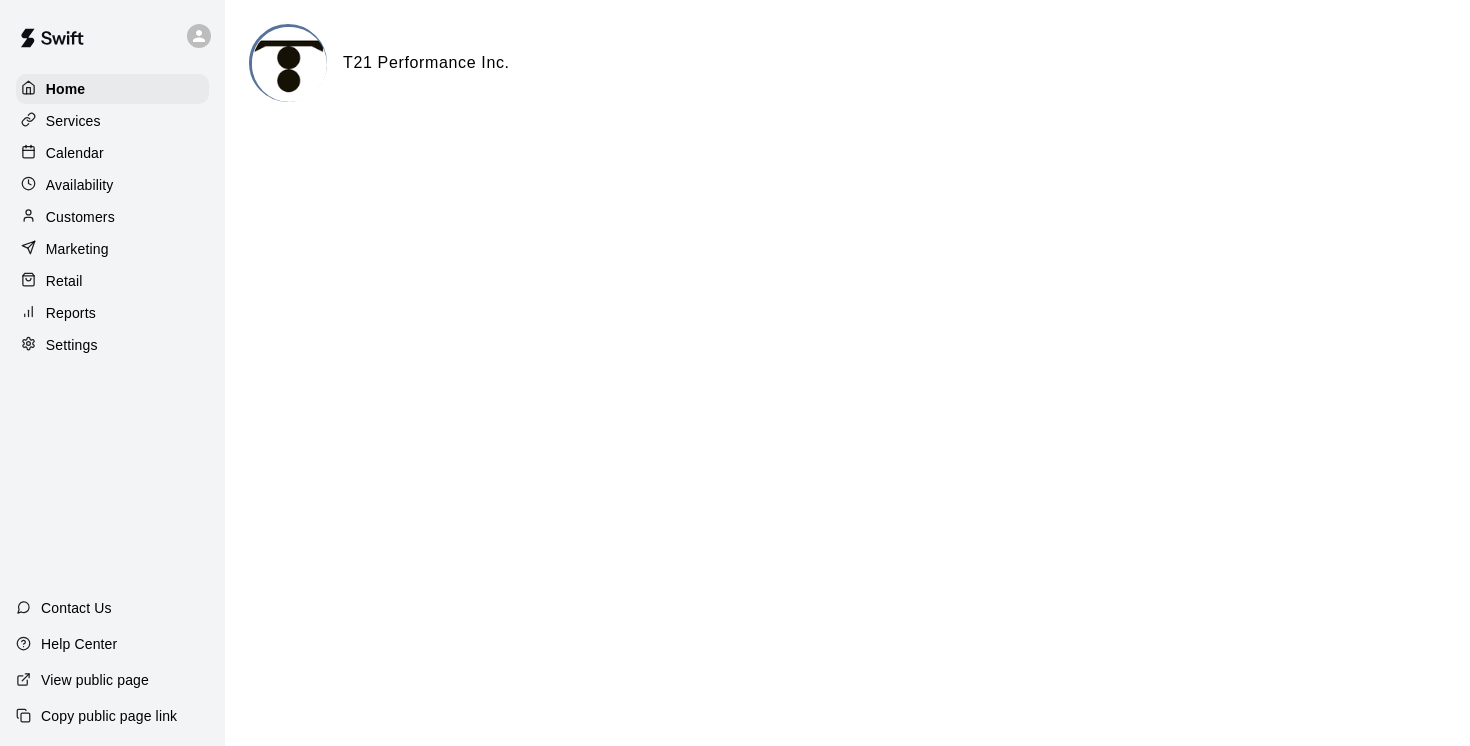 click on "Customers" at bounding box center (80, 217) 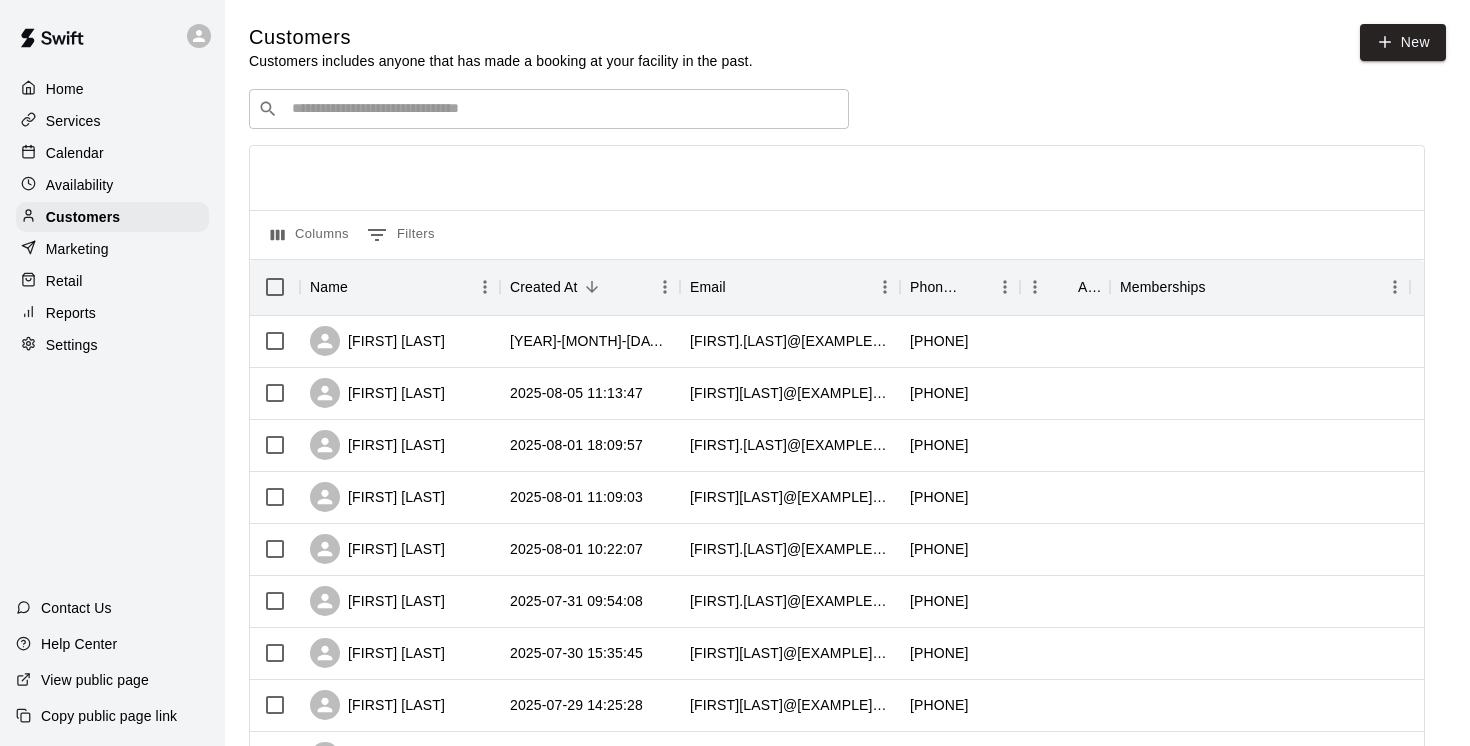 click at bounding box center [563, 109] 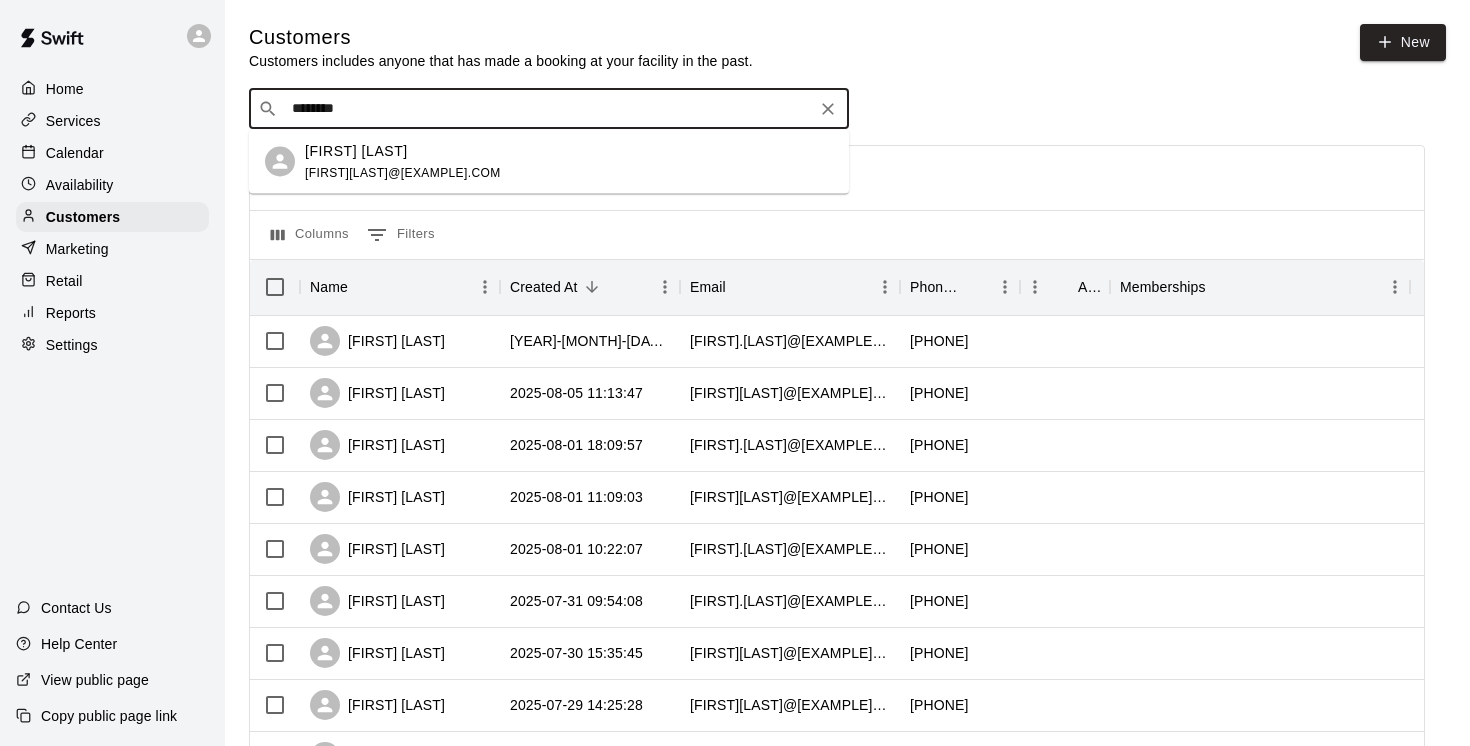 type on "*********" 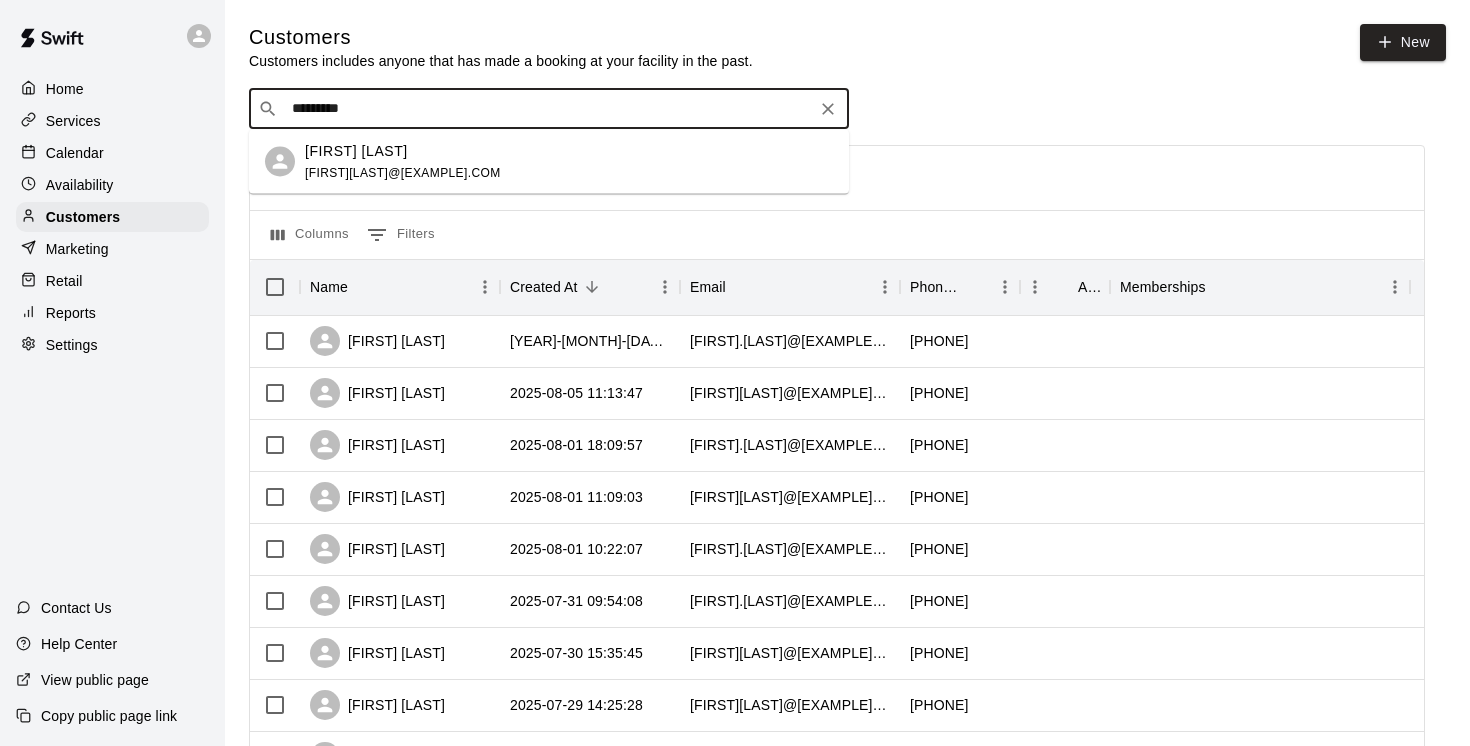 click on "Hank Bonn" at bounding box center [356, 150] 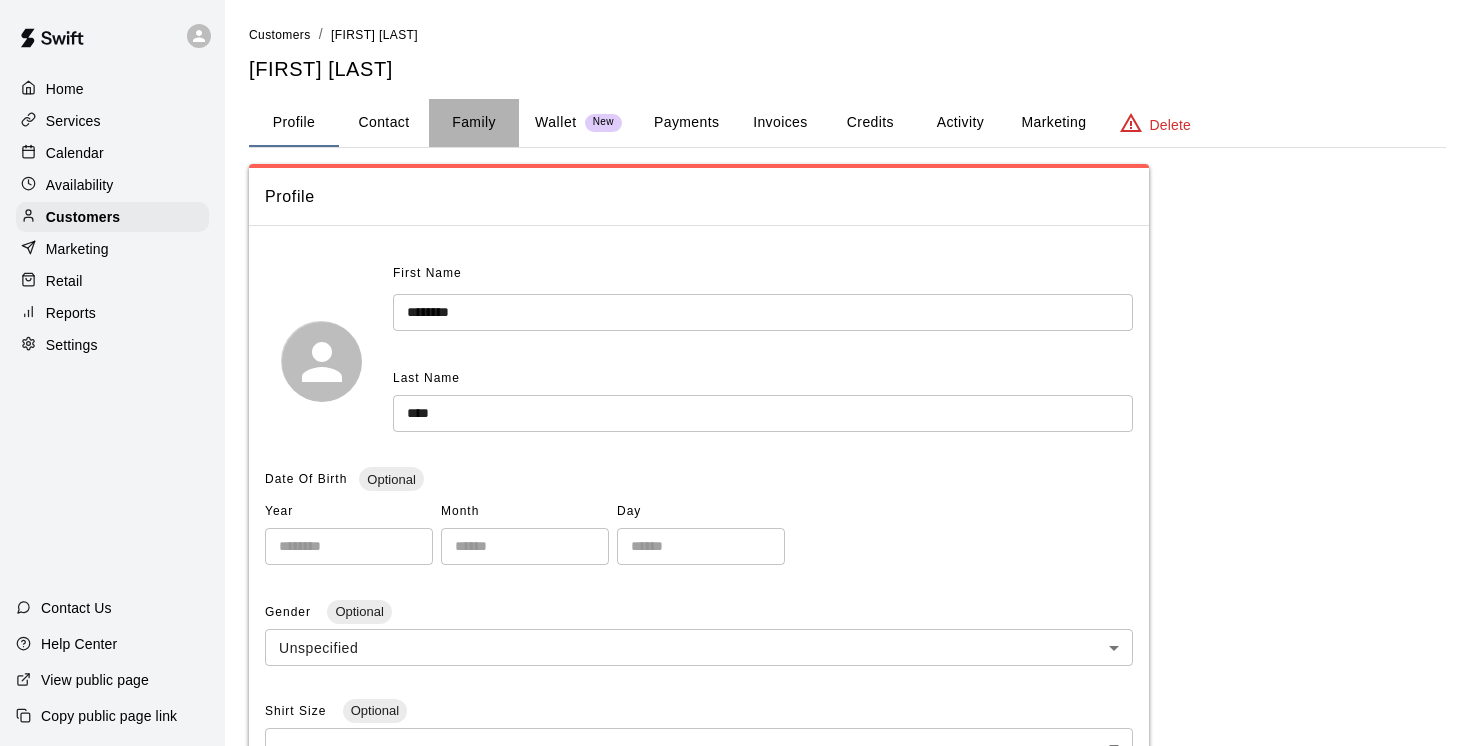 click on "Family" at bounding box center [474, 123] 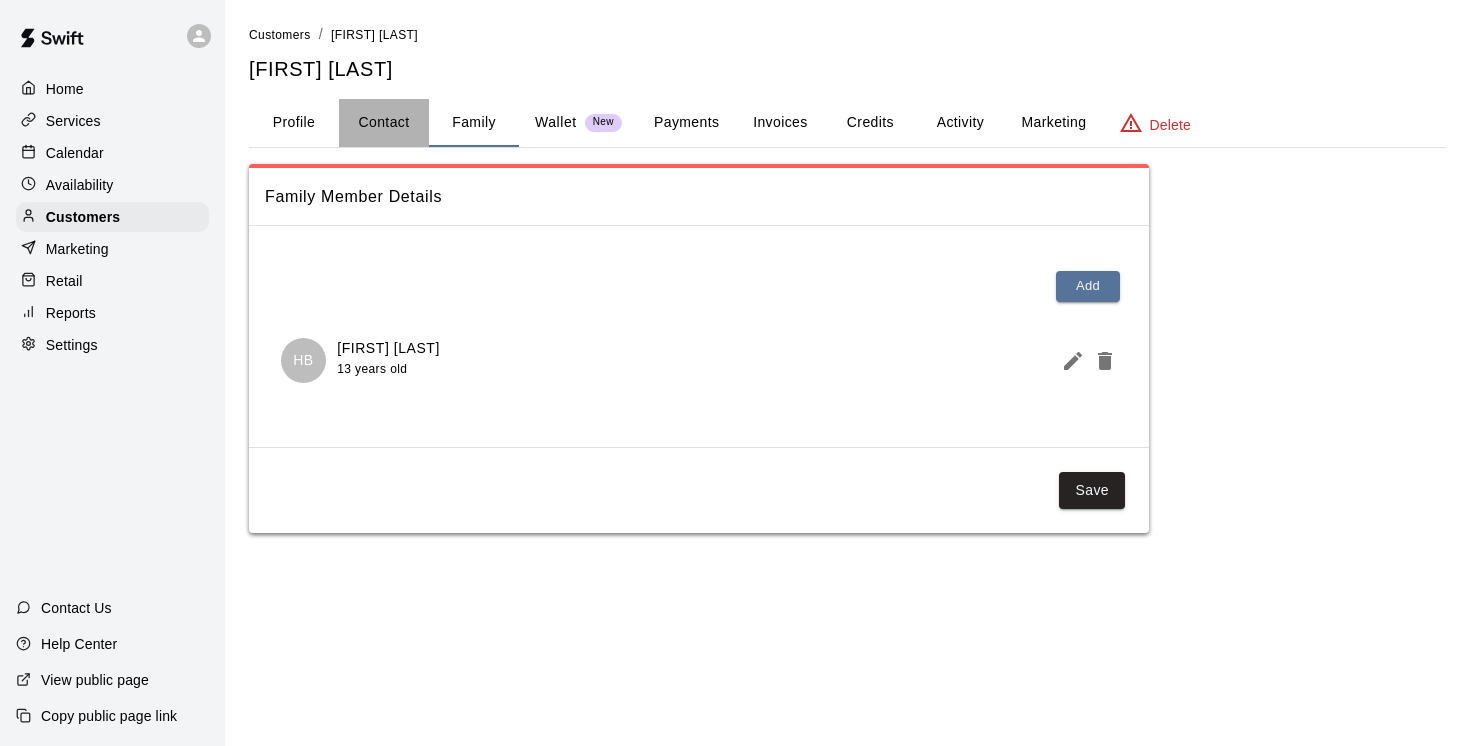 click on "Contact" at bounding box center (384, 123) 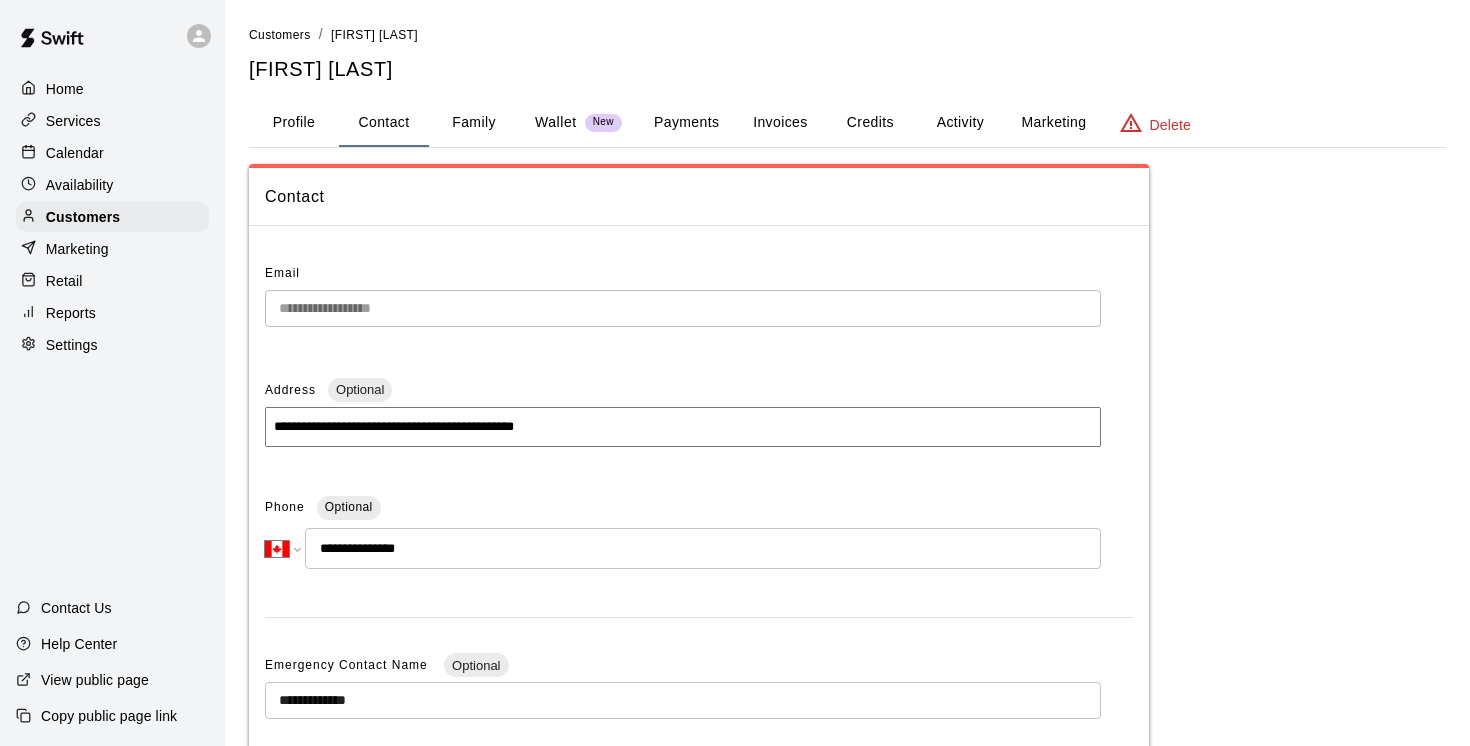 click on "Profile" at bounding box center (294, 123) 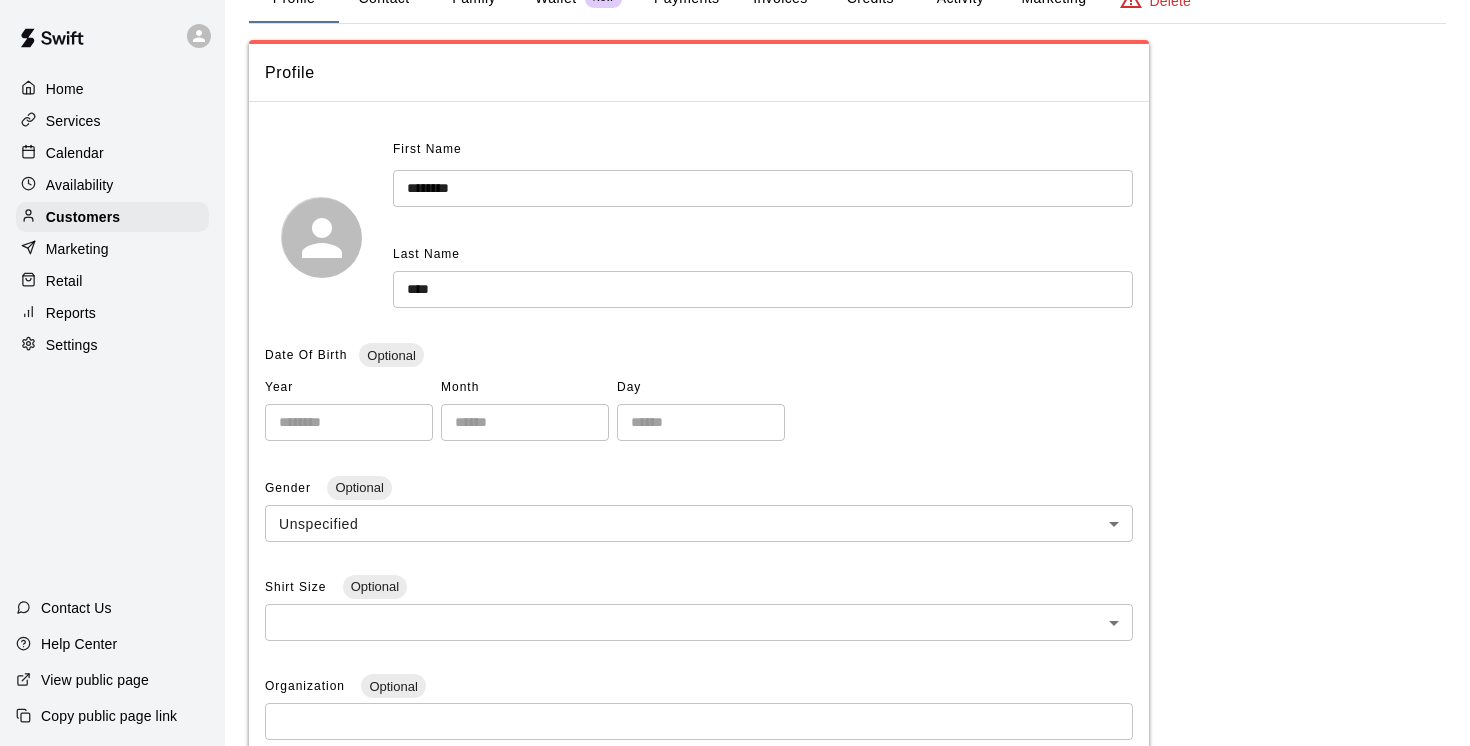 scroll, scrollTop: 0, scrollLeft: 0, axis: both 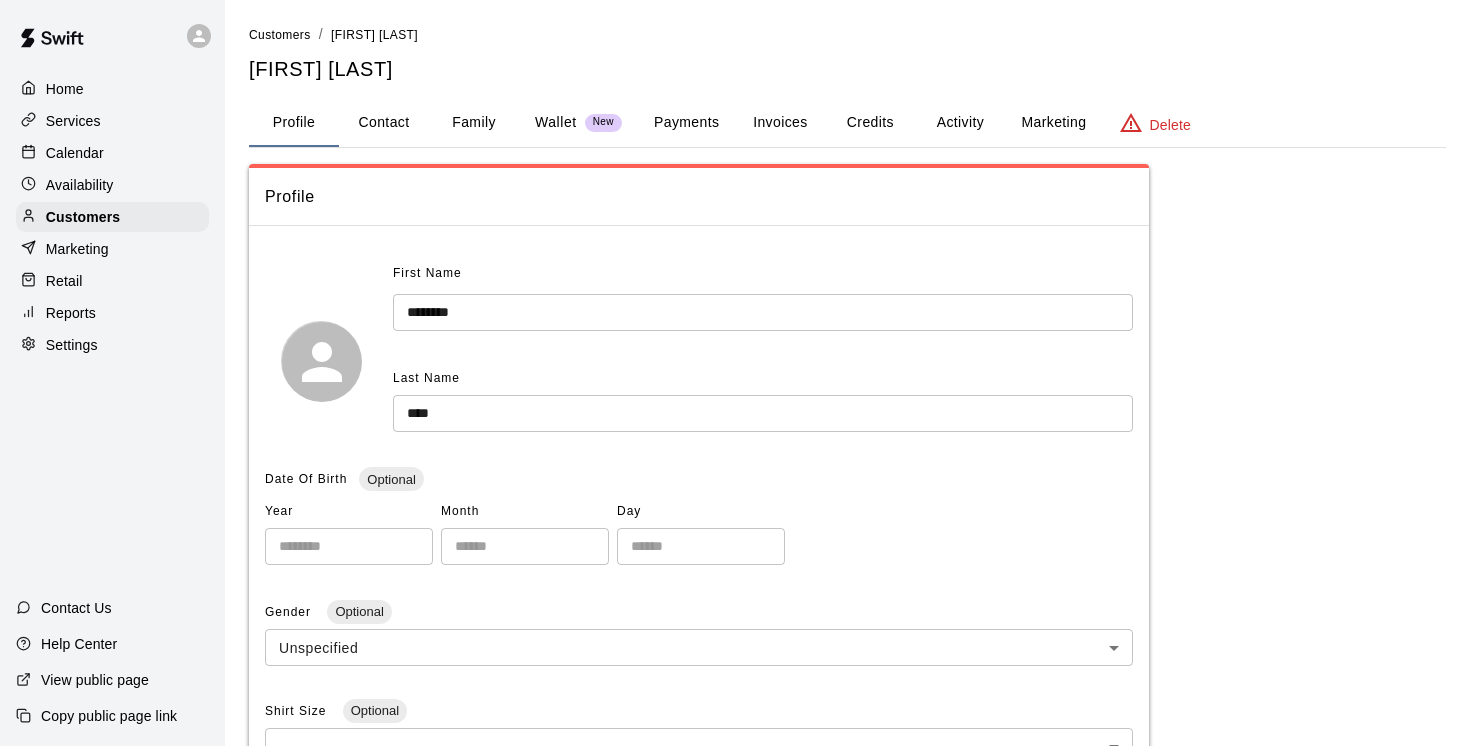 click on "Contact" at bounding box center (384, 123) 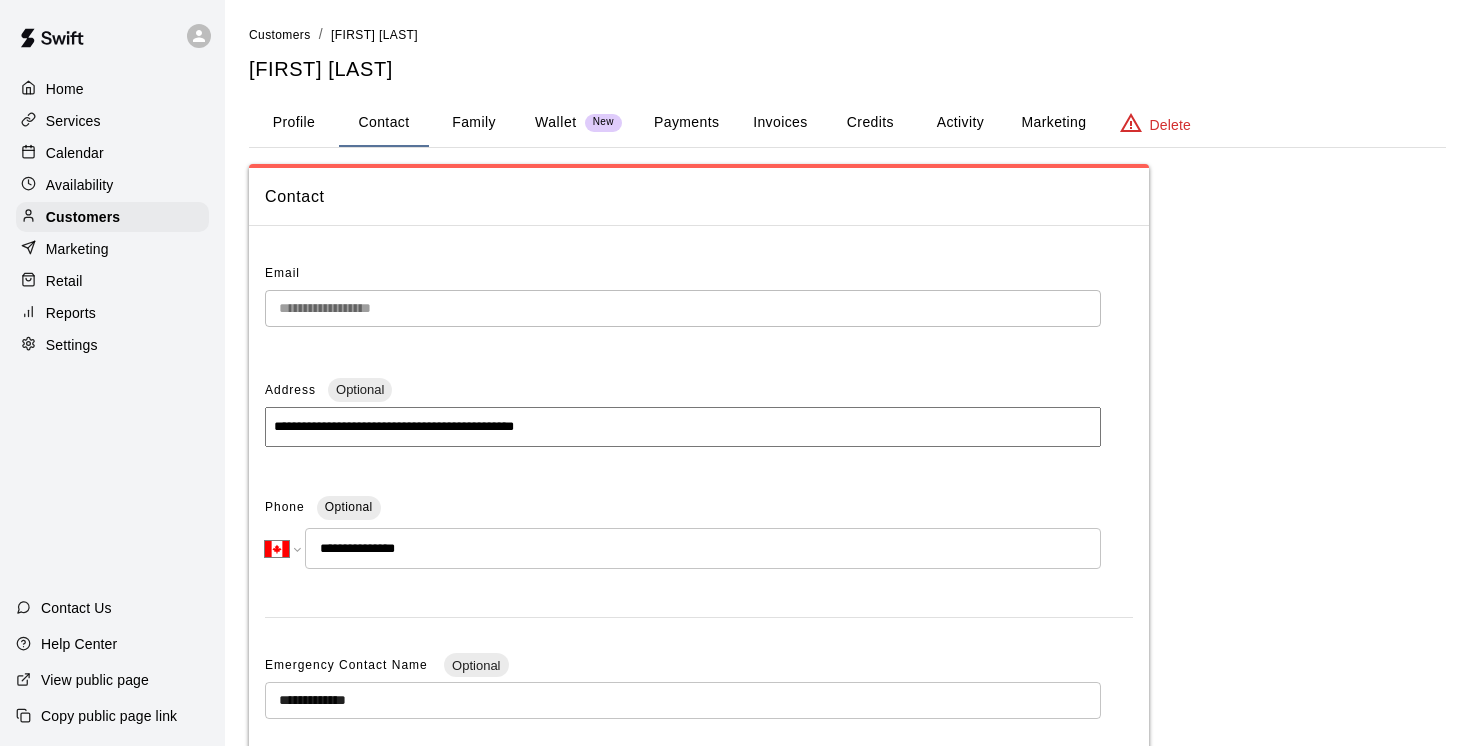 click on "Family" at bounding box center [474, 123] 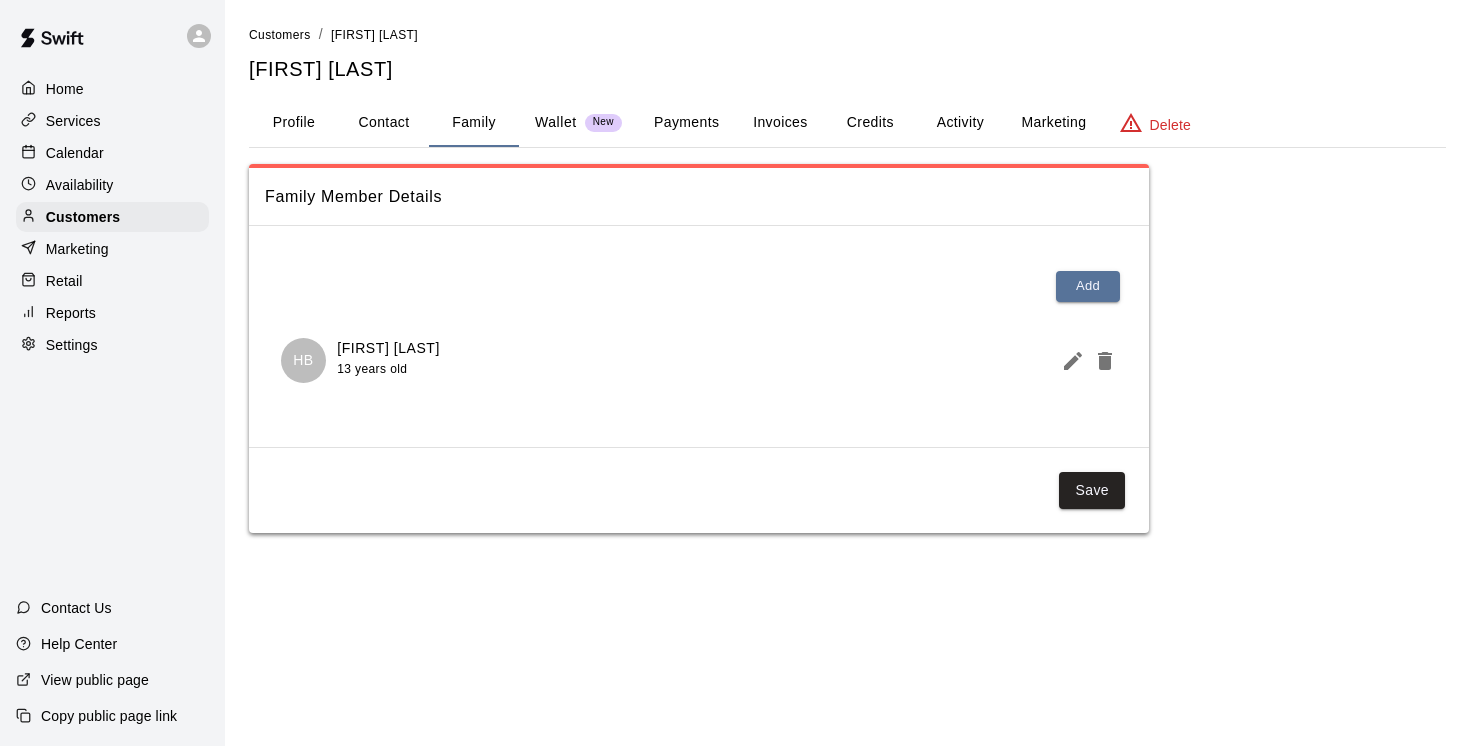 click on "Wallet" at bounding box center (556, 122) 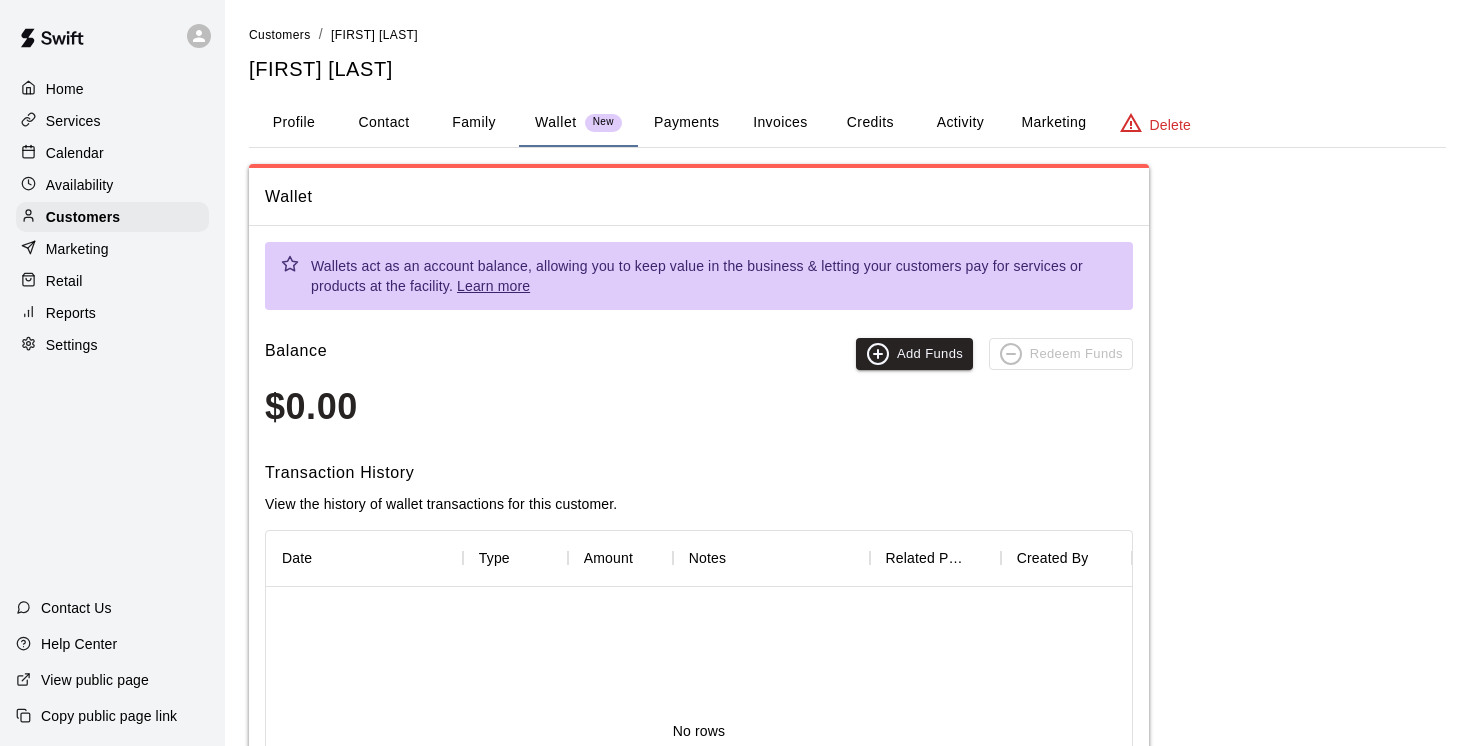 click on "Payments" at bounding box center [686, 123] 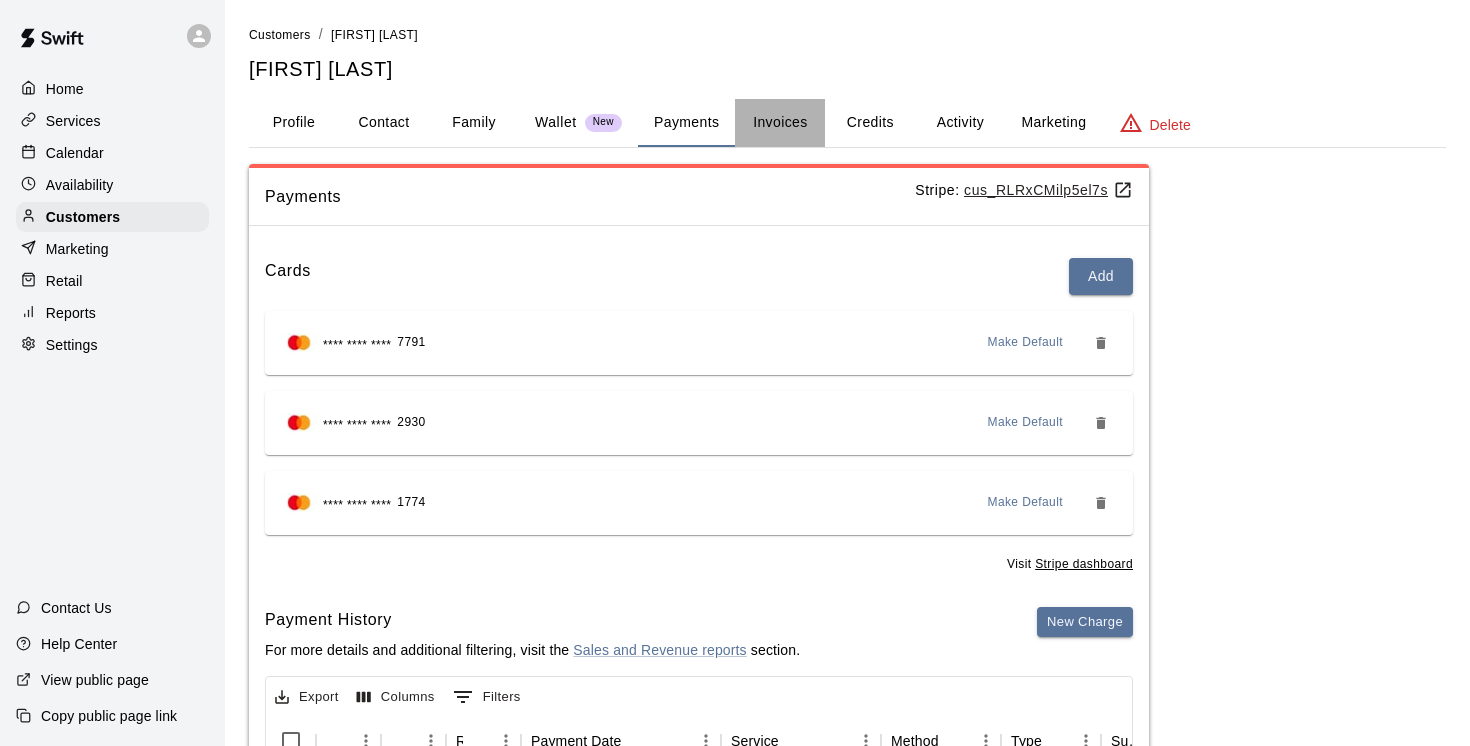 click on "Invoices" at bounding box center [780, 123] 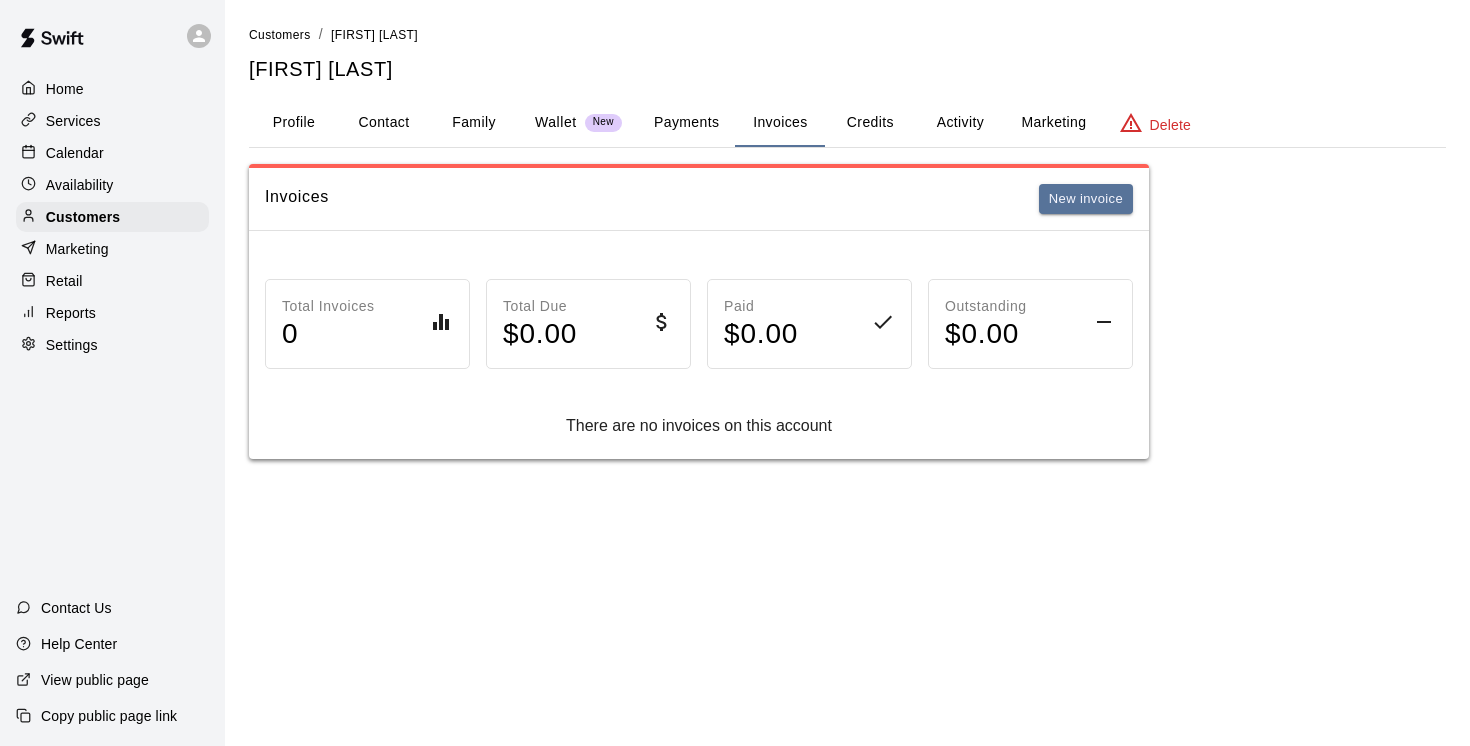 click on "Credits" at bounding box center [870, 123] 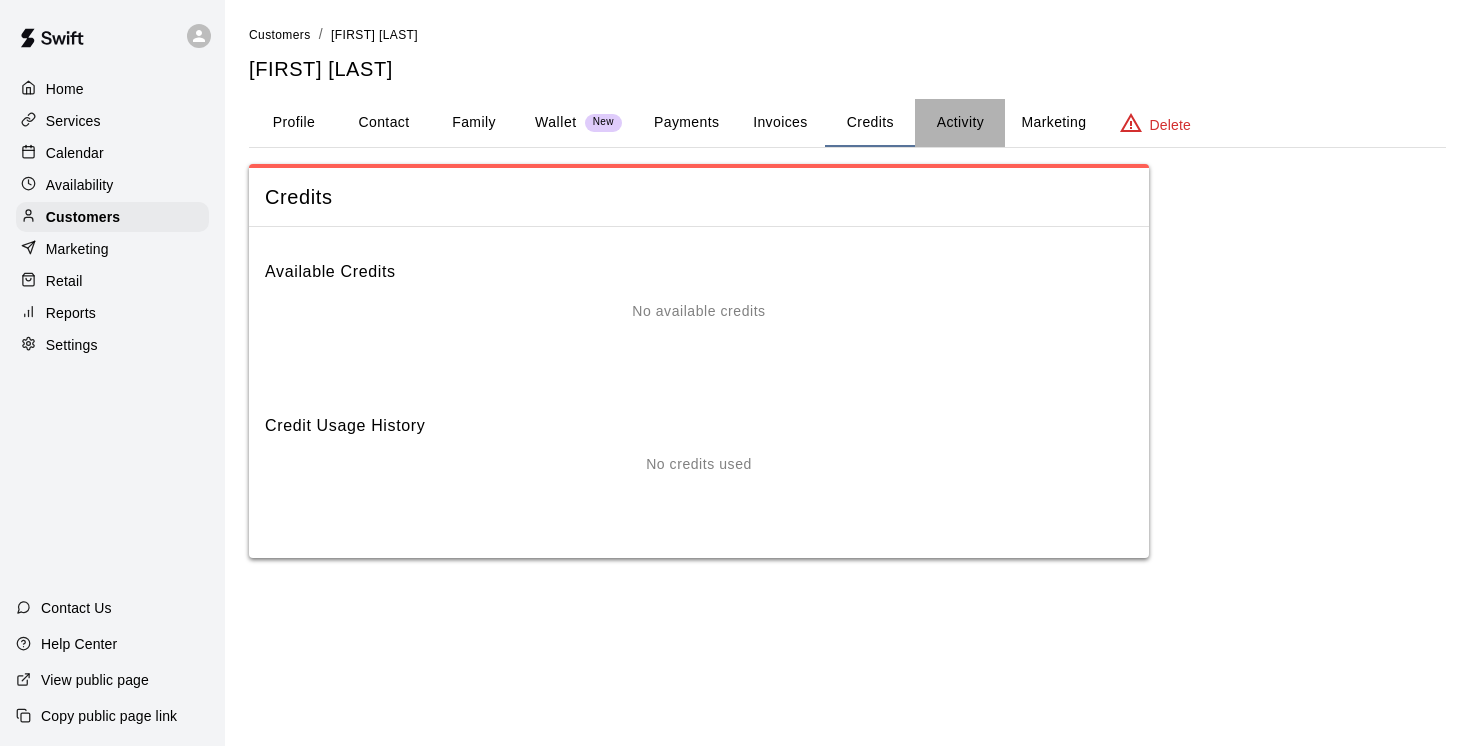 click on "Activity" at bounding box center [960, 123] 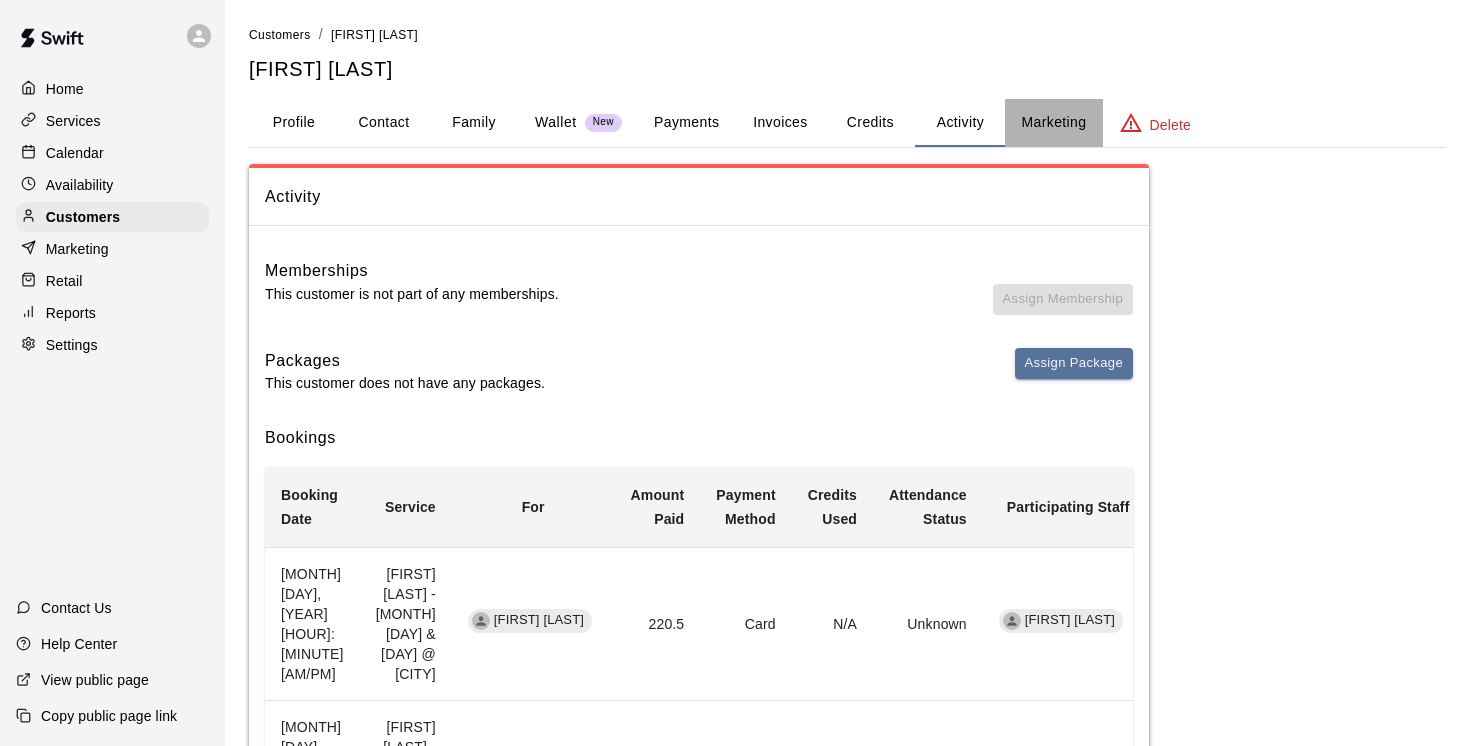 click on "Marketing" at bounding box center (1053, 123) 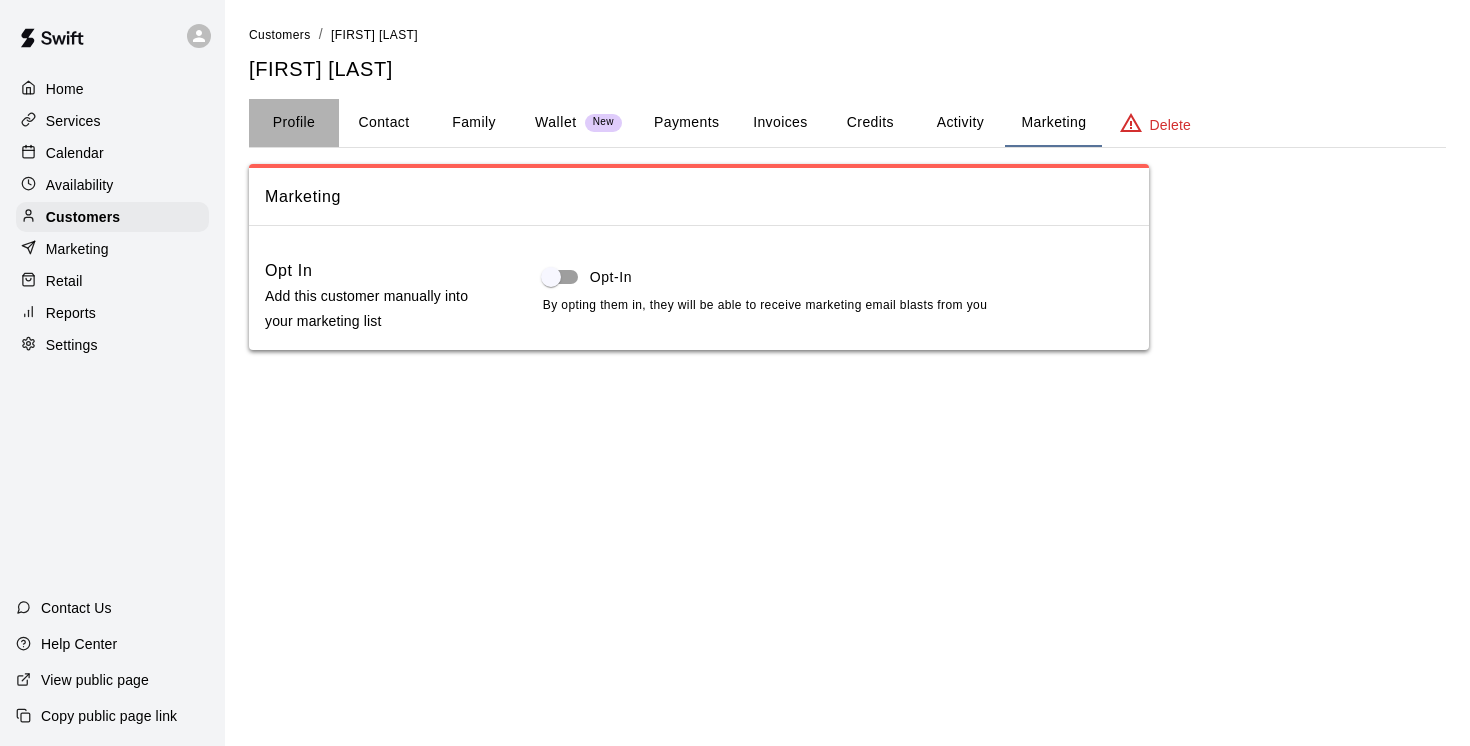 click on "Profile" at bounding box center [294, 123] 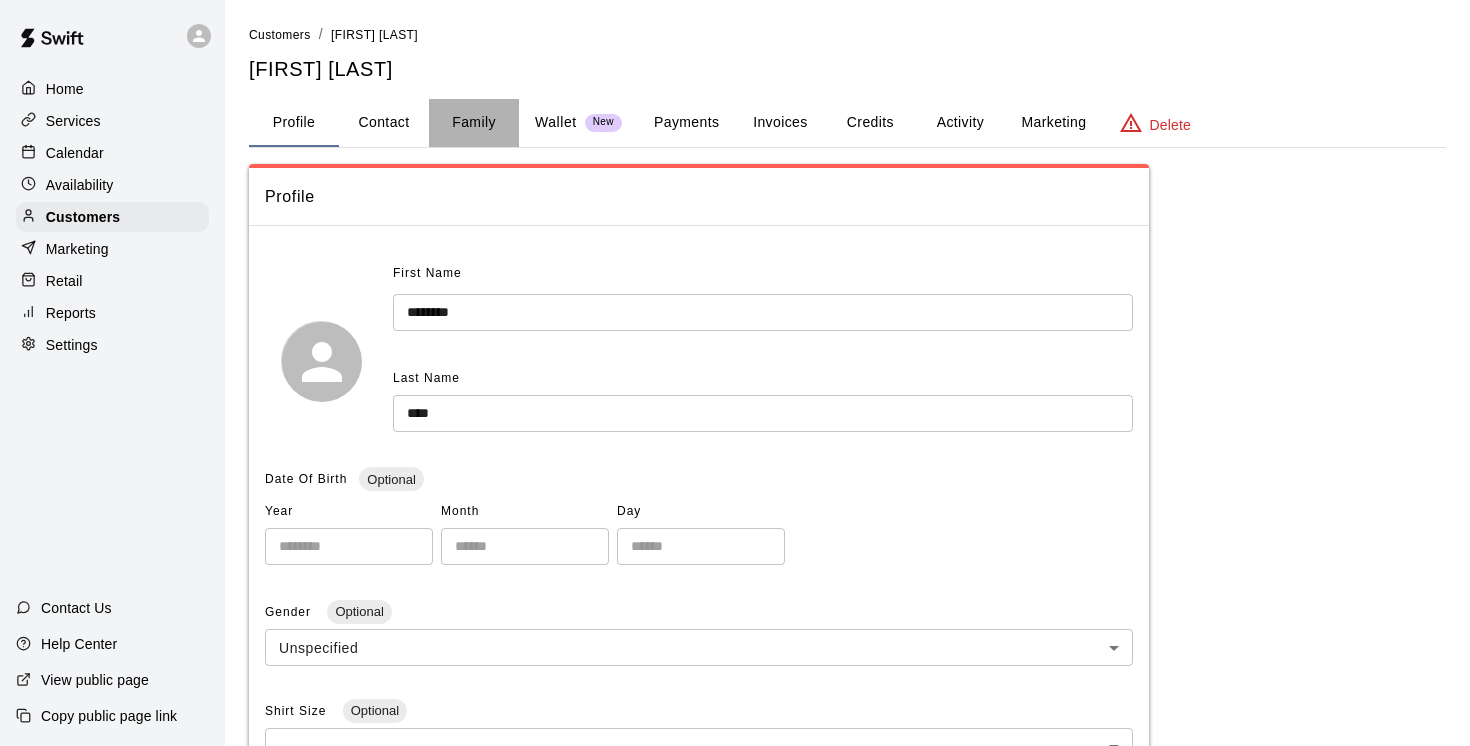 click on "Family" at bounding box center [474, 123] 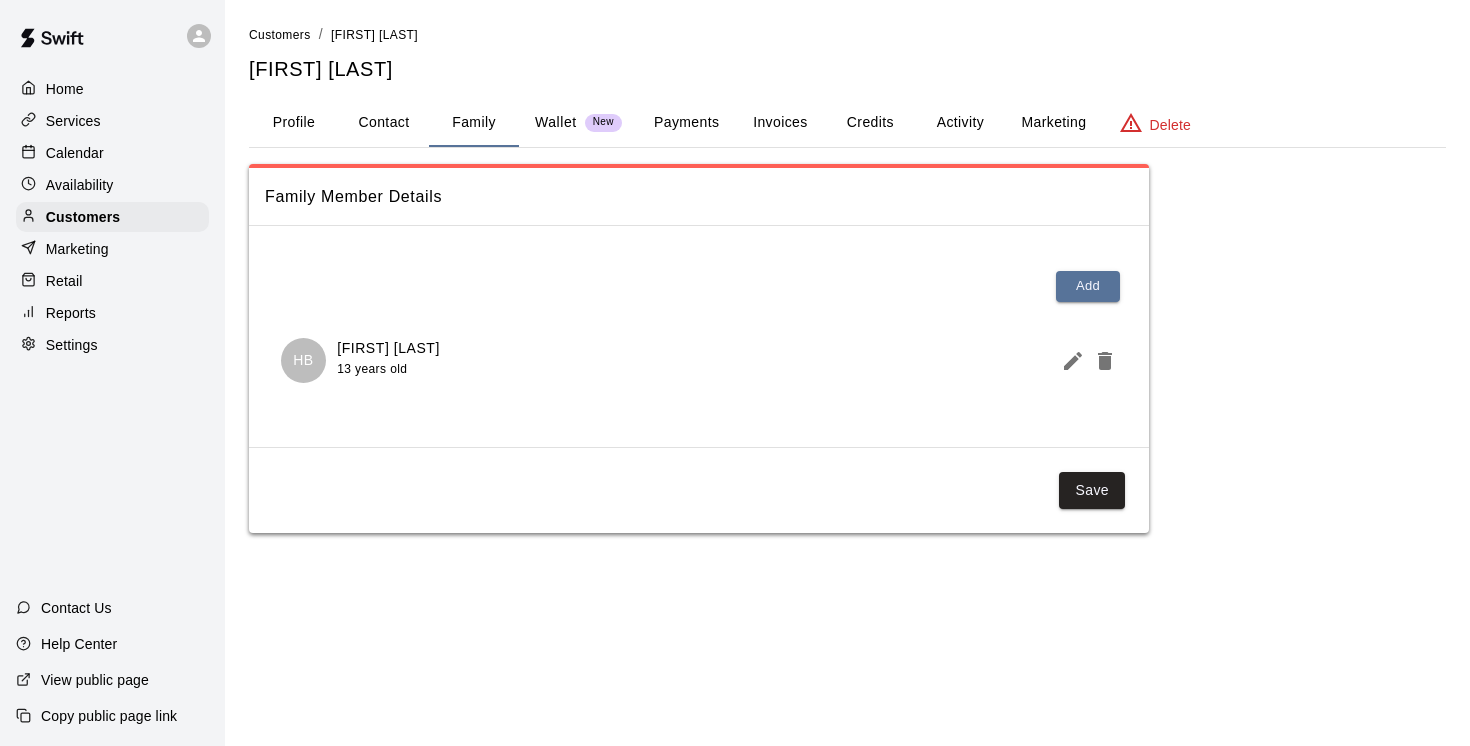 click on "Profile" at bounding box center (294, 123) 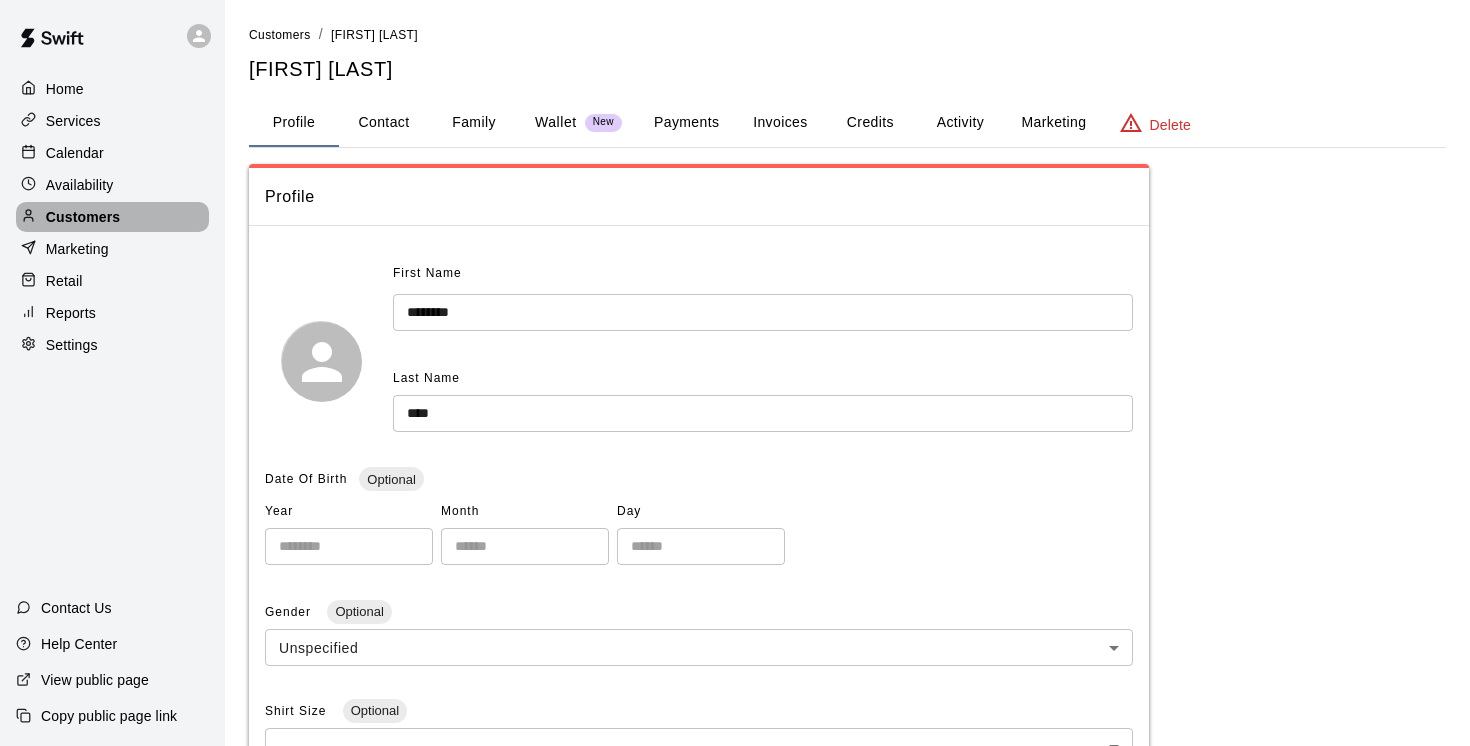 click on "Customers" at bounding box center [83, 217] 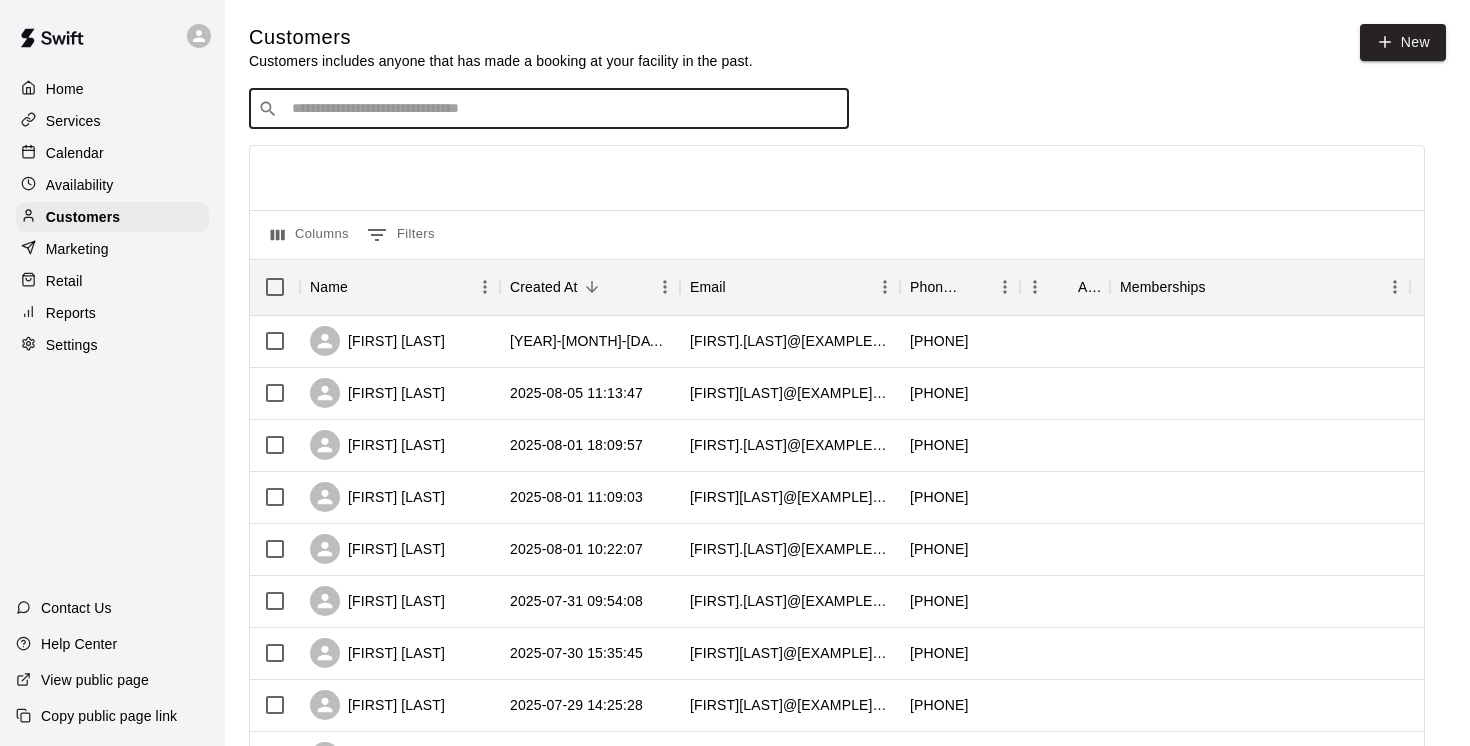 click at bounding box center [563, 109] 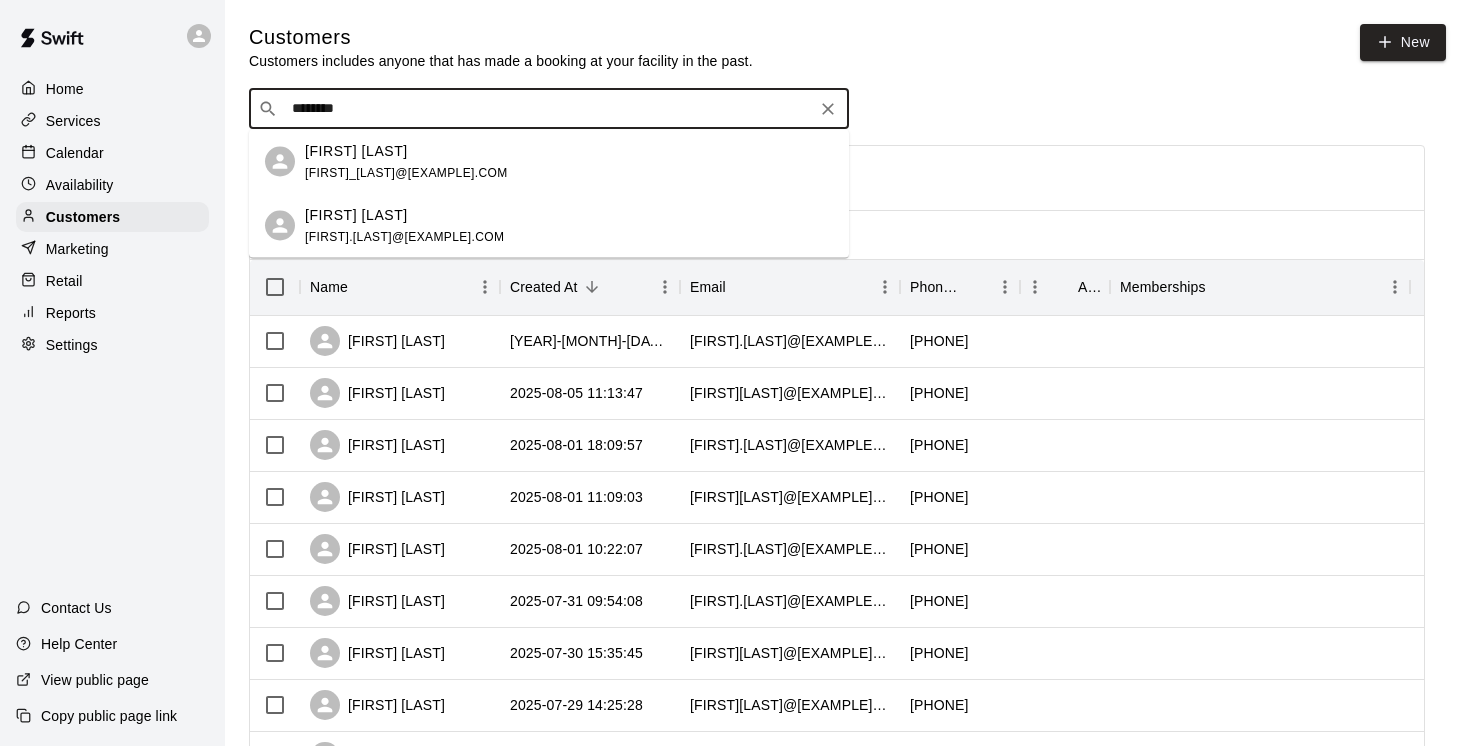 type on "*********" 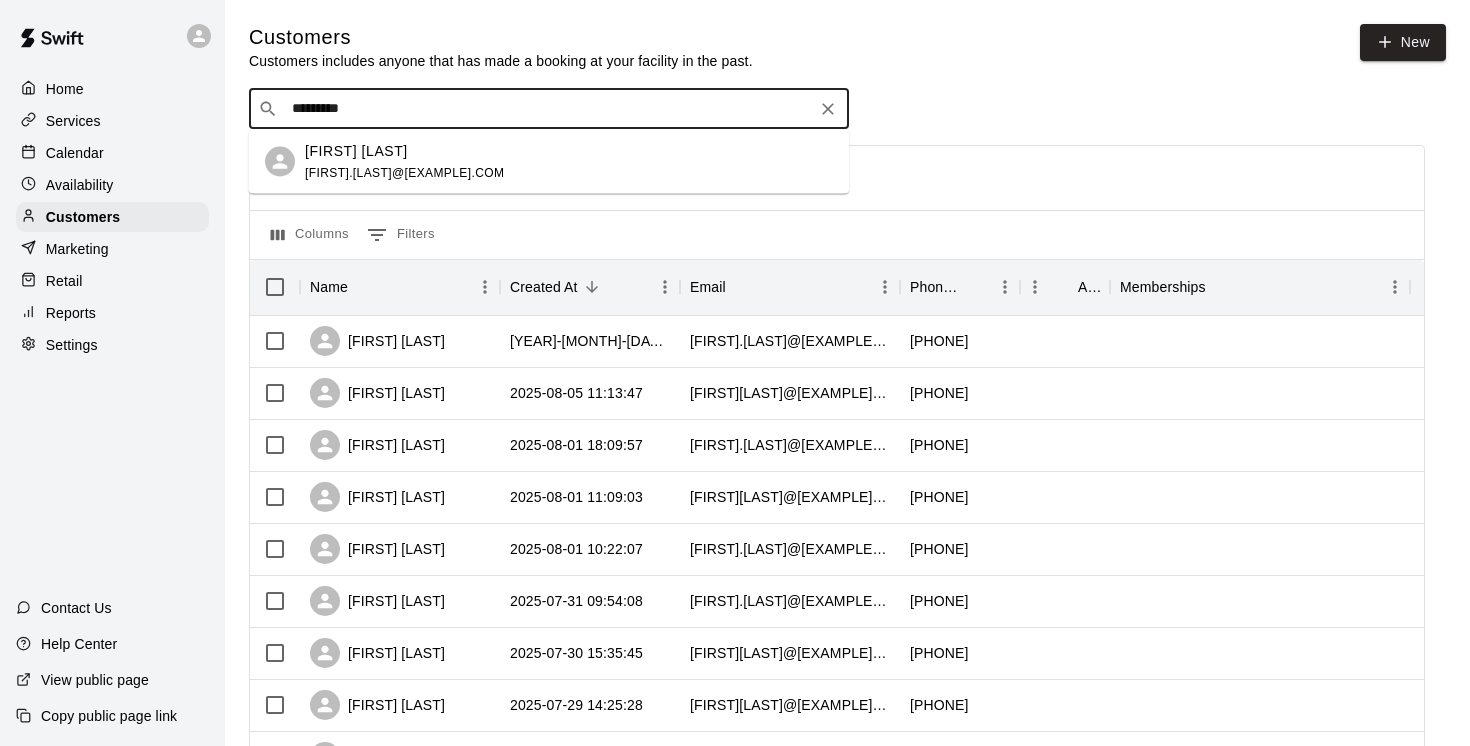 click on "George Gu" at bounding box center [356, 150] 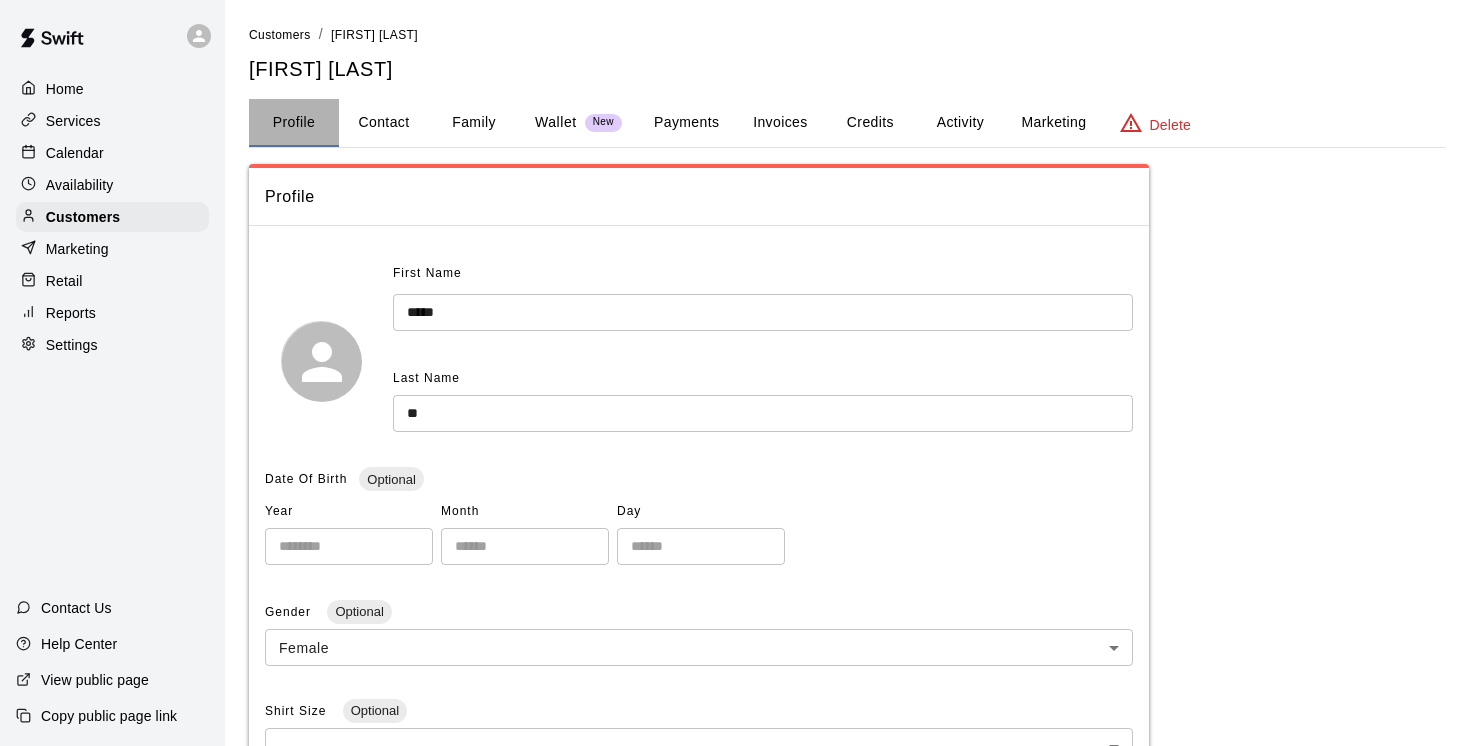 click on "Profile" at bounding box center (294, 123) 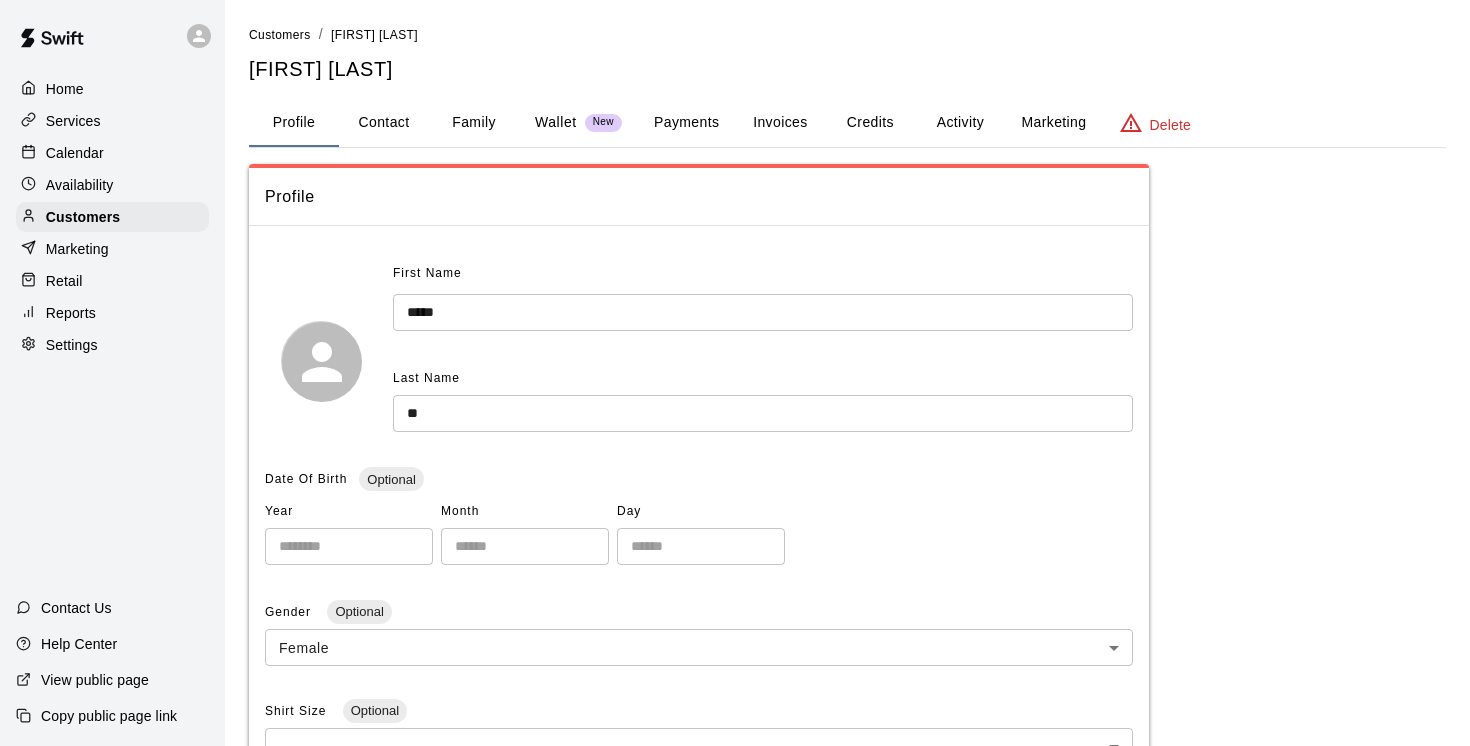 click on "Contact" at bounding box center (384, 123) 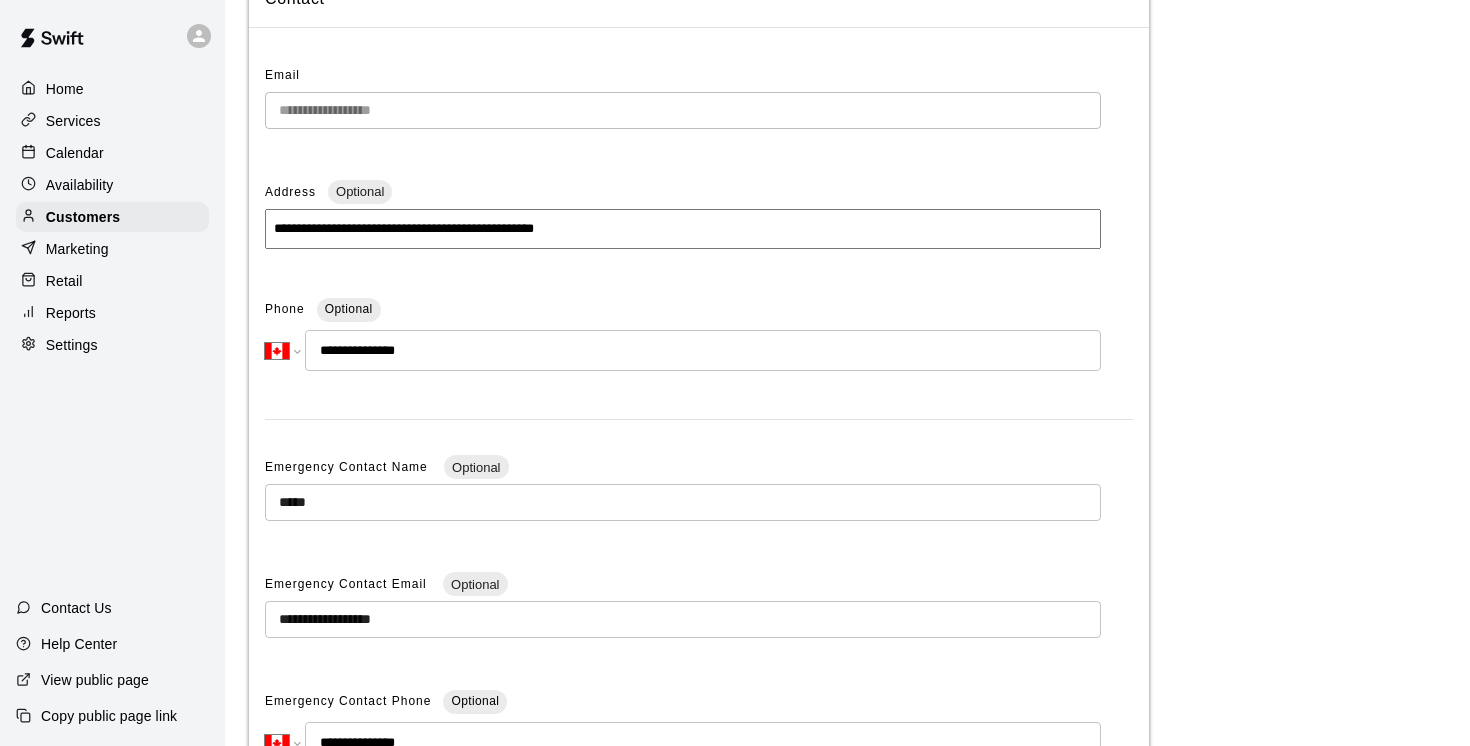 scroll, scrollTop: 47, scrollLeft: 0, axis: vertical 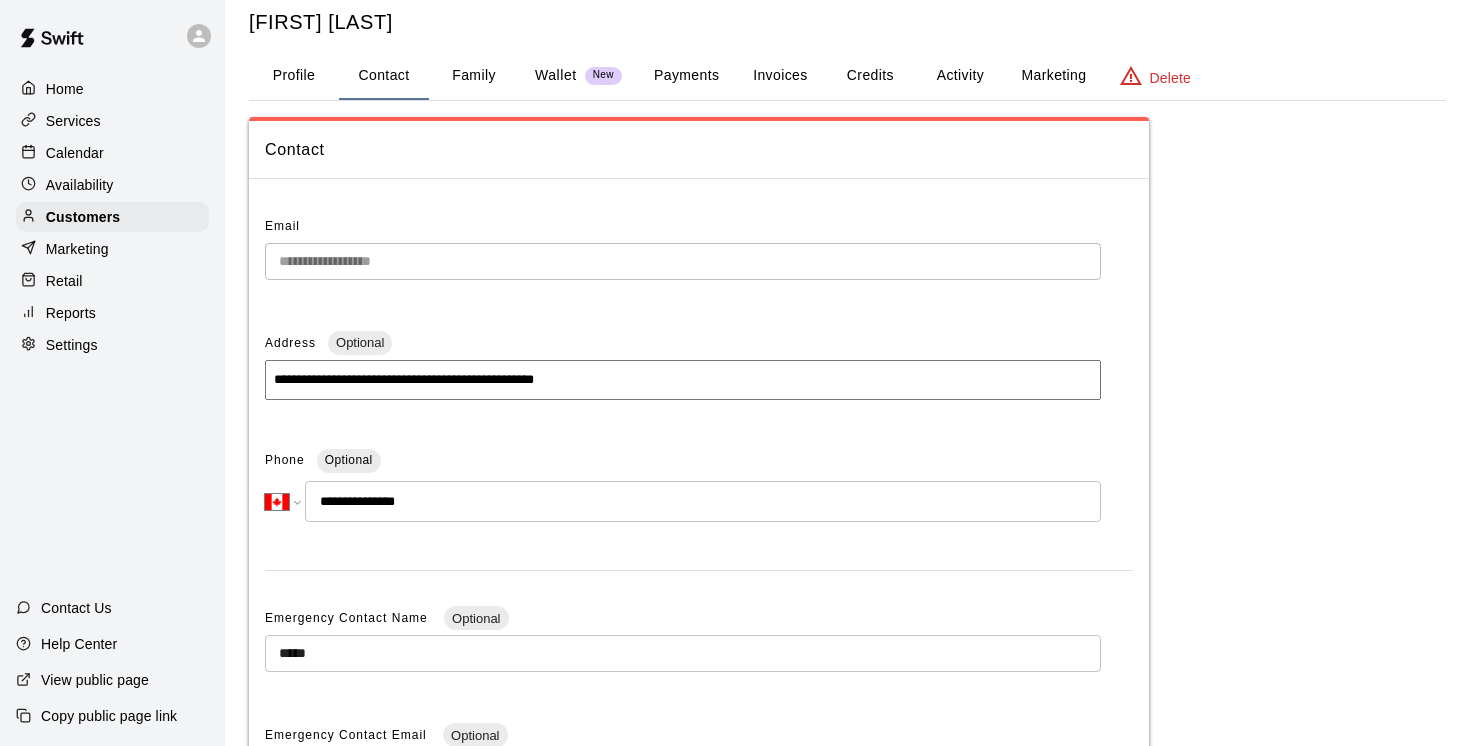 click on "Family" at bounding box center (474, 76) 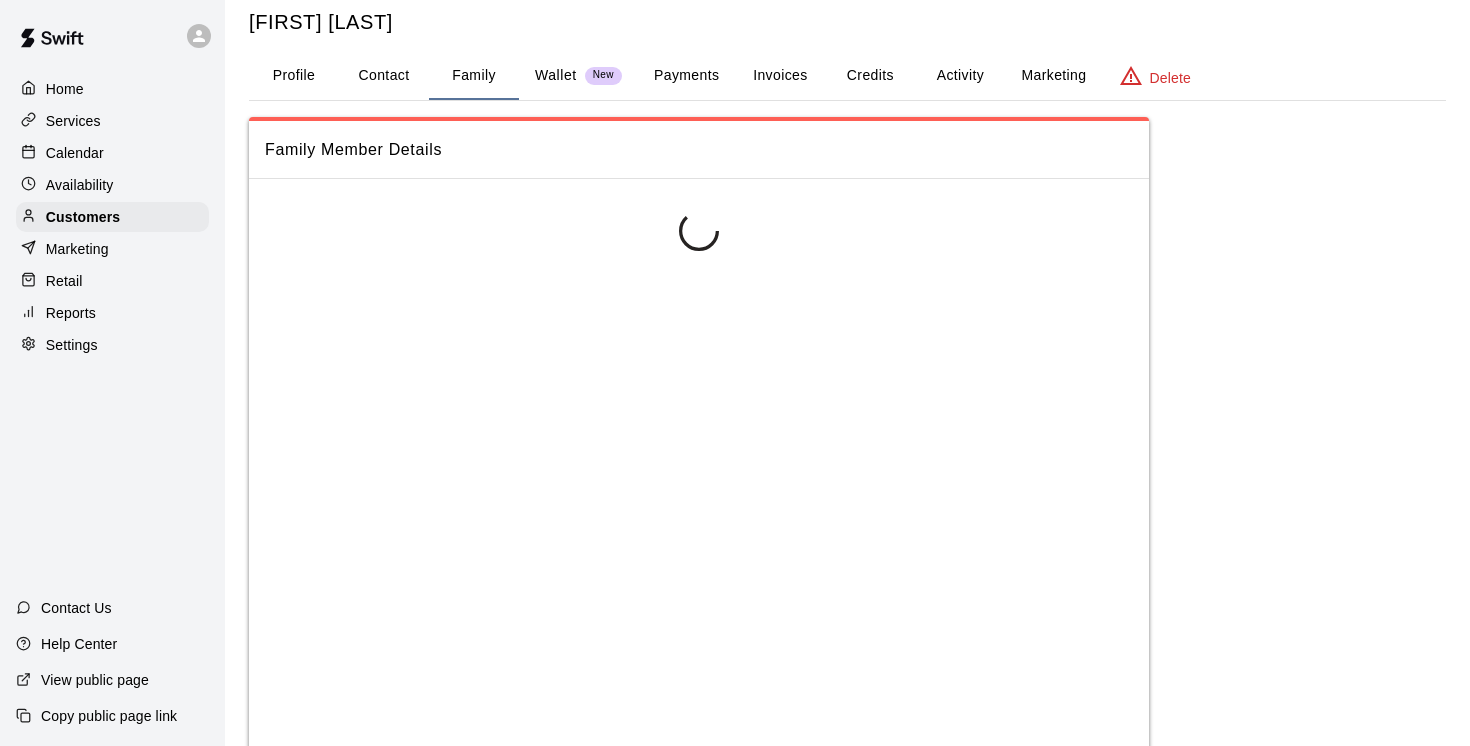 scroll, scrollTop: 0, scrollLeft: 0, axis: both 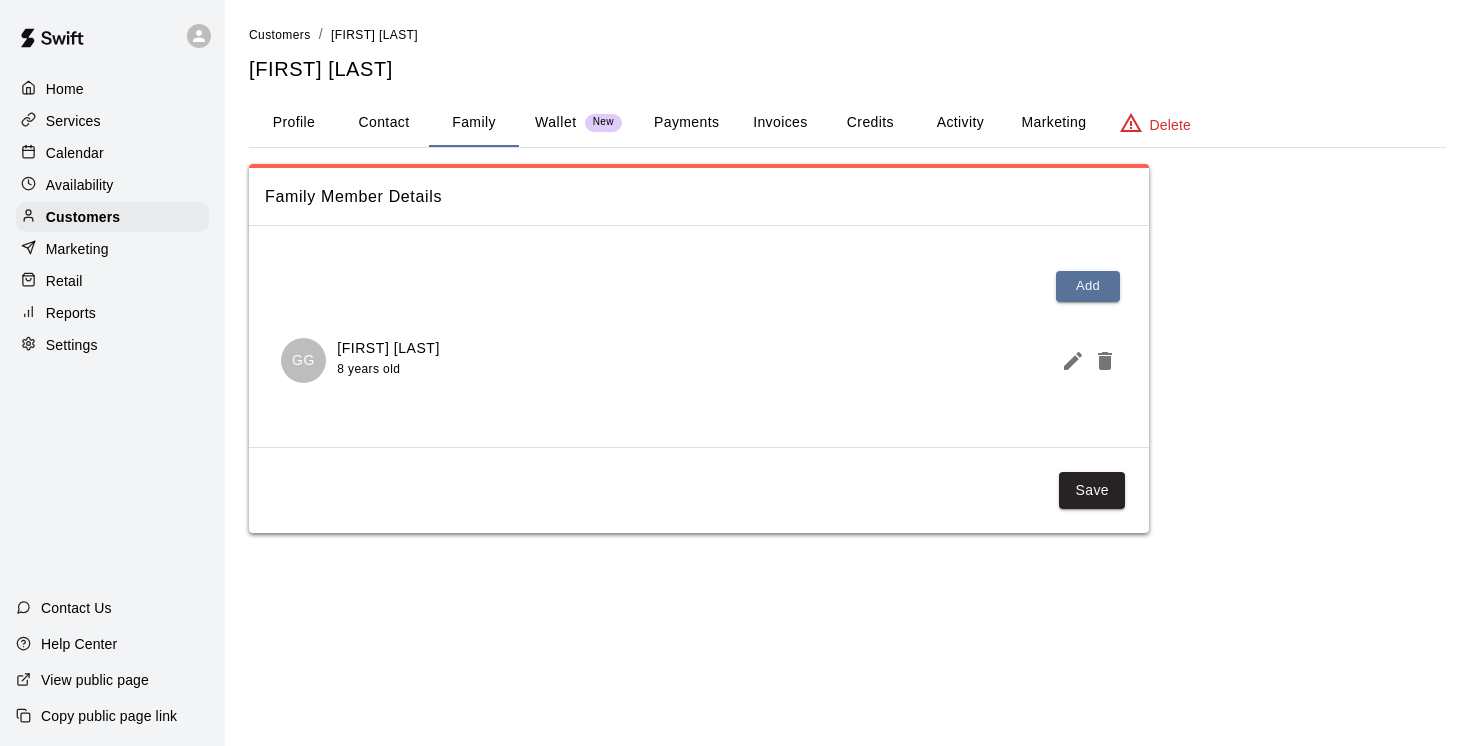 click on "Family Member Details" at bounding box center (699, 197) 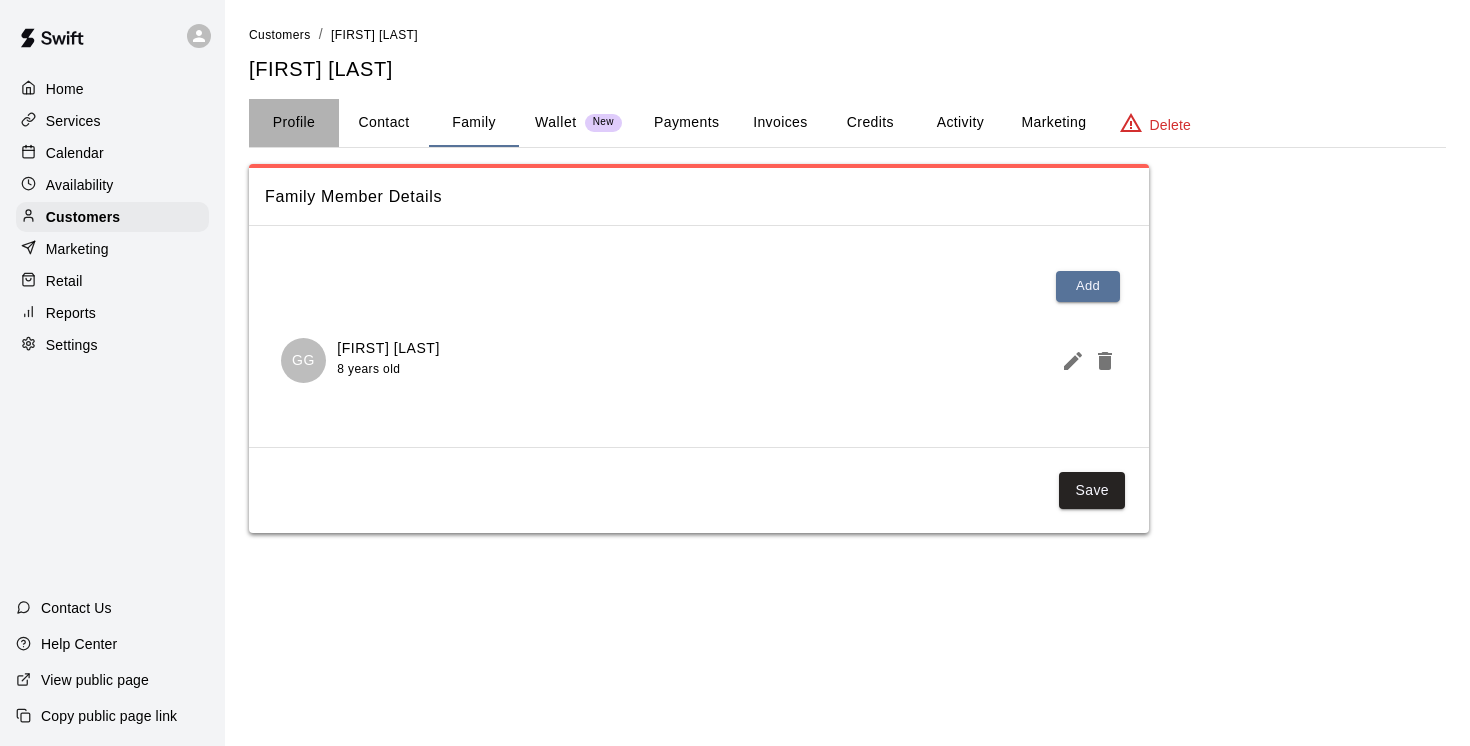 click on "Profile" at bounding box center (294, 123) 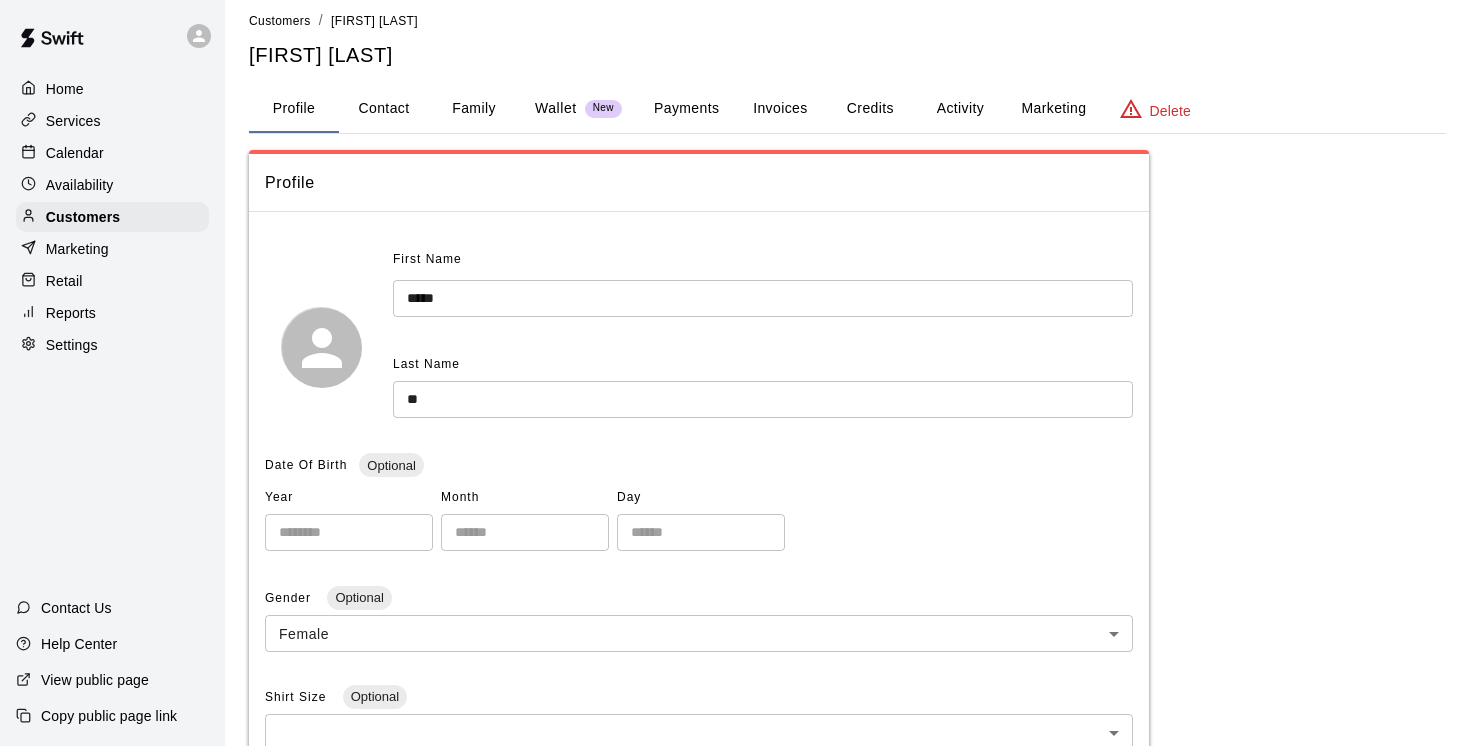 scroll, scrollTop: 12, scrollLeft: 0, axis: vertical 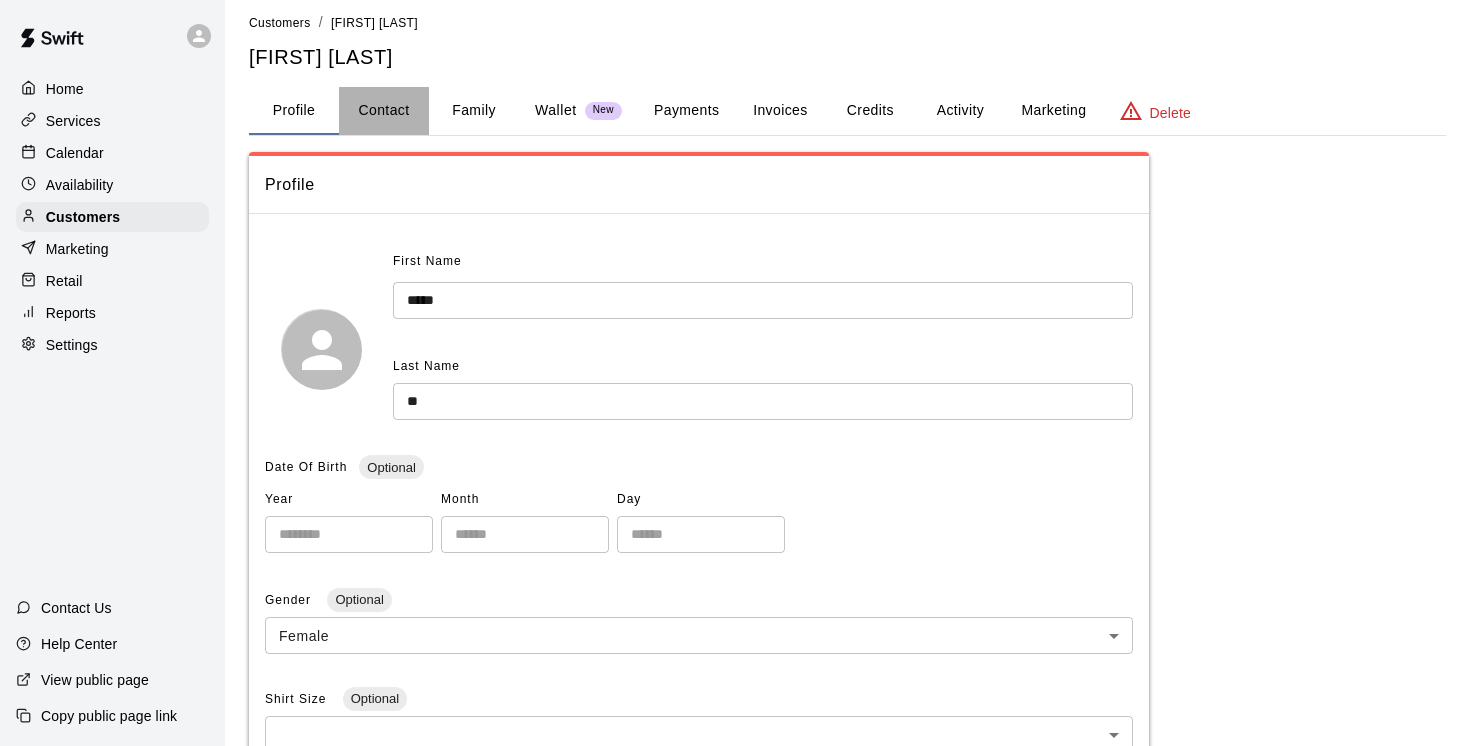 click on "Contact" at bounding box center [384, 111] 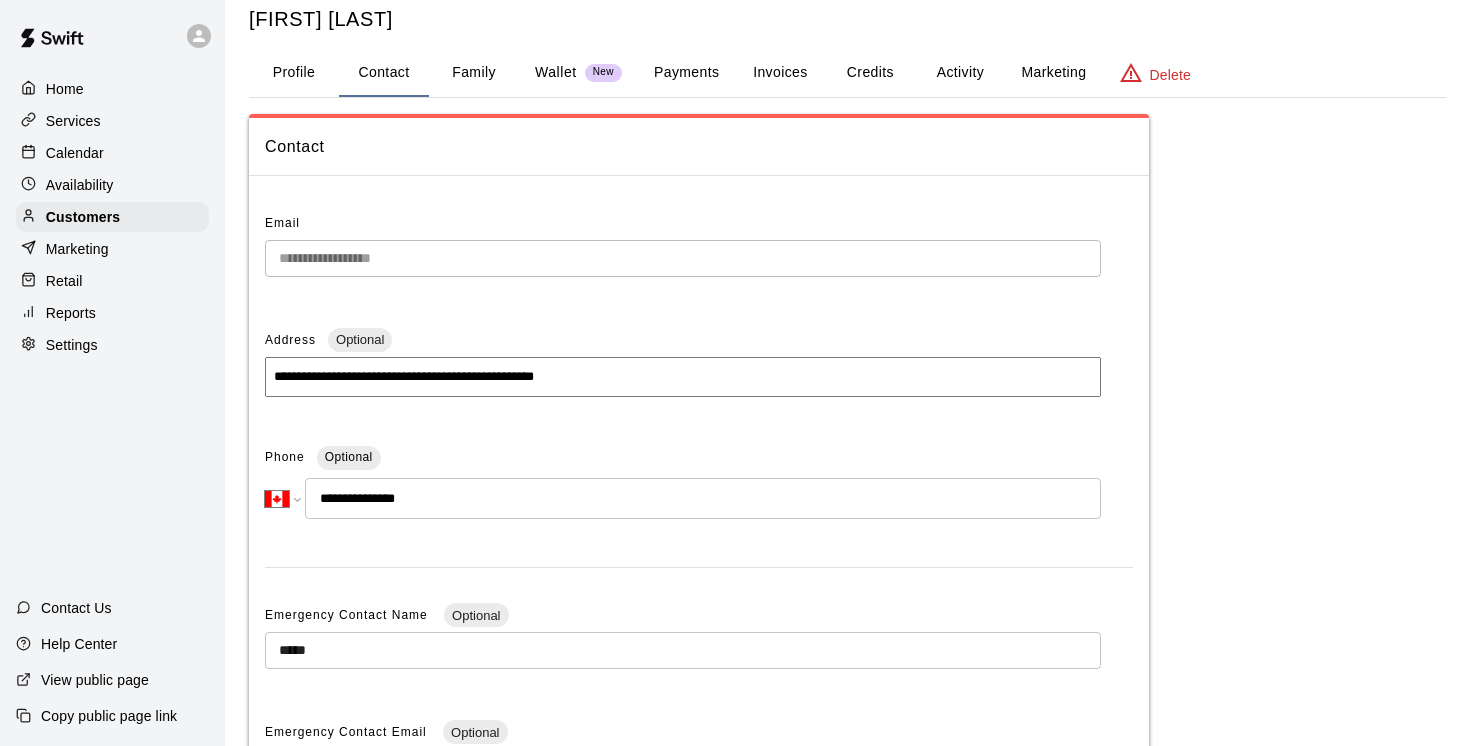 scroll, scrollTop: 0, scrollLeft: 0, axis: both 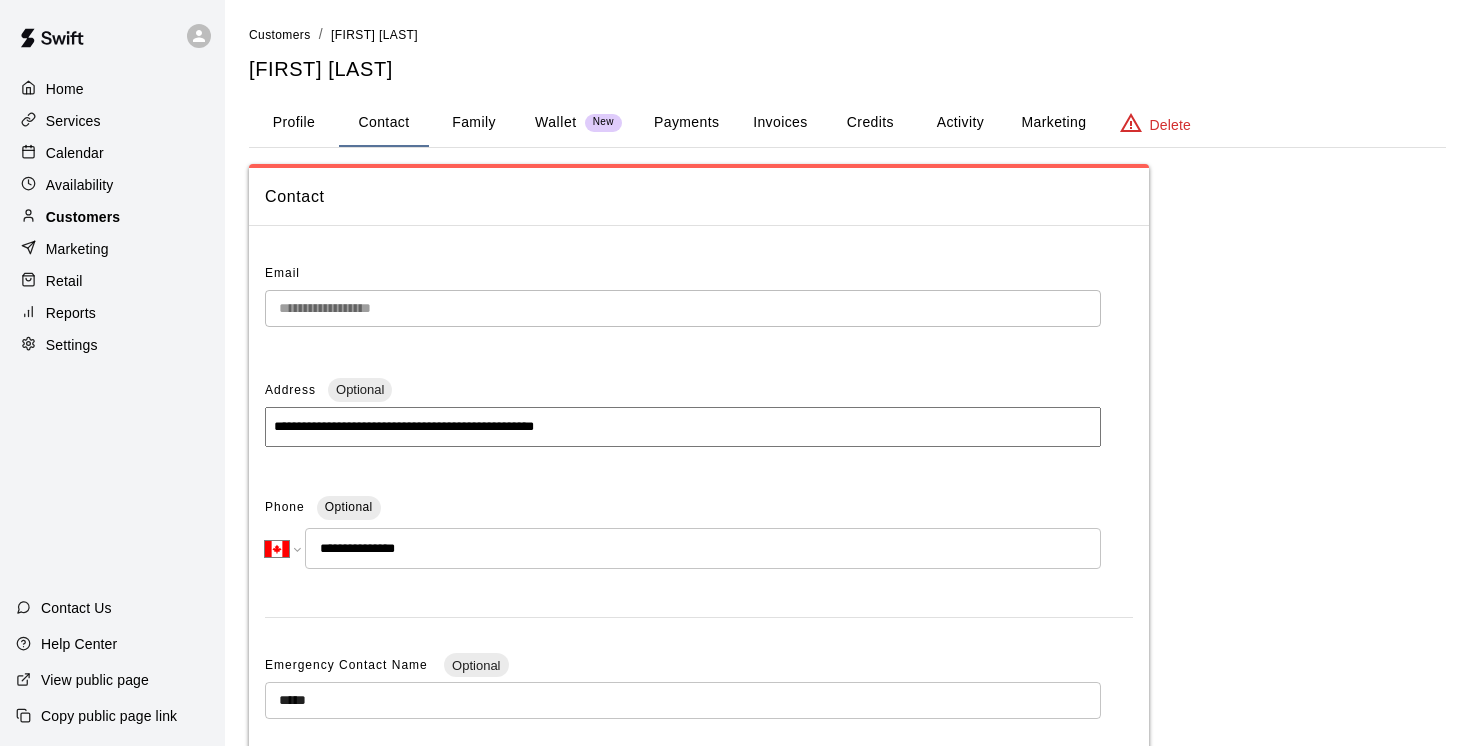 click on "Customers" at bounding box center [83, 217] 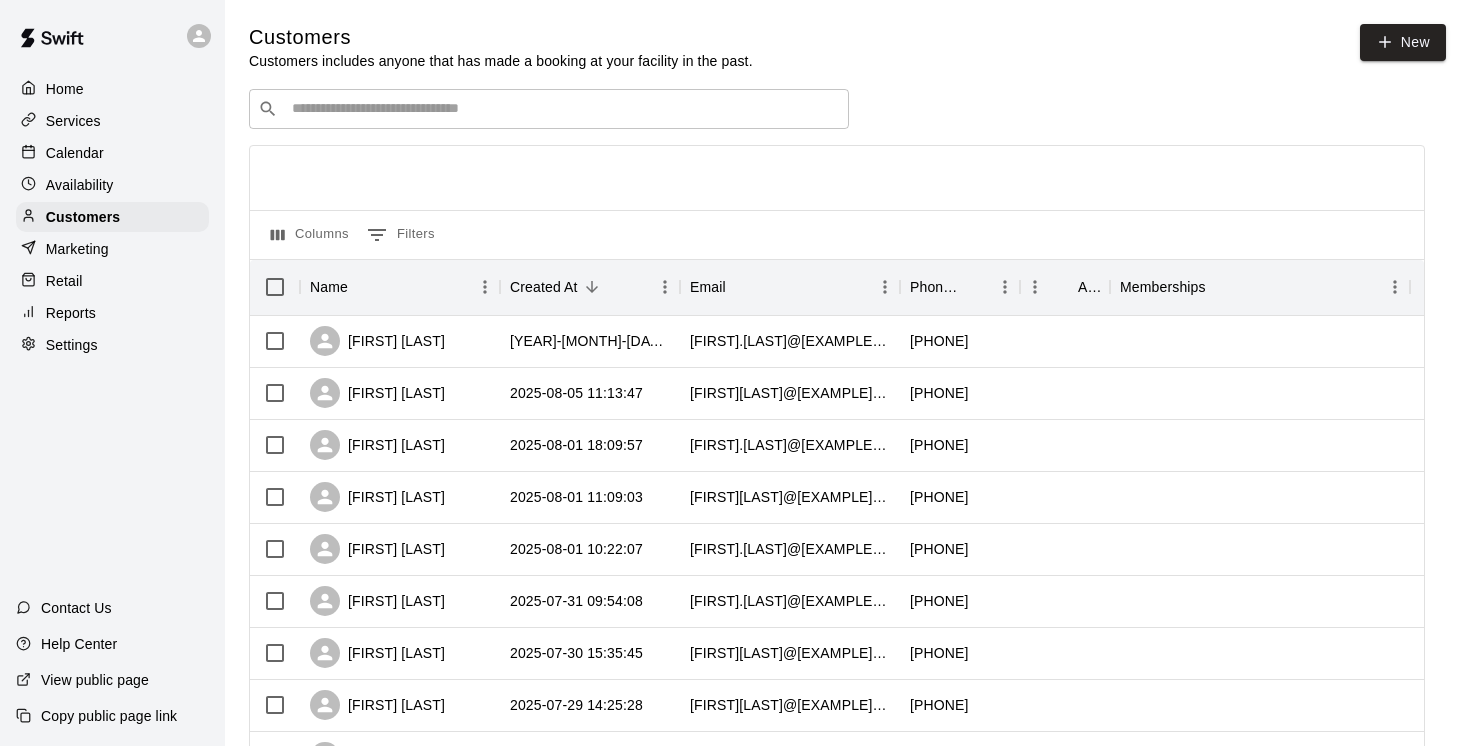 click at bounding box center (563, 109) 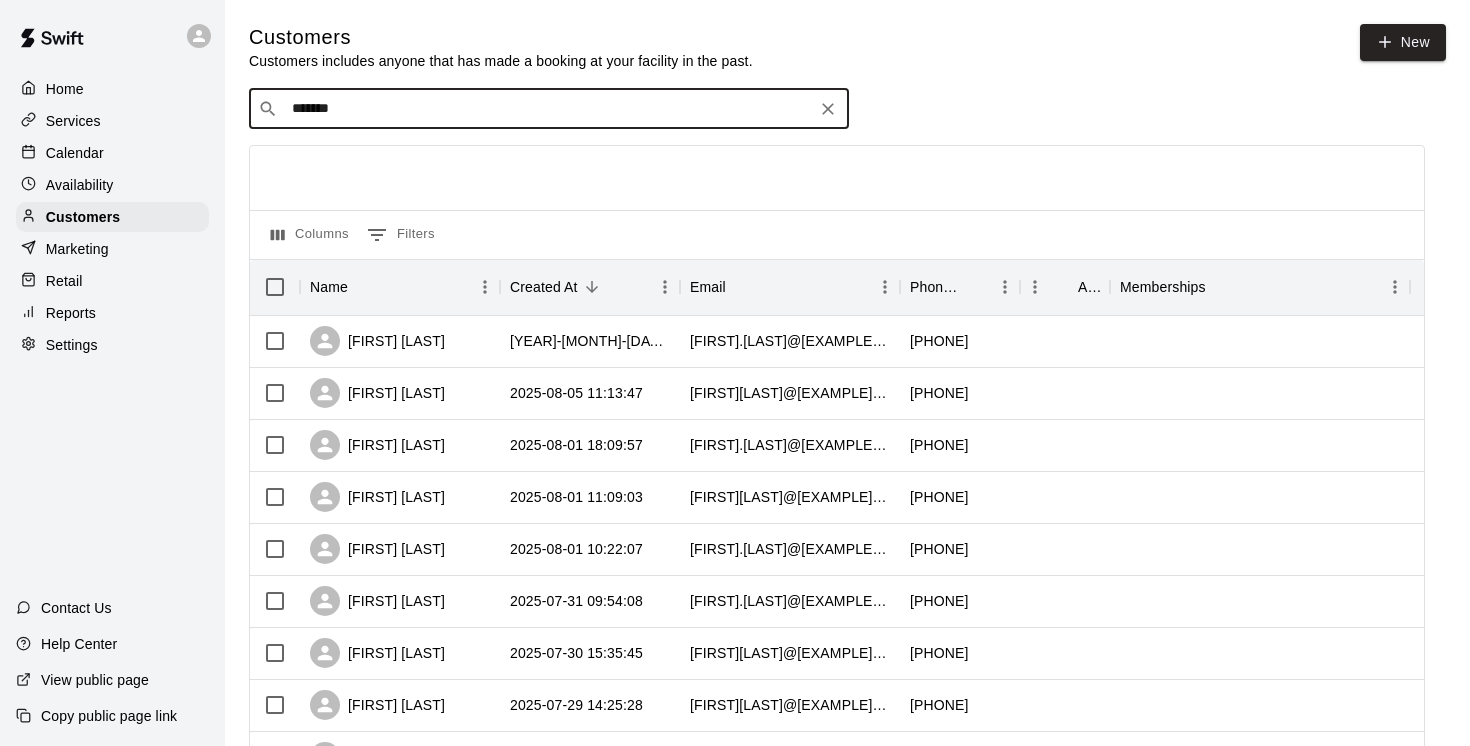 type on "********" 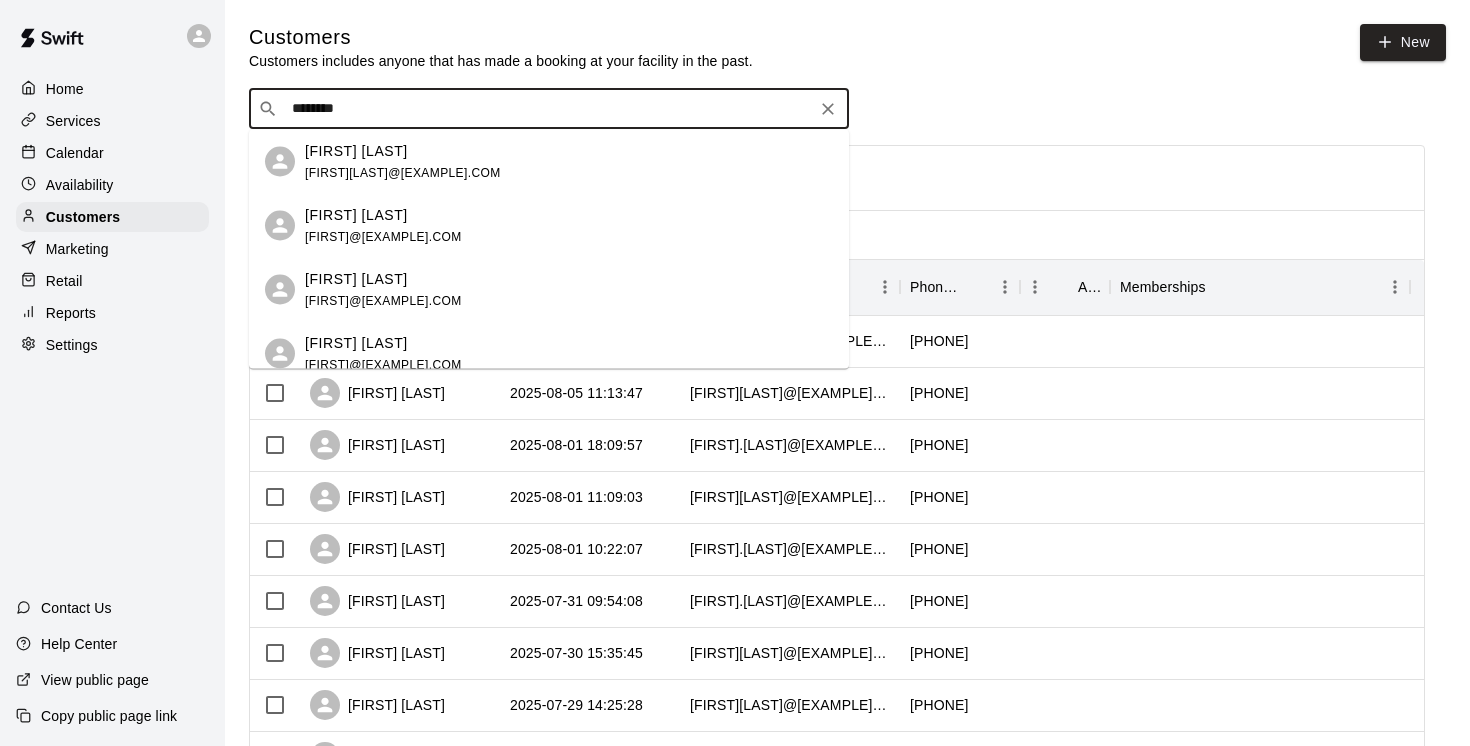 click on "Logan Anderson" at bounding box center [356, 278] 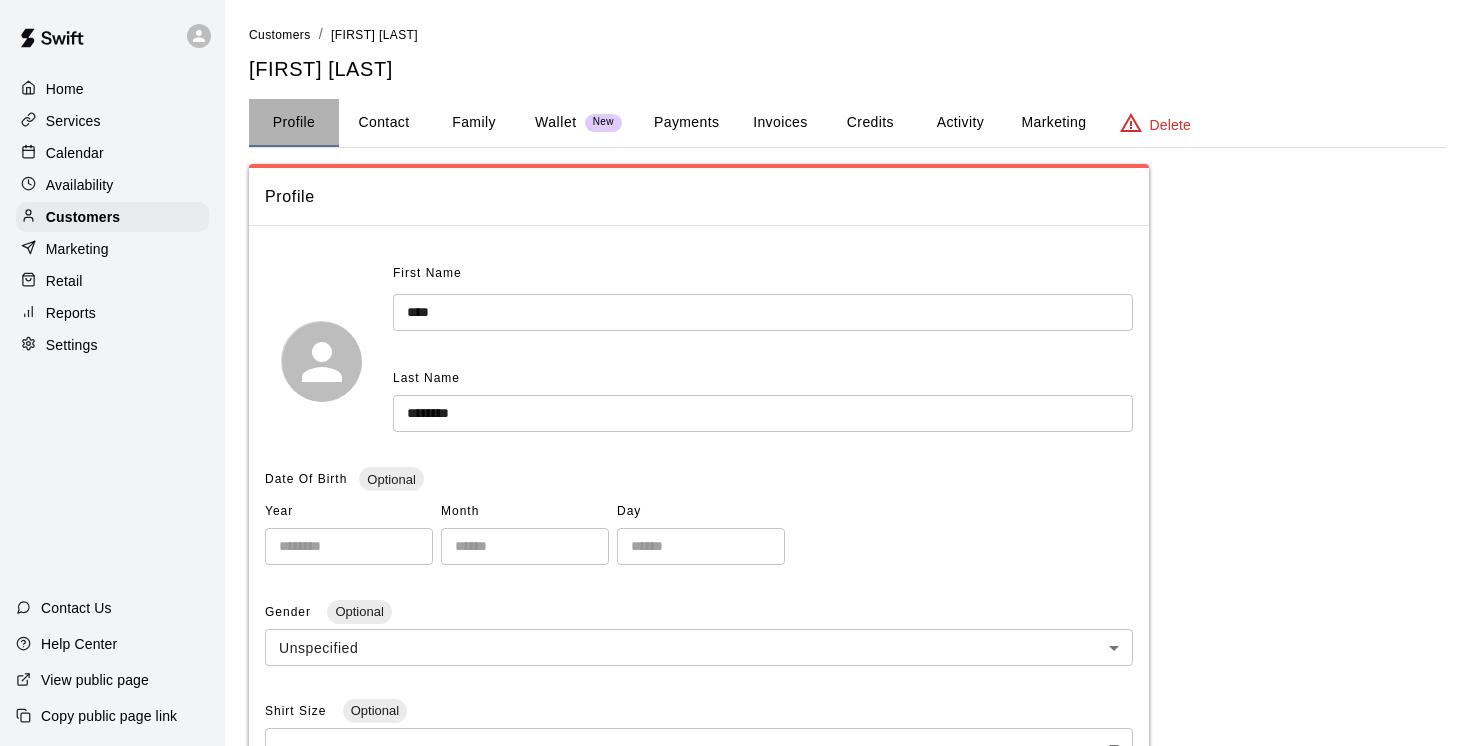 click on "Profile" at bounding box center (294, 123) 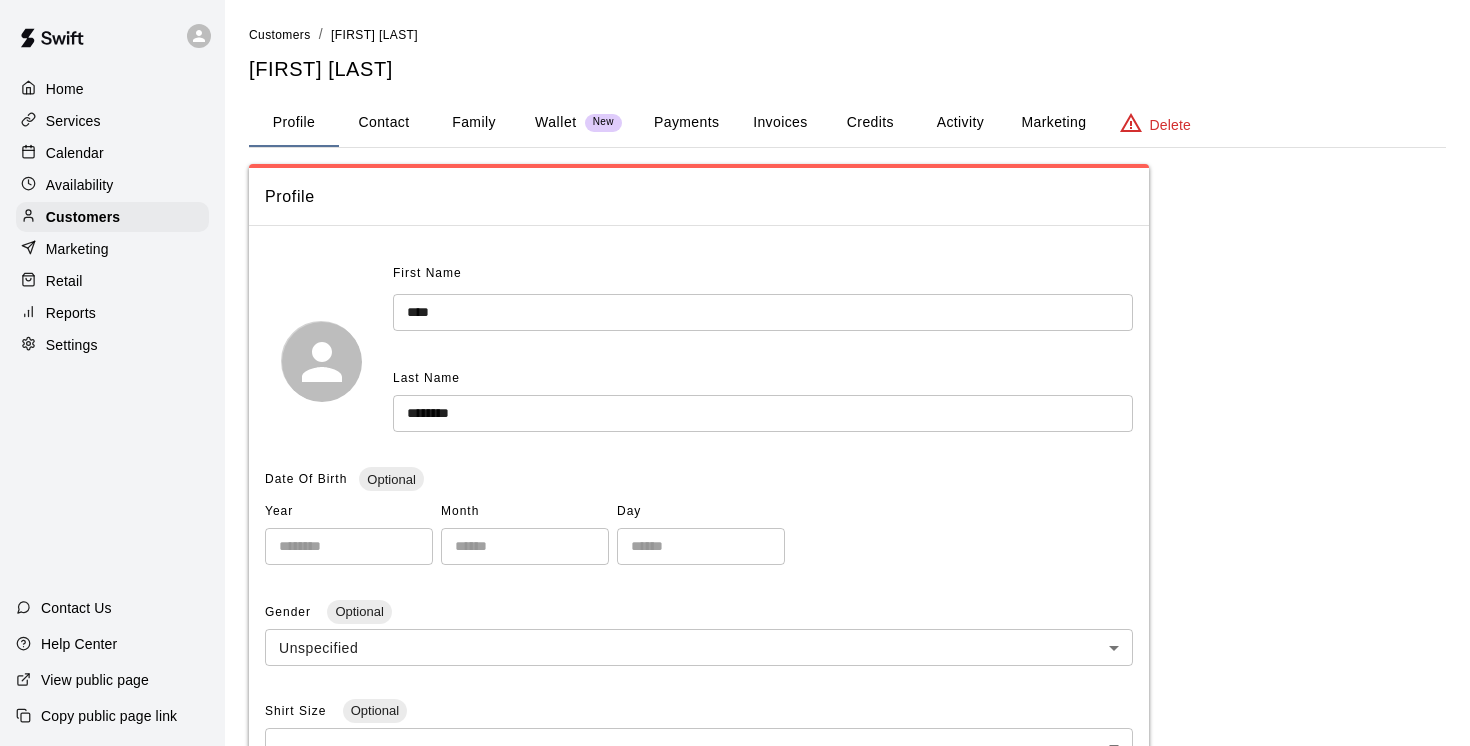 click on "Family" at bounding box center (474, 123) 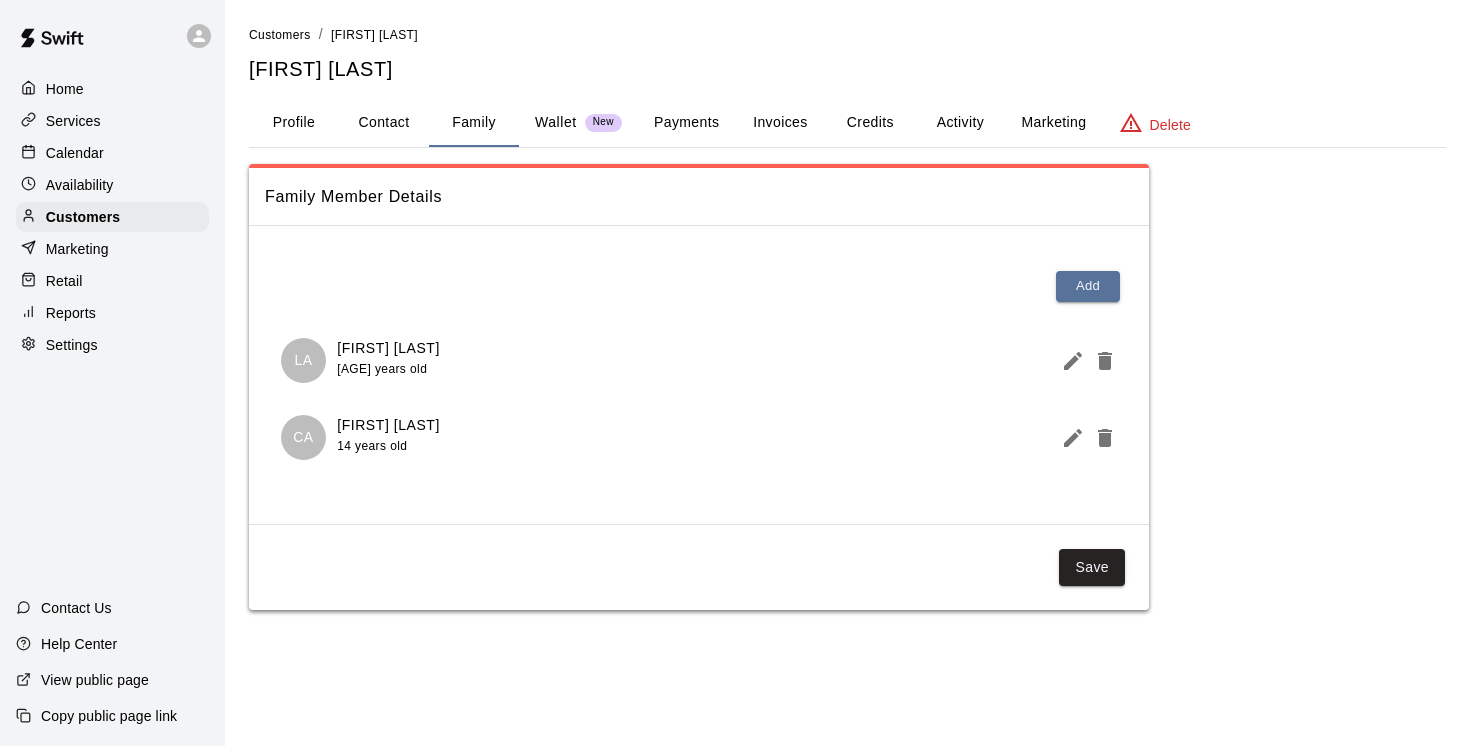 click on "LA" at bounding box center [303, 360] 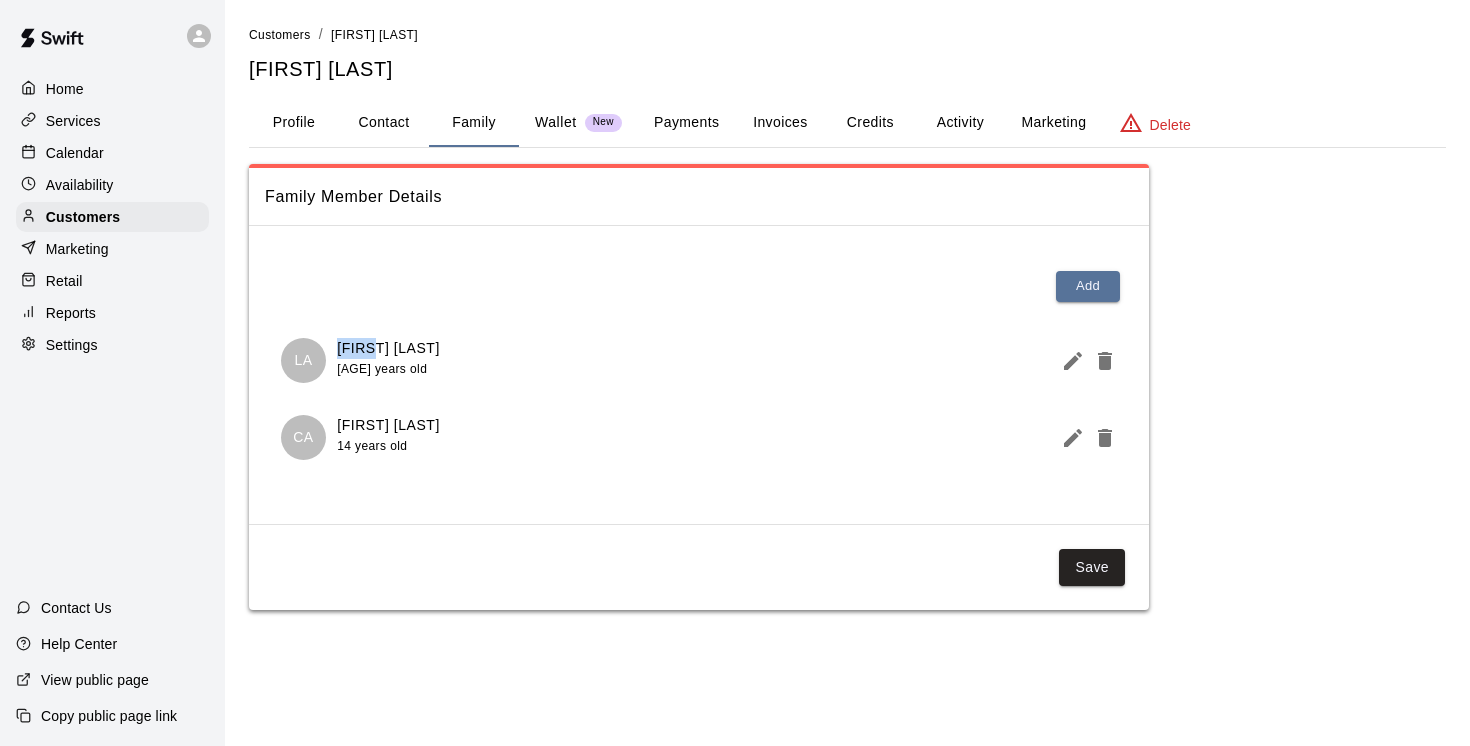 click on "Logan Anderson" at bounding box center [388, 348] 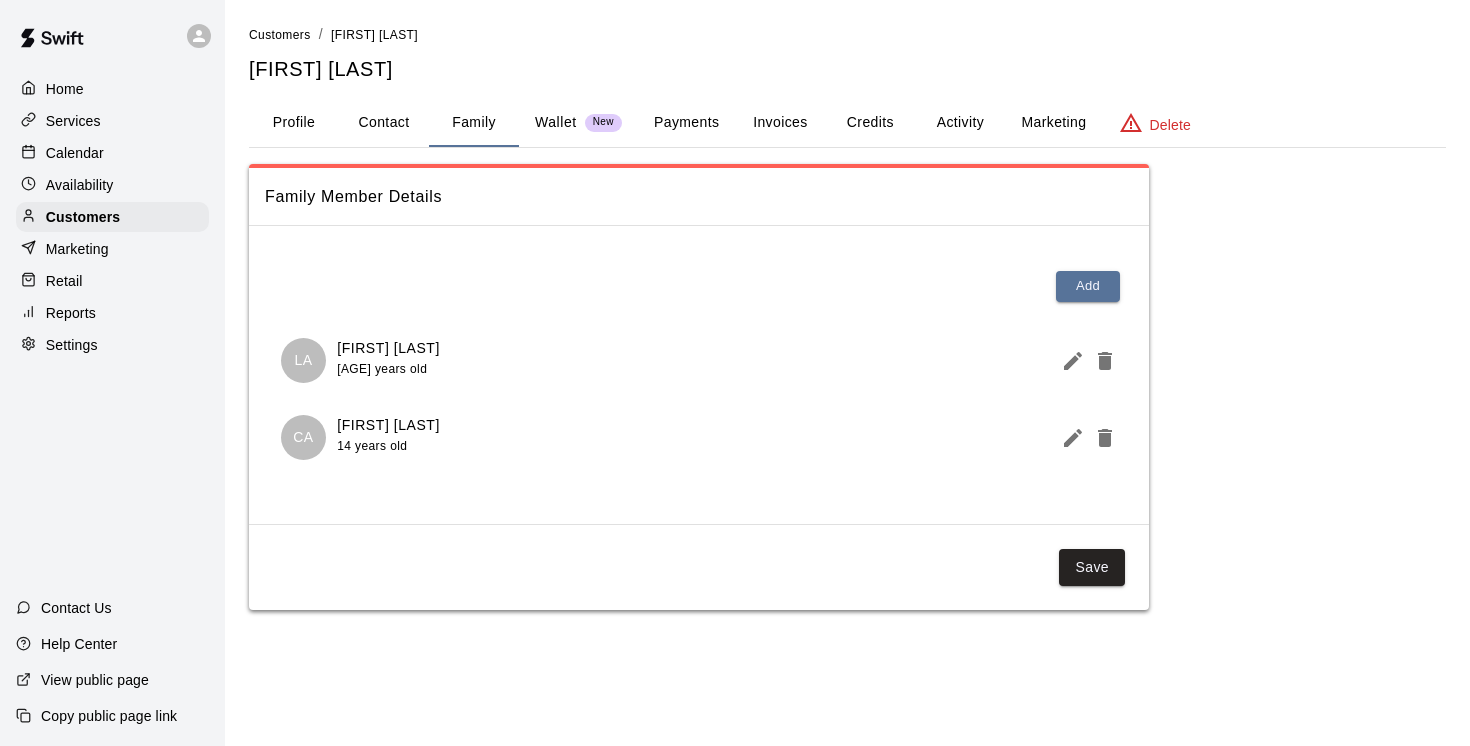 click on "LA Logan Anderson 16 years old" at bounding box center [699, 360] 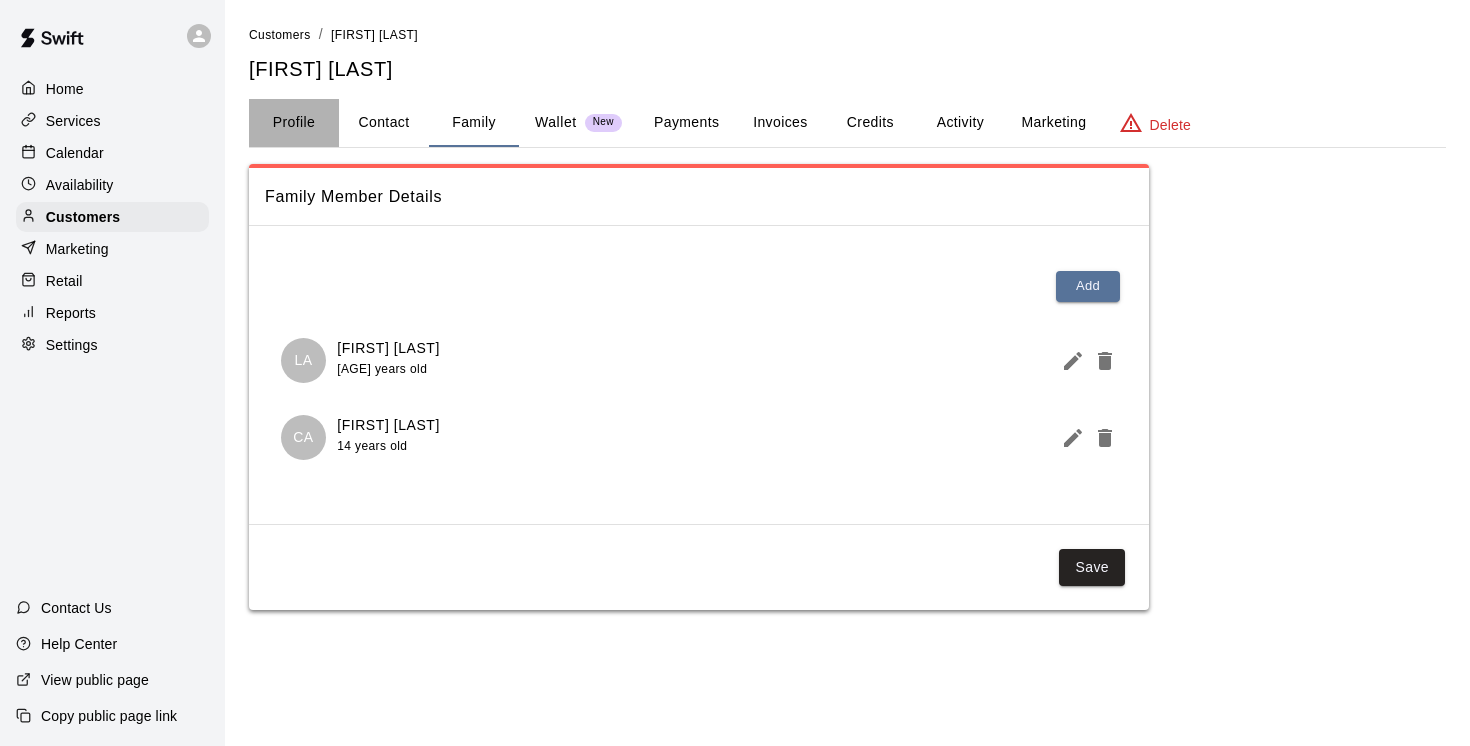 click on "Profile" at bounding box center [294, 123] 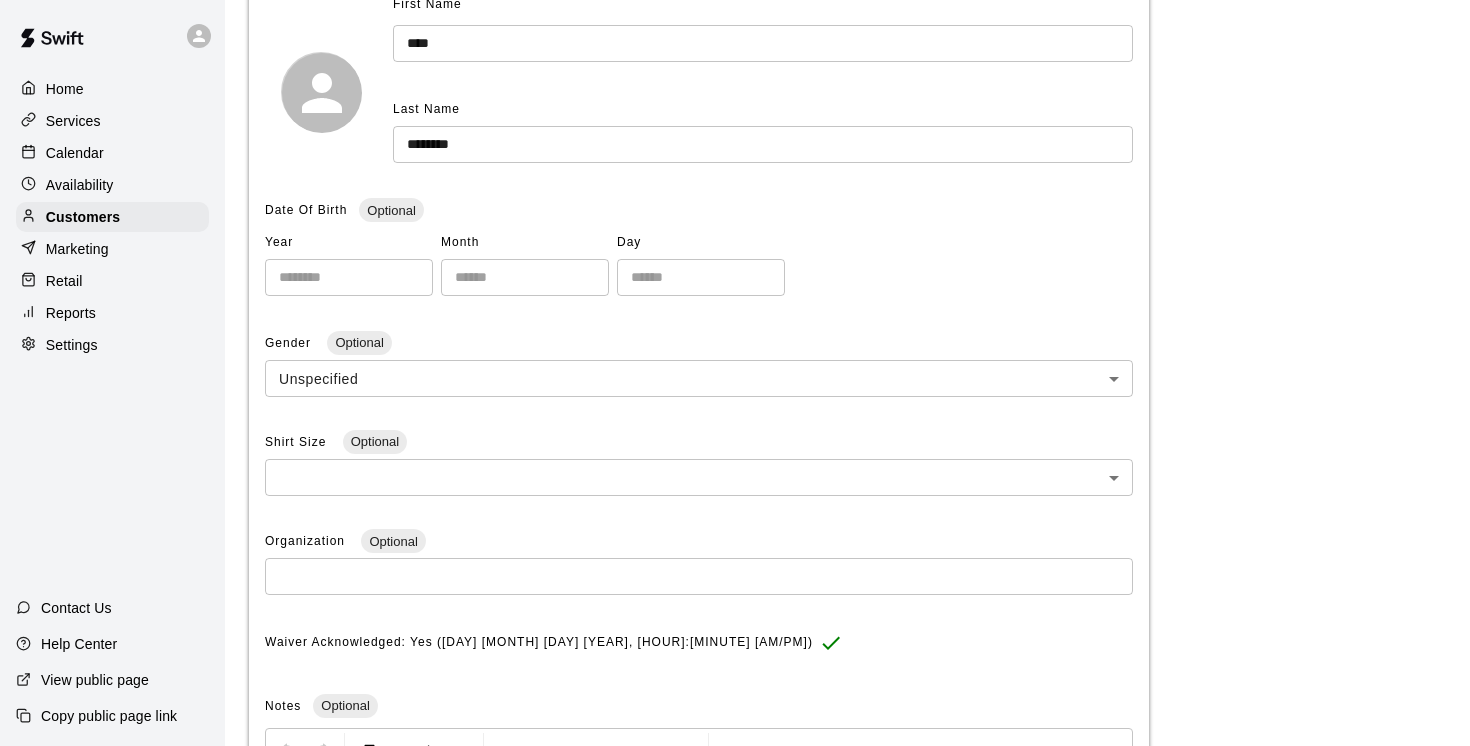 scroll, scrollTop: 266, scrollLeft: 0, axis: vertical 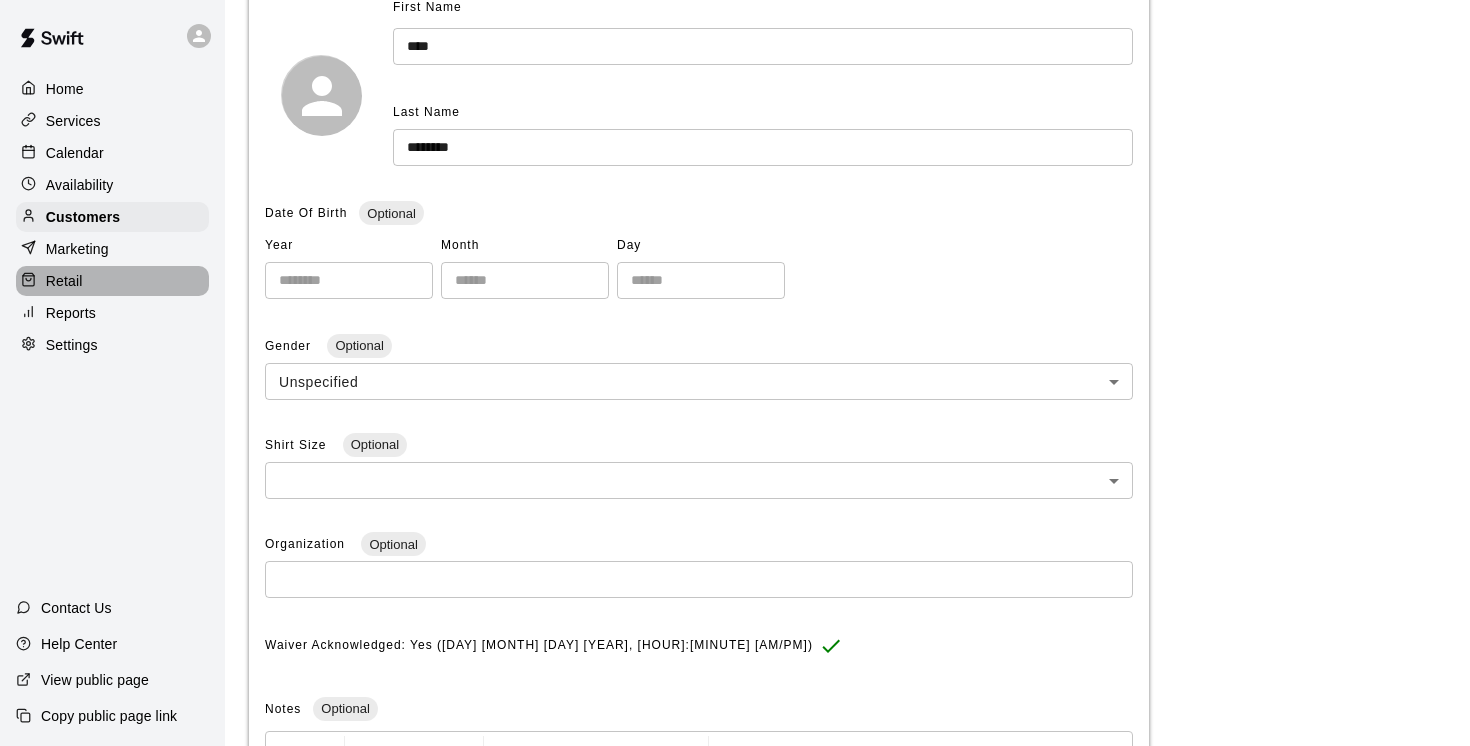 click on "Retail" at bounding box center (64, 281) 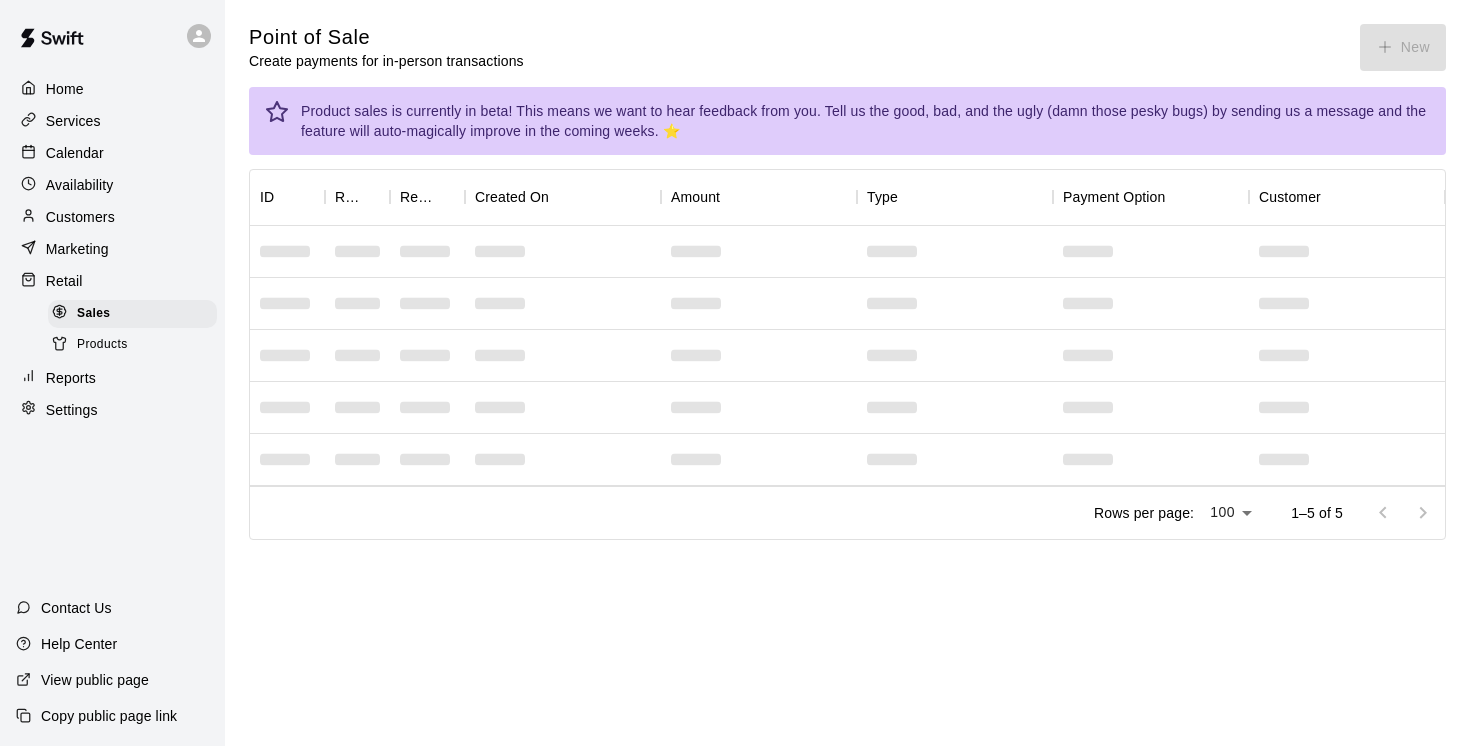 scroll, scrollTop: 0, scrollLeft: 0, axis: both 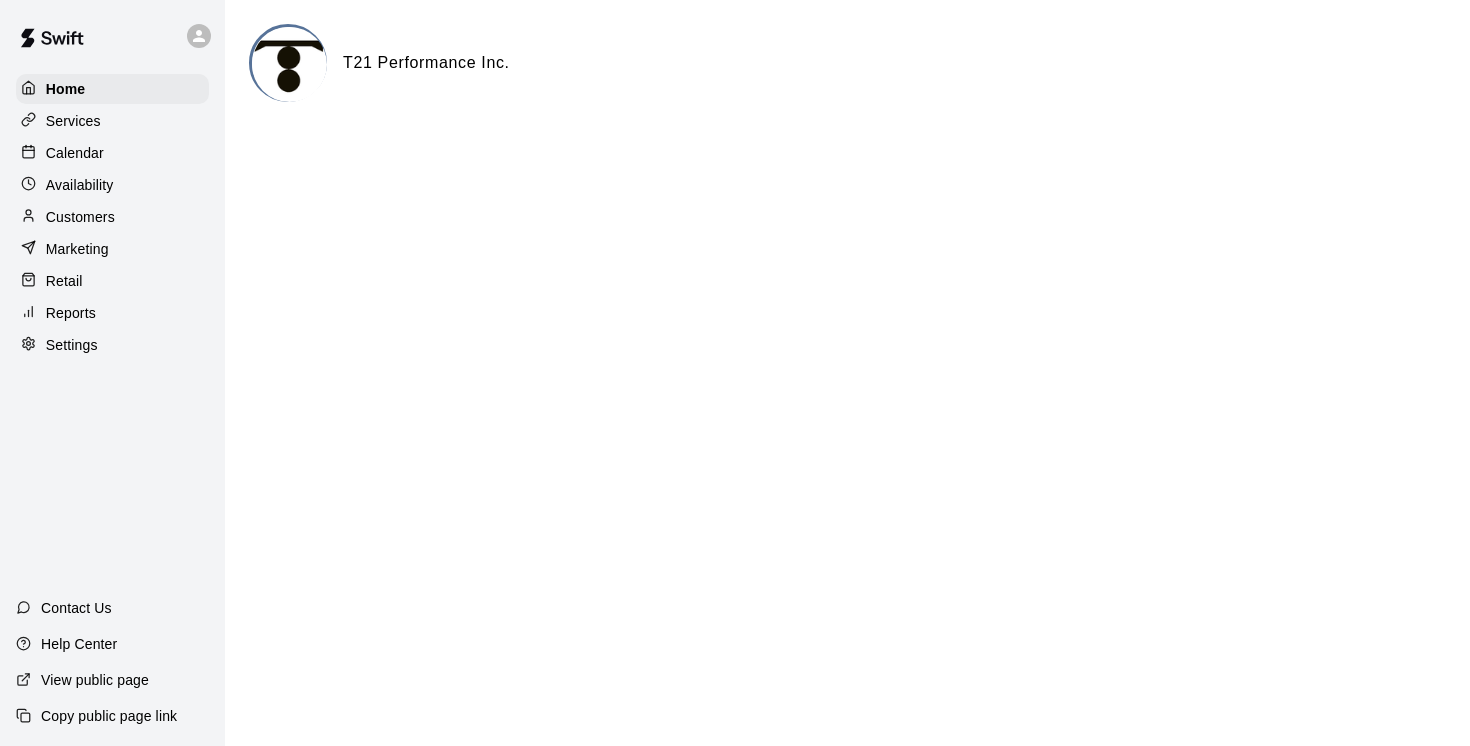 click on "Customers" at bounding box center (80, 217) 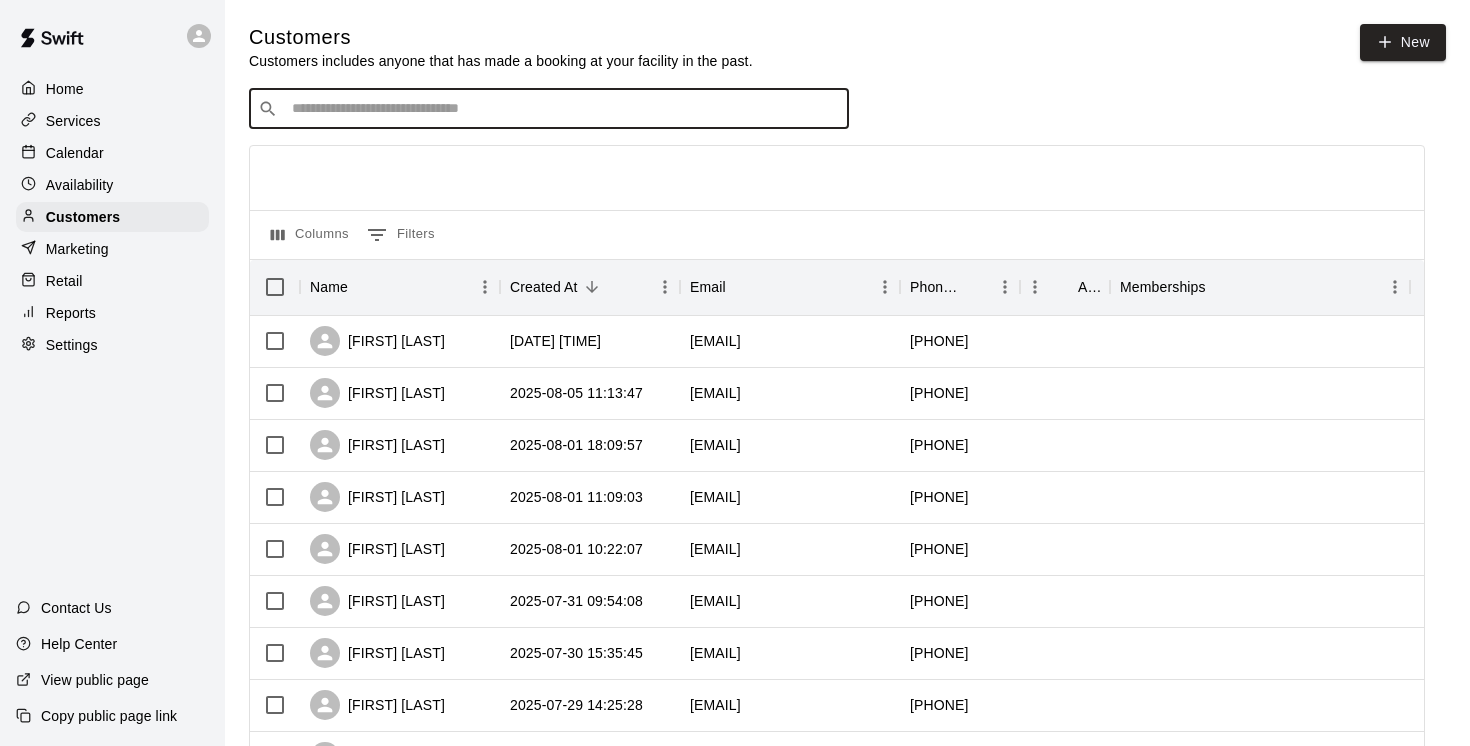 click at bounding box center [563, 109] 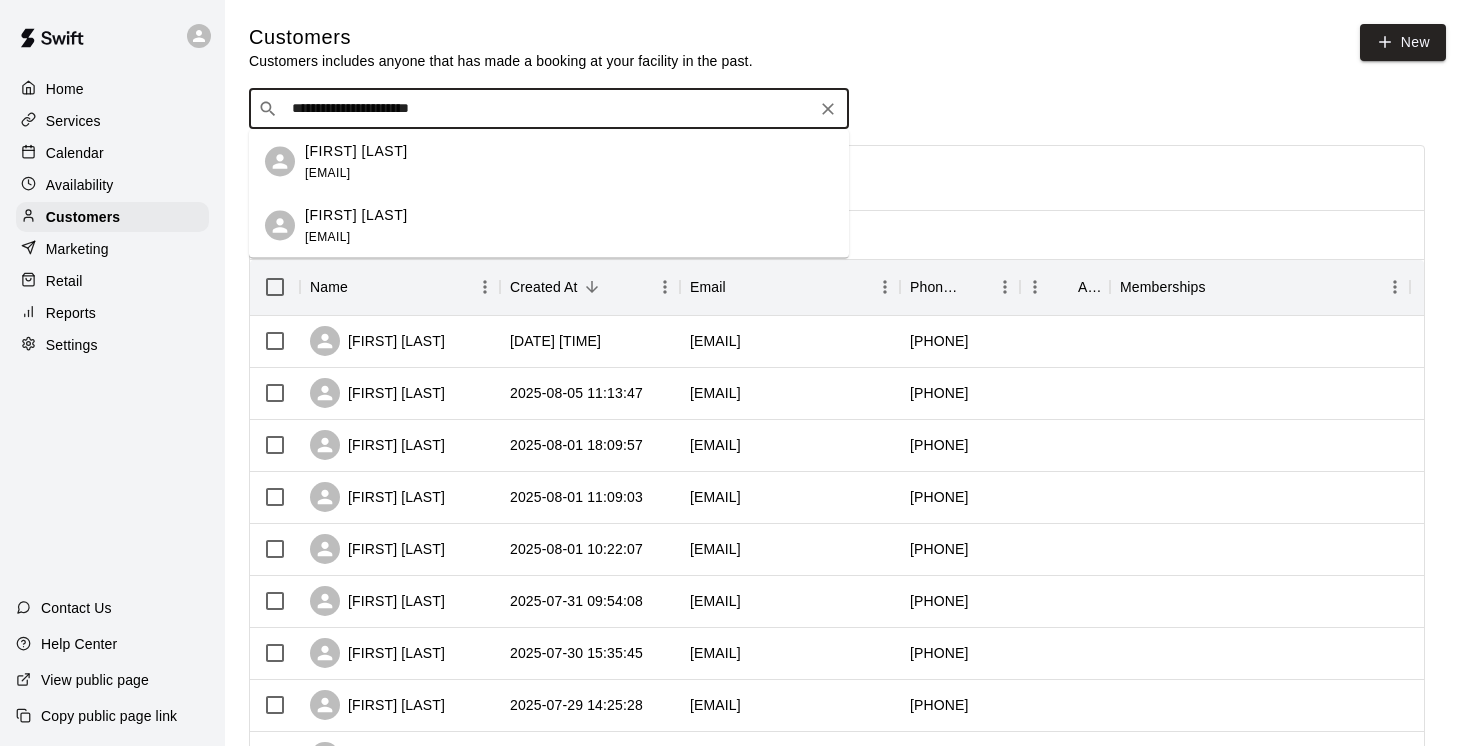 click on "William Ren" at bounding box center [356, 150] 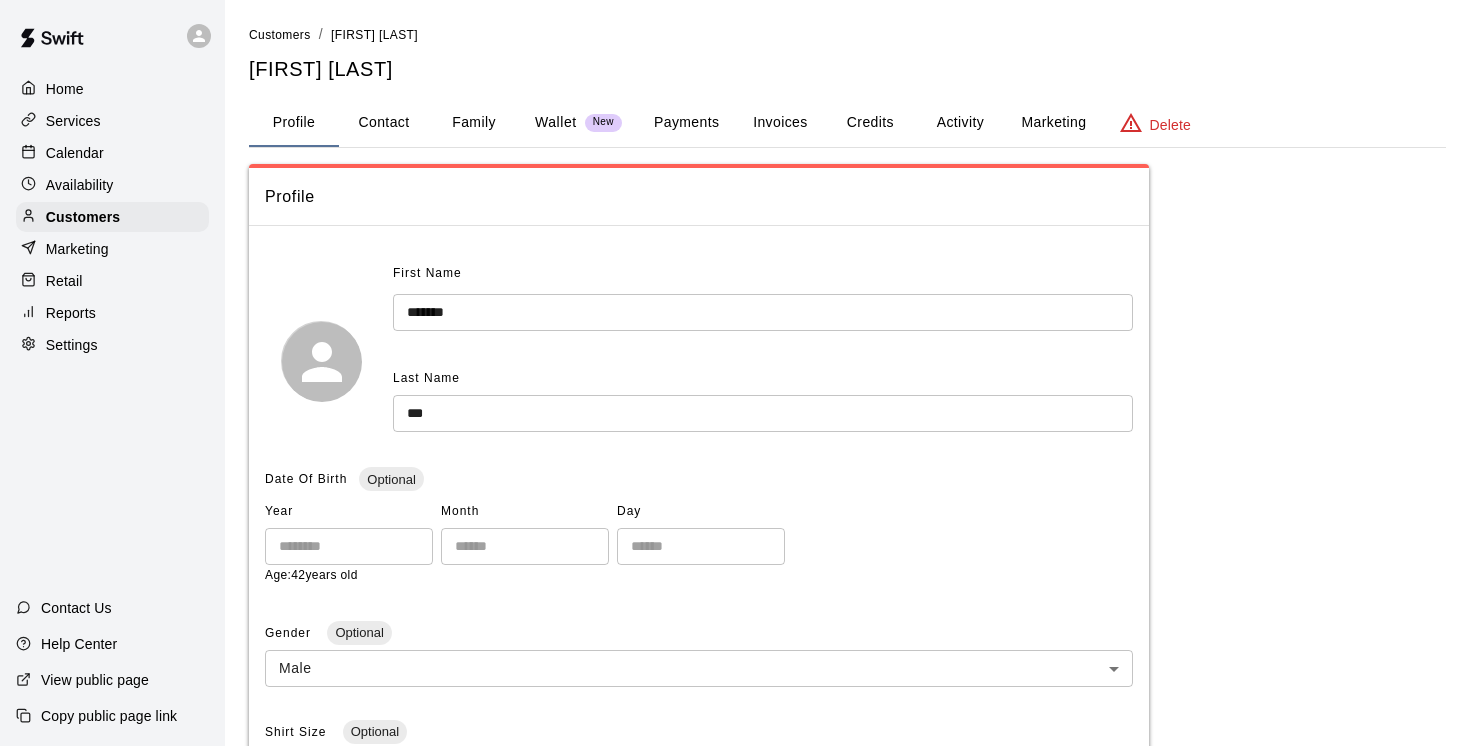 click on "Family" at bounding box center [474, 123] 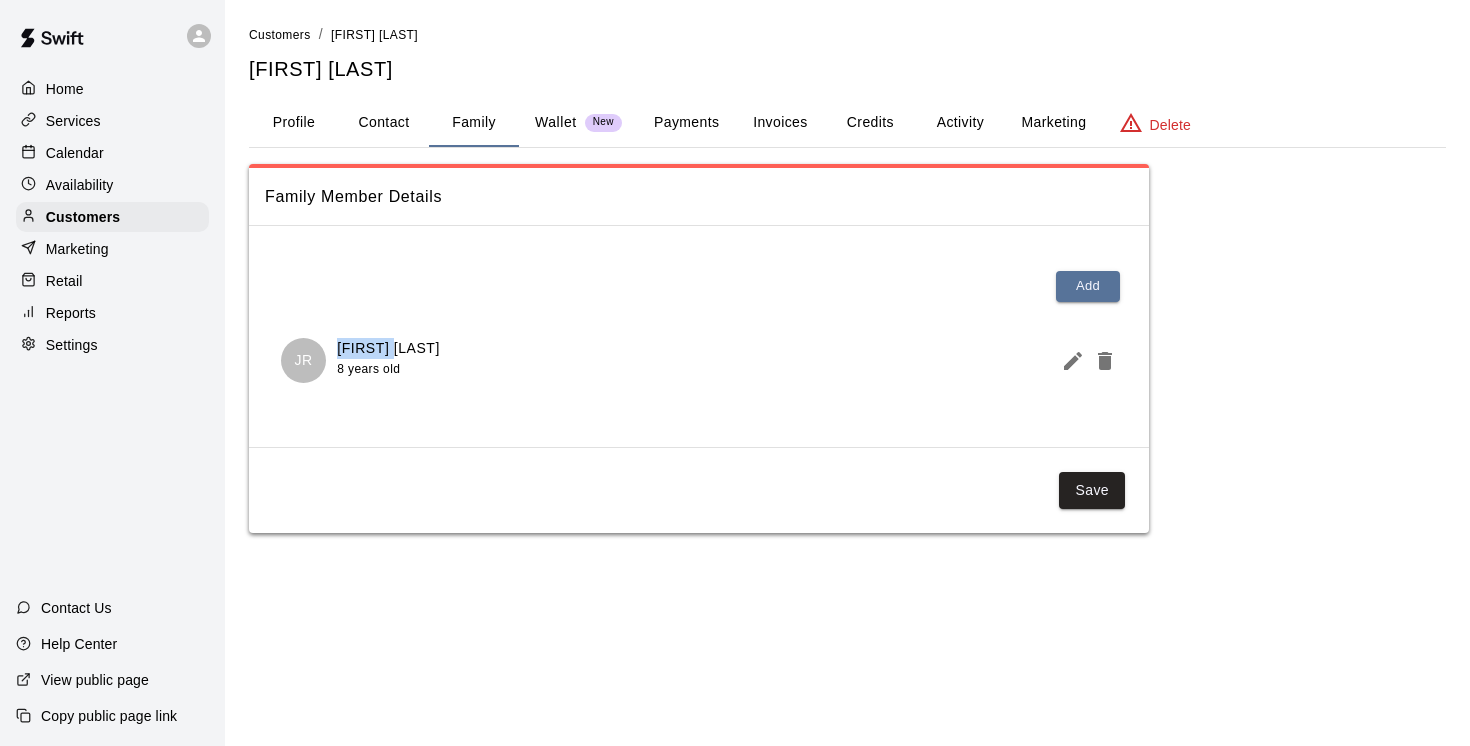 drag, startPoint x: 403, startPoint y: 350, endPoint x: 335, endPoint y: 348, distance: 68.0294 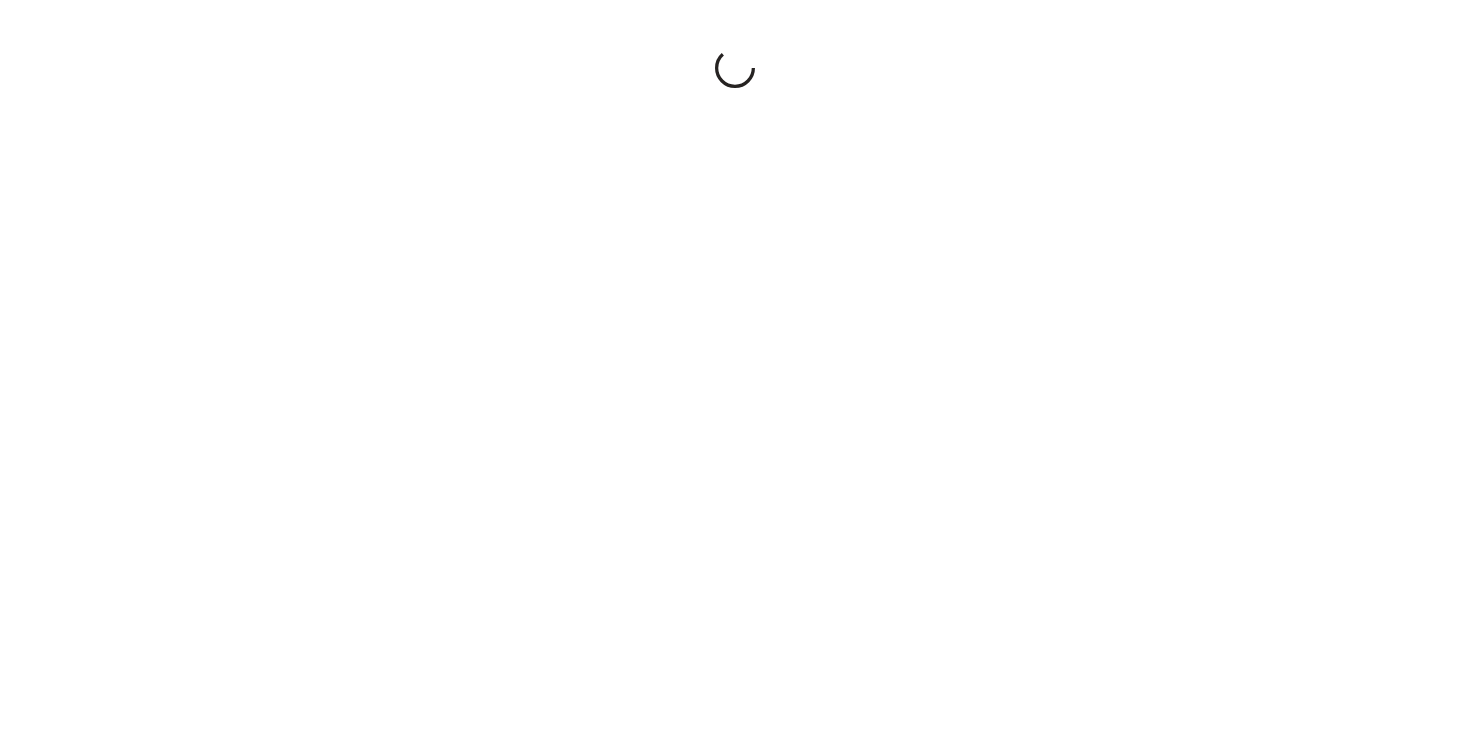 scroll, scrollTop: 0, scrollLeft: 0, axis: both 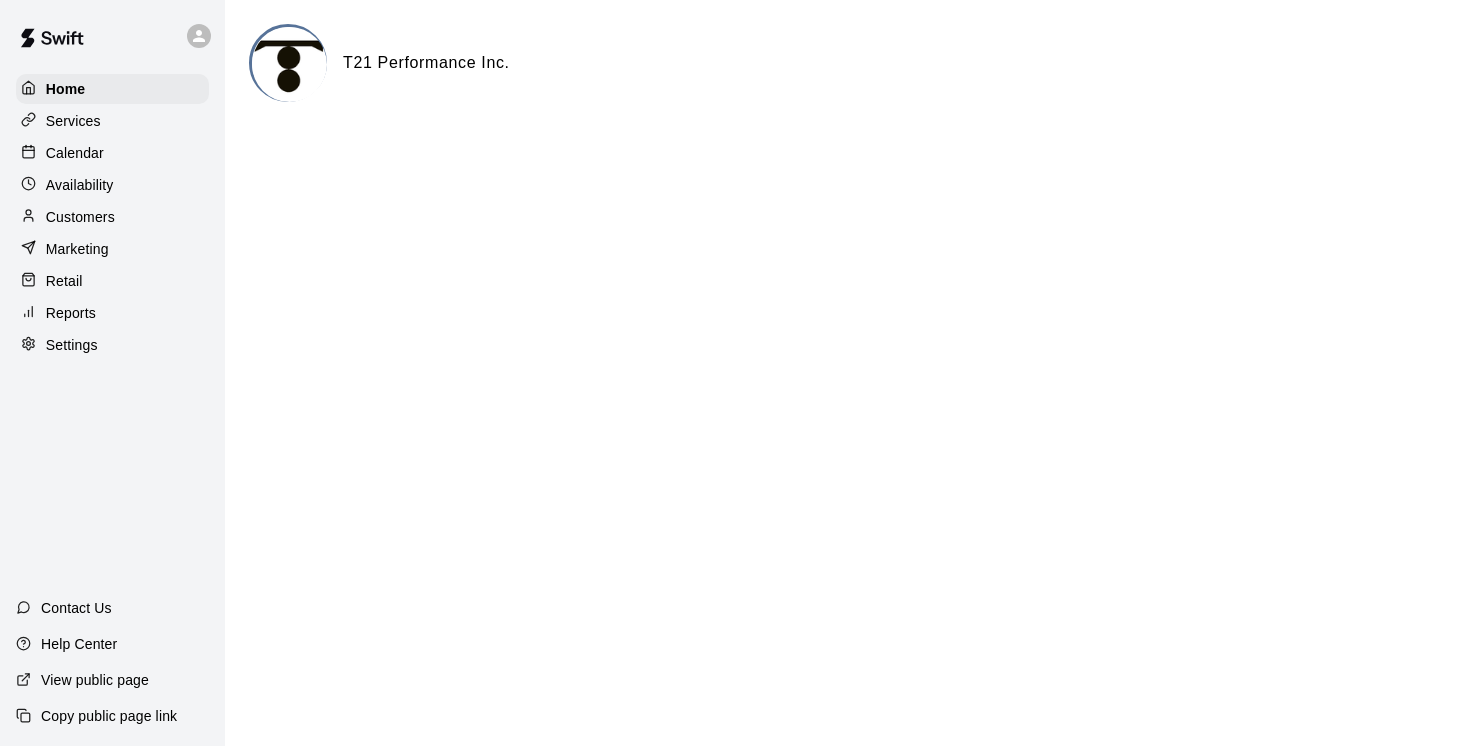 click on "Calendar" at bounding box center (75, 153) 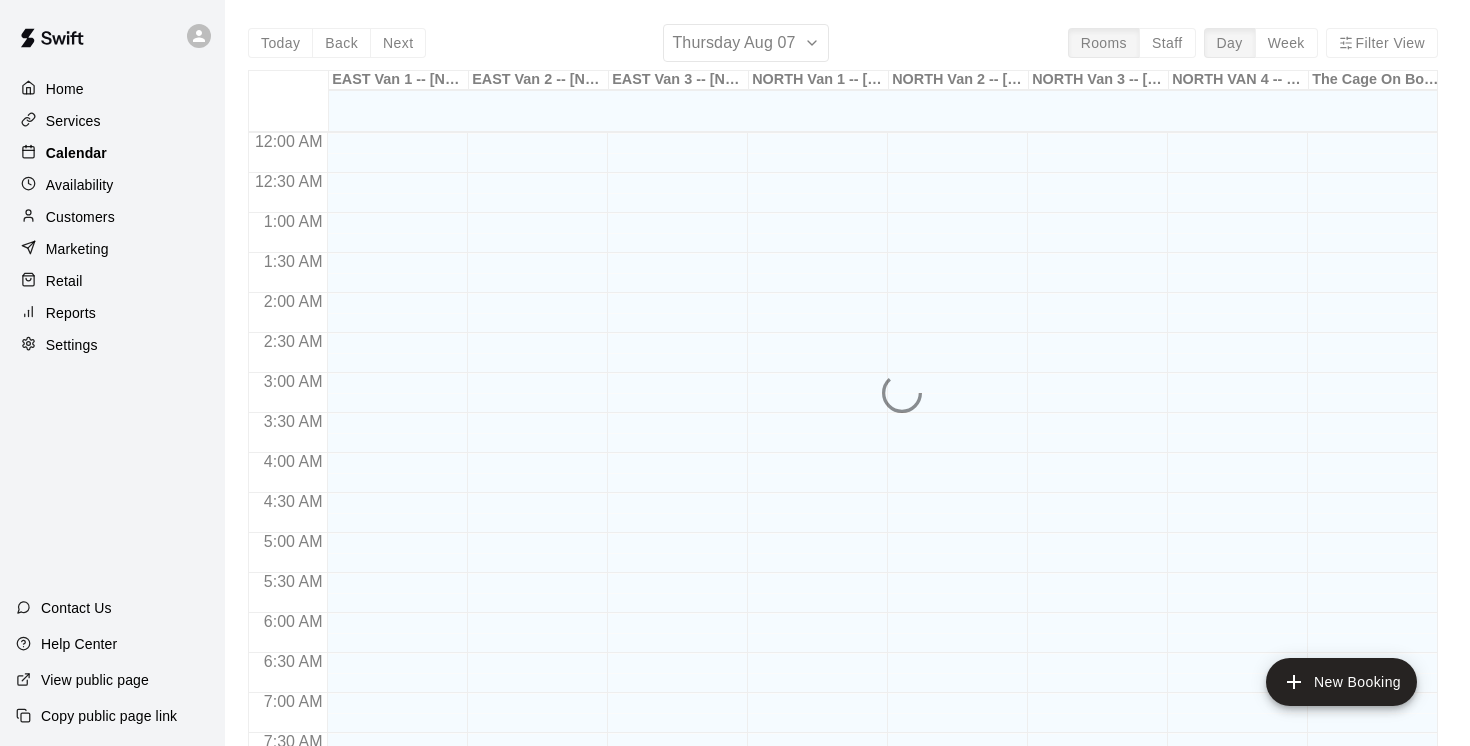 scroll, scrollTop: 879, scrollLeft: 0, axis: vertical 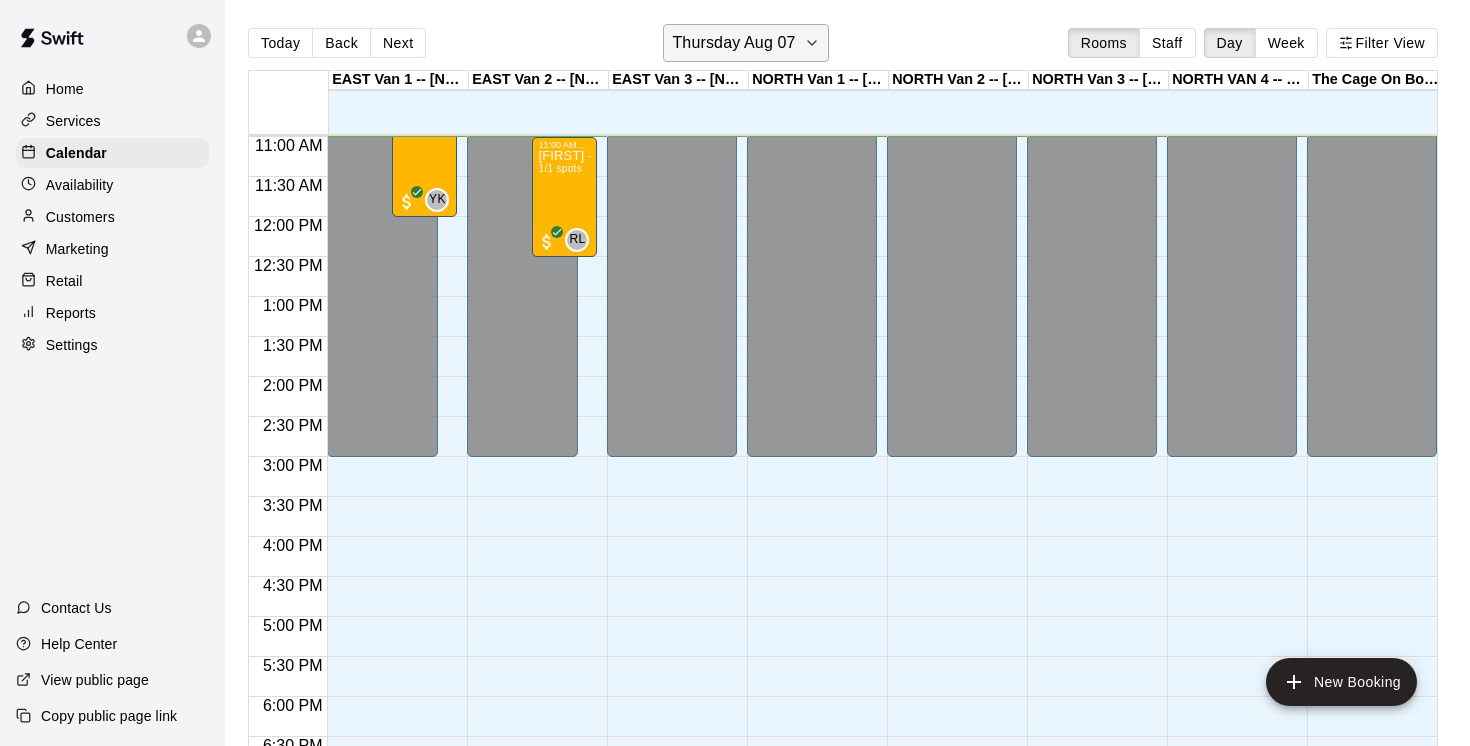 click 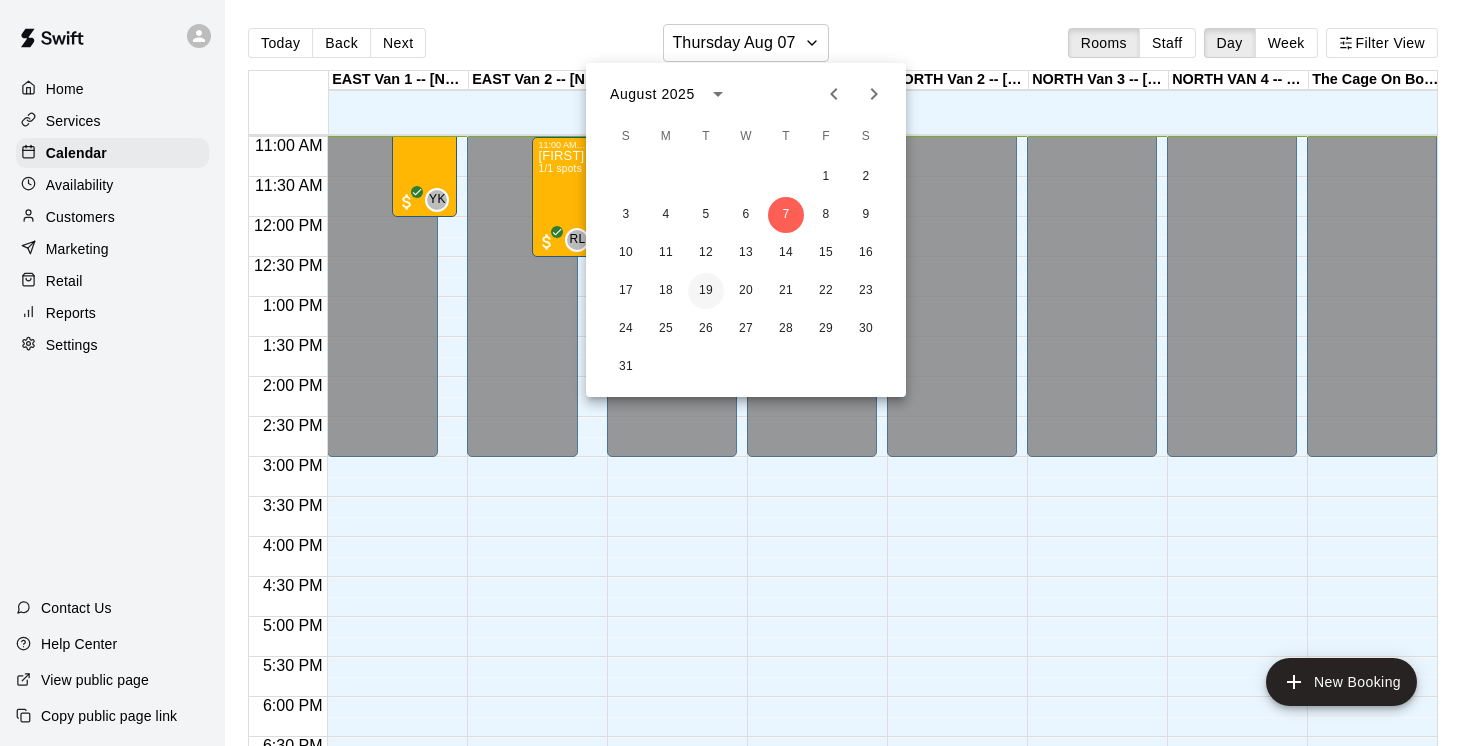 click on "19" at bounding box center (706, 291) 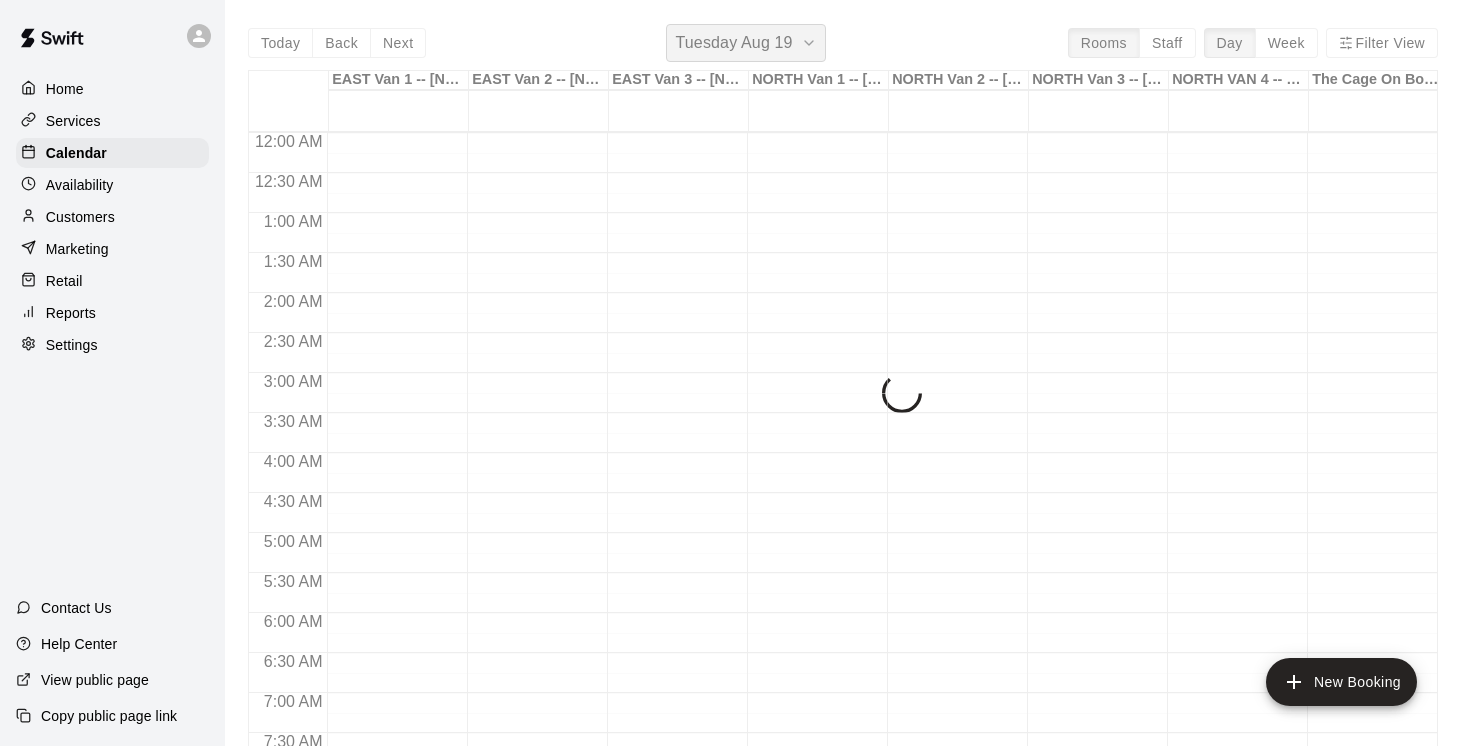 scroll, scrollTop: 53, scrollLeft: 0, axis: vertical 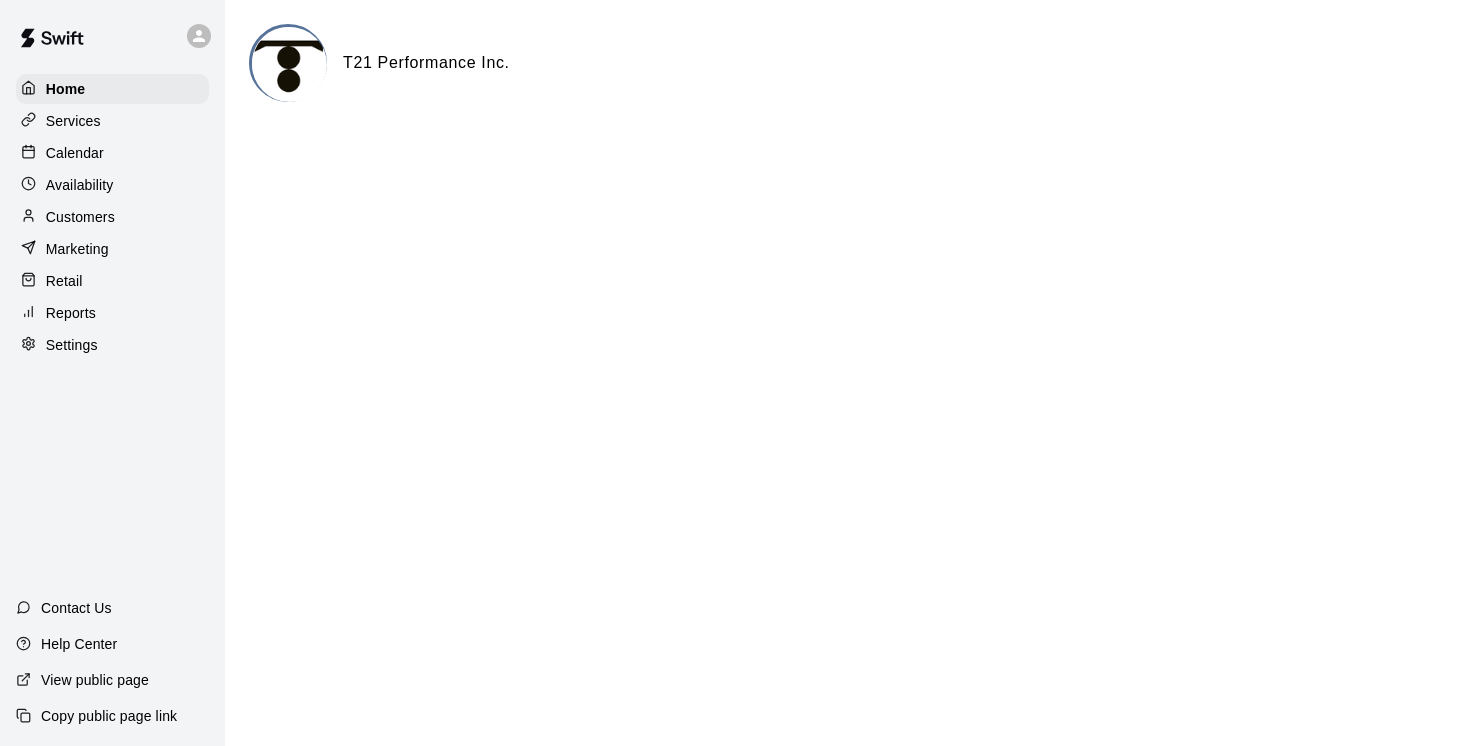 click on "Calendar" at bounding box center (75, 153) 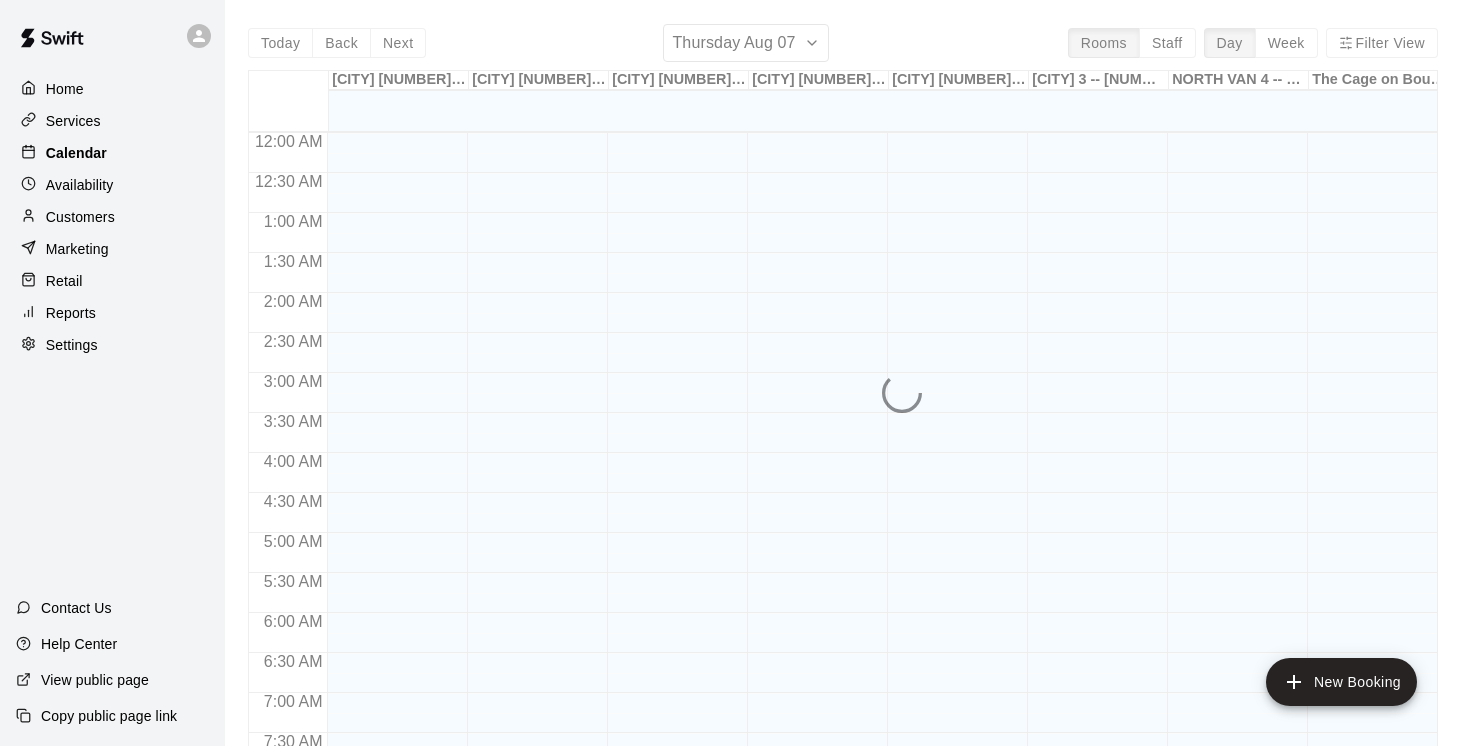 scroll, scrollTop: 880, scrollLeft: 0, axis: vertical 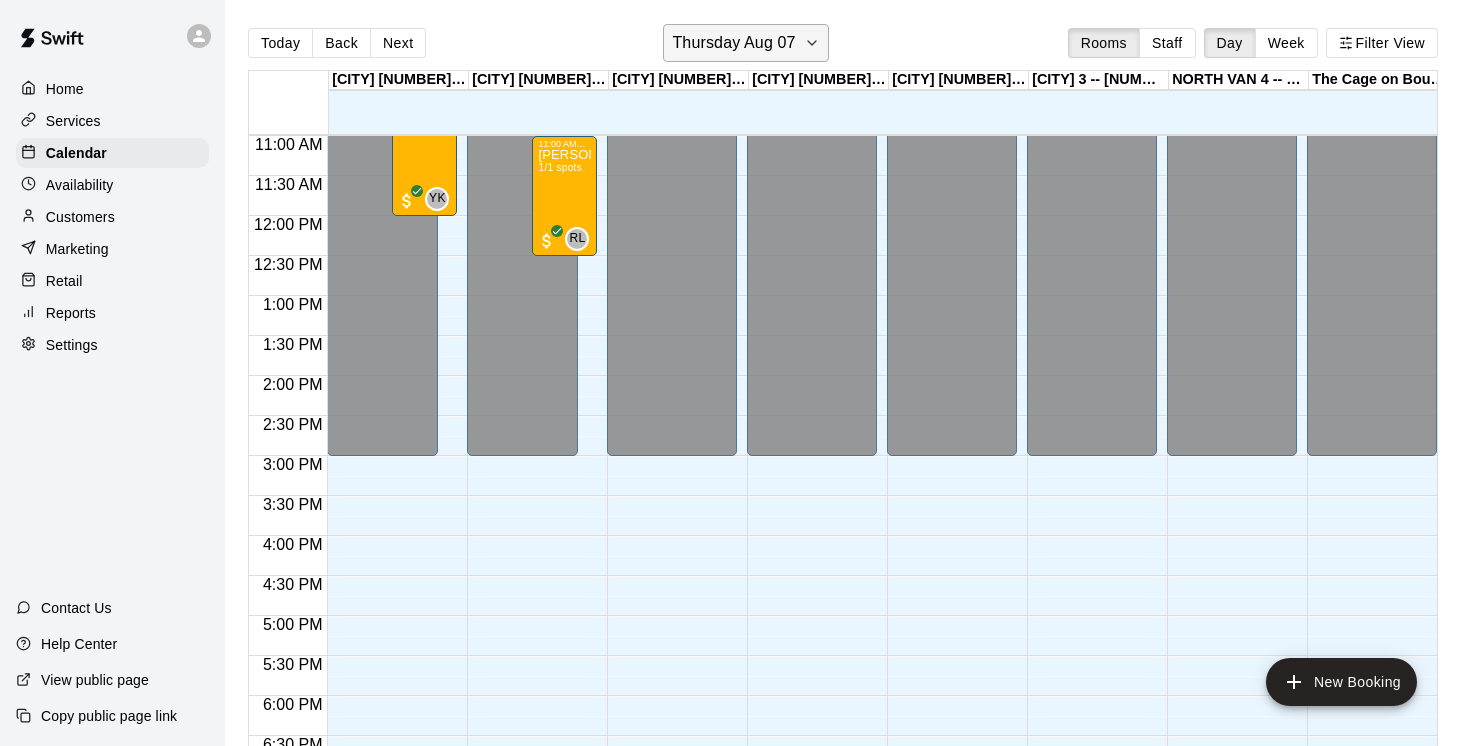 click 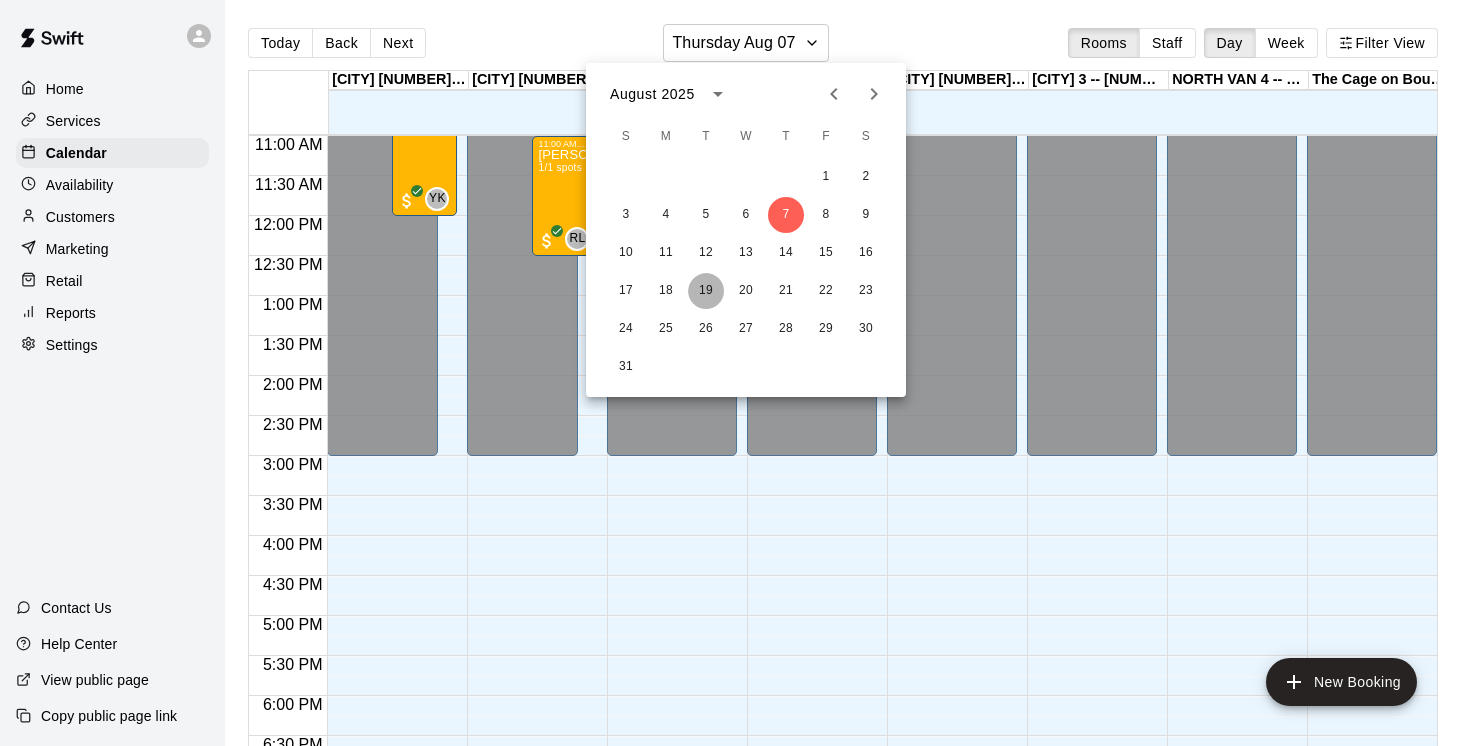 click on "19" at bounding box center [706, 291] 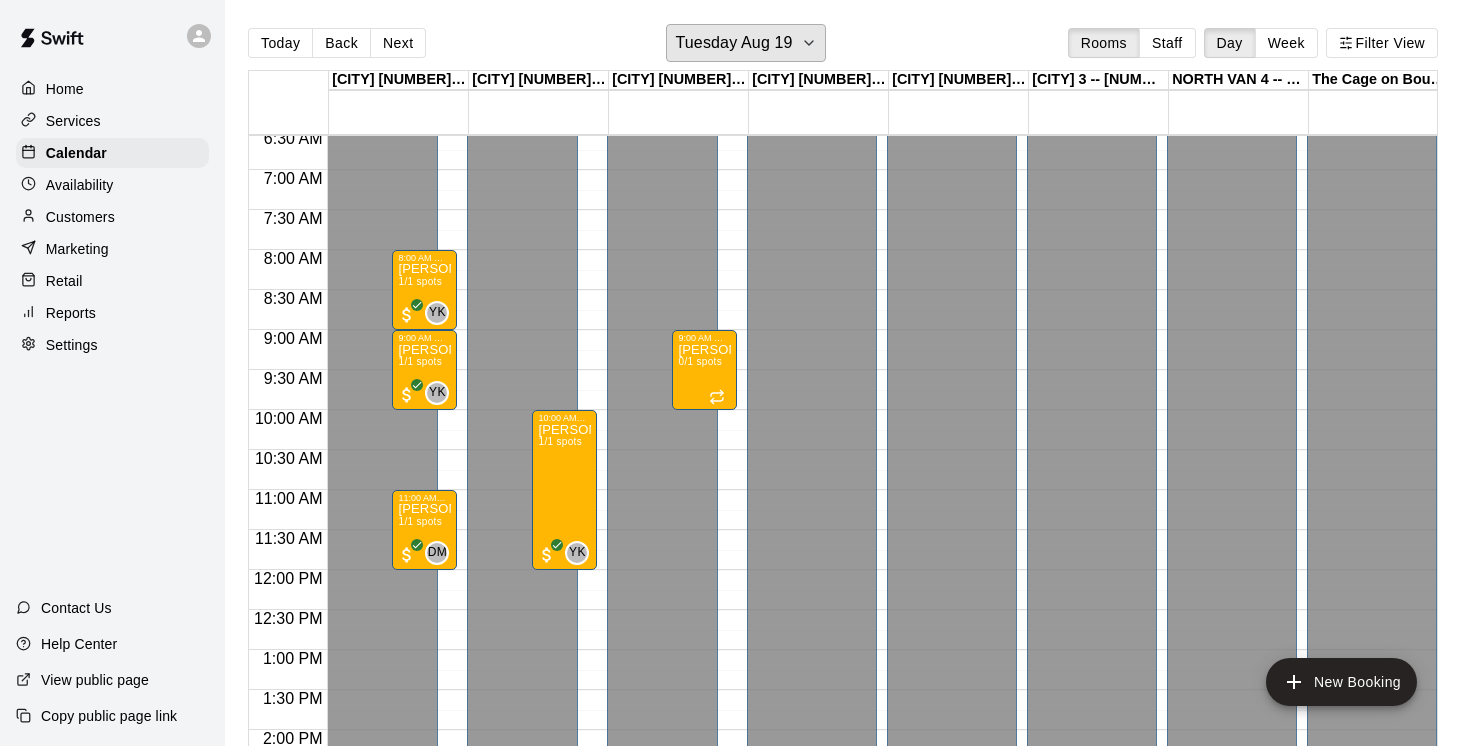 scroll, scrollTop: 524, scrollLeft: 0, axis: vertical 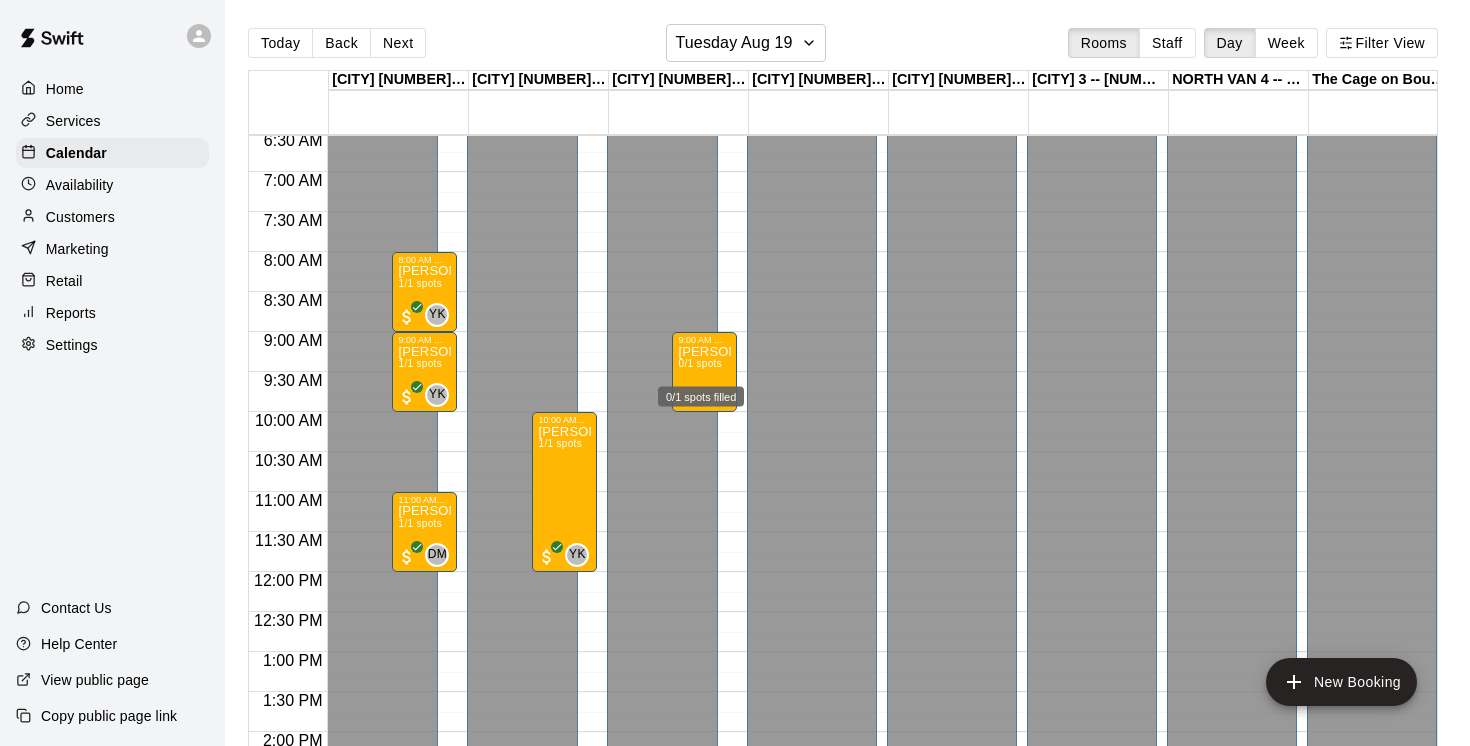 click on "0/1 spots filled" at bounding box center (701, 391) 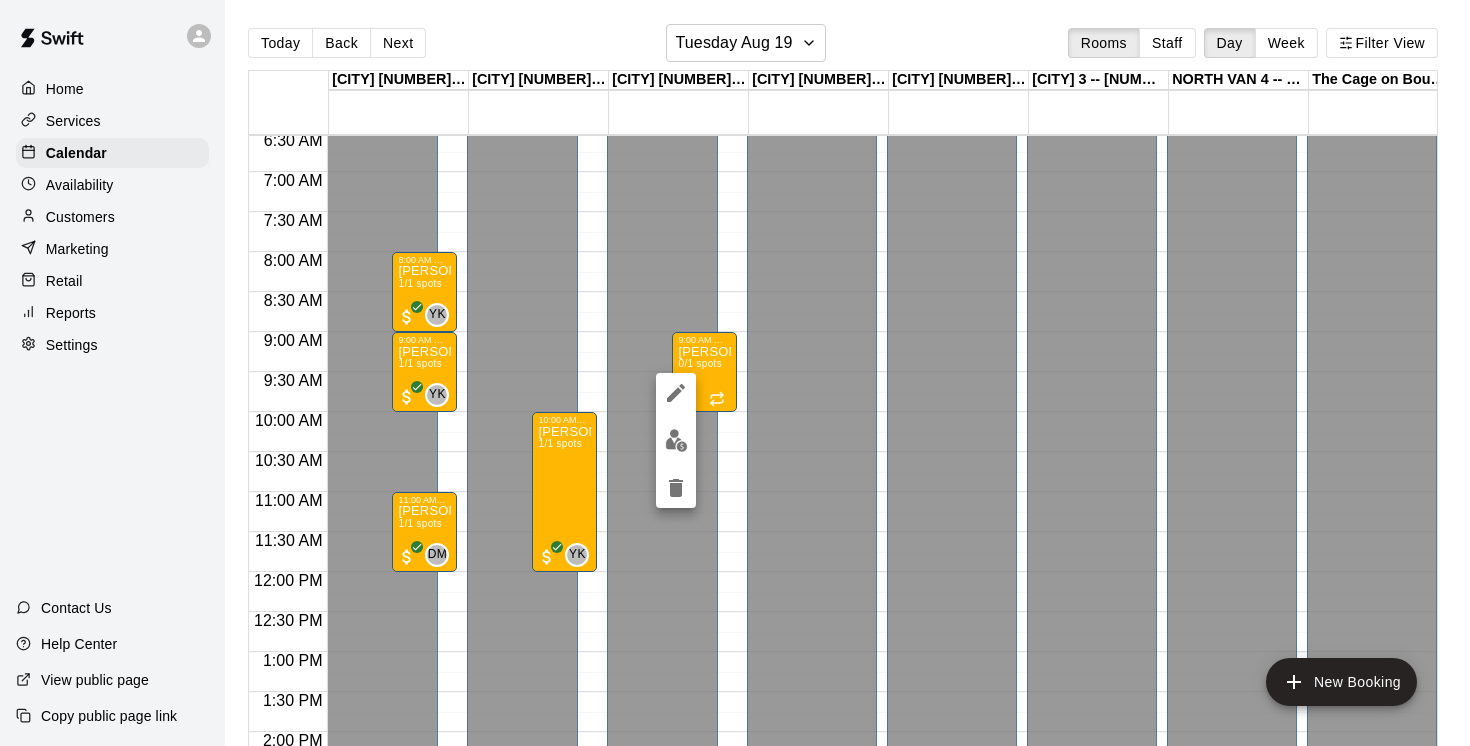 click 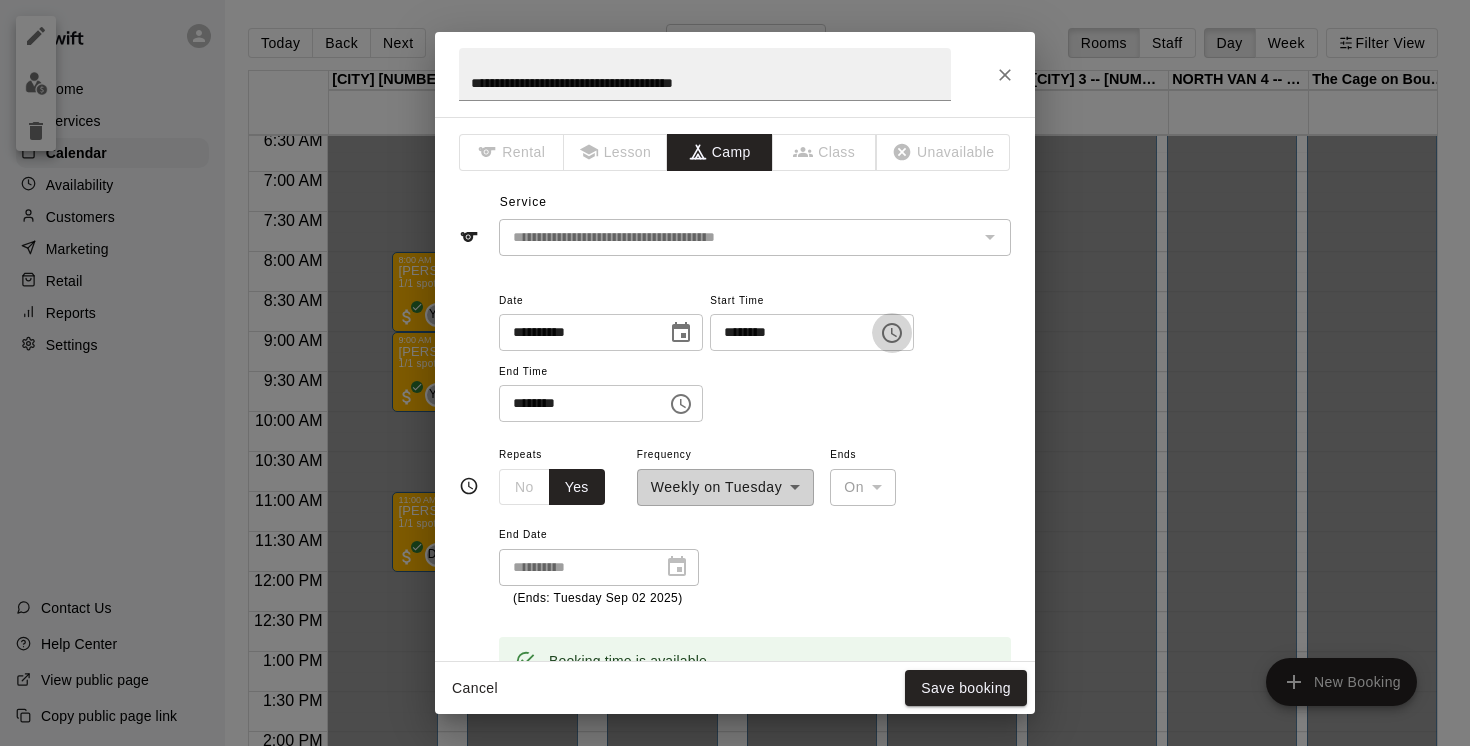 click 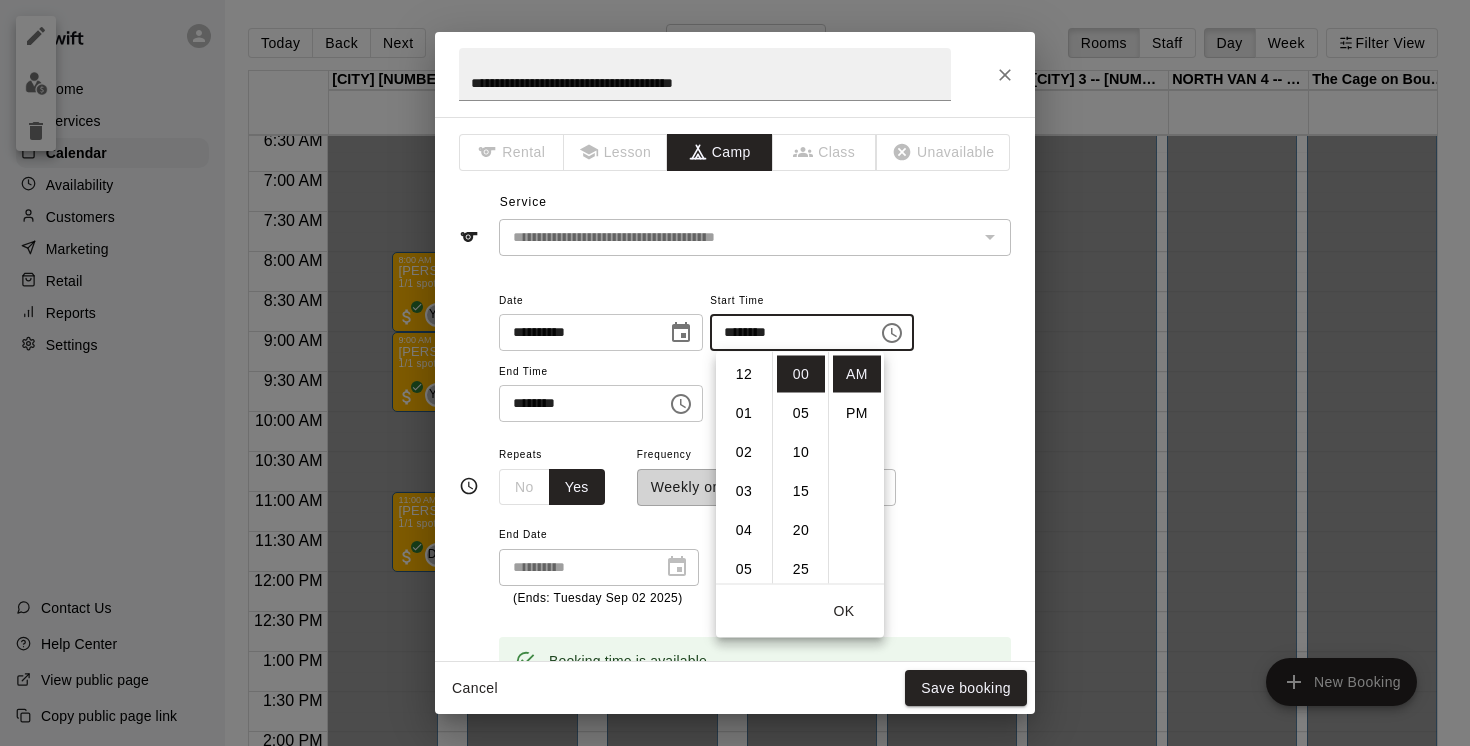 scroll, scrollTop: 351, scrollLeft: 0, axis: vertical 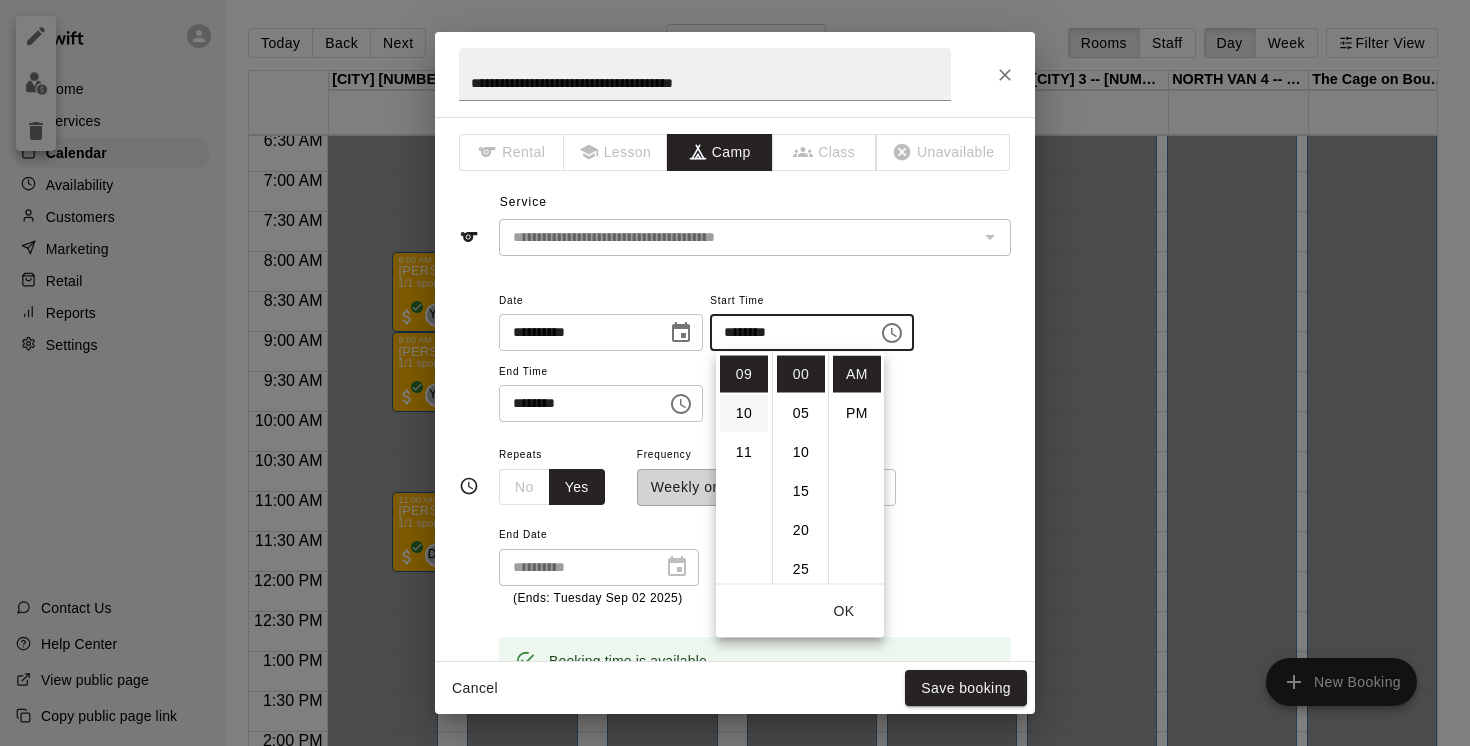 click on "10" at bounding box center (744, 413) 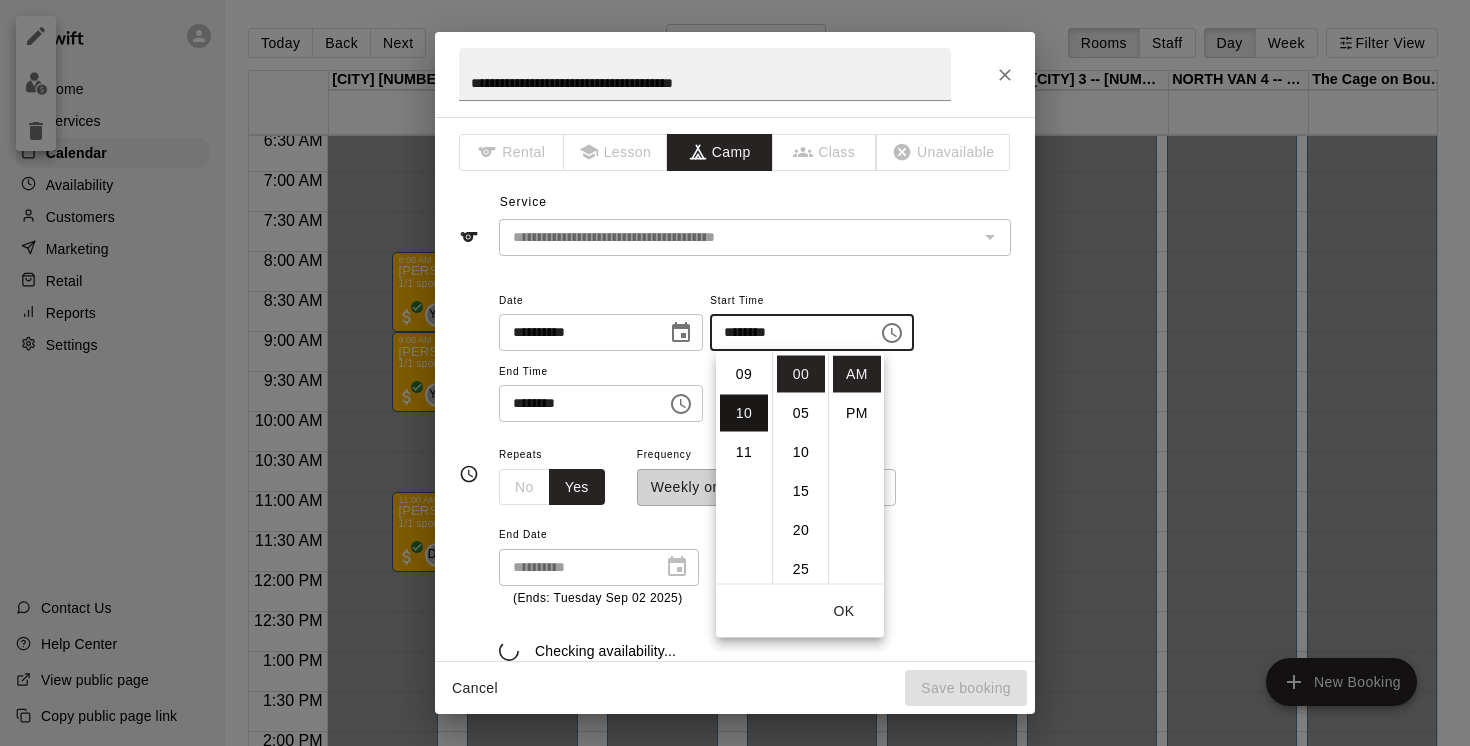 scroll, scrollTop: 390, scrollLeft: 0, axis: vertical 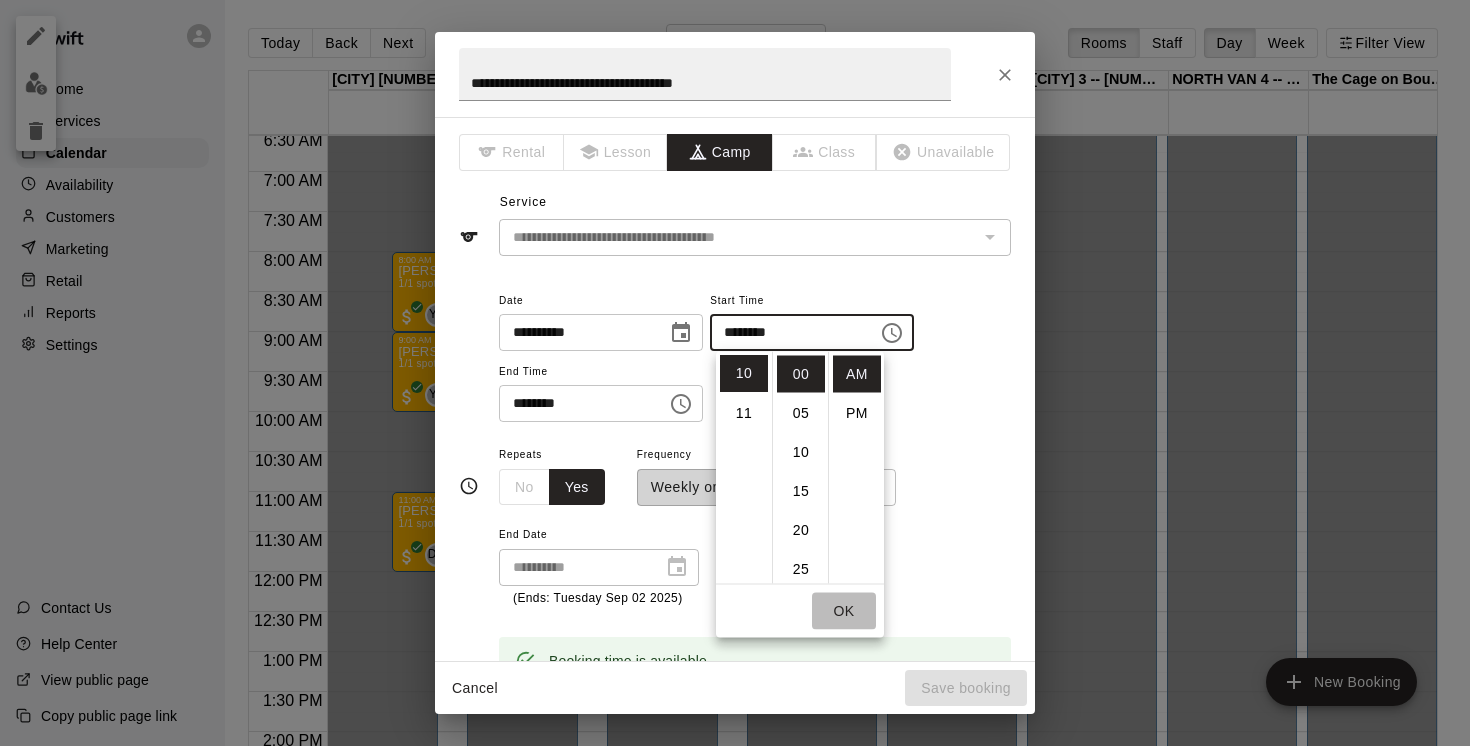 click on "OK" at bounding box center [844, 611] 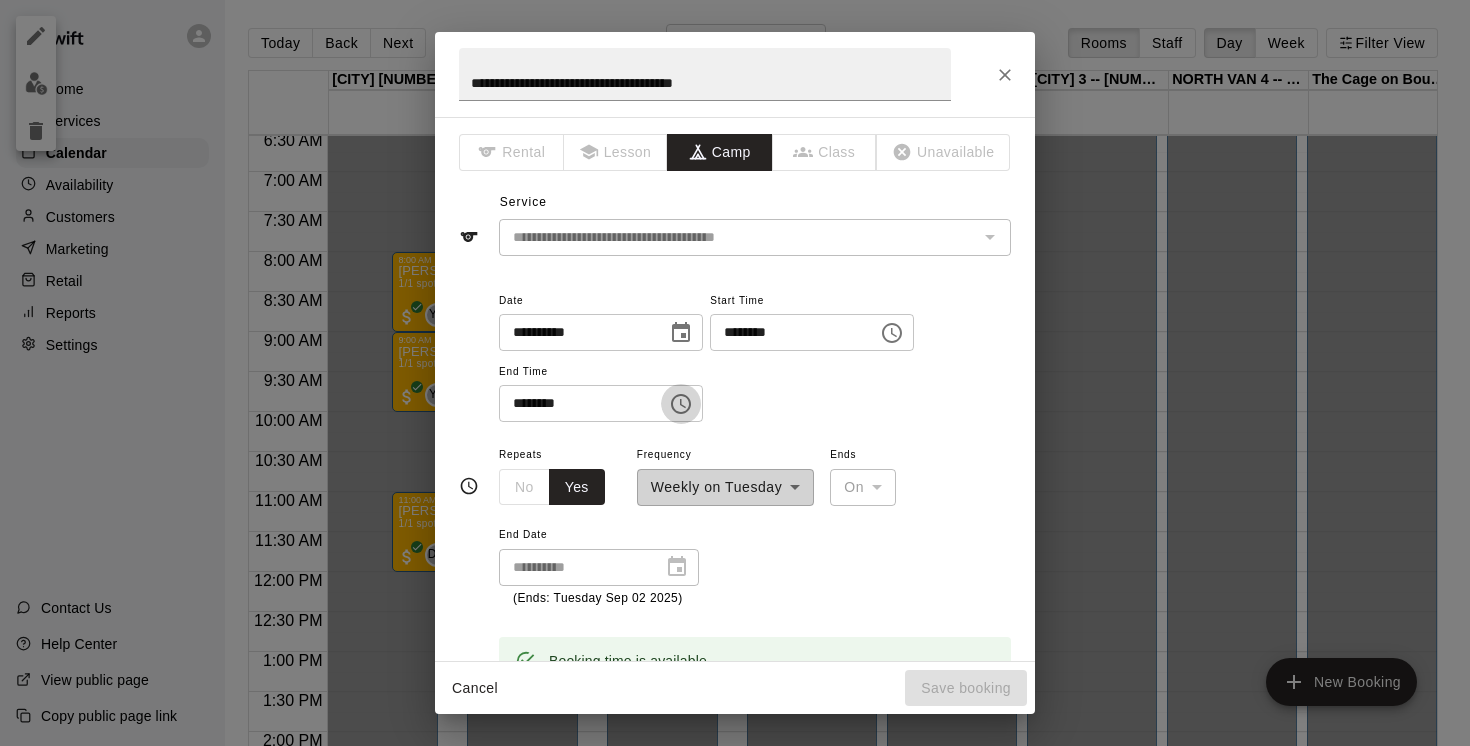 click 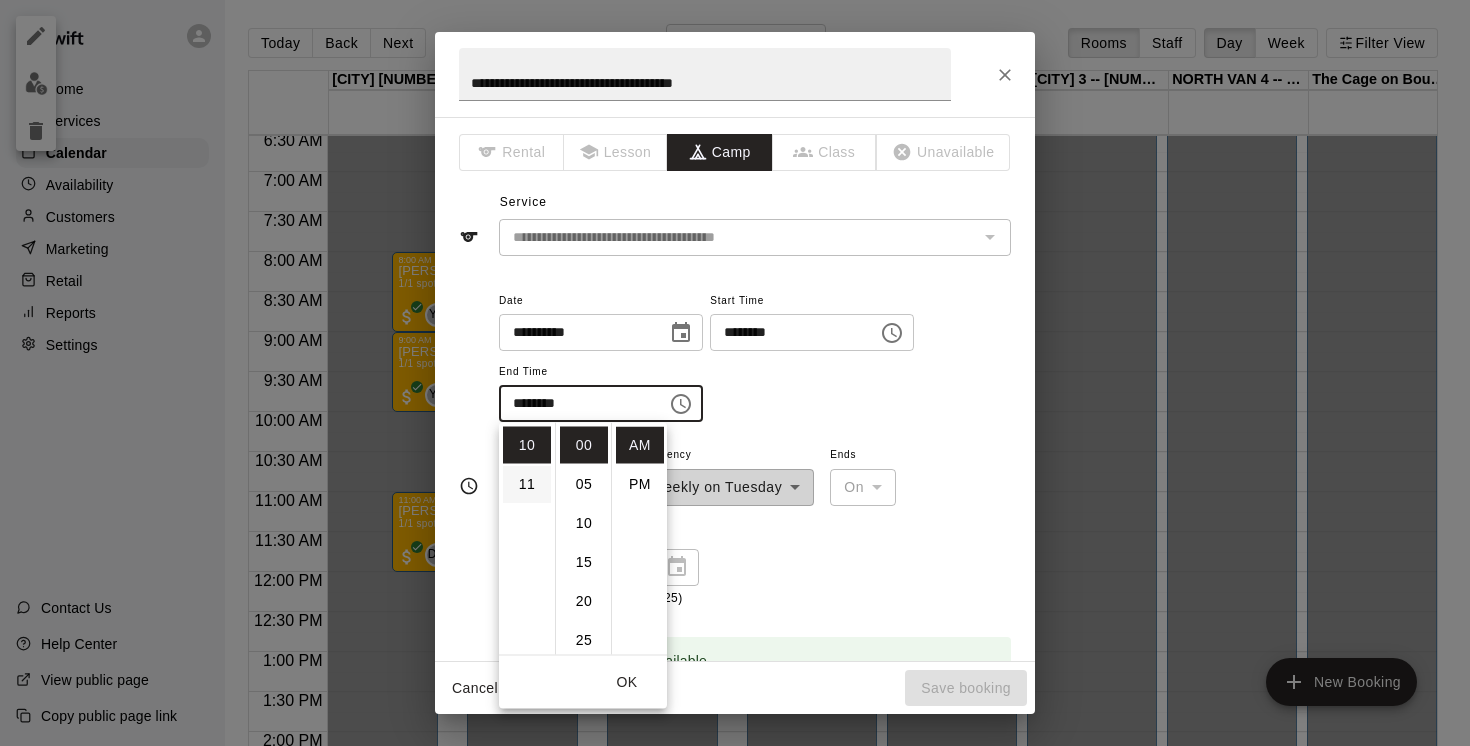 click on "11" at bounding box center (527, 484) 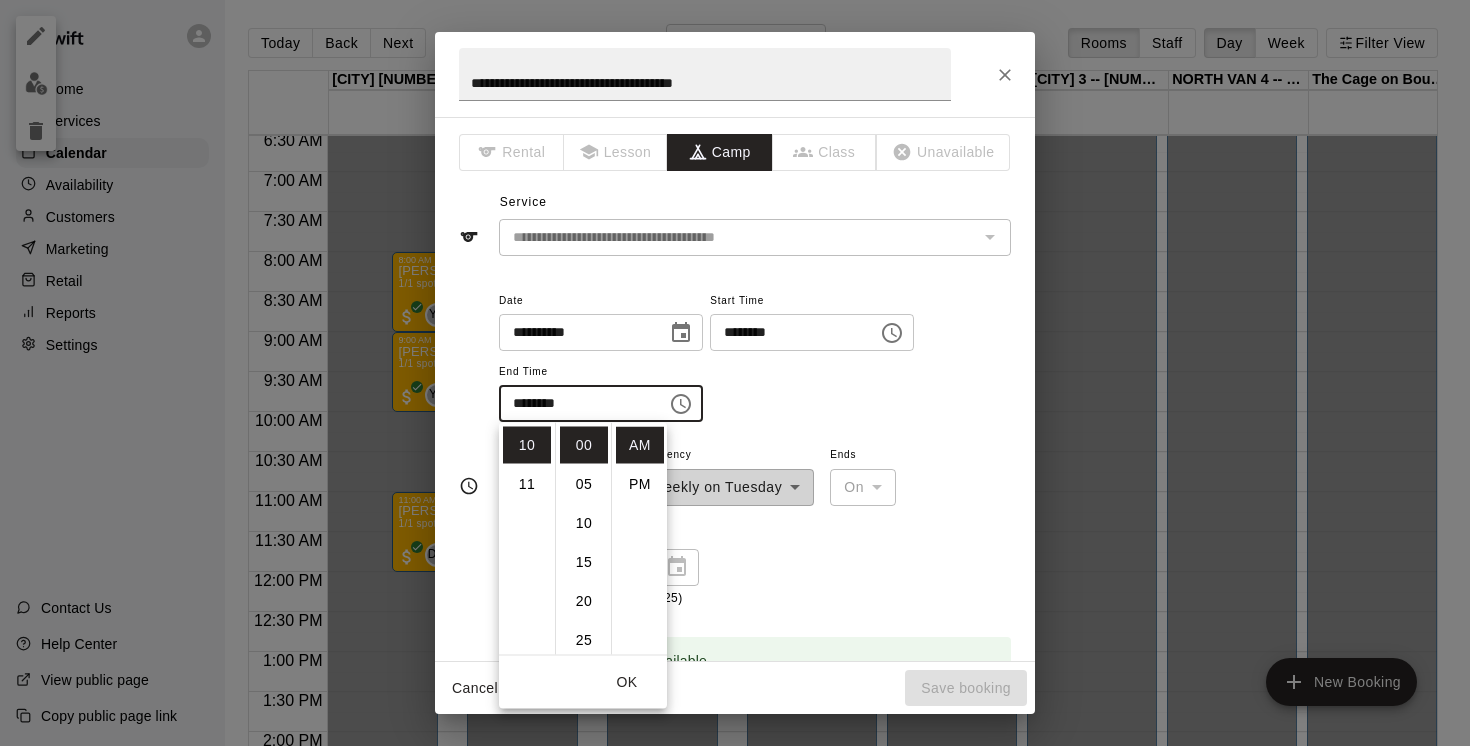type on "********" 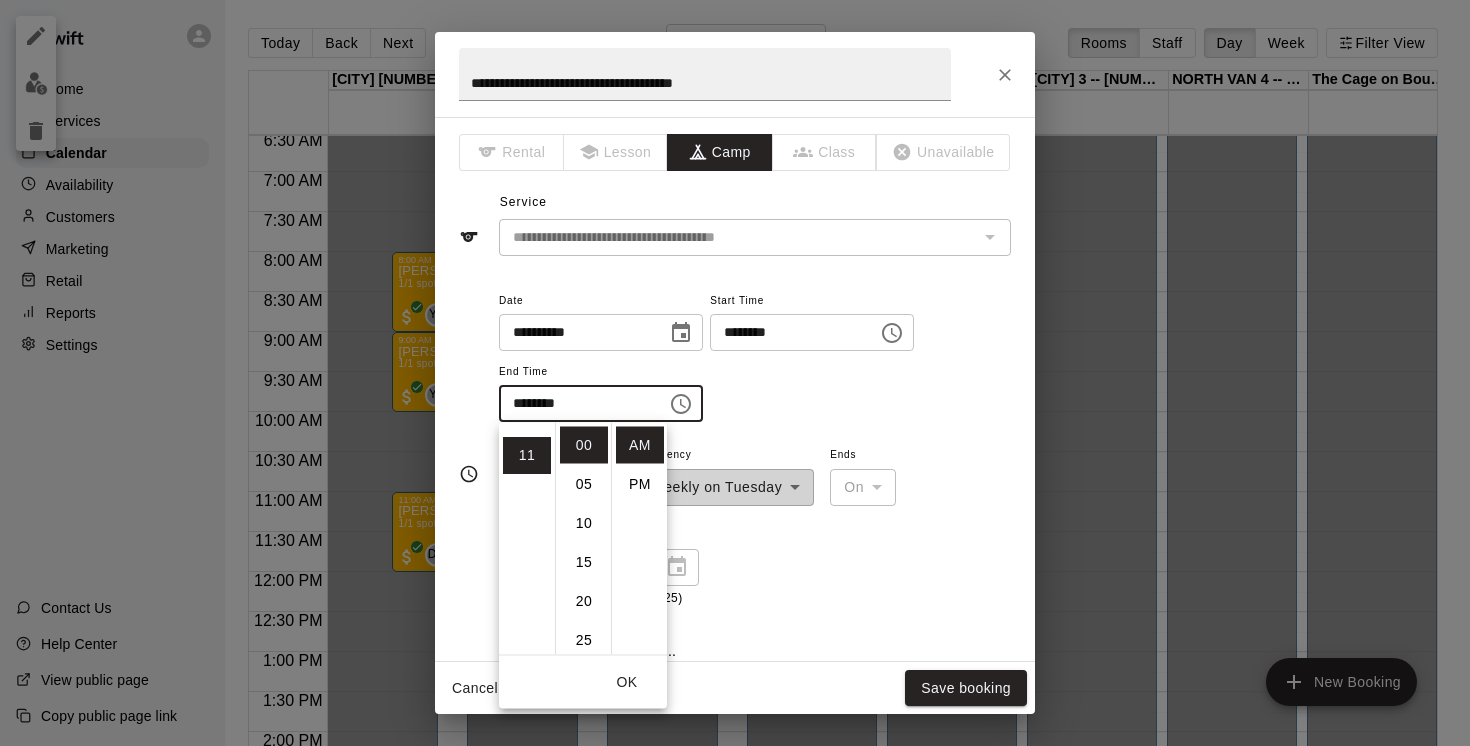 scroll, scrollTop: 426, scrollLeft: 0, axis: vertical 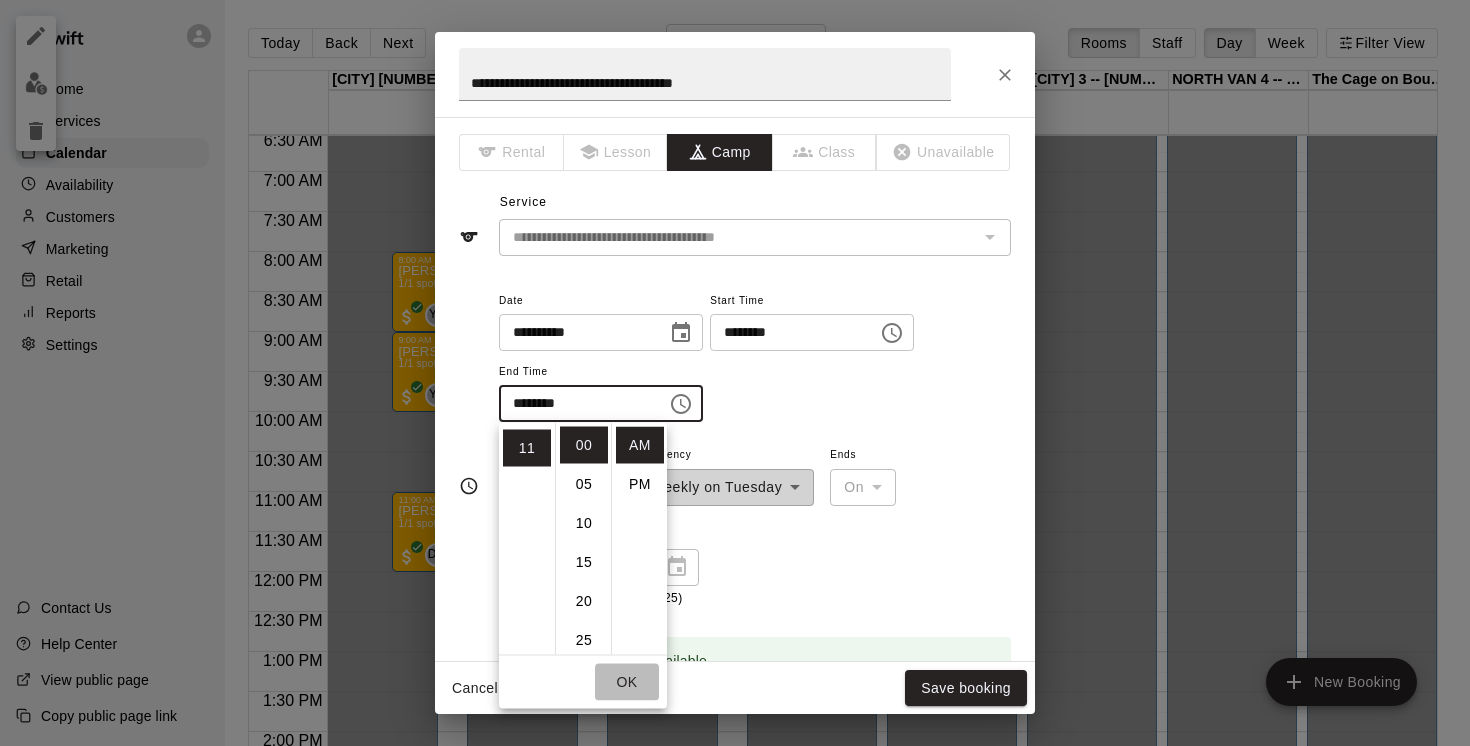 click on "OK" at bounding box center (627, 682) 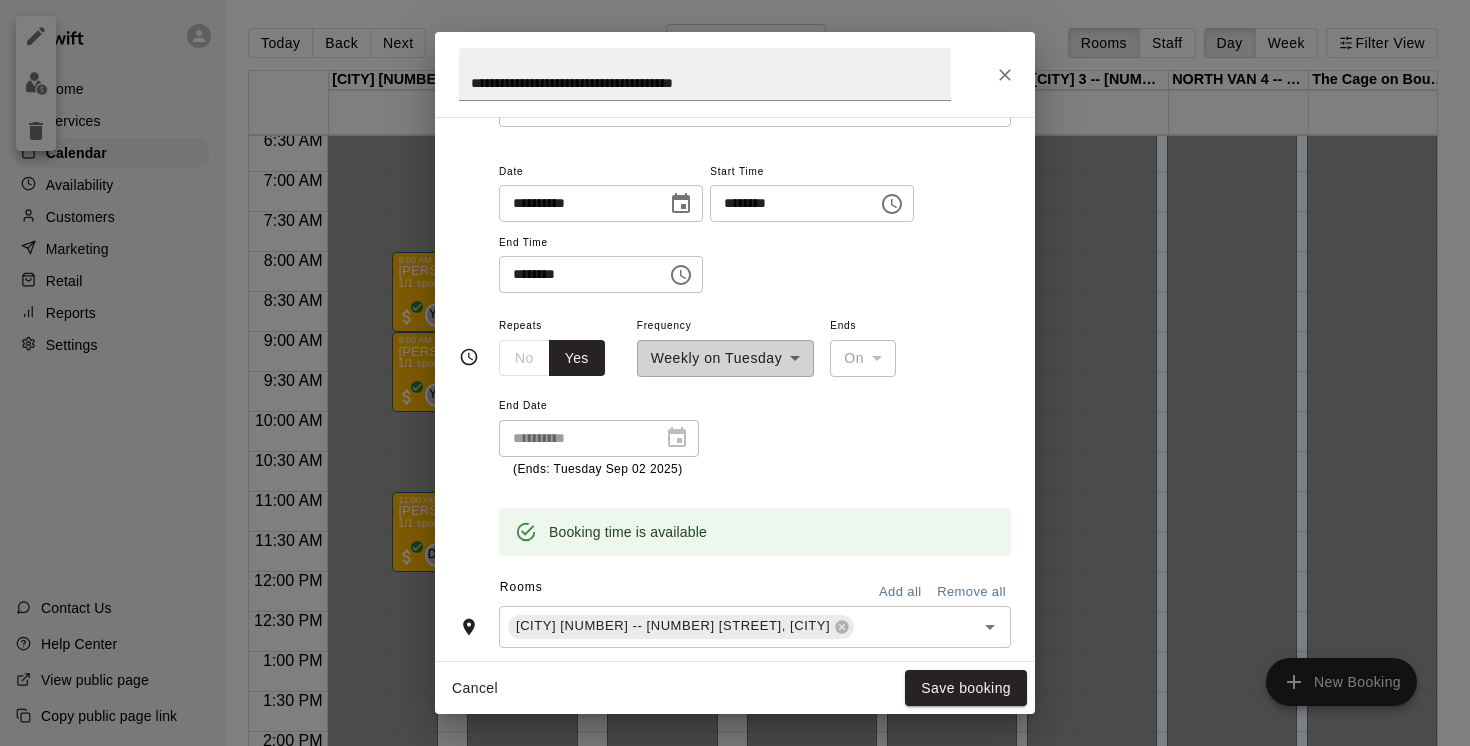 scroll, scrollTop: 151, scrollLeft: 0, axis: vertical 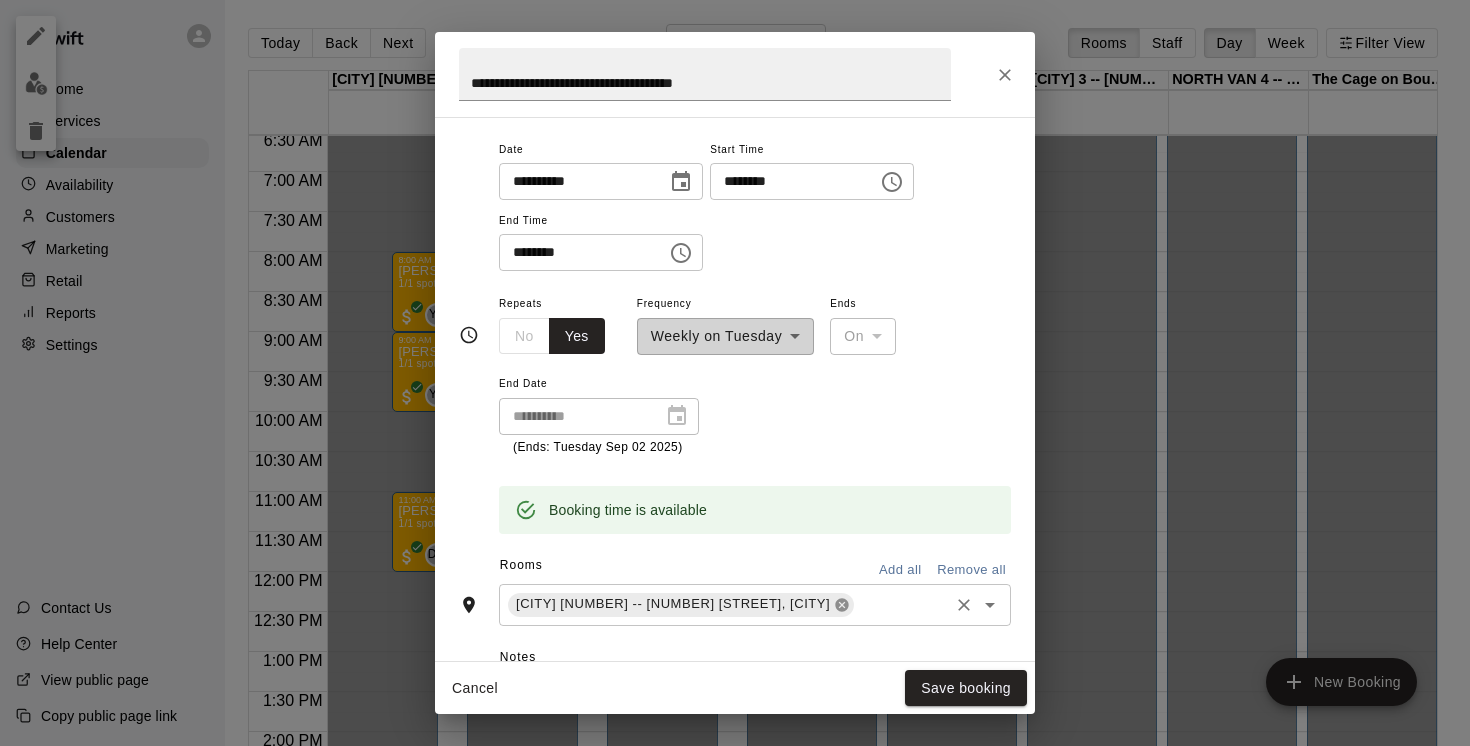 click 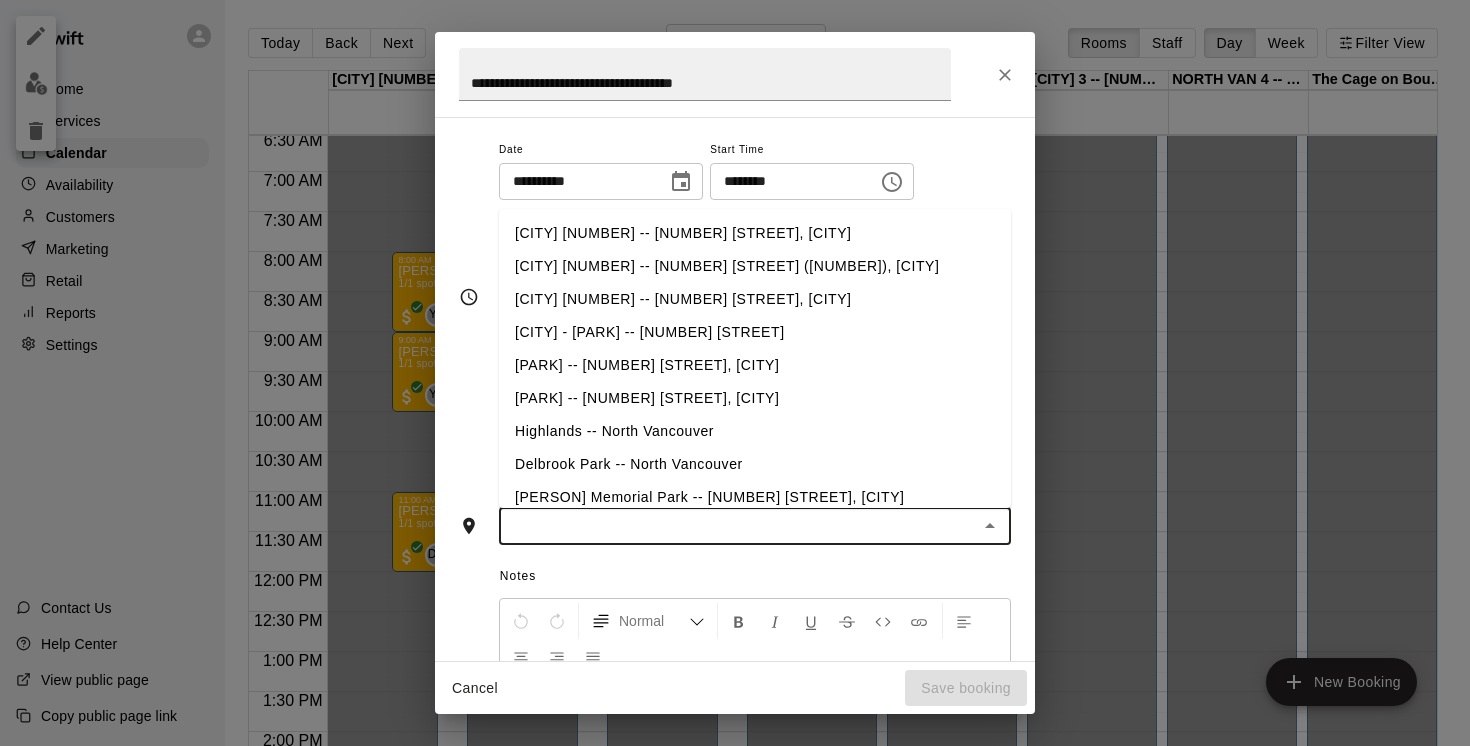 click at bounding box center (738, 526) 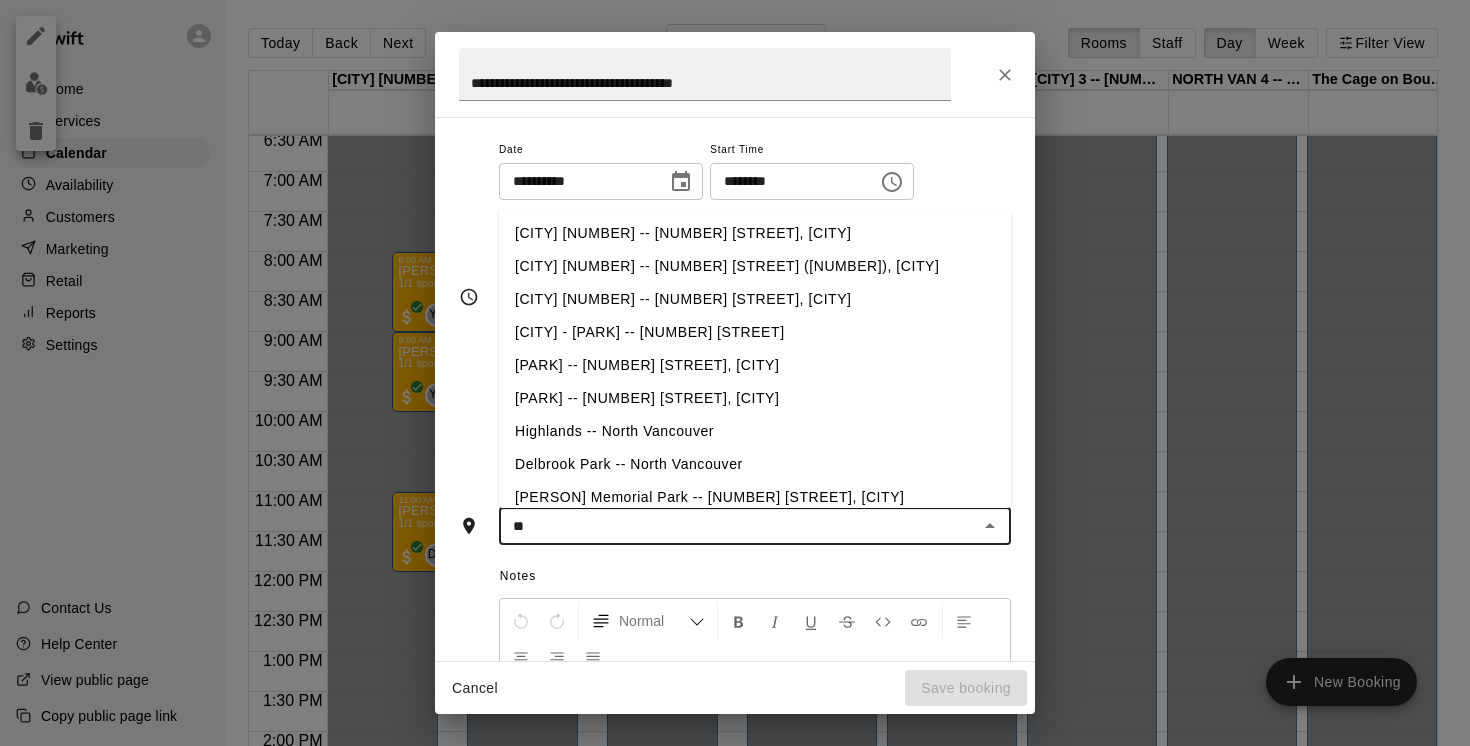 type on "***" 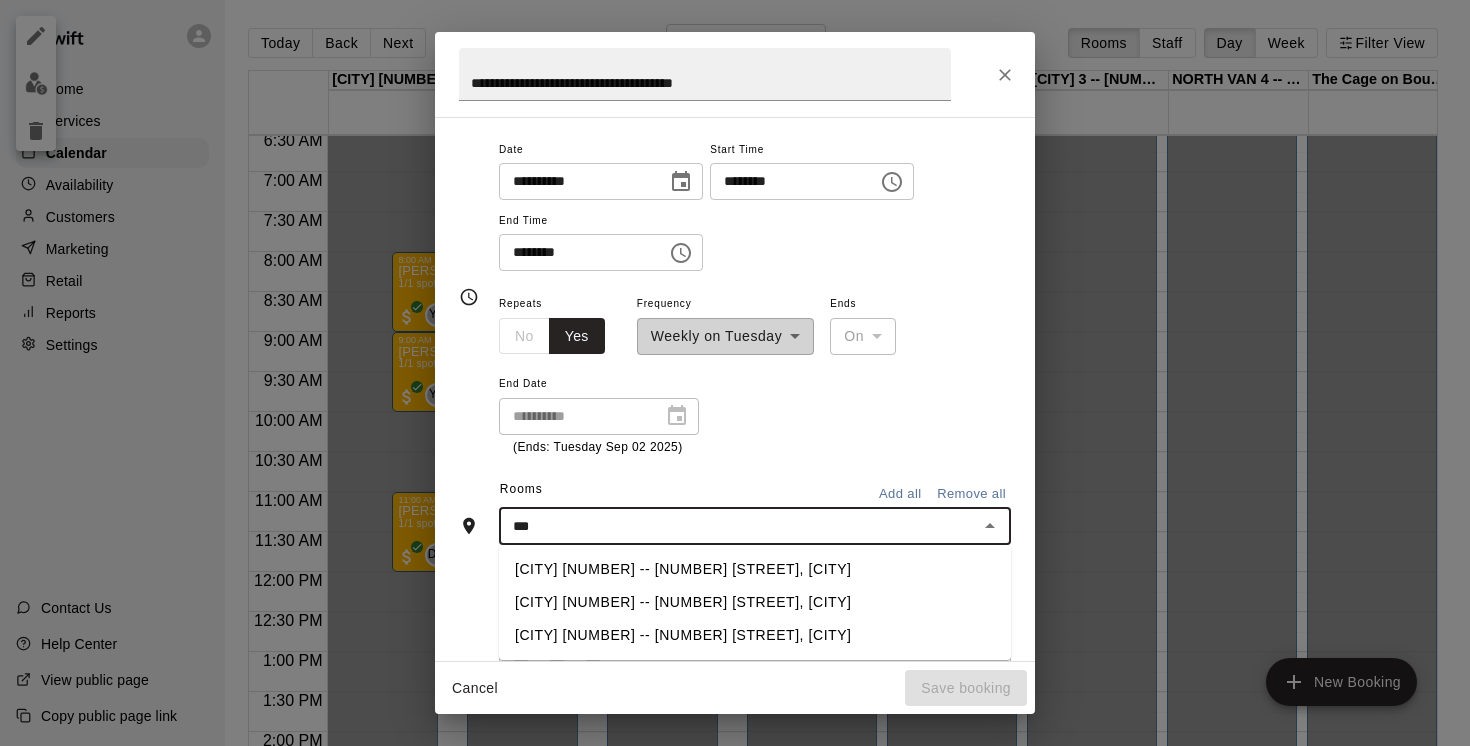 click on "EAST Van 2 -- 2696 Nootka St, Vancouver" at bounding box center (755, 602) 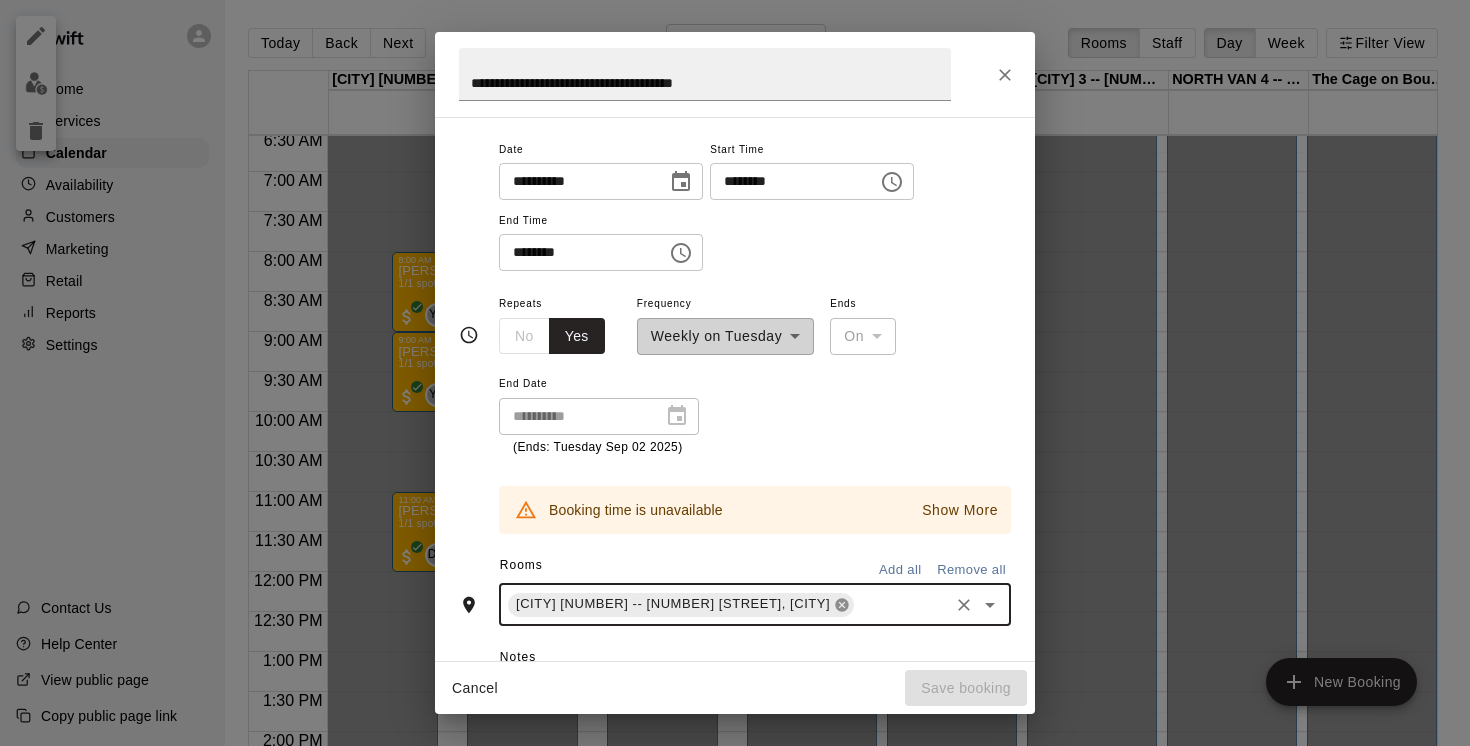 click 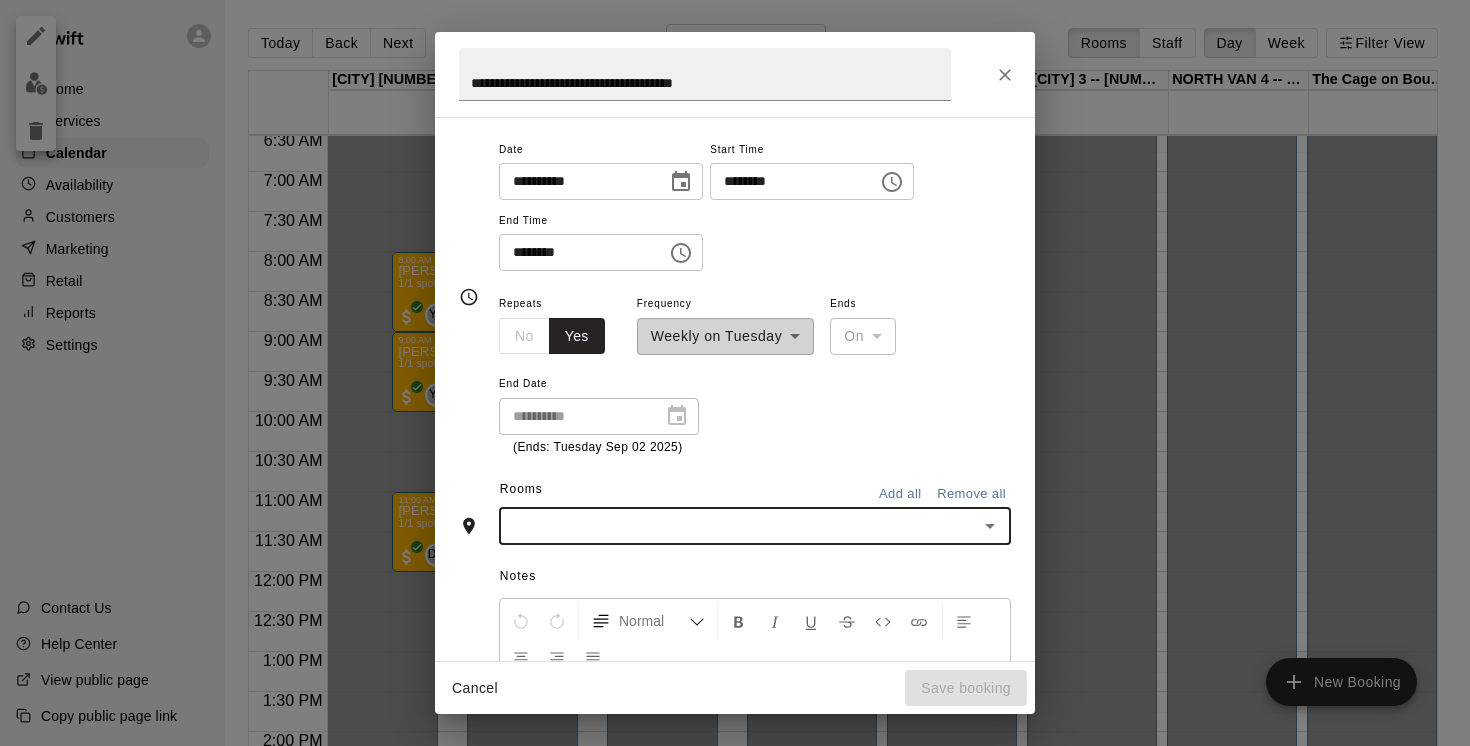 click on "​" at bounding box center (755, 526) 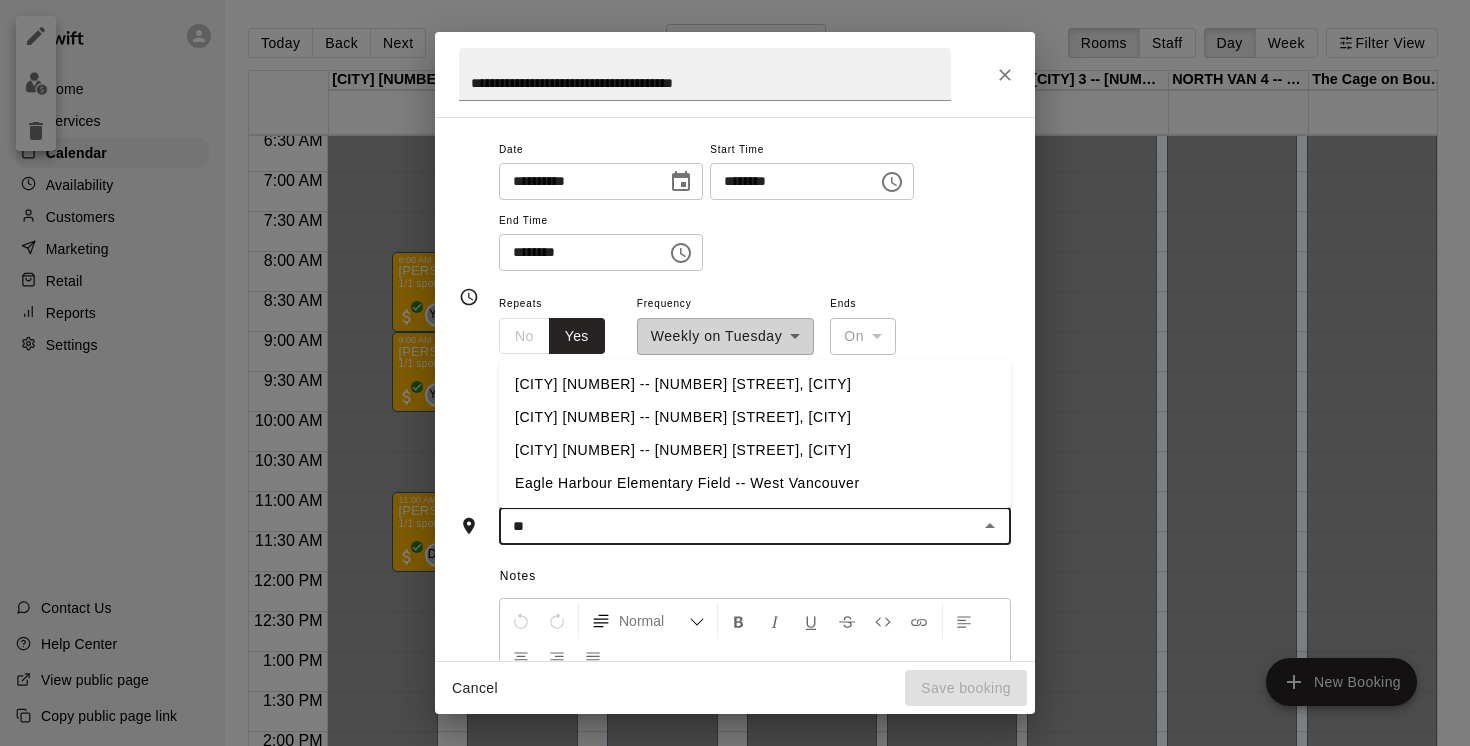 type on "***" 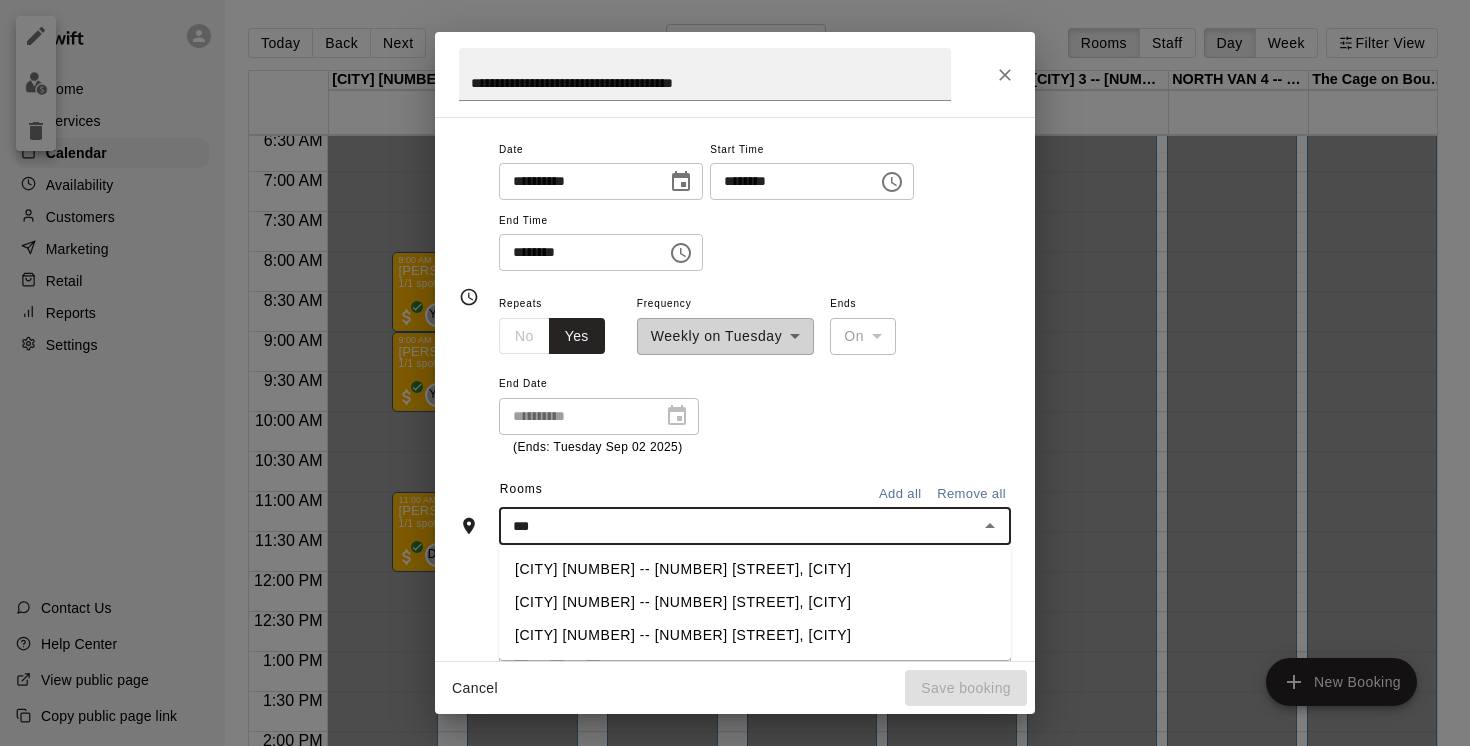 click on "EAST Van 2 -- 2696 Nootka St, Vancouver" at bounding box center [755, 602] 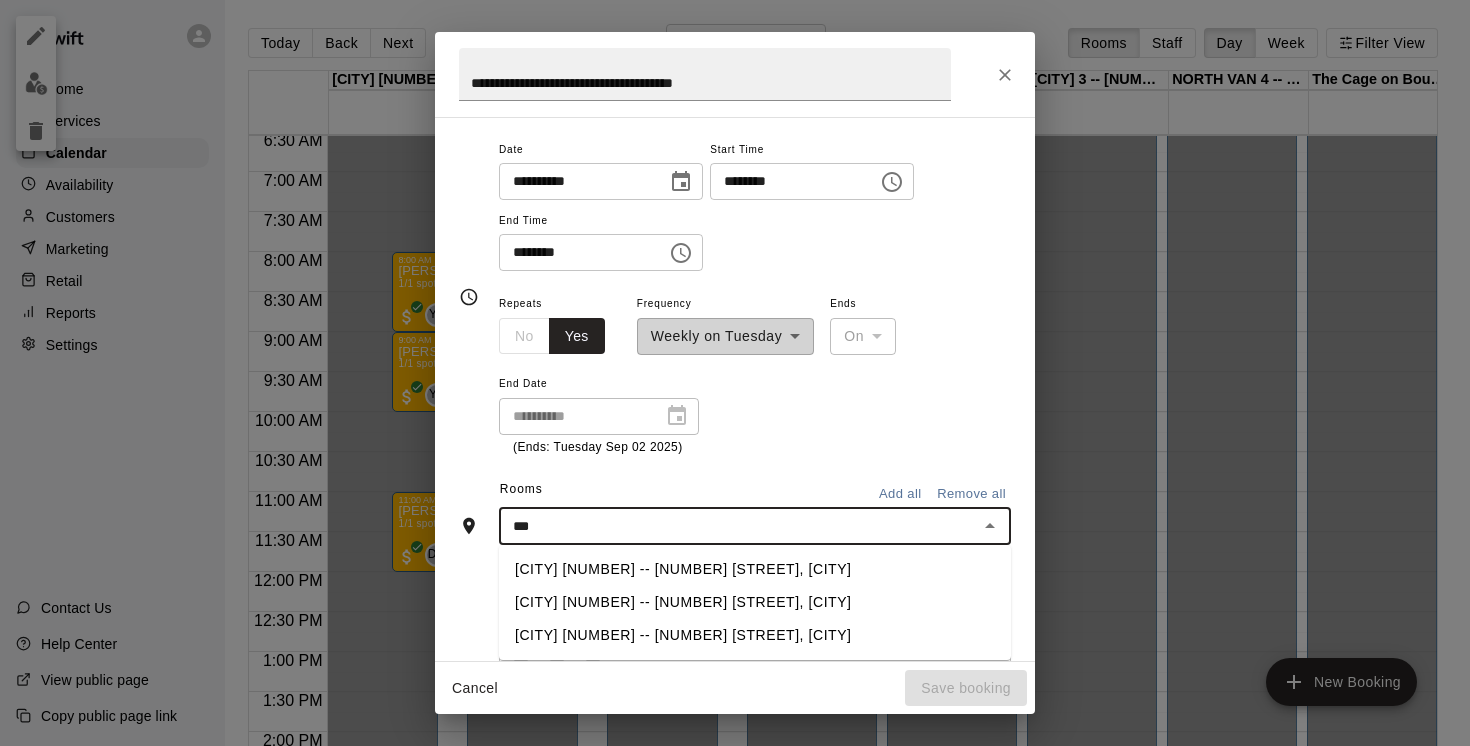 type 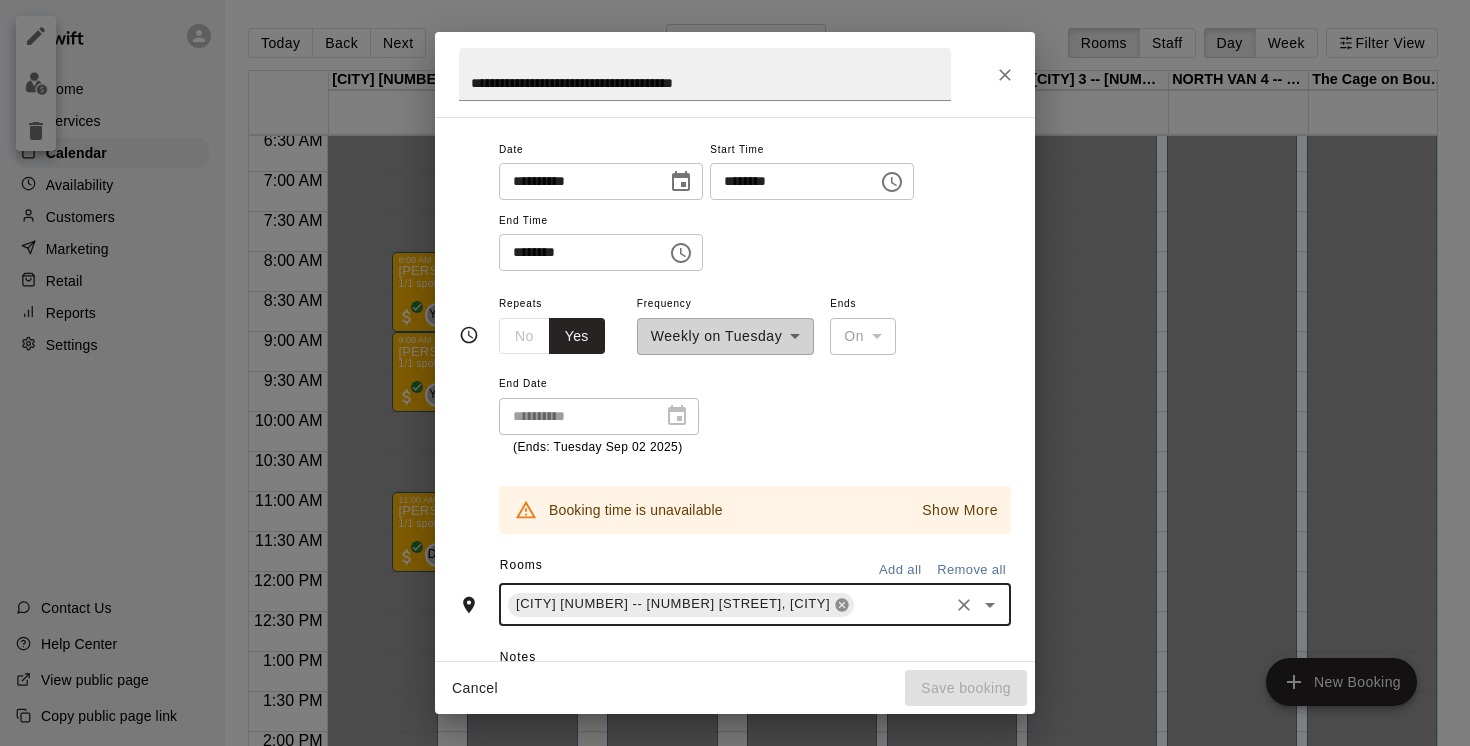 click 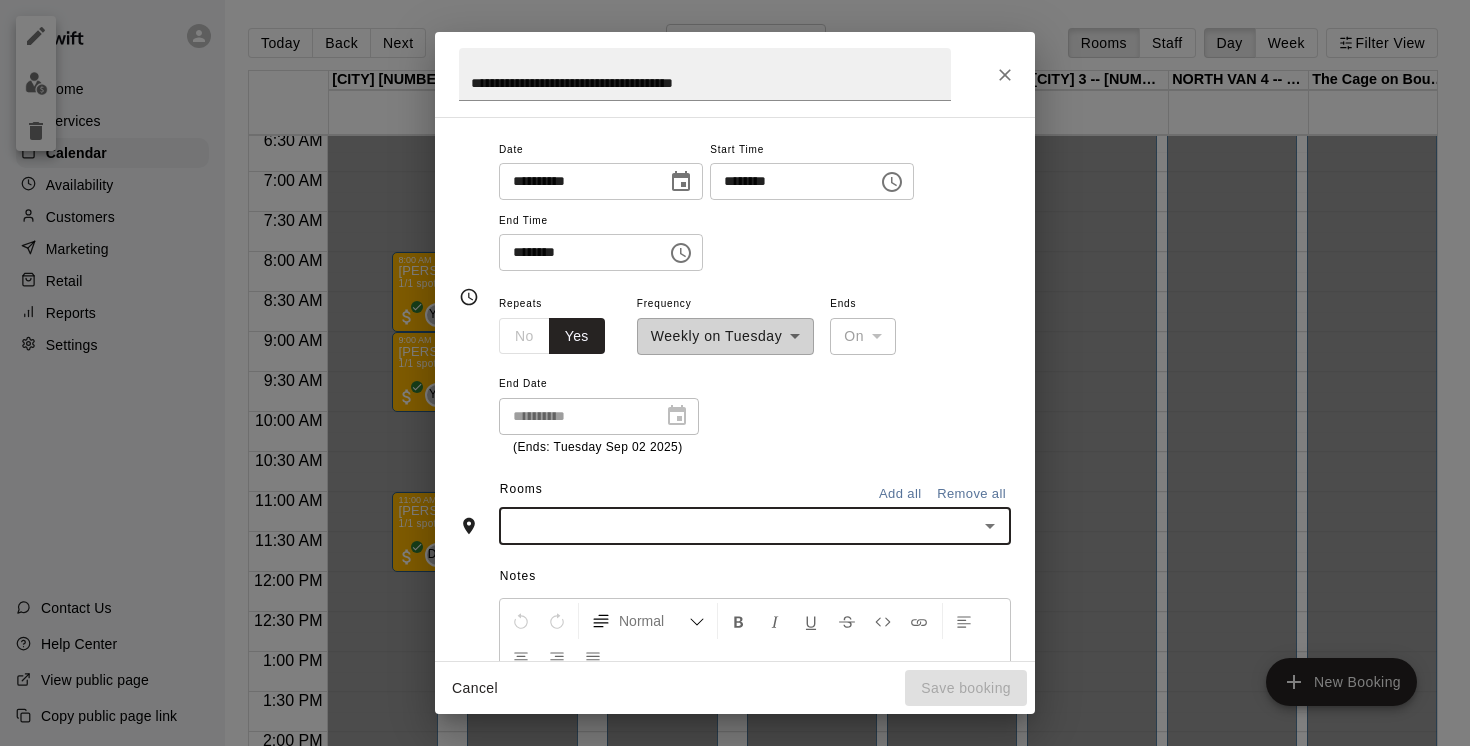 click 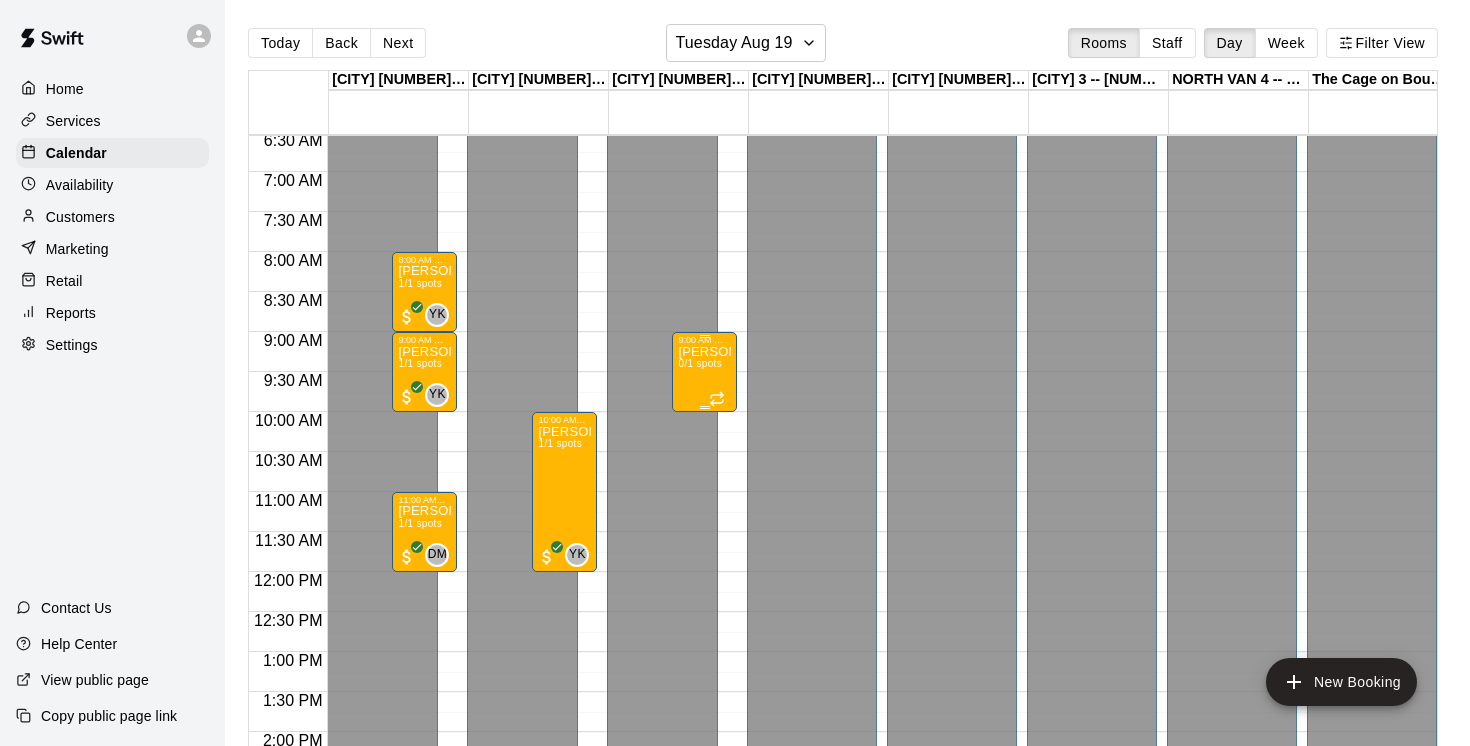 click on "Josh Ren - August 19, 21 & 26 @ East Van 0/1 spots" at bounding box center [704, 718] 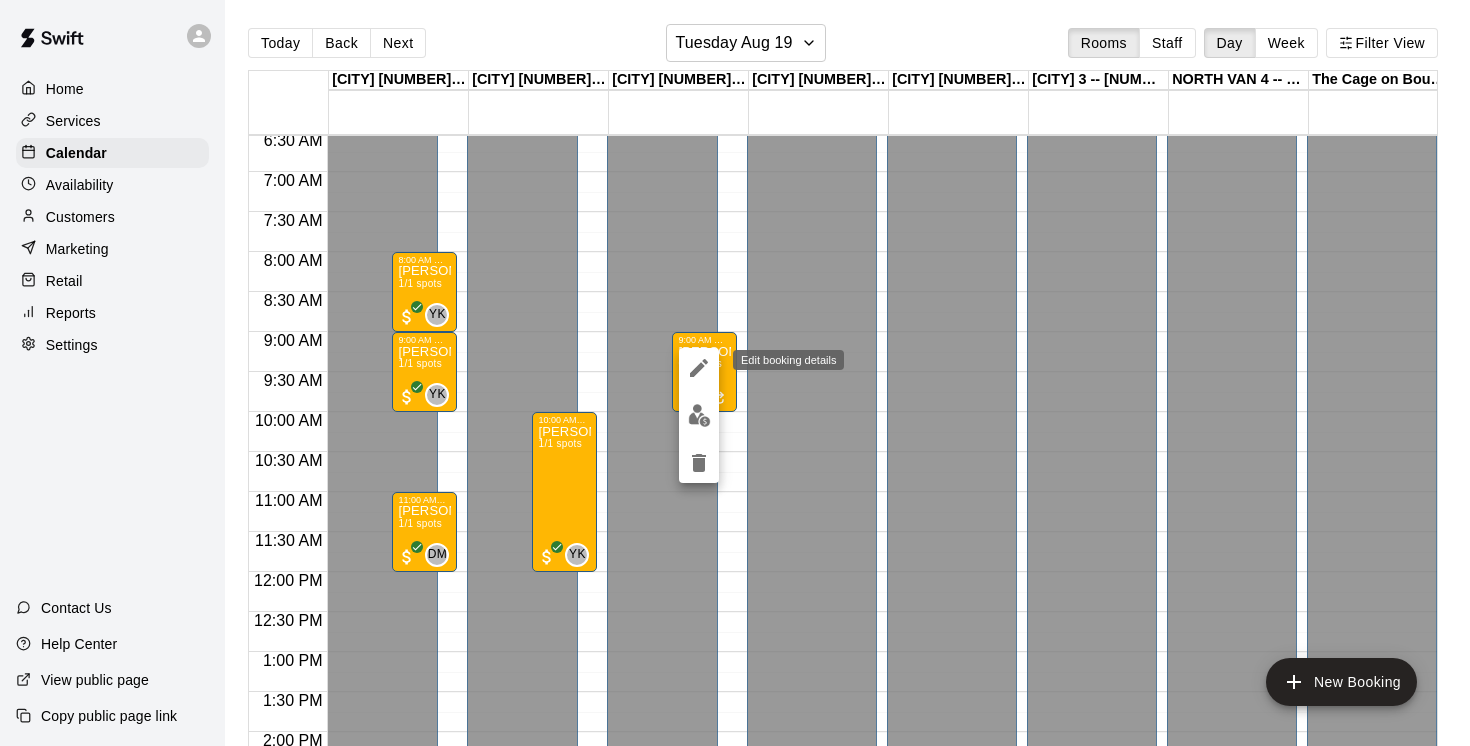 click 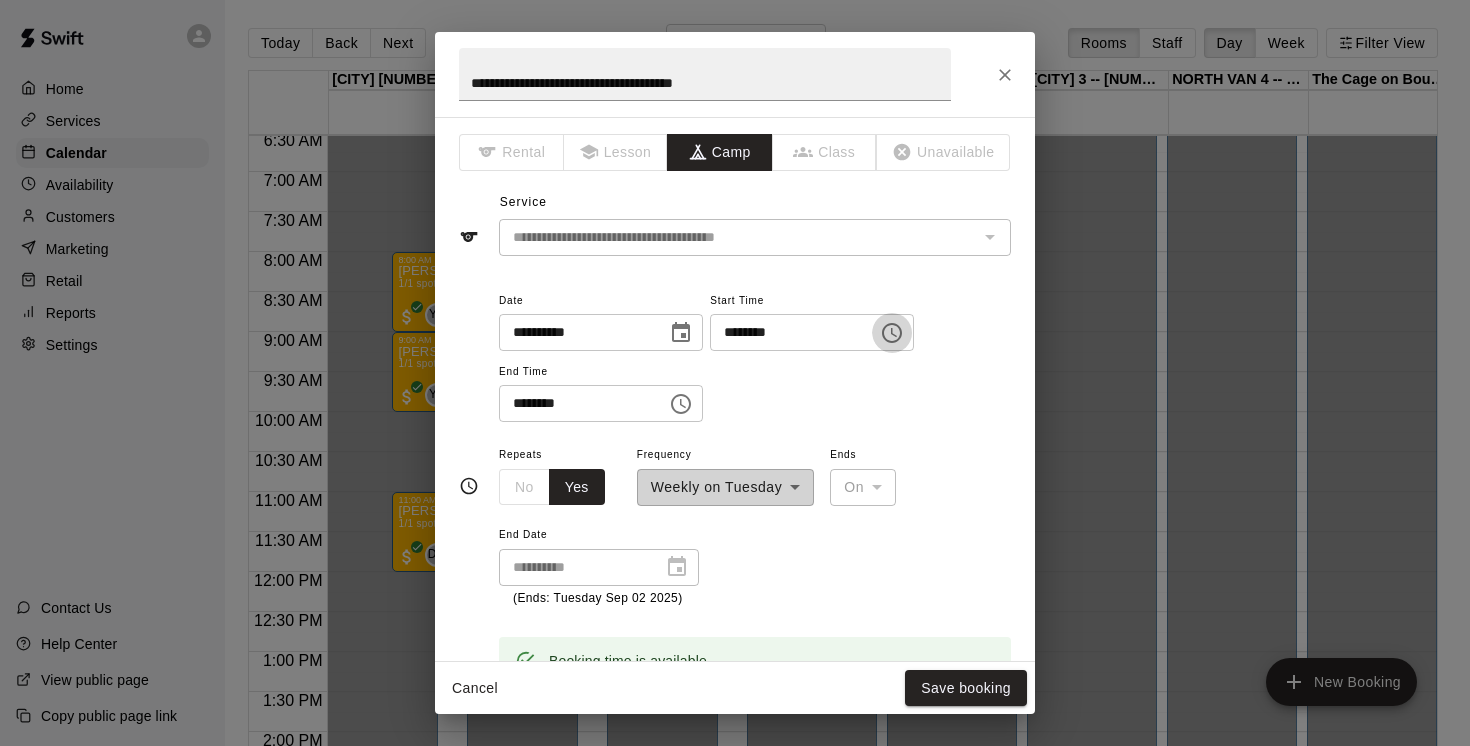 click 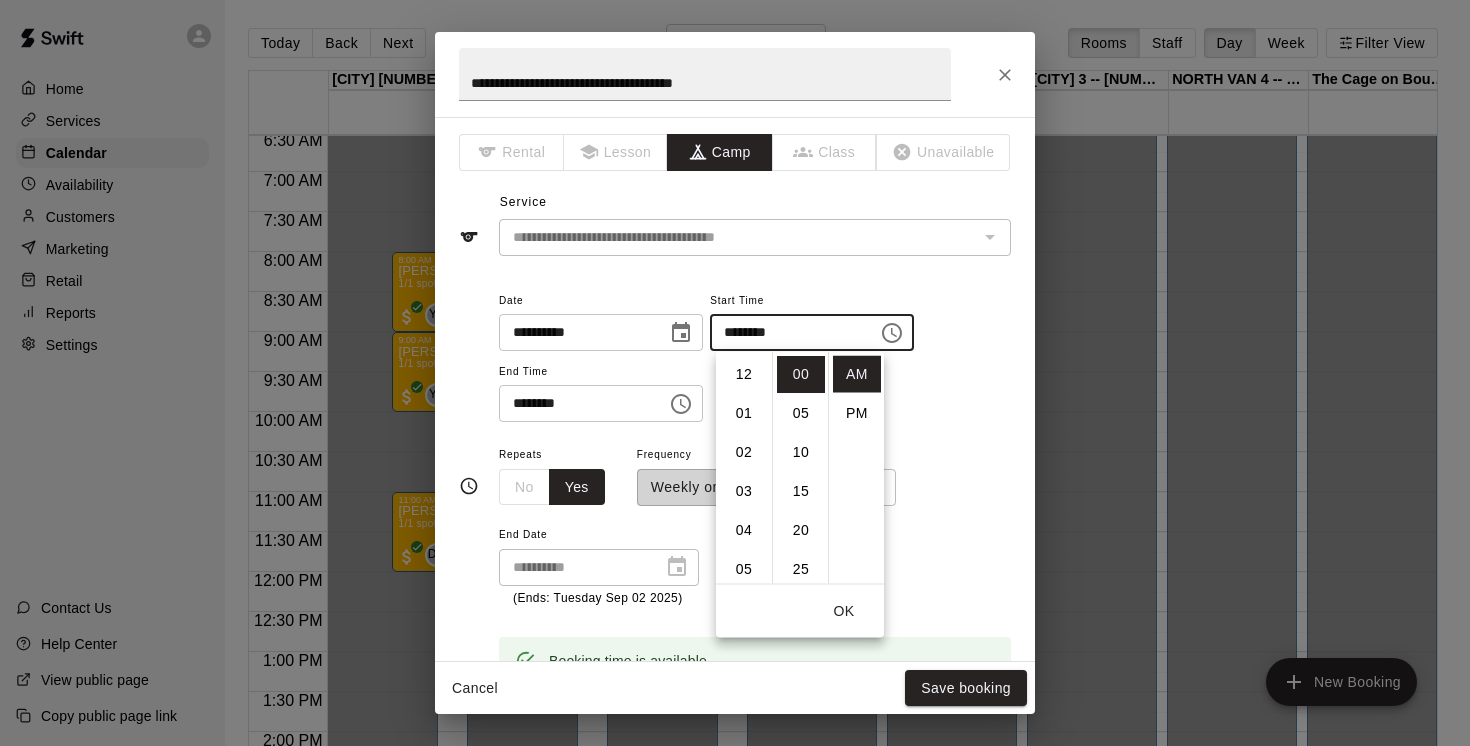 scroll, scrollTop: 351, scrollLeft: 0, axis: vertical 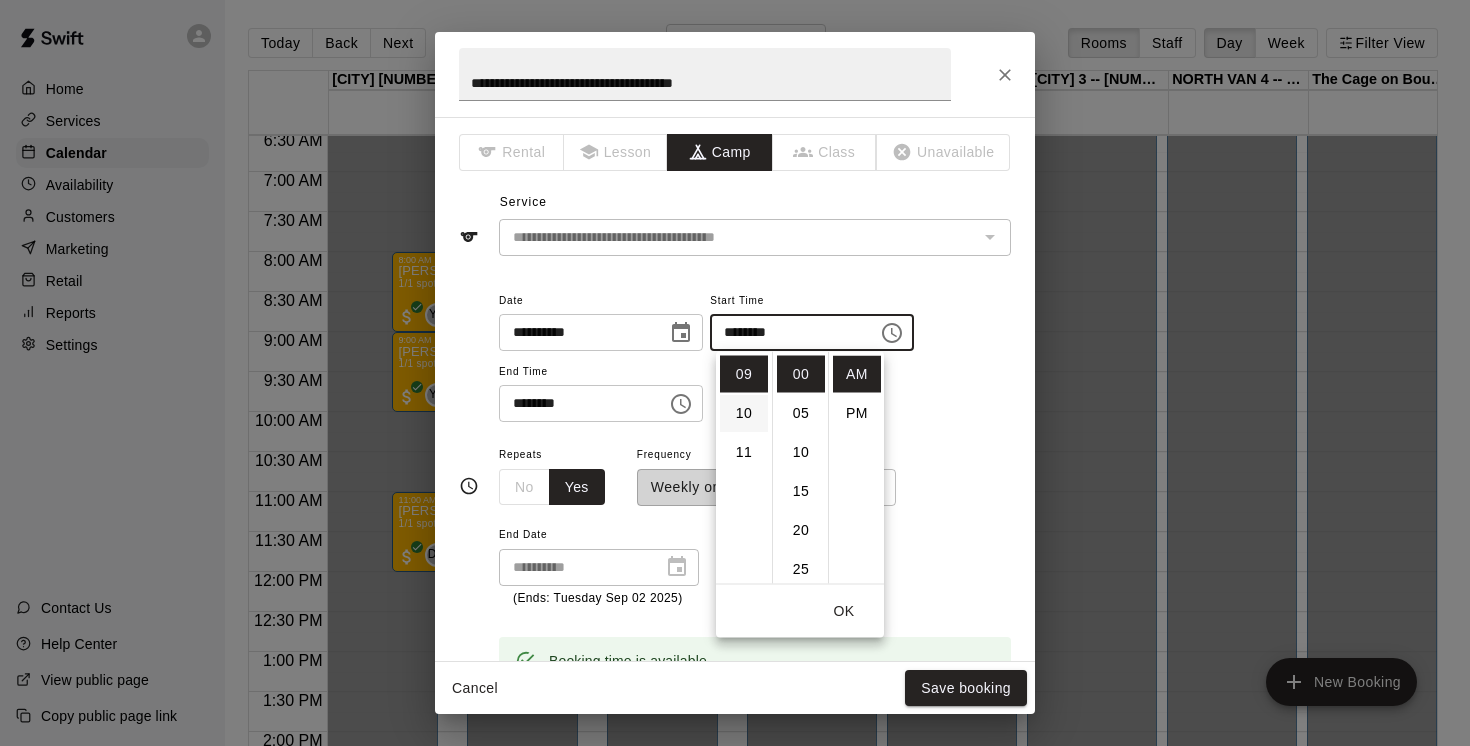 click on "10" at bounding box center (744, 413) 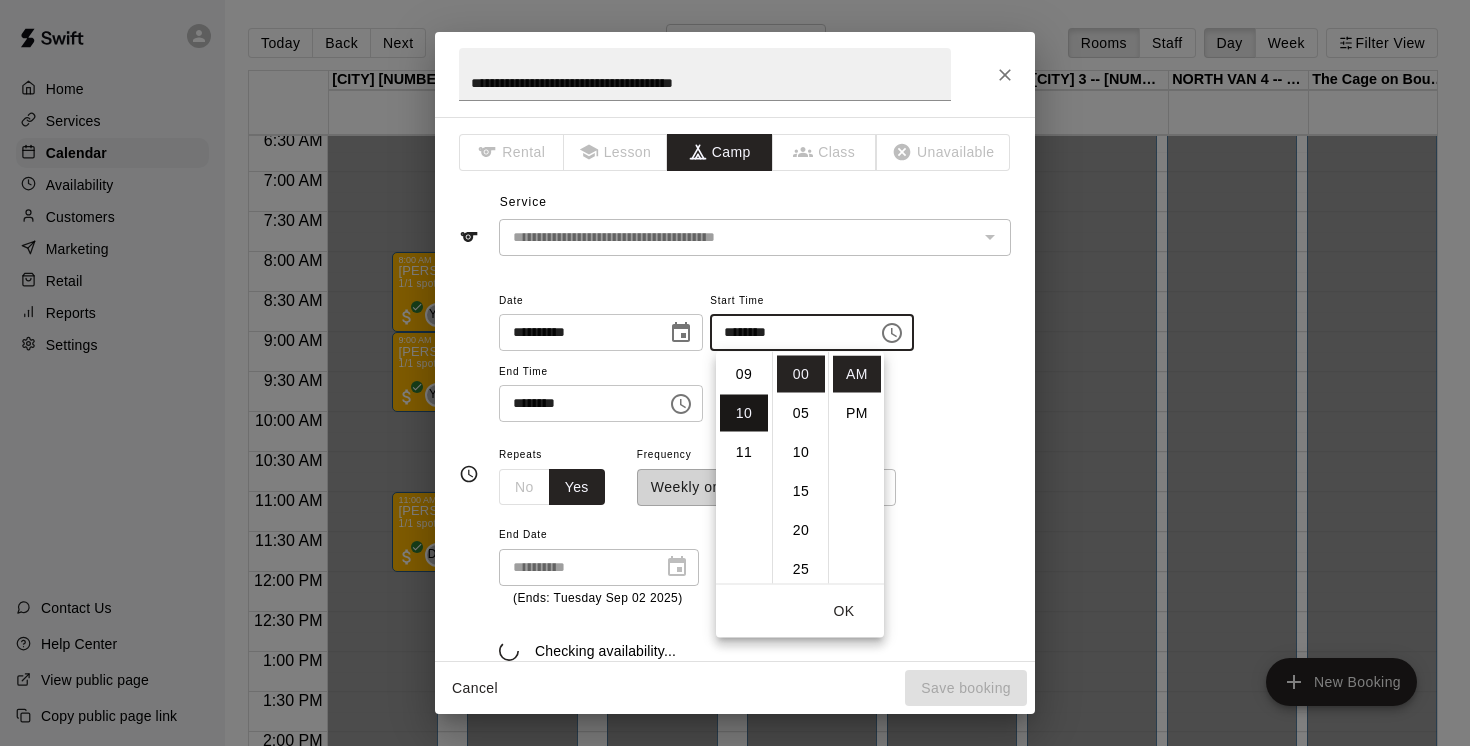 scroll, scrollTop: 390, scrollLeft: 0, axis: vertical 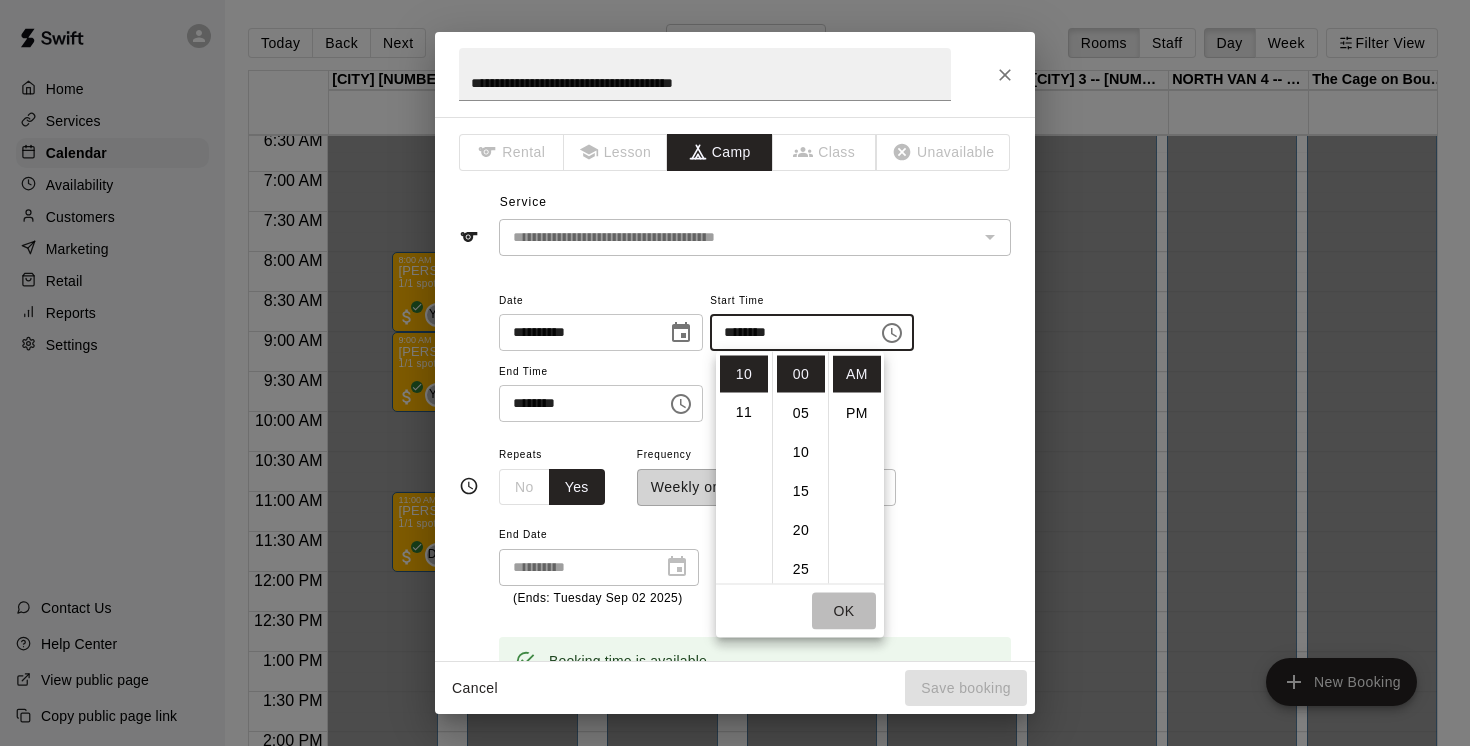 click on "OK" at bounding box center (844, 611) 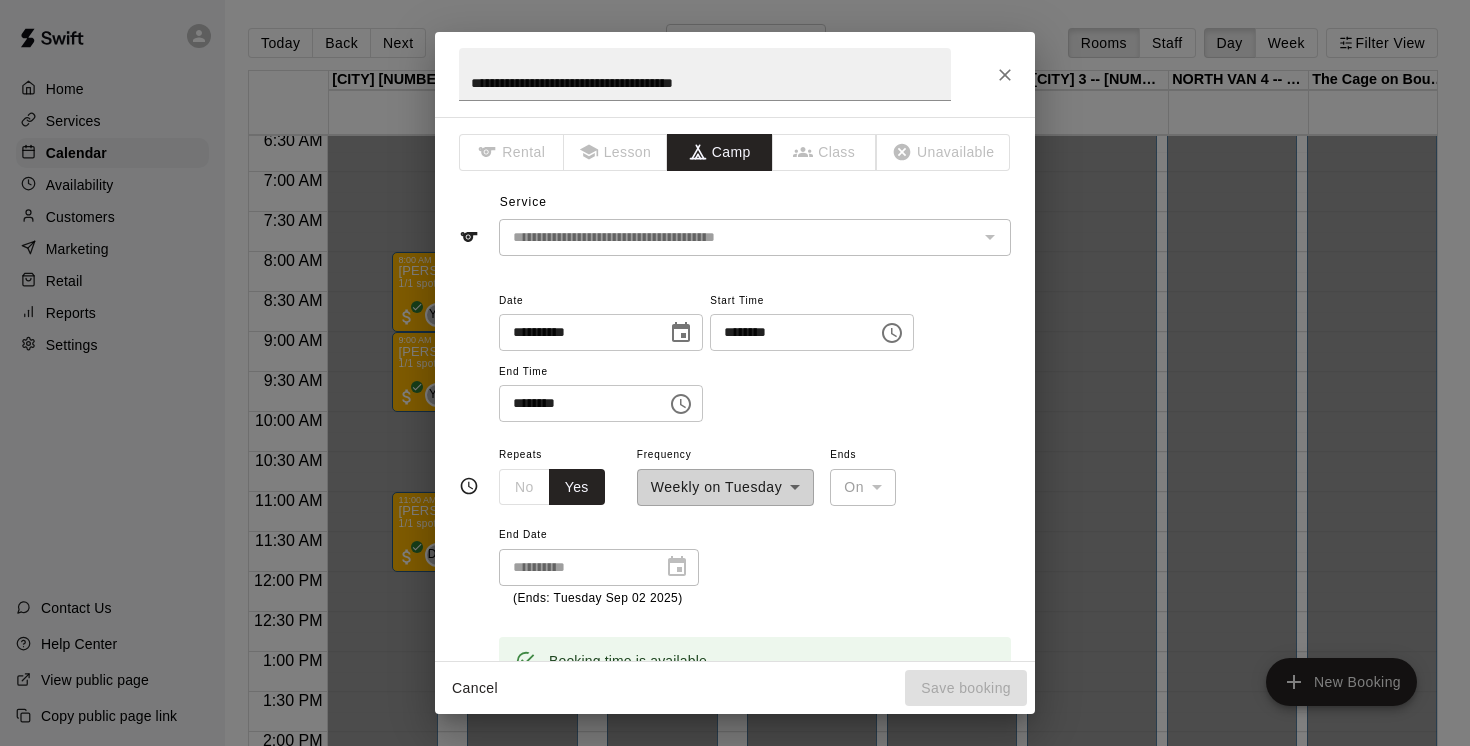 click 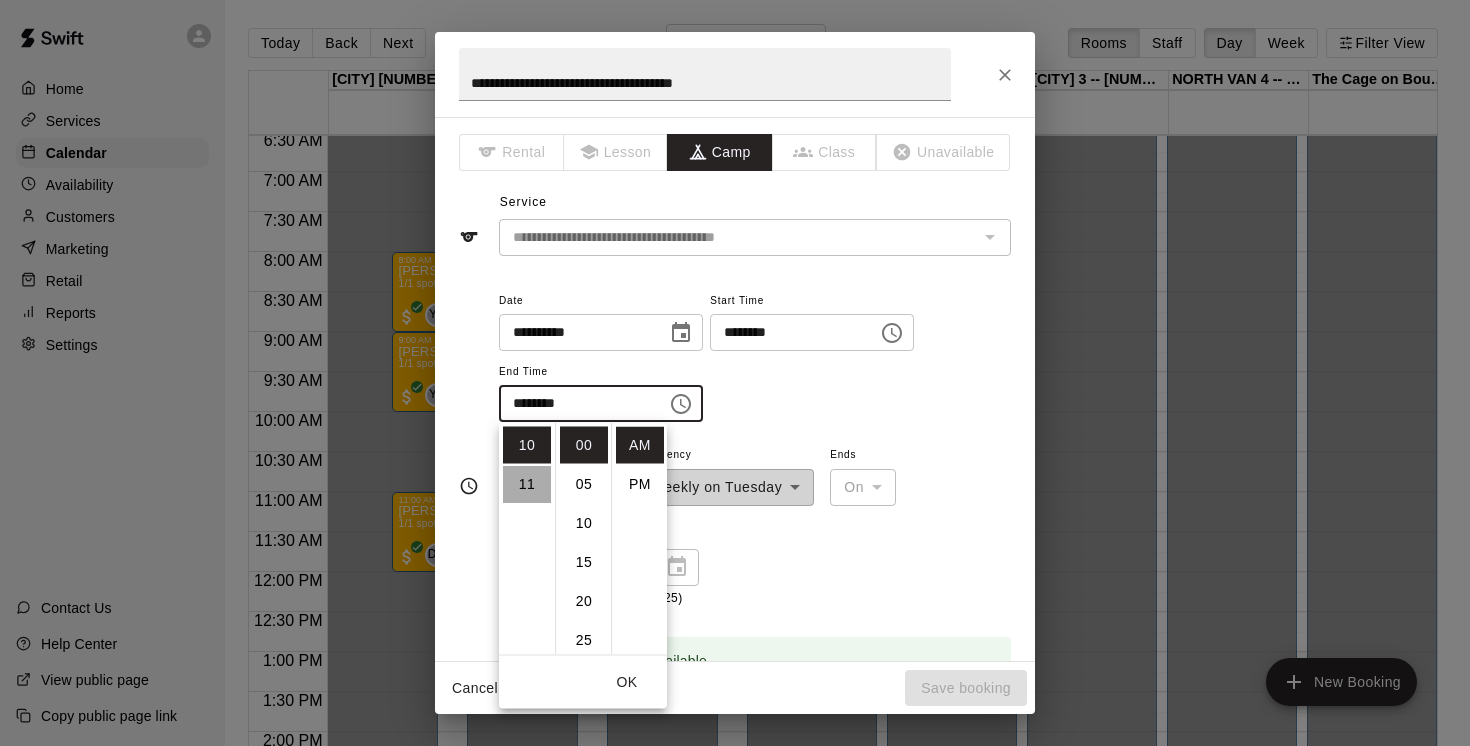 click on "11" at bounding box center [527, 484] 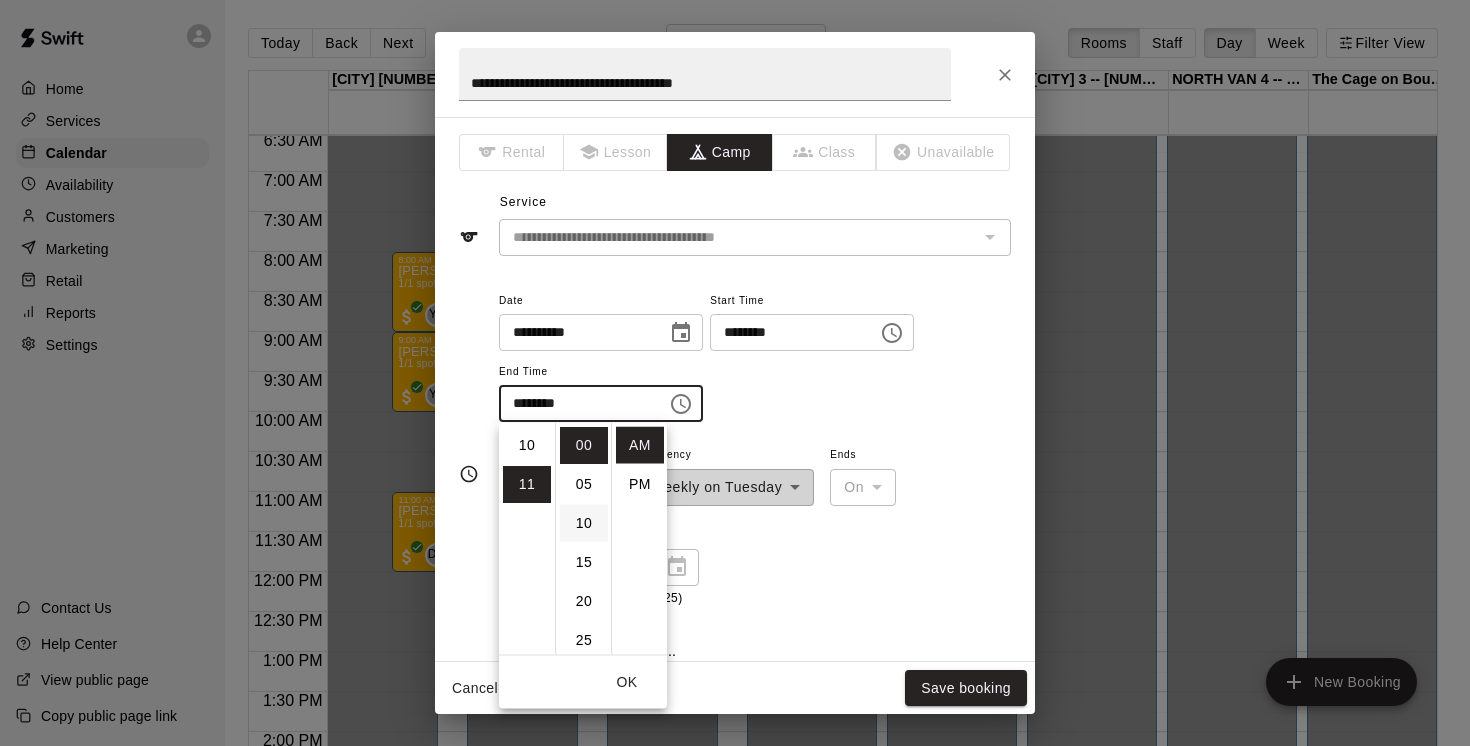 scroll, scrollTop: 426, scrollLeft: 0, axis: vertical 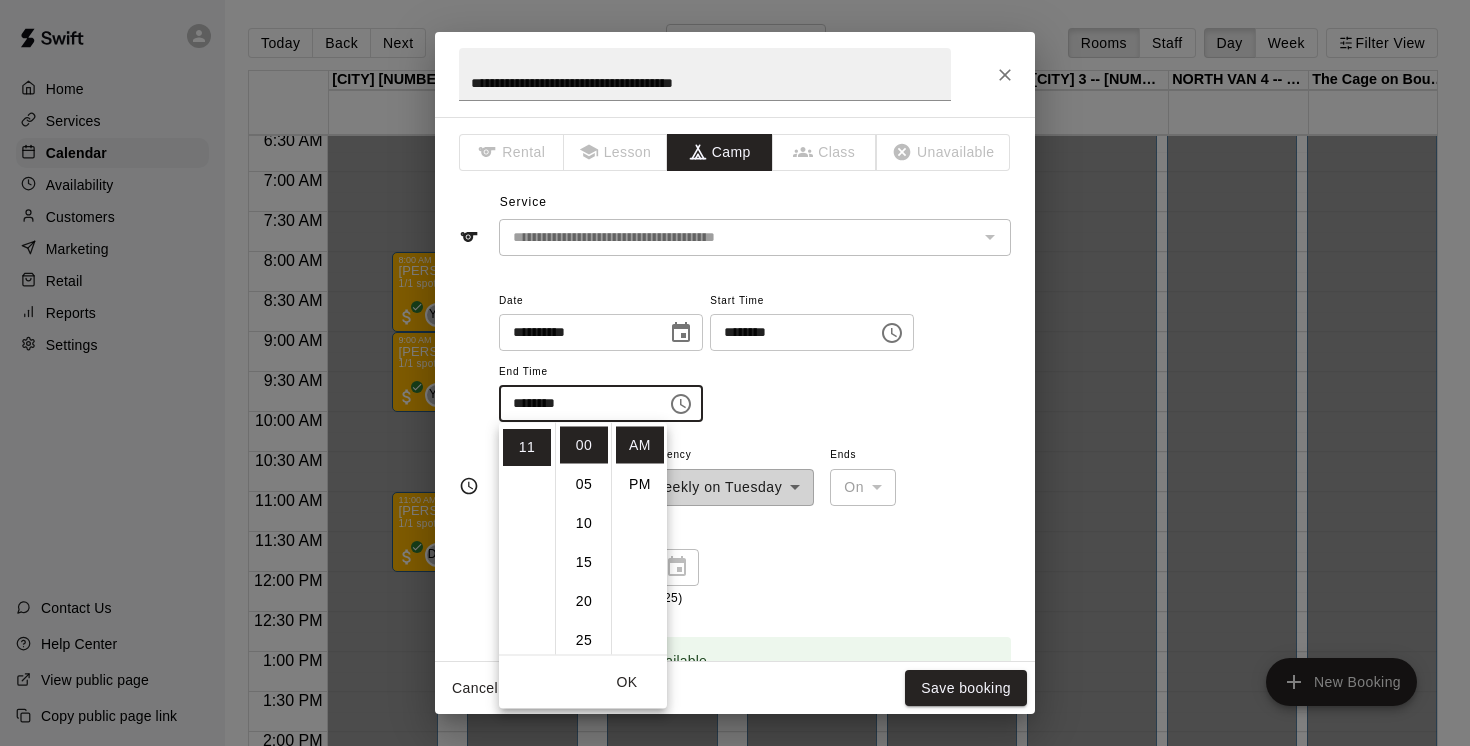 click on "OK" at bounding box center (627, 682) 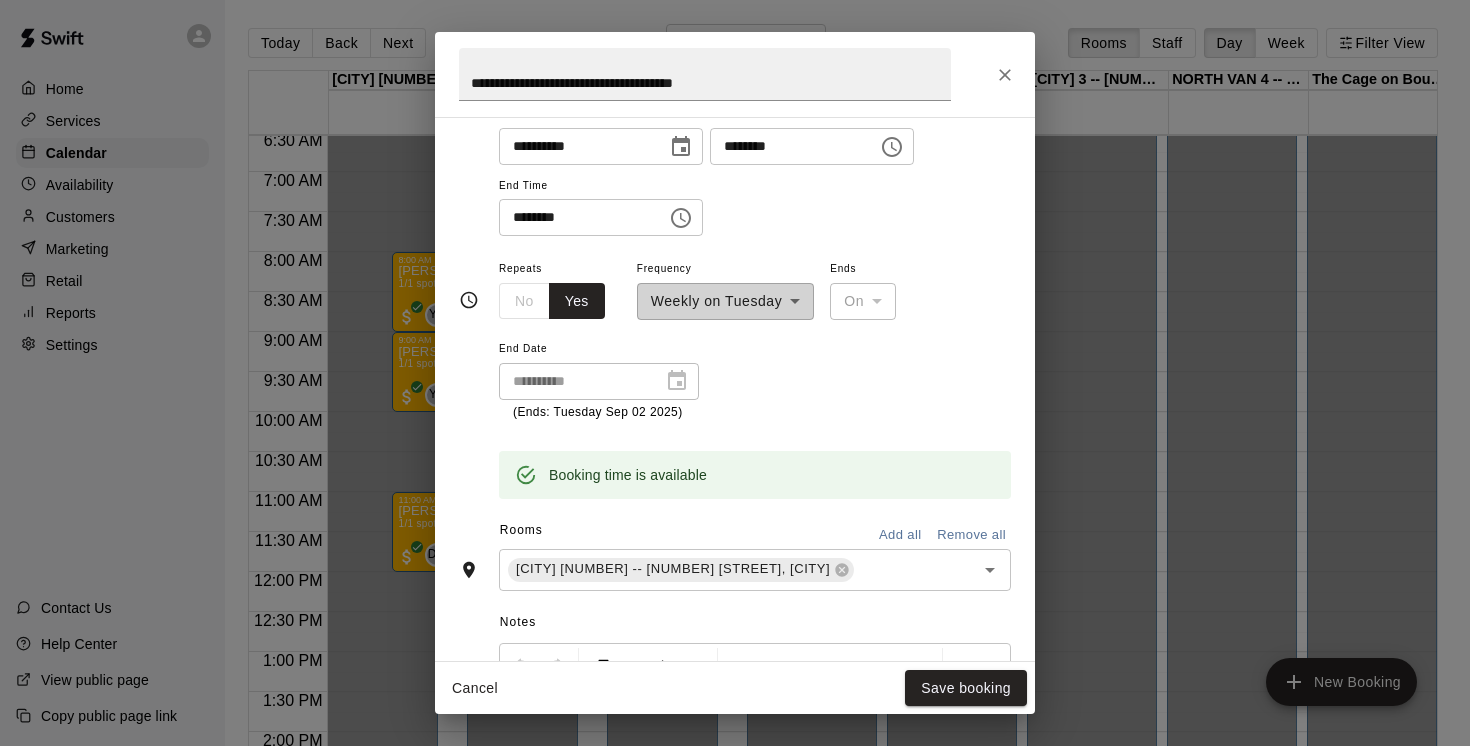 scroll, scrollTop: 283, scrollLeft: 0, axis: vertical 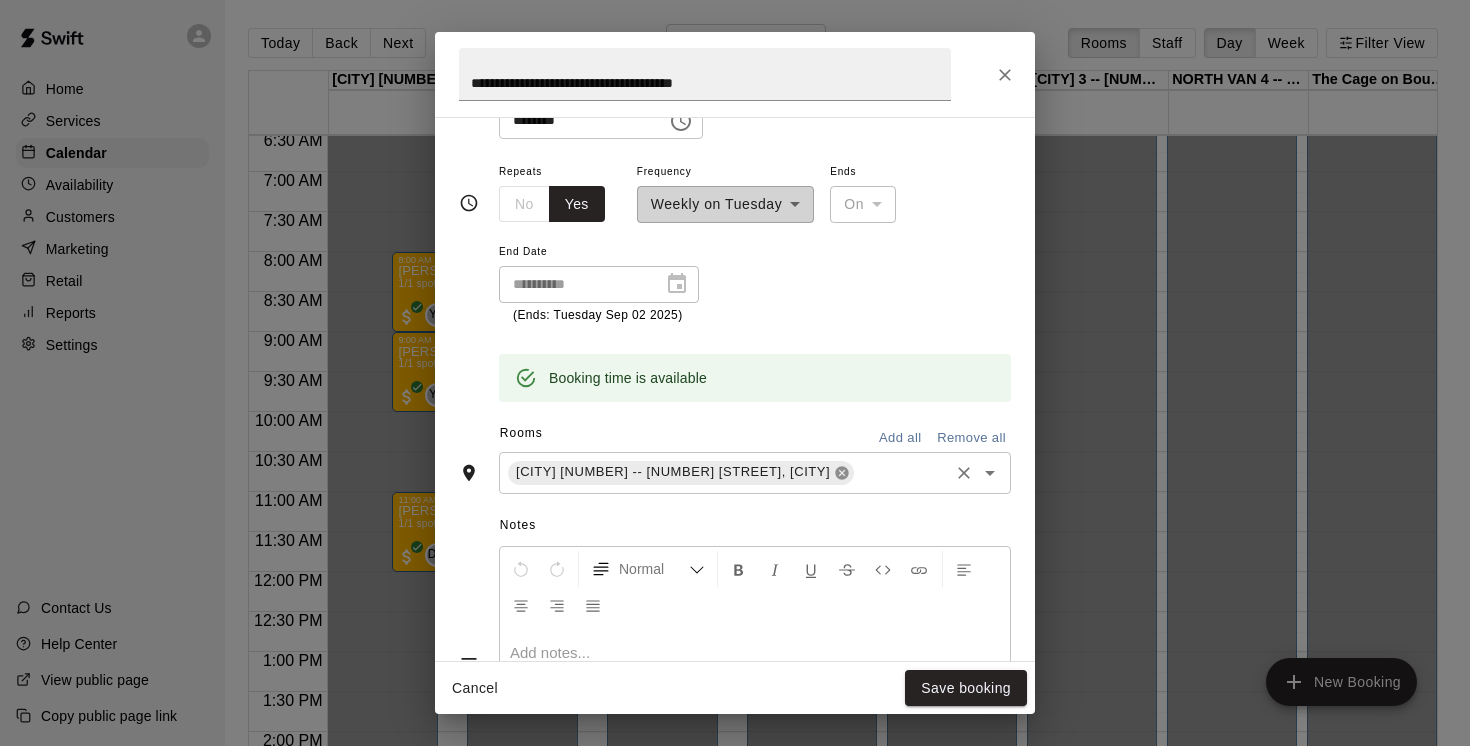 click 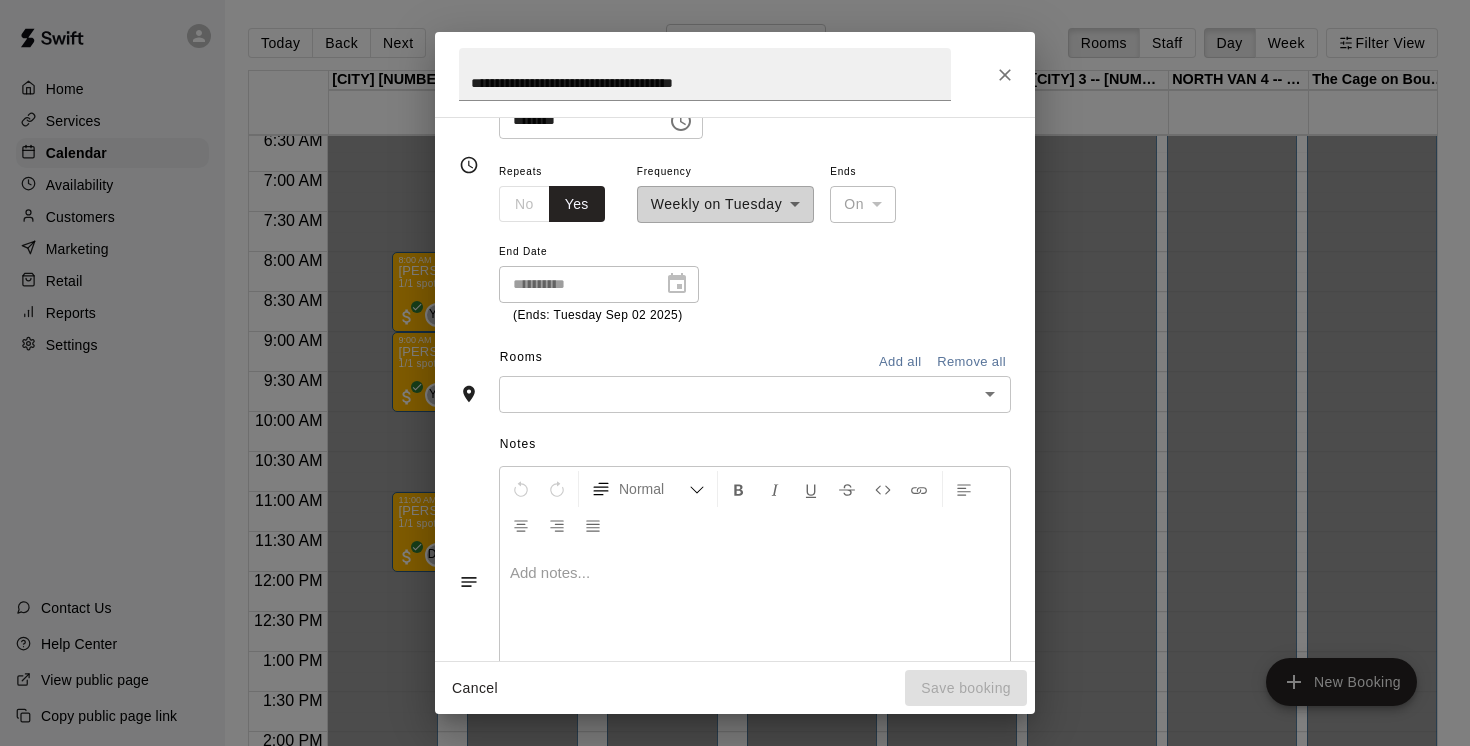 scroll, scrollTop: 245, scrollLeft: 0, axis: vertical 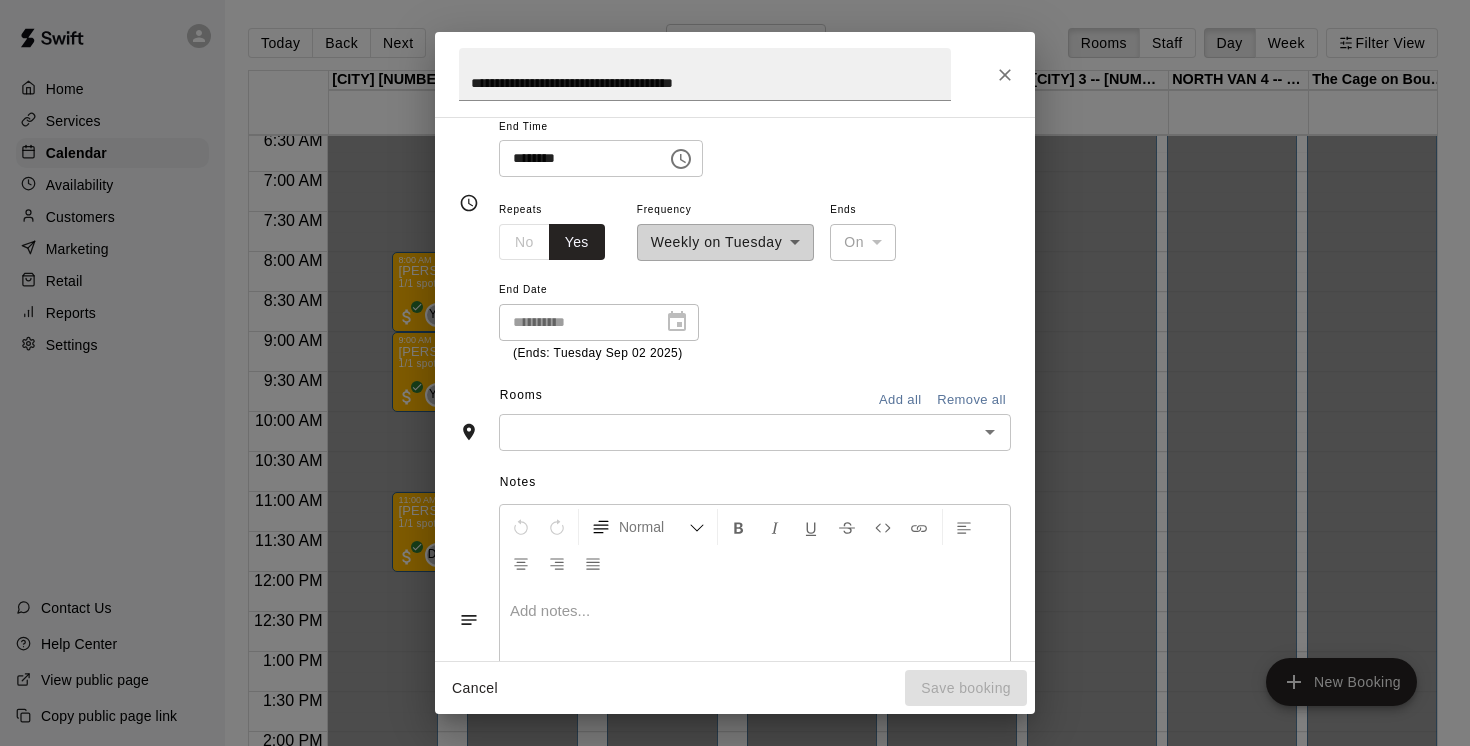 click at bounding box center [738, 432] 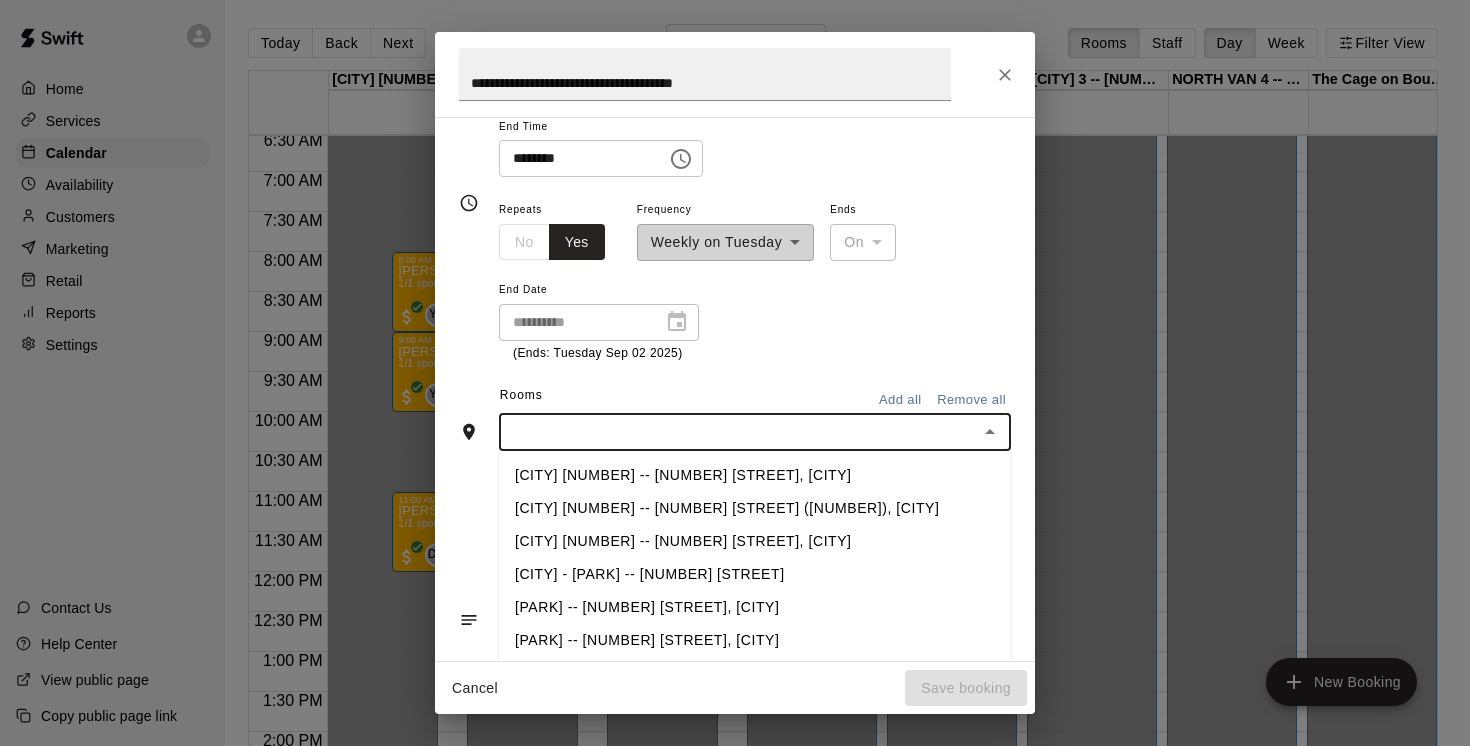 type on "*" 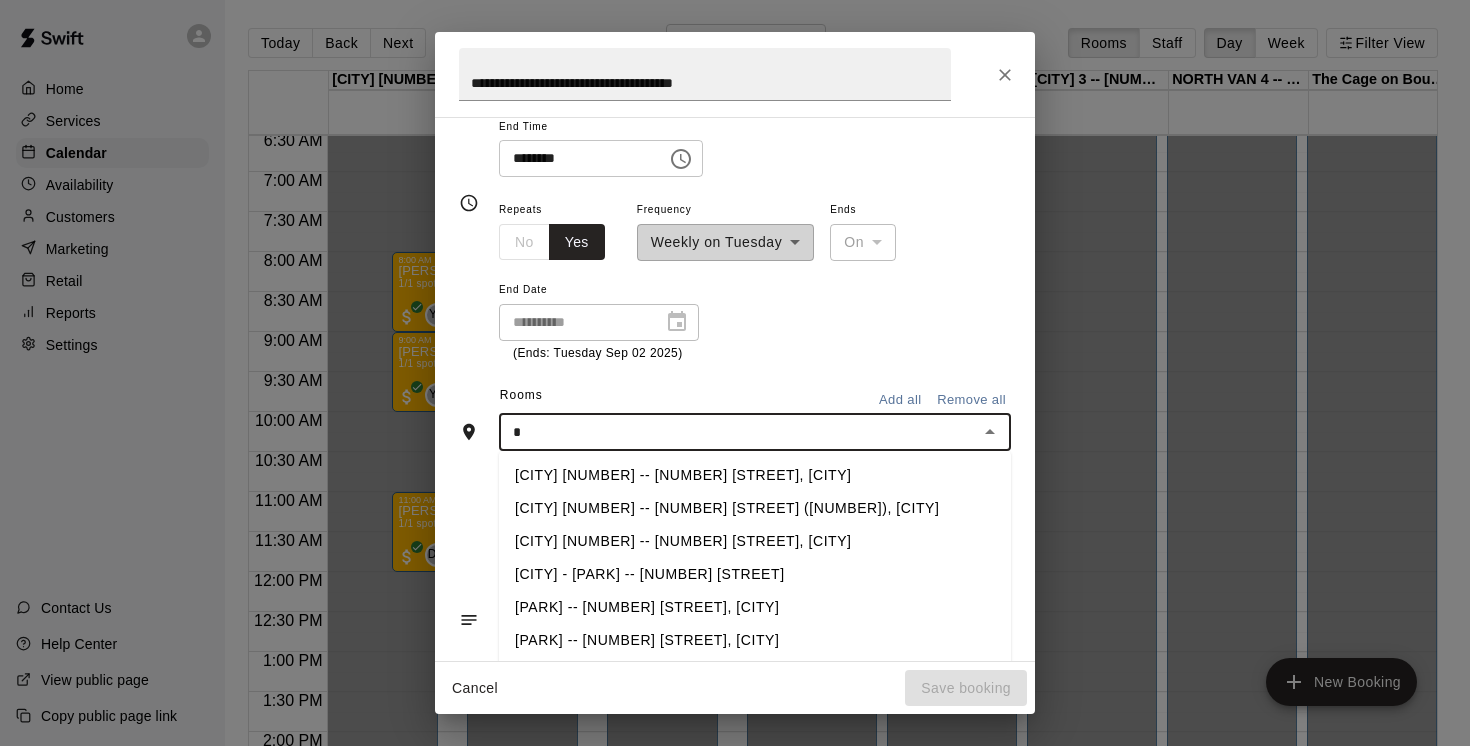 click on "EAST Van 1 -- 2696 Nootka St, Vancouver" at bounding box center [755, 475] 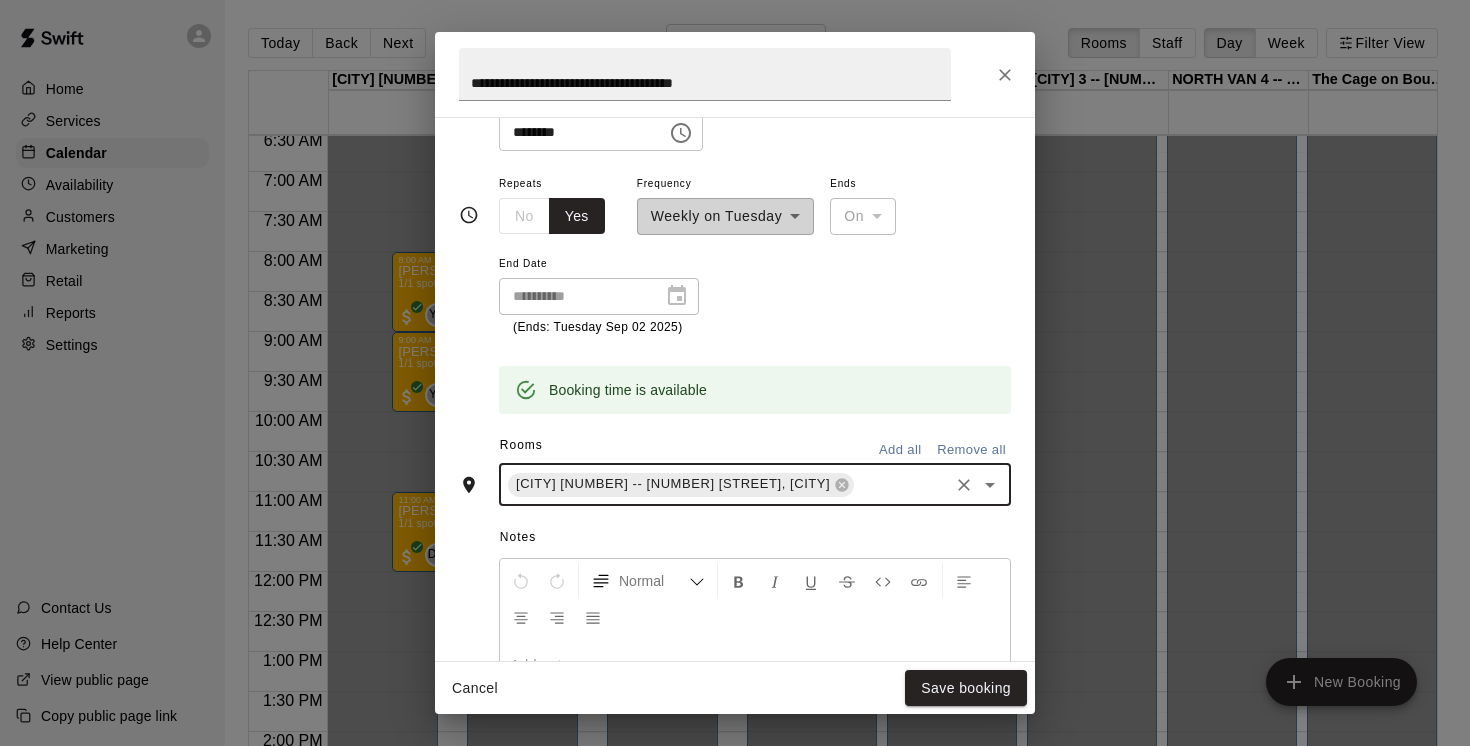 scroll, scrollTop: 283, scrollLeft: 0, axis: vertical 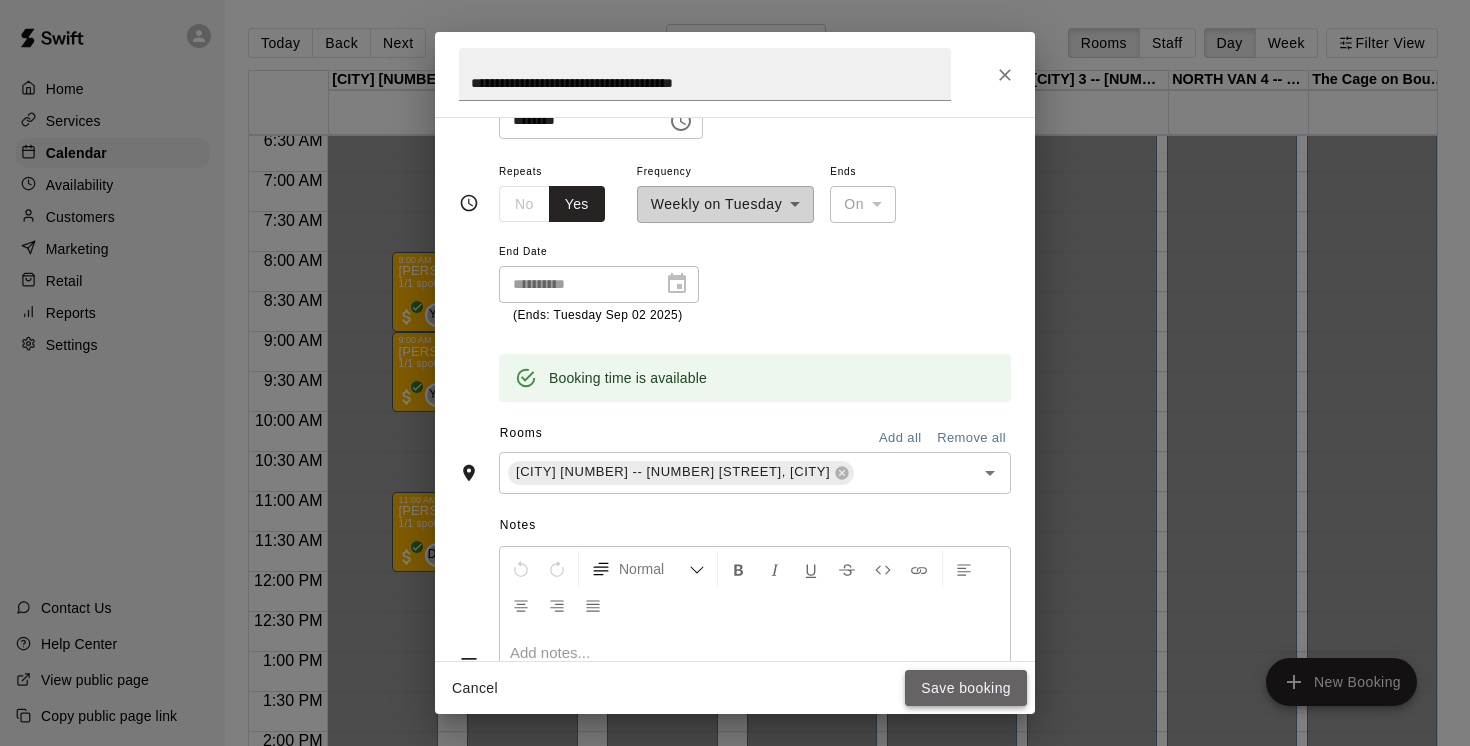 click on "Save booking" at bounding box center [966, 688] 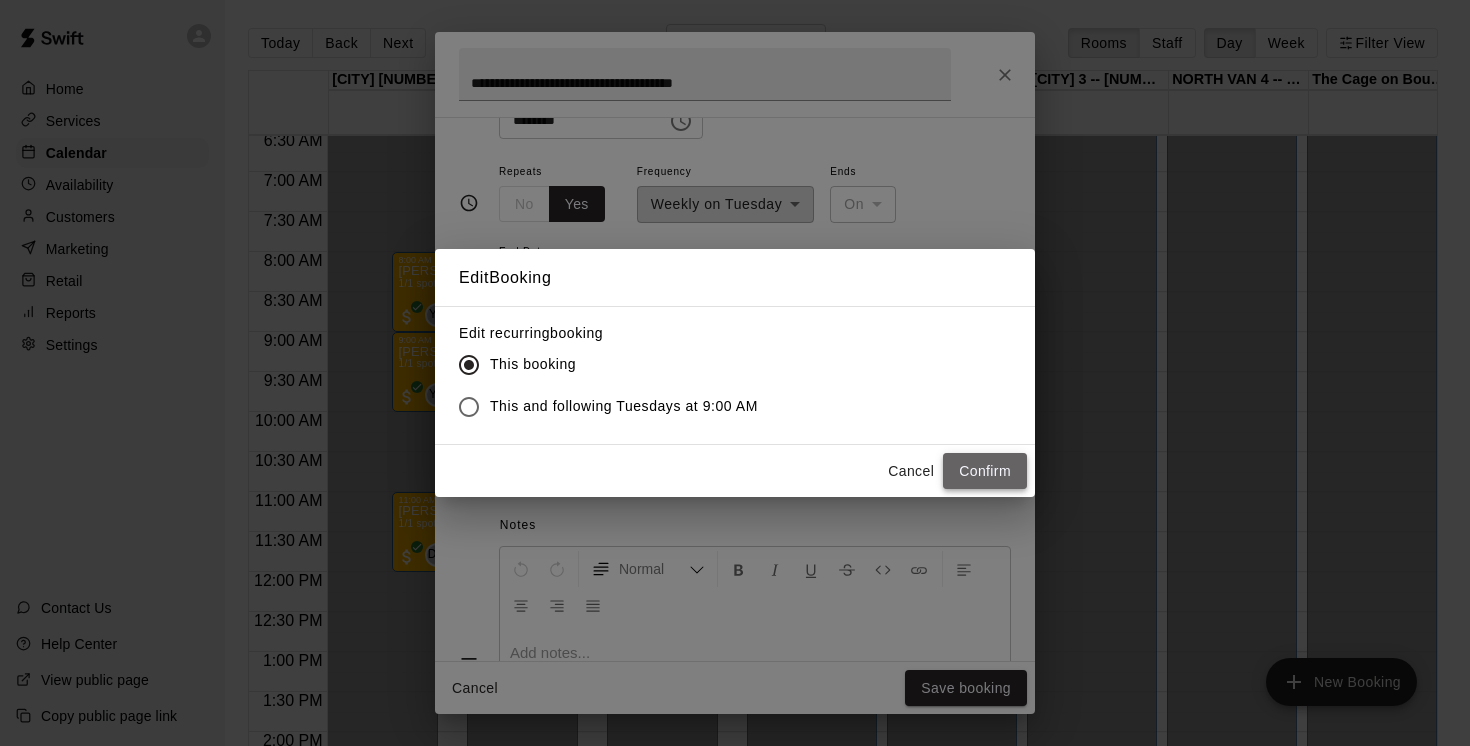 click on "Confirm" at bounding box center (985, 471) 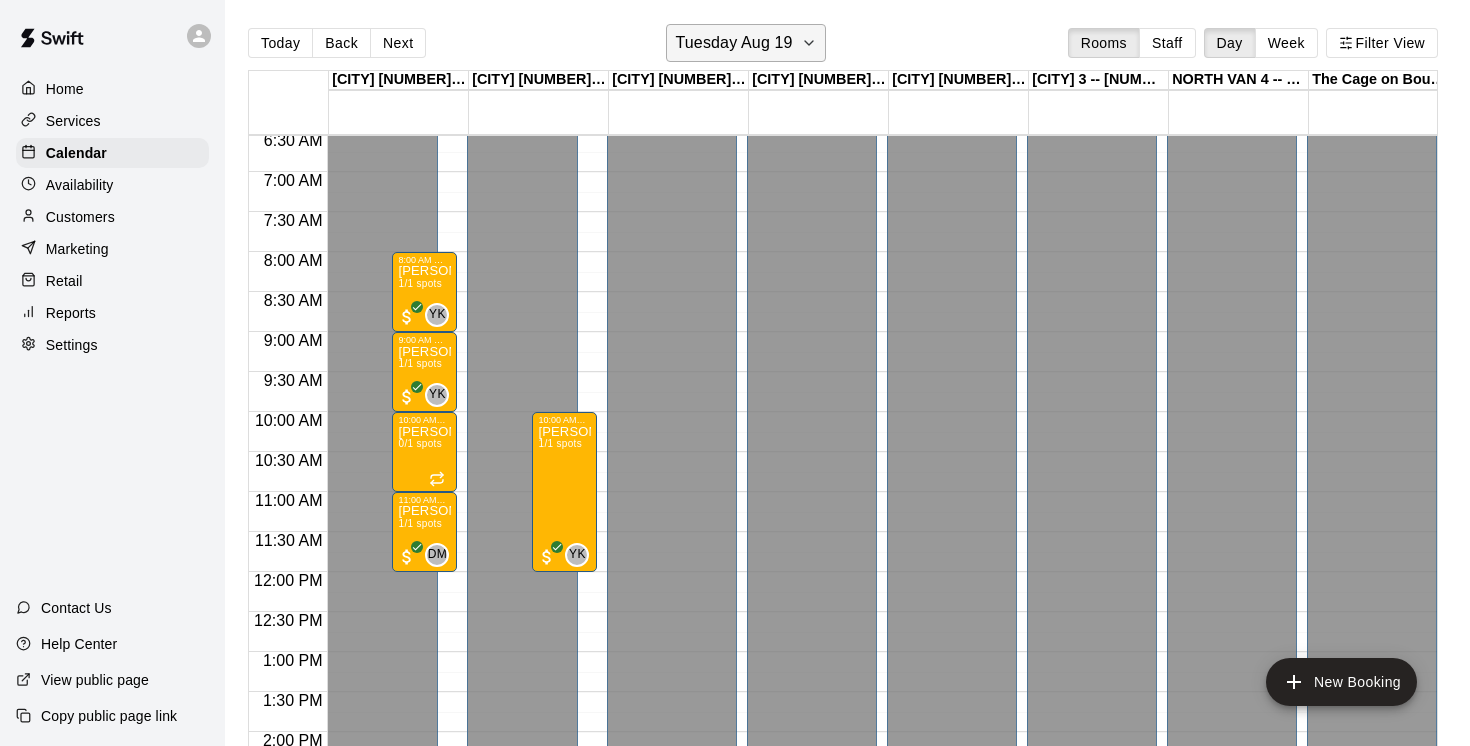 click 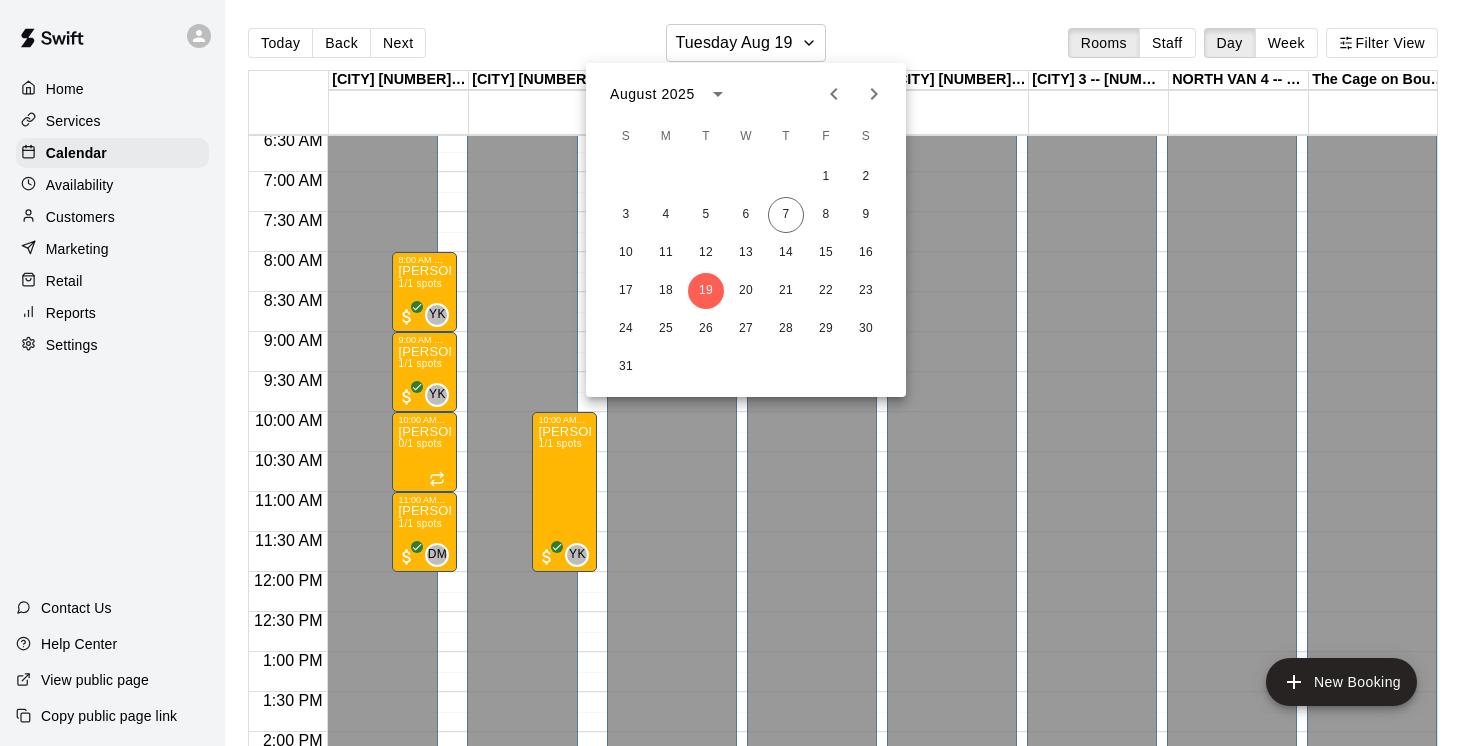 click 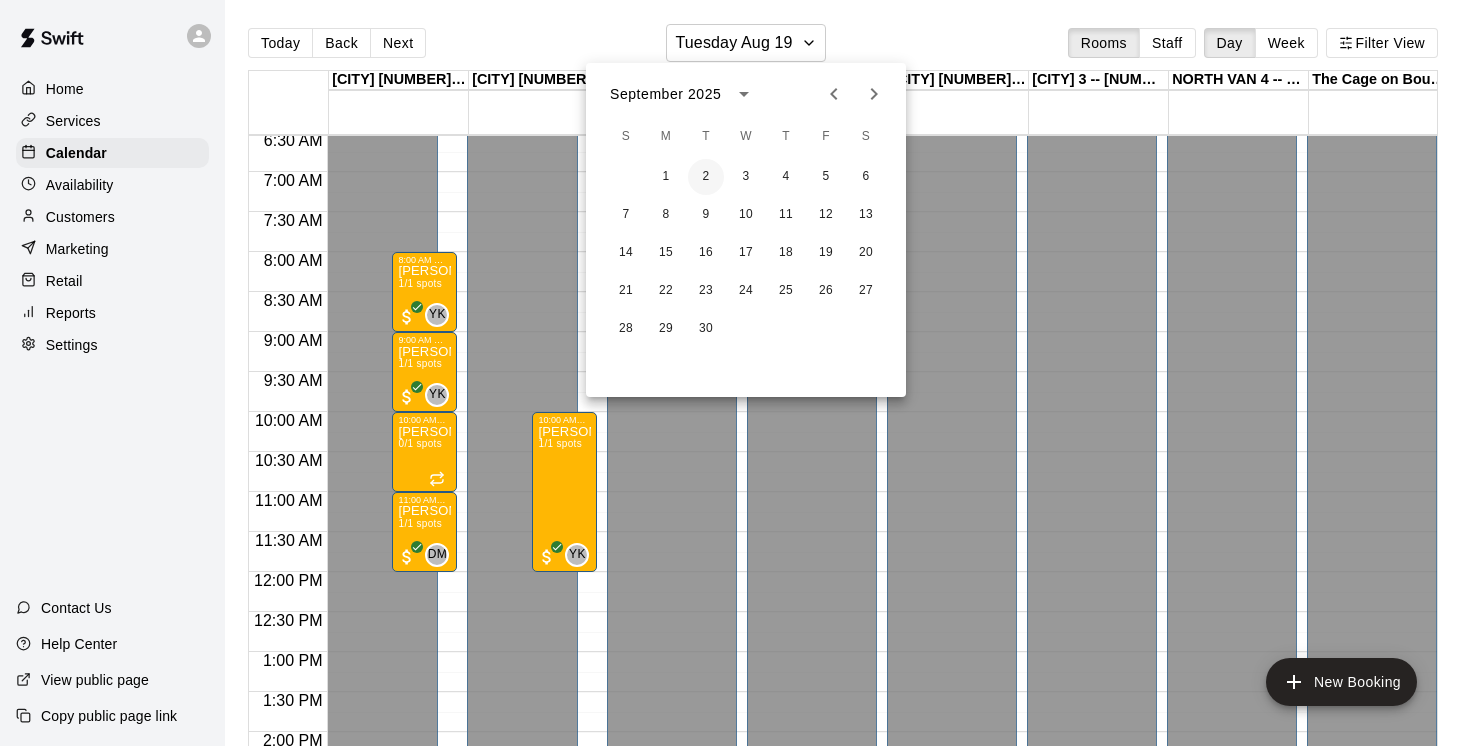 click on "2" at bounding box center (706, 177) 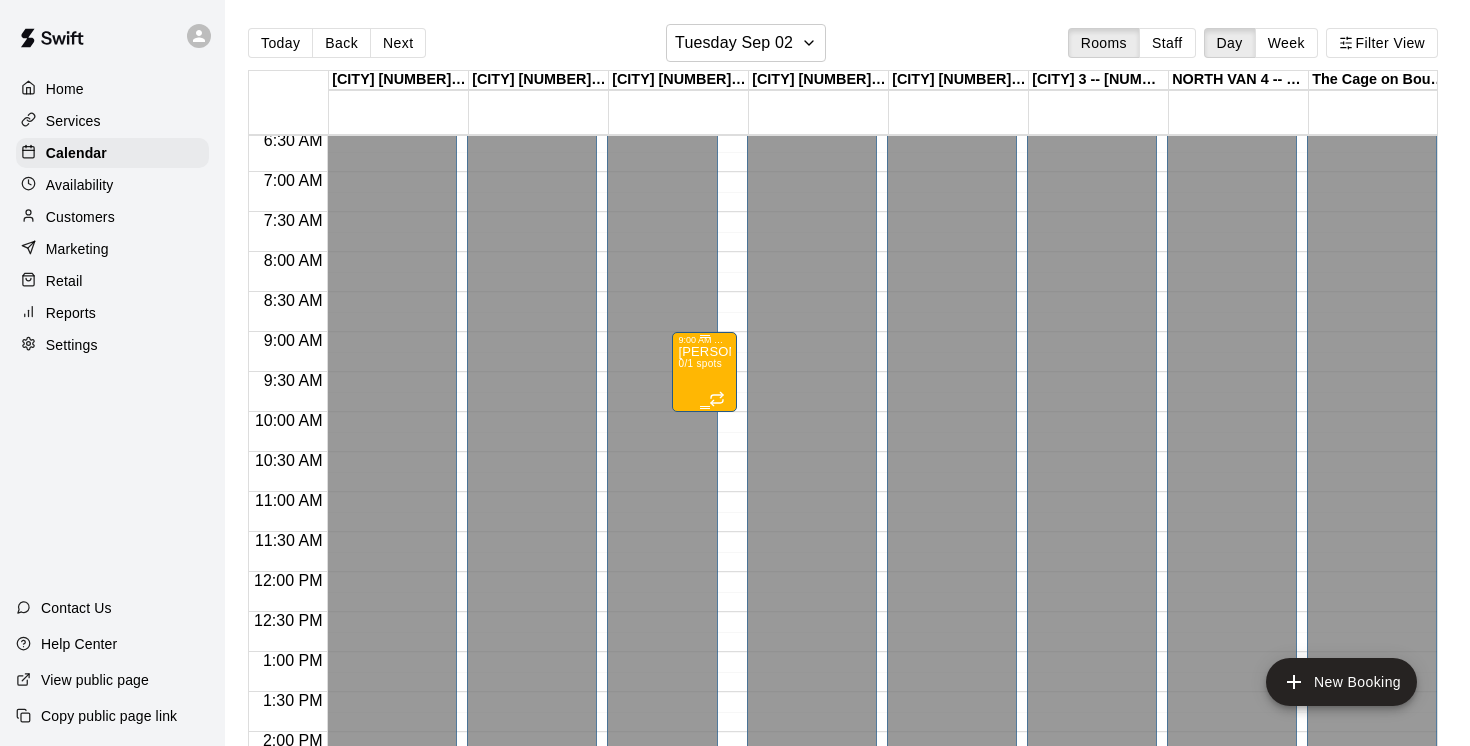click on "Josh Ren - August 19, 21 & 26 @ East Van 0/1 spots" at bounding box center (704, 718) 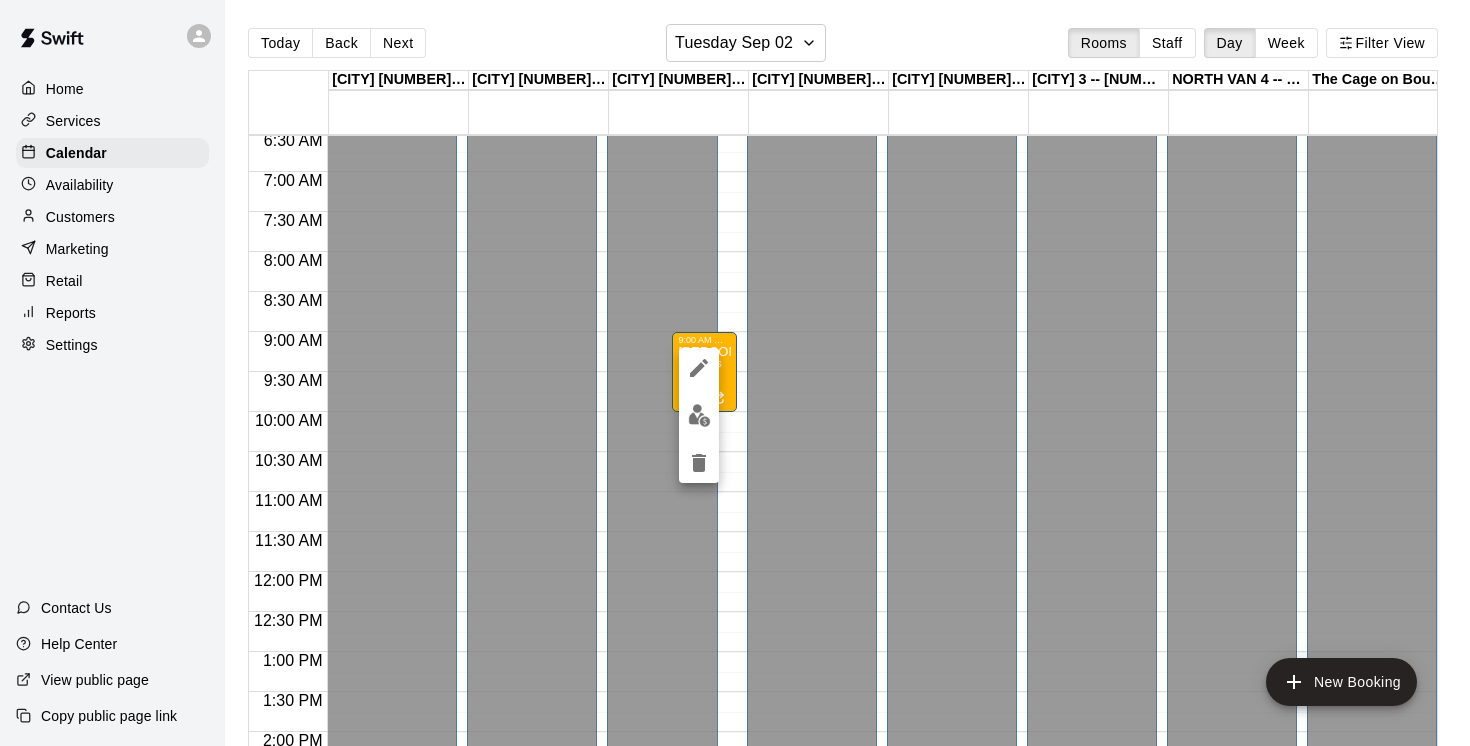 click at bounding box center (735, 373) 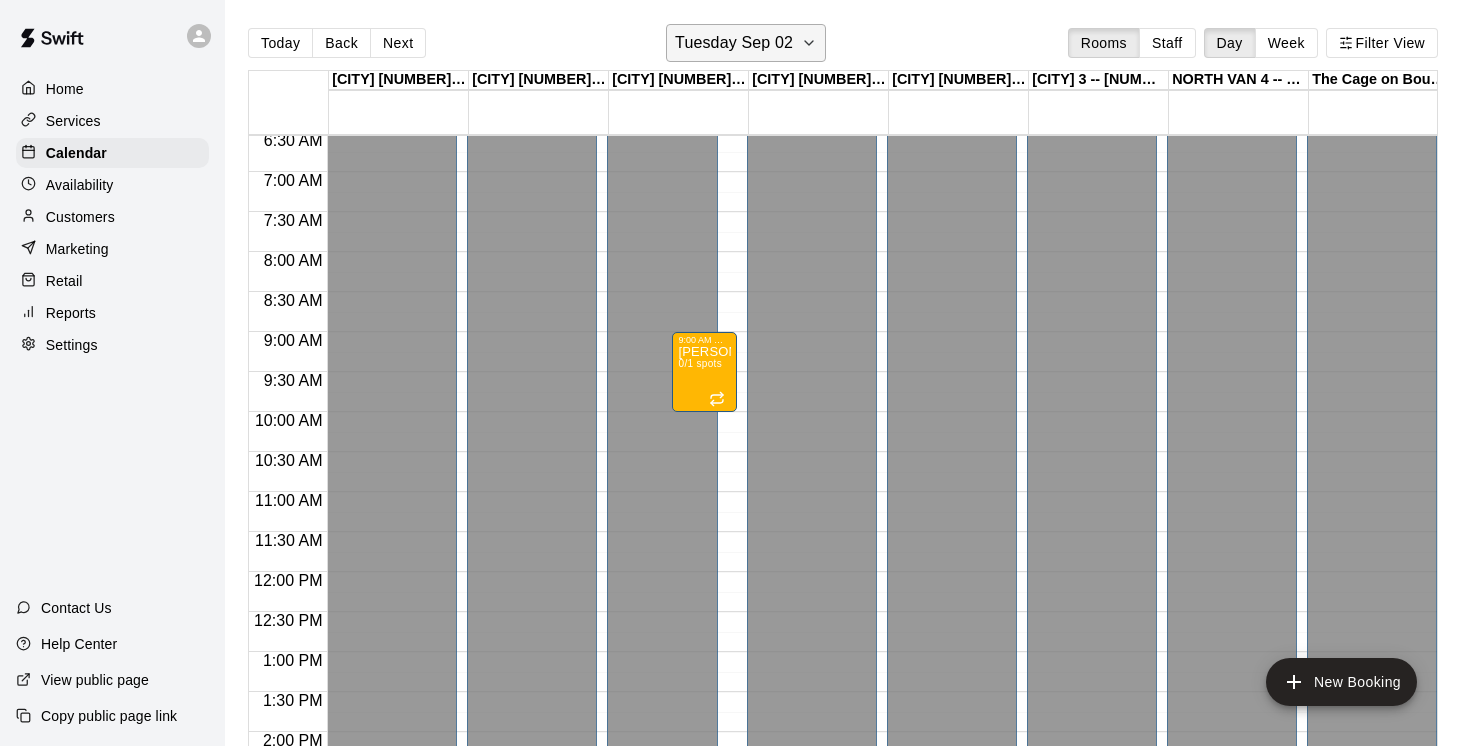 click 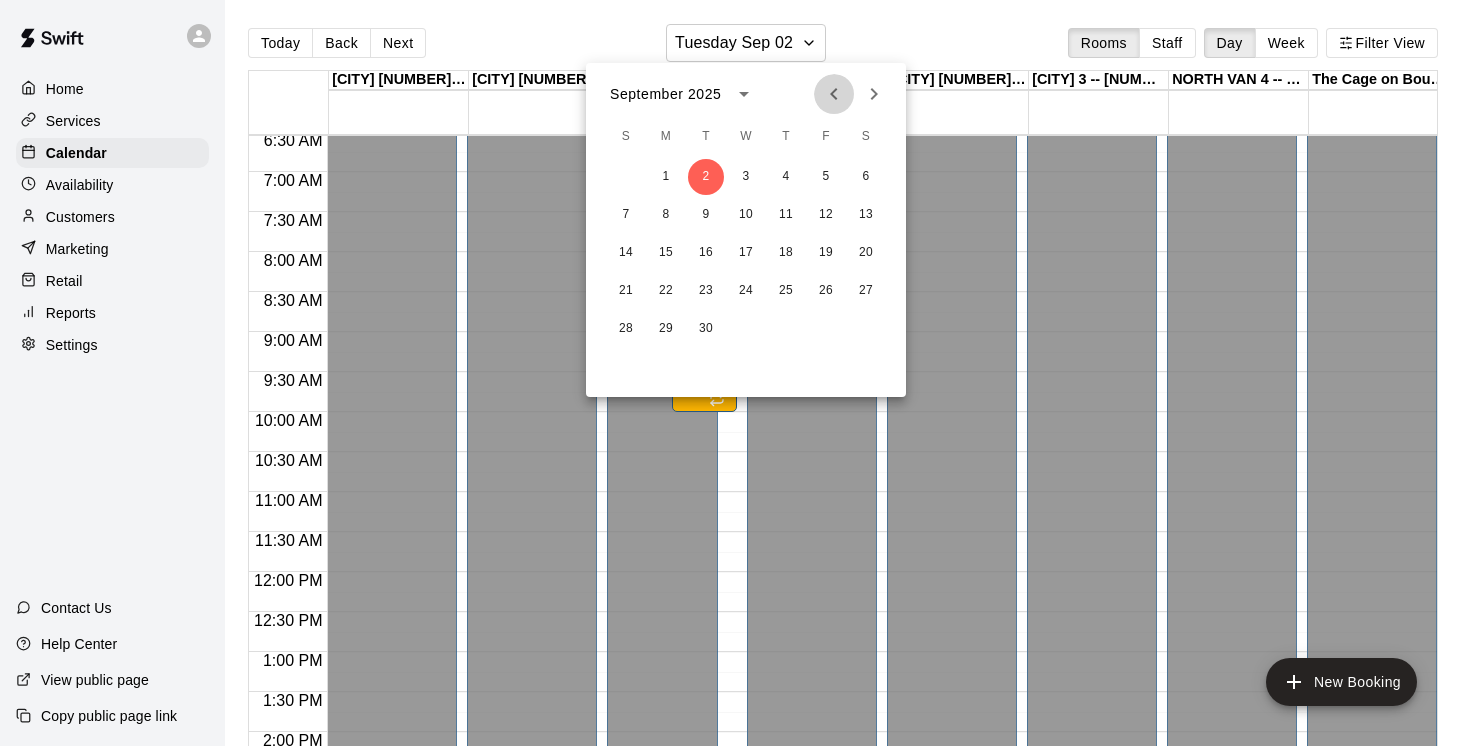 click 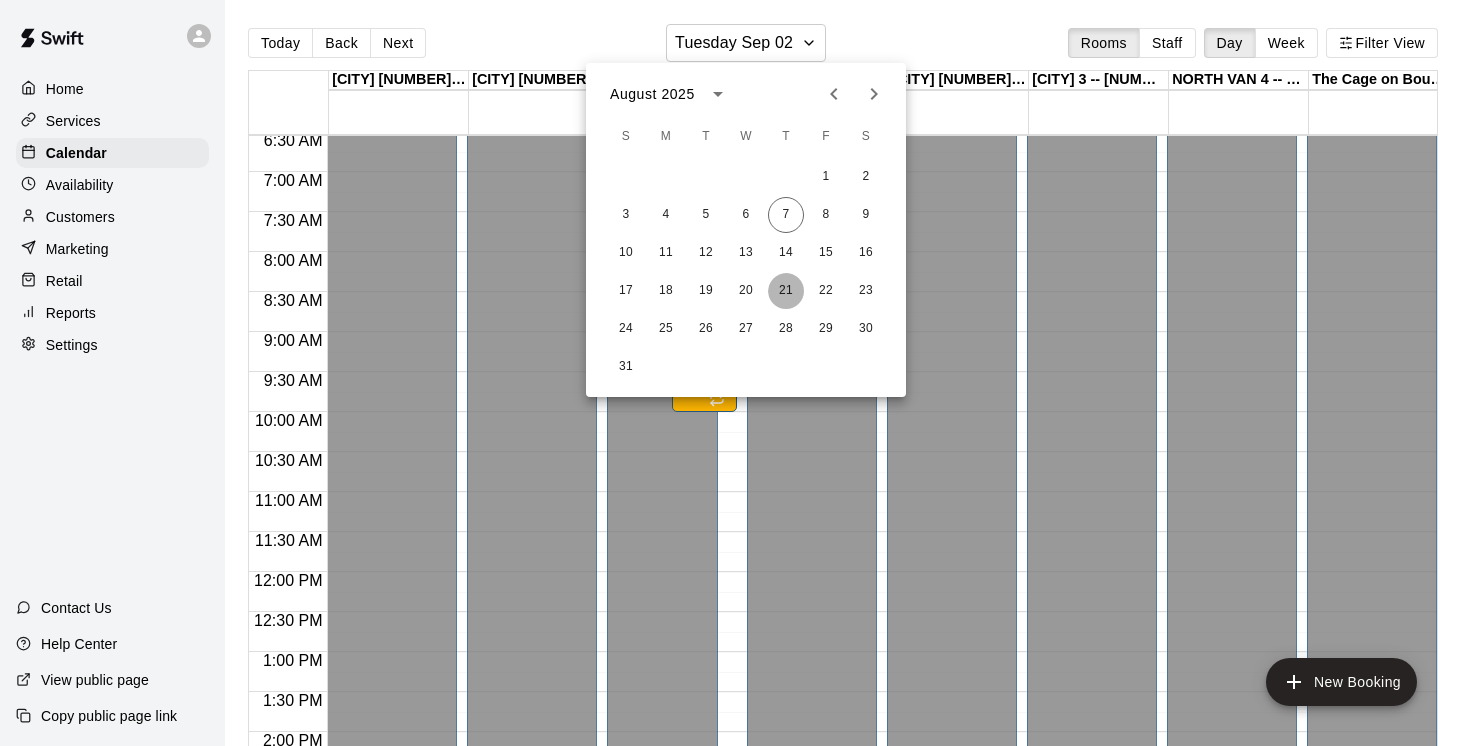 click on "21" at bounding box center (786, 291) 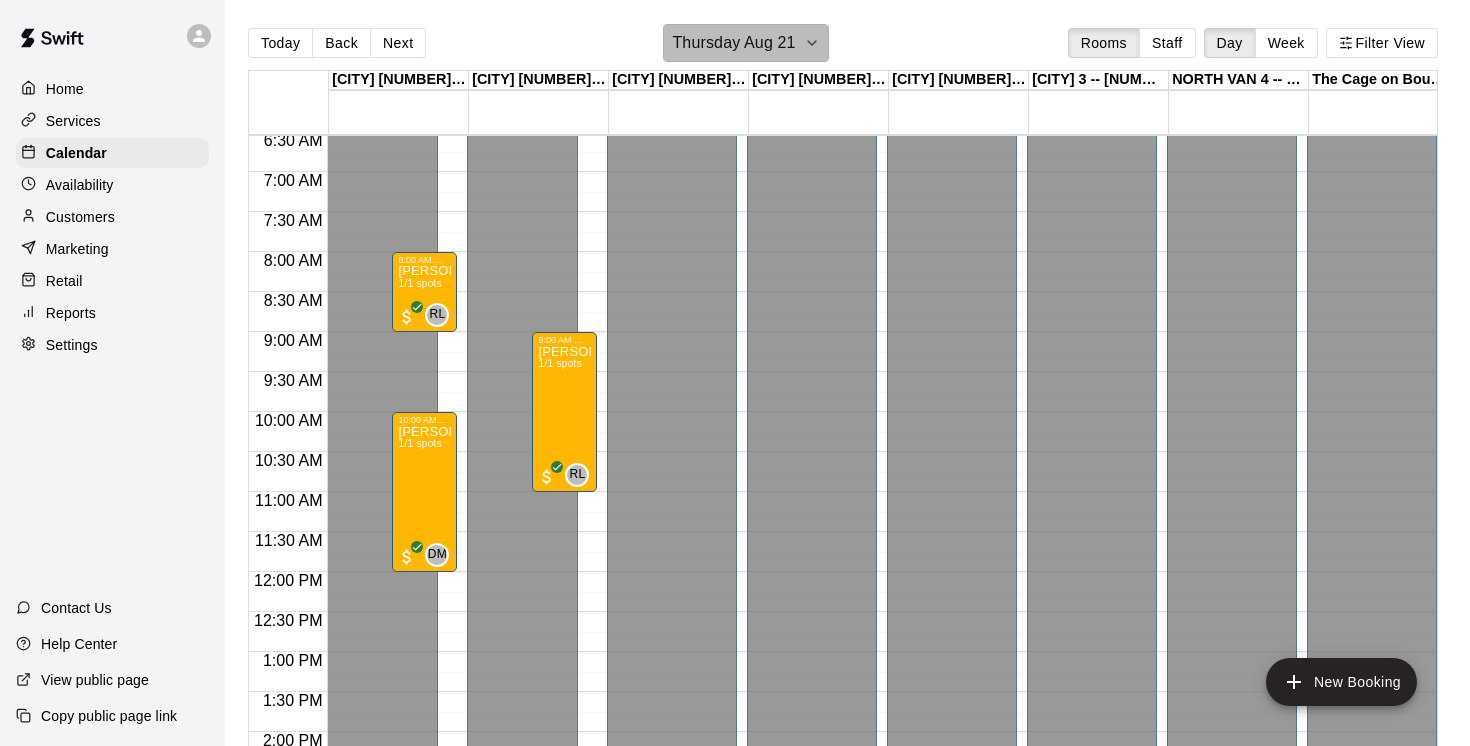 click 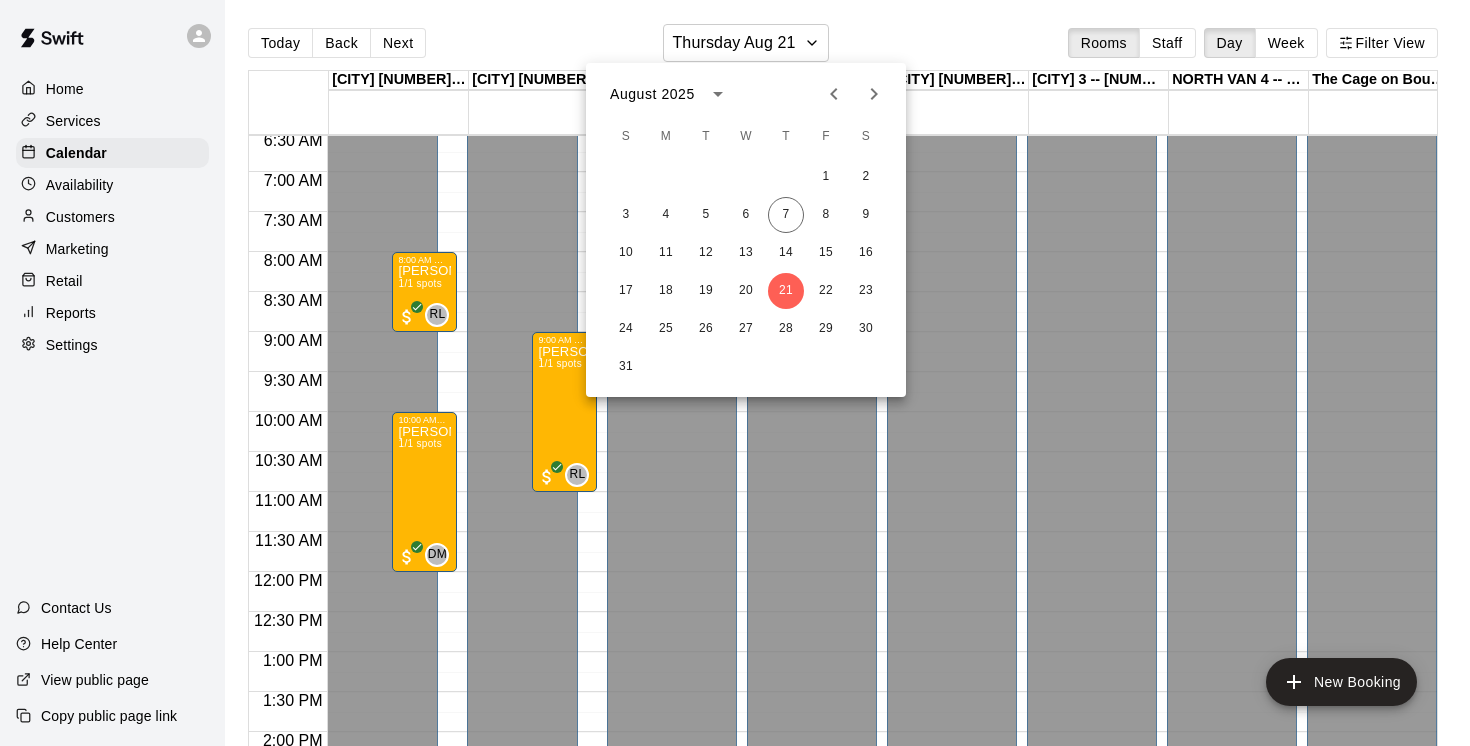 click 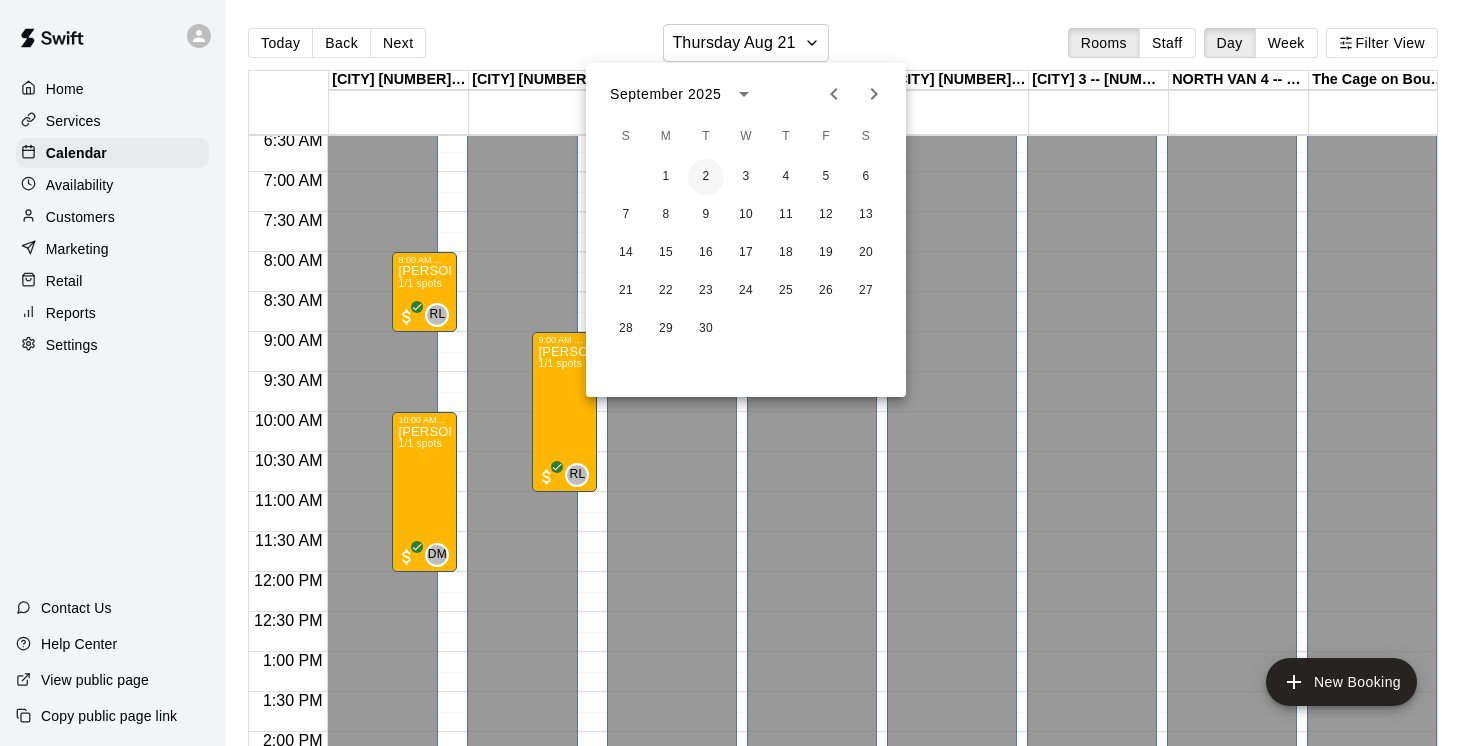 click on "2" at bounding box center (706, 177) 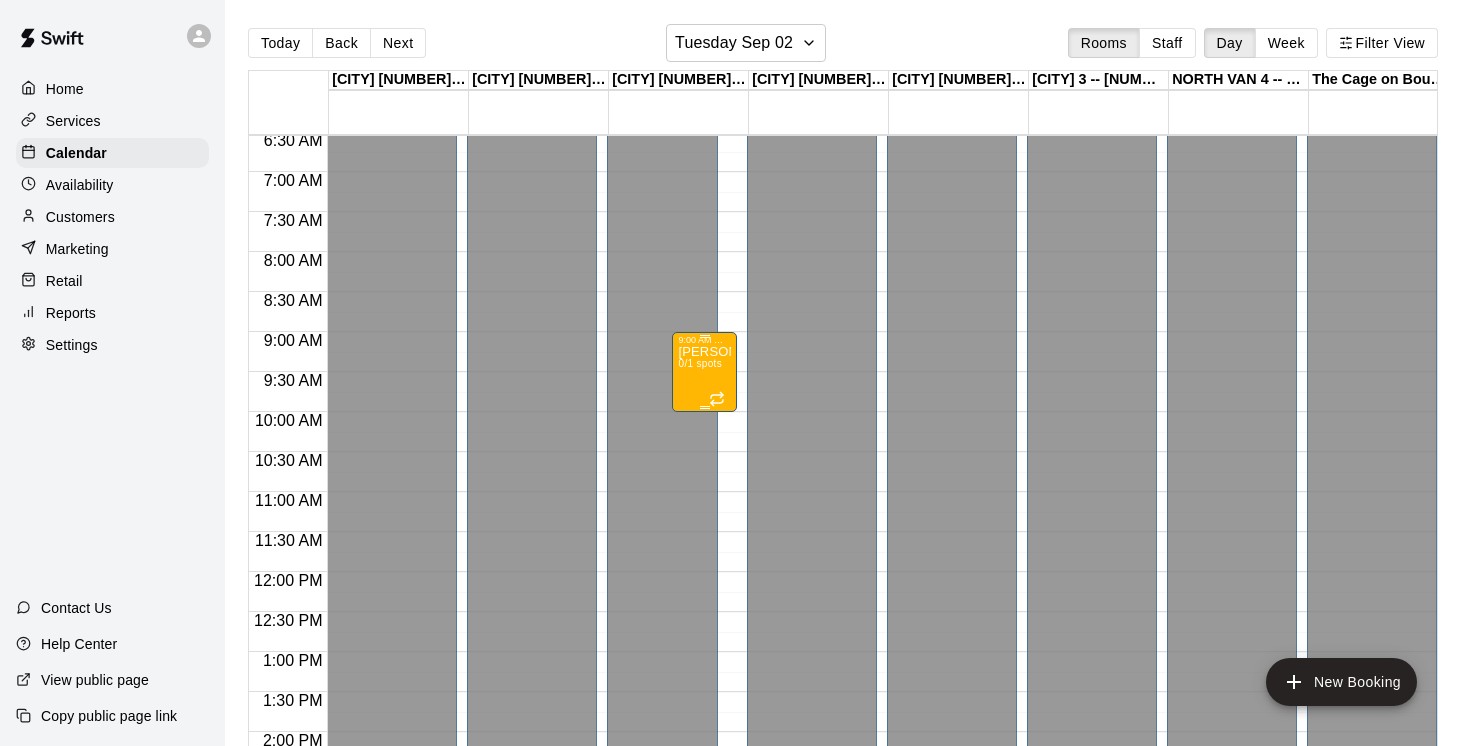 click on "0/1 spots" at bounding box center (700, 363) 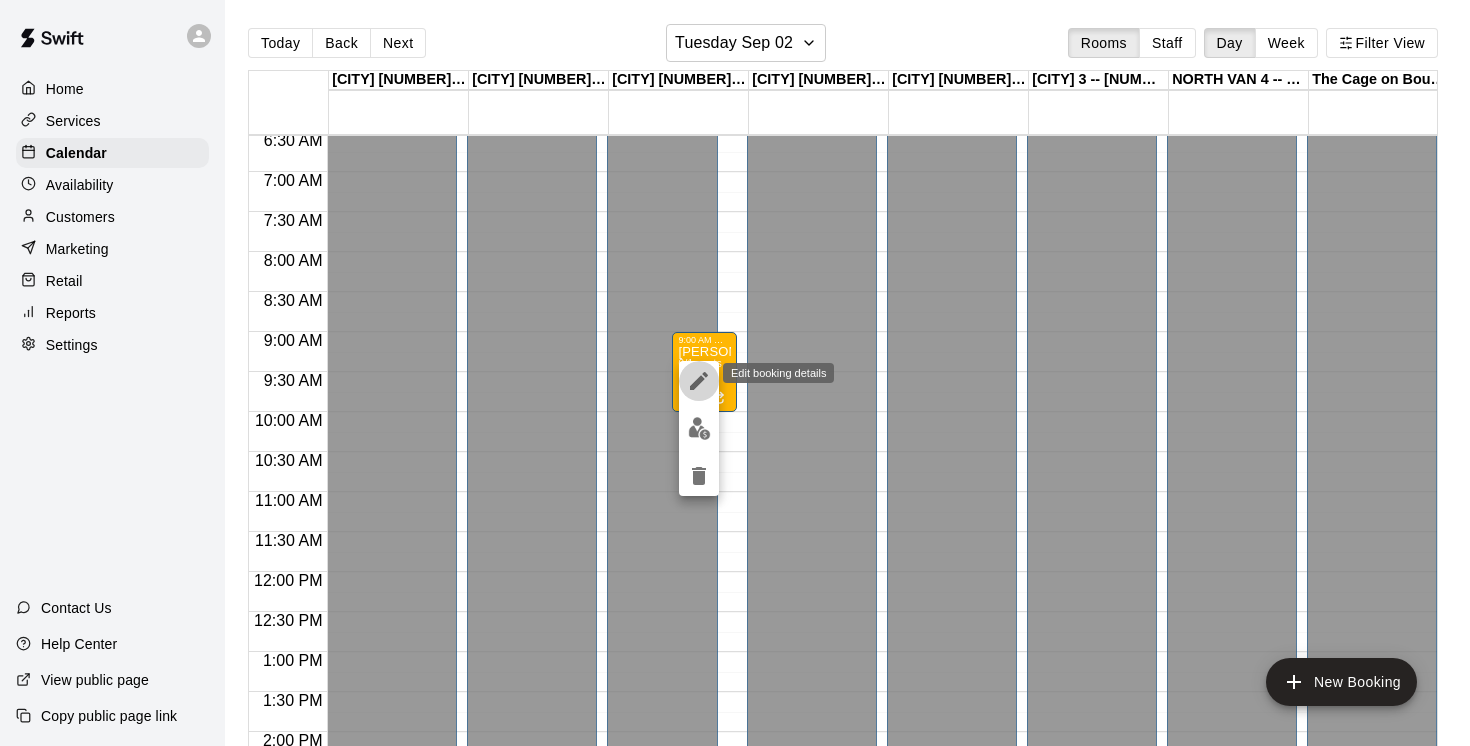click 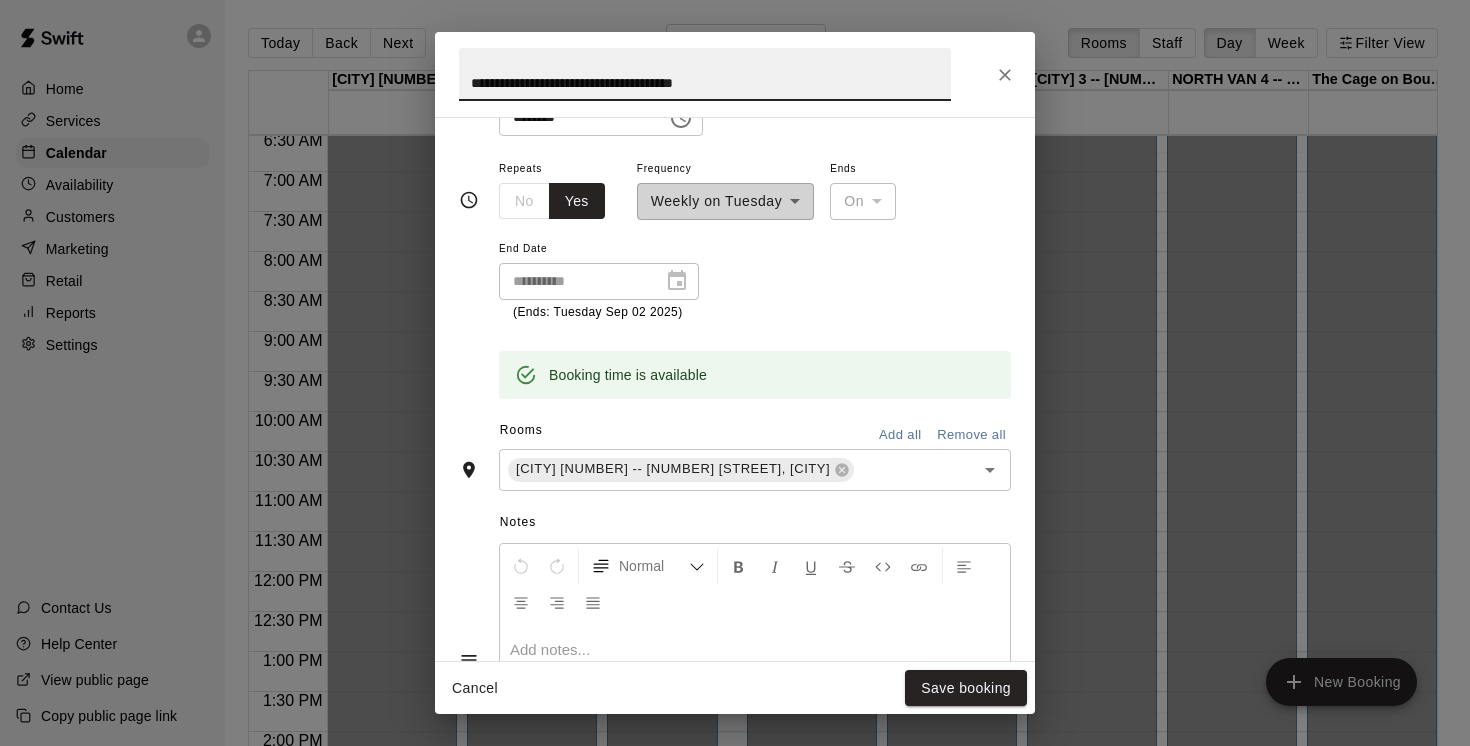 scroll, scrollTop: 335, scrollLeft: 0, axis: vertical 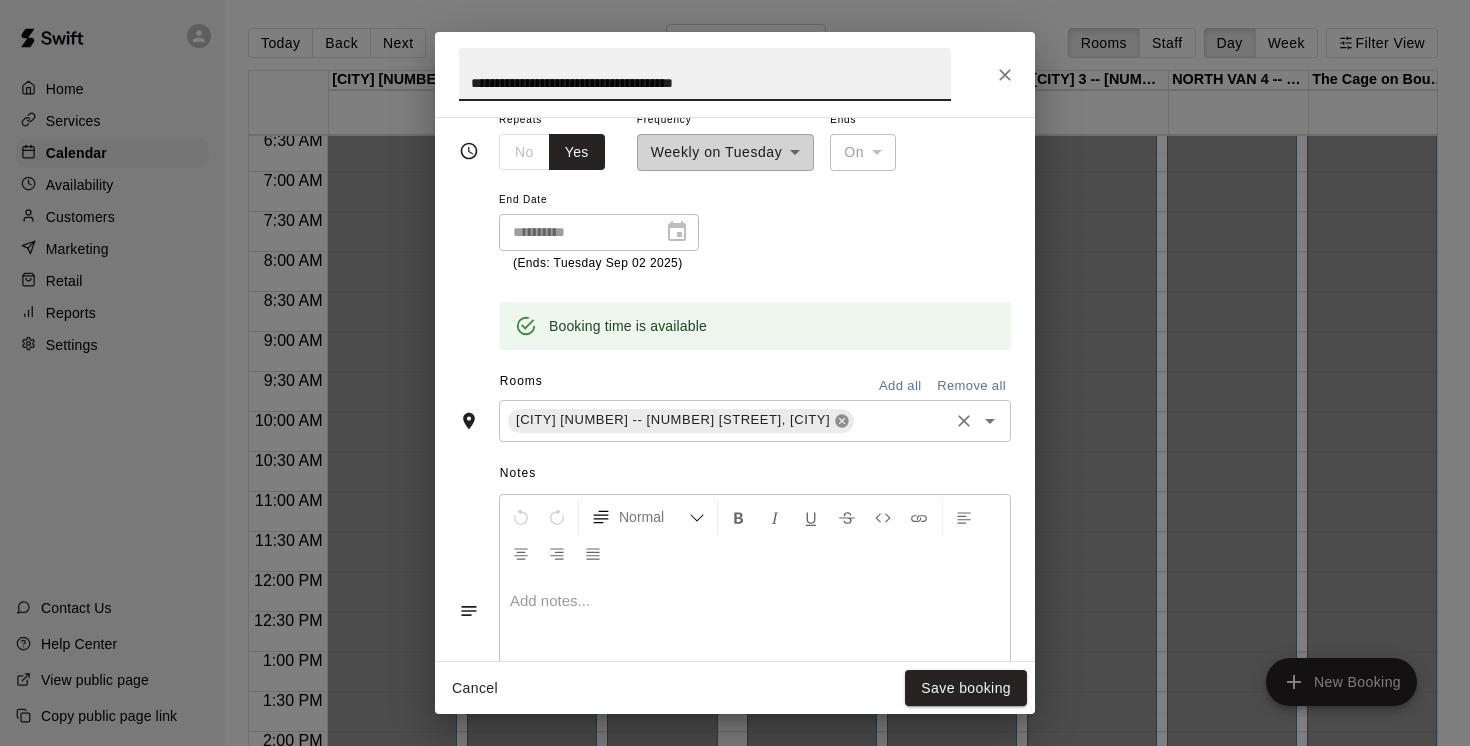 click 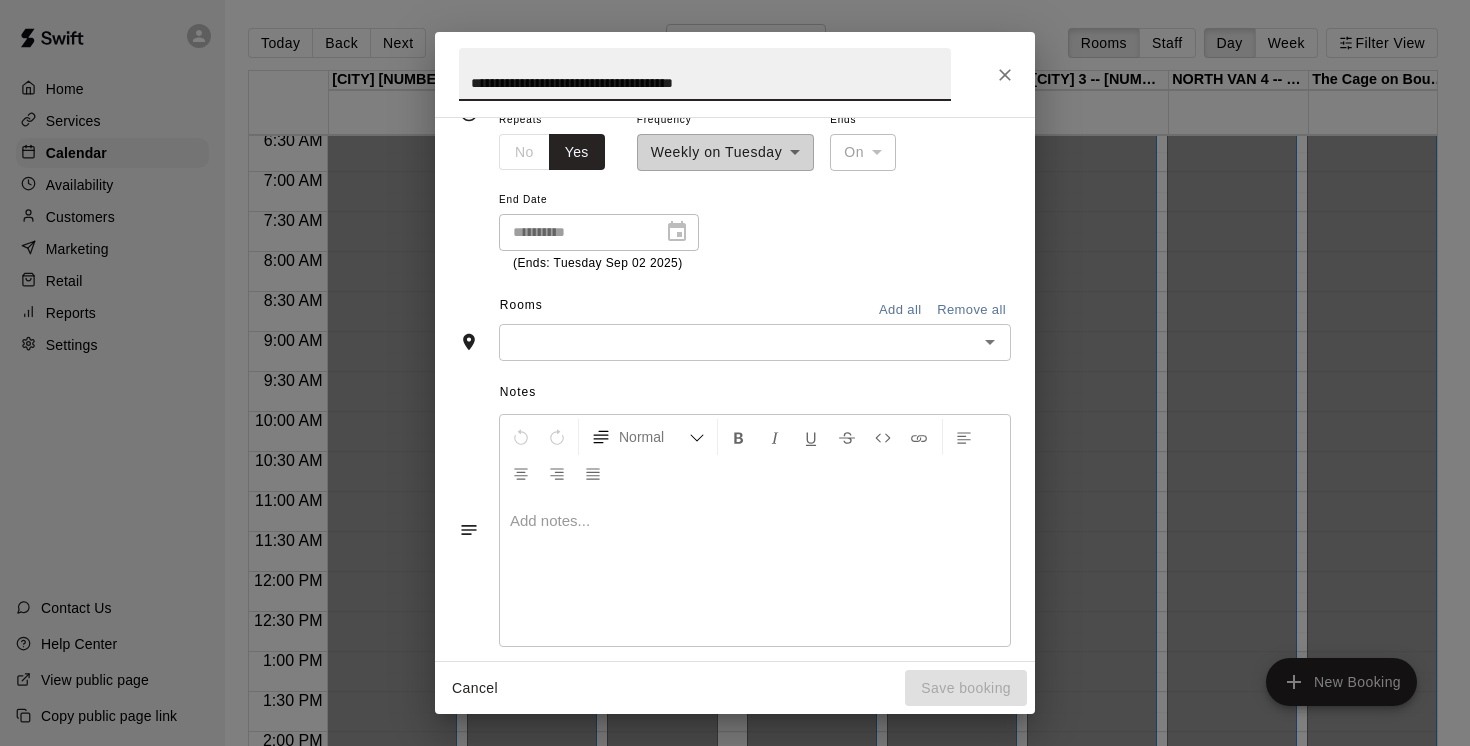 scroll, scrollTop: 297, scrollLeft: 0, axis: vertical 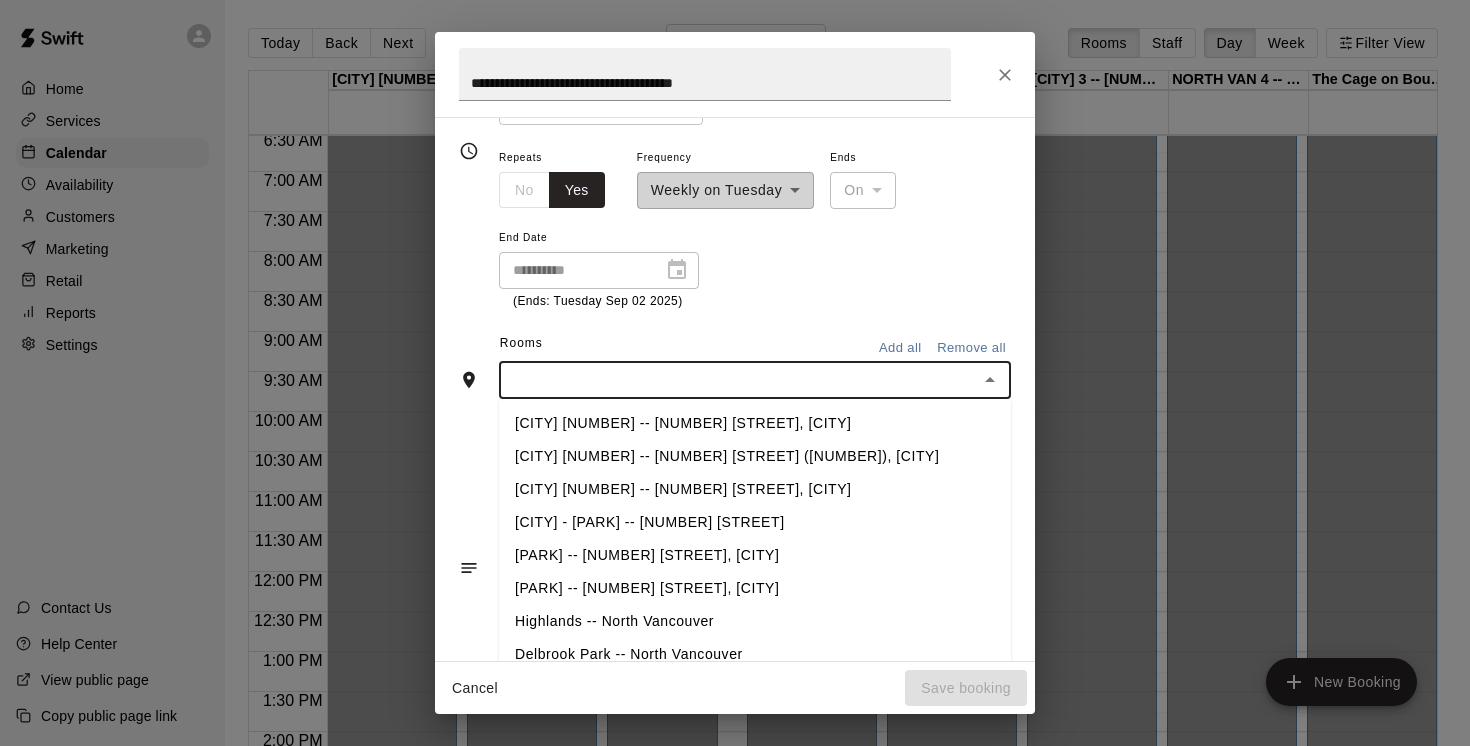 click at bounding box center [738, 380] 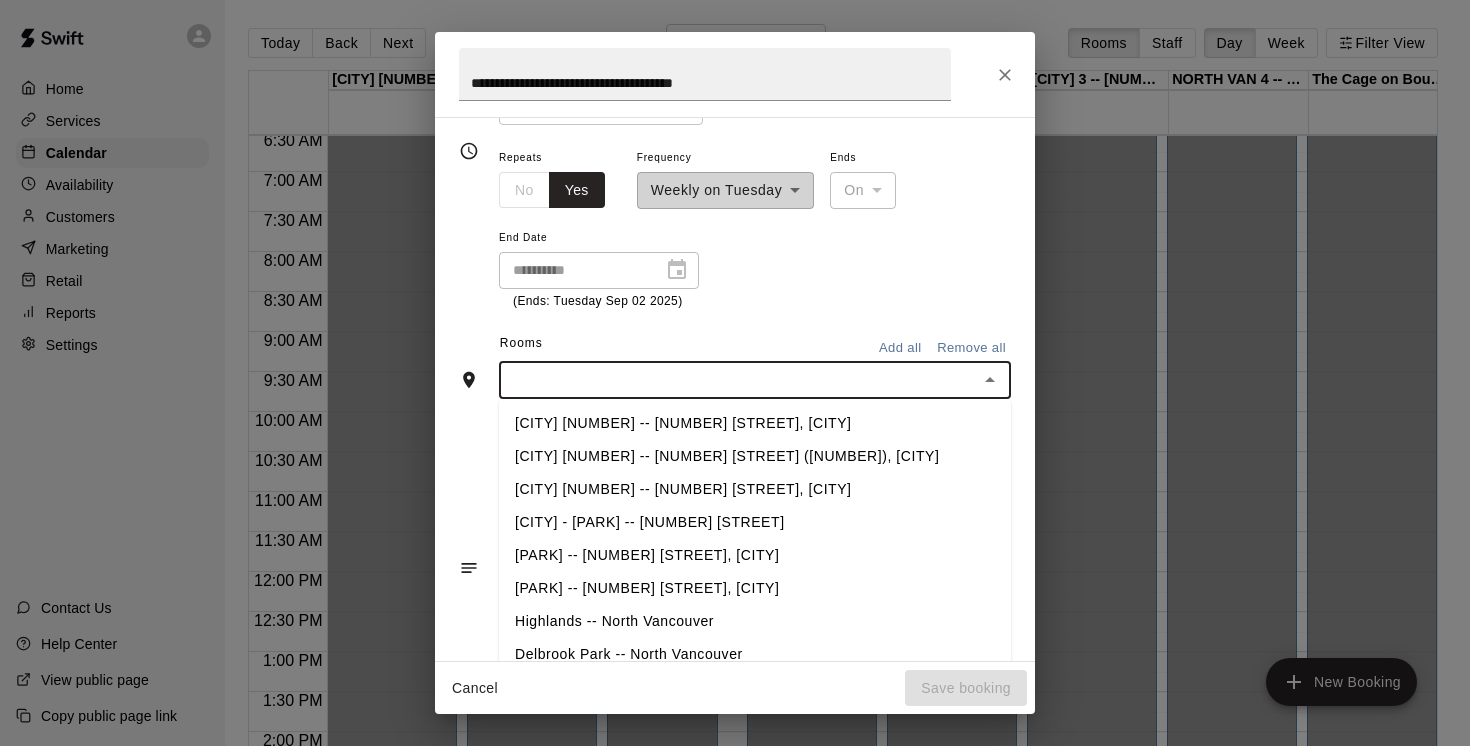 click on "EAST Van 1 -- 2696 Nootka St, Vancouver" at bounding box center [755, 423] 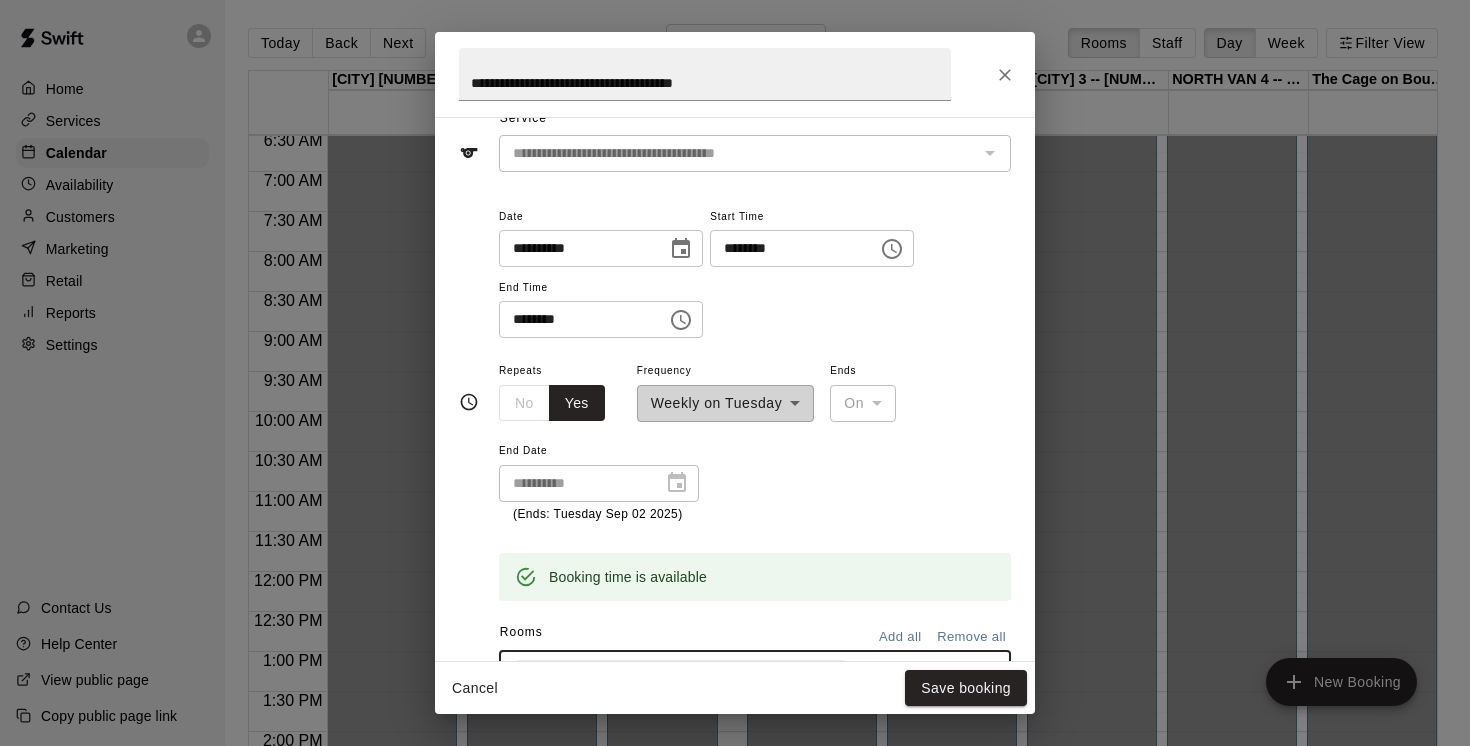 scroll, scrollTop: 66, scrollLeft: 0, axis: vertical 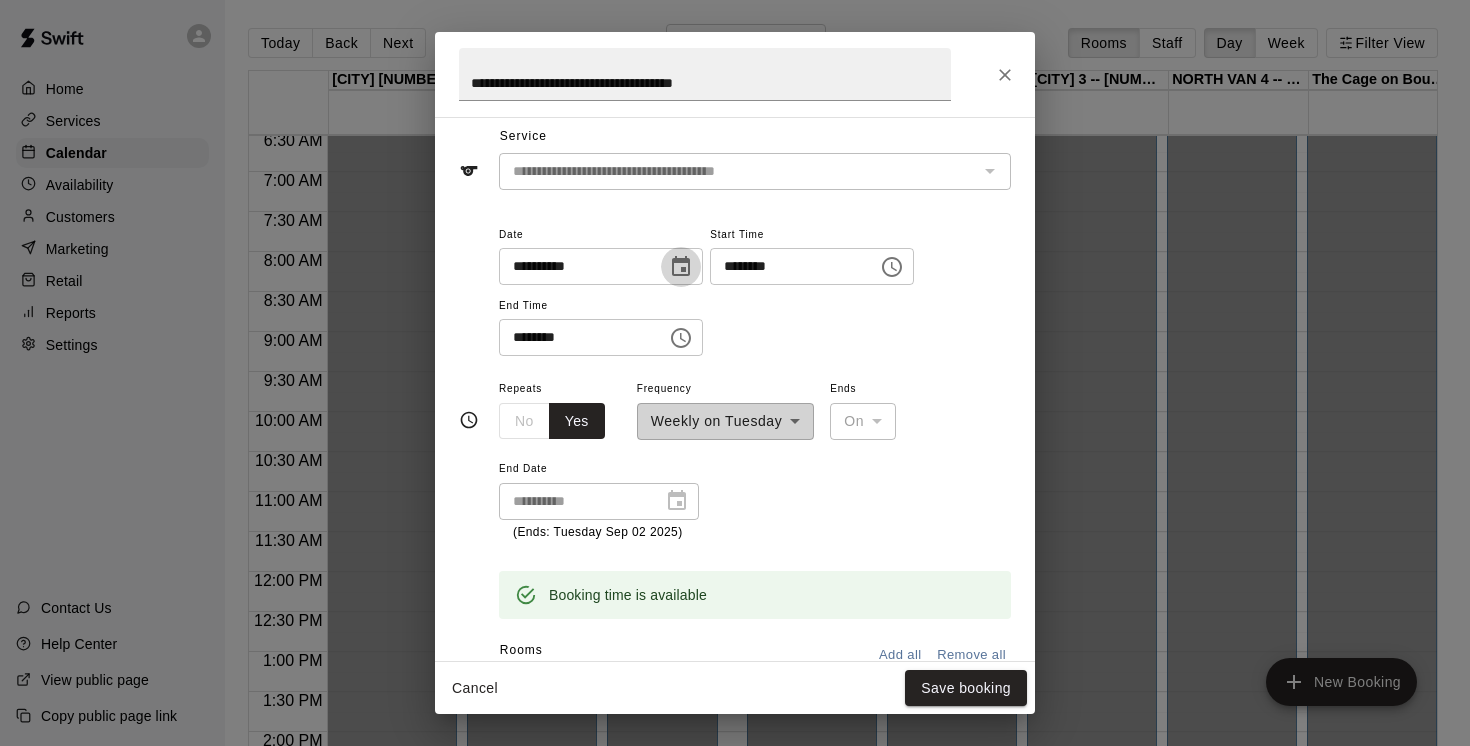 click 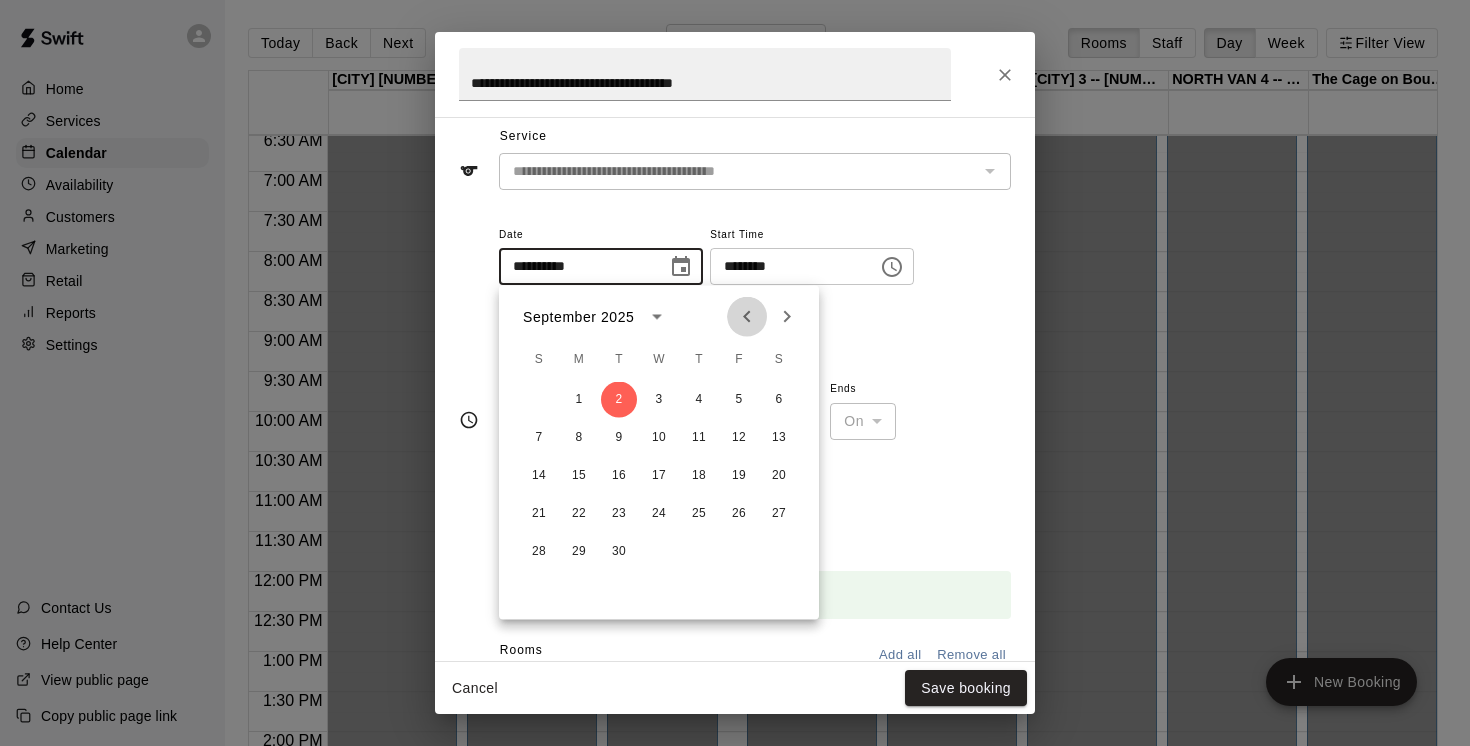 click 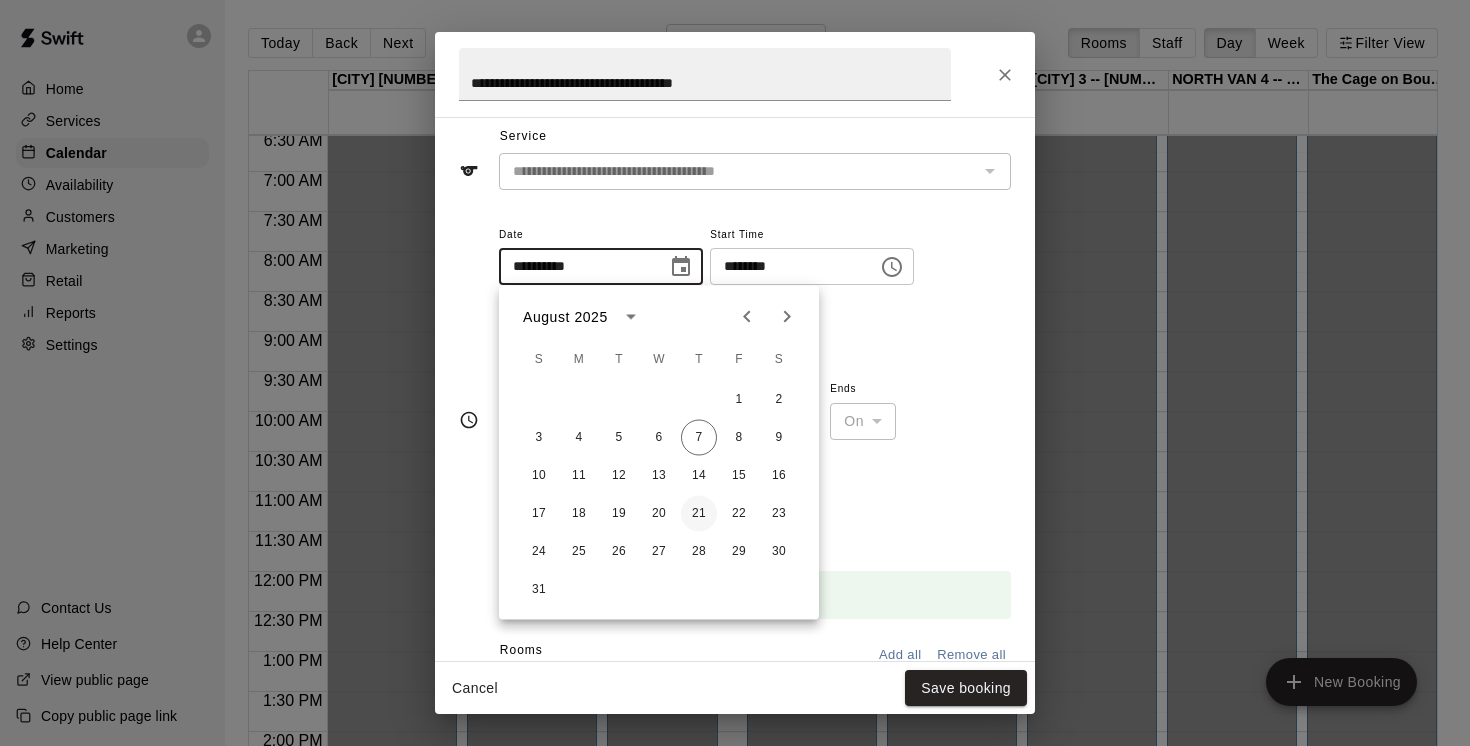 click on "21" at bounding box center (699, 514) 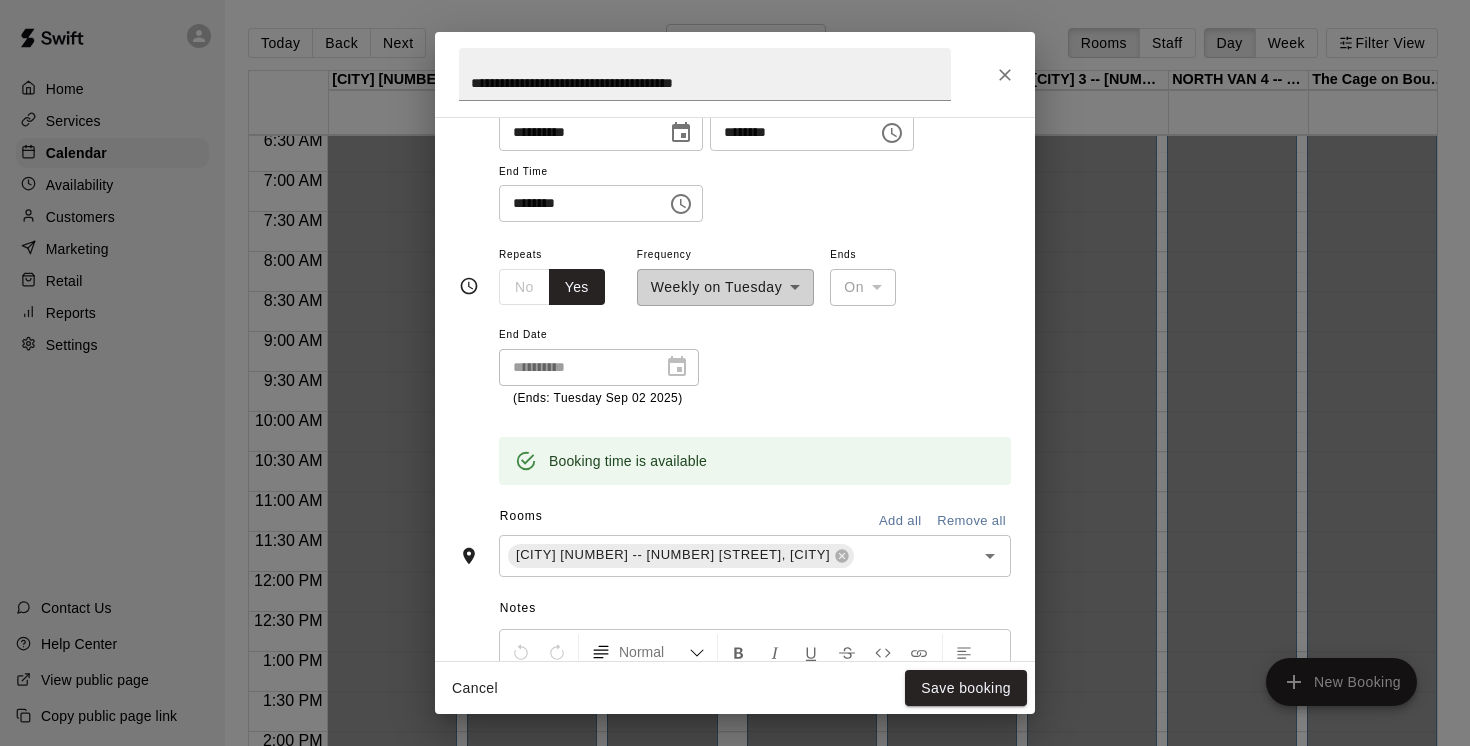scroll, scrollTop: 210, scrollLeft: 0, axis: vertical 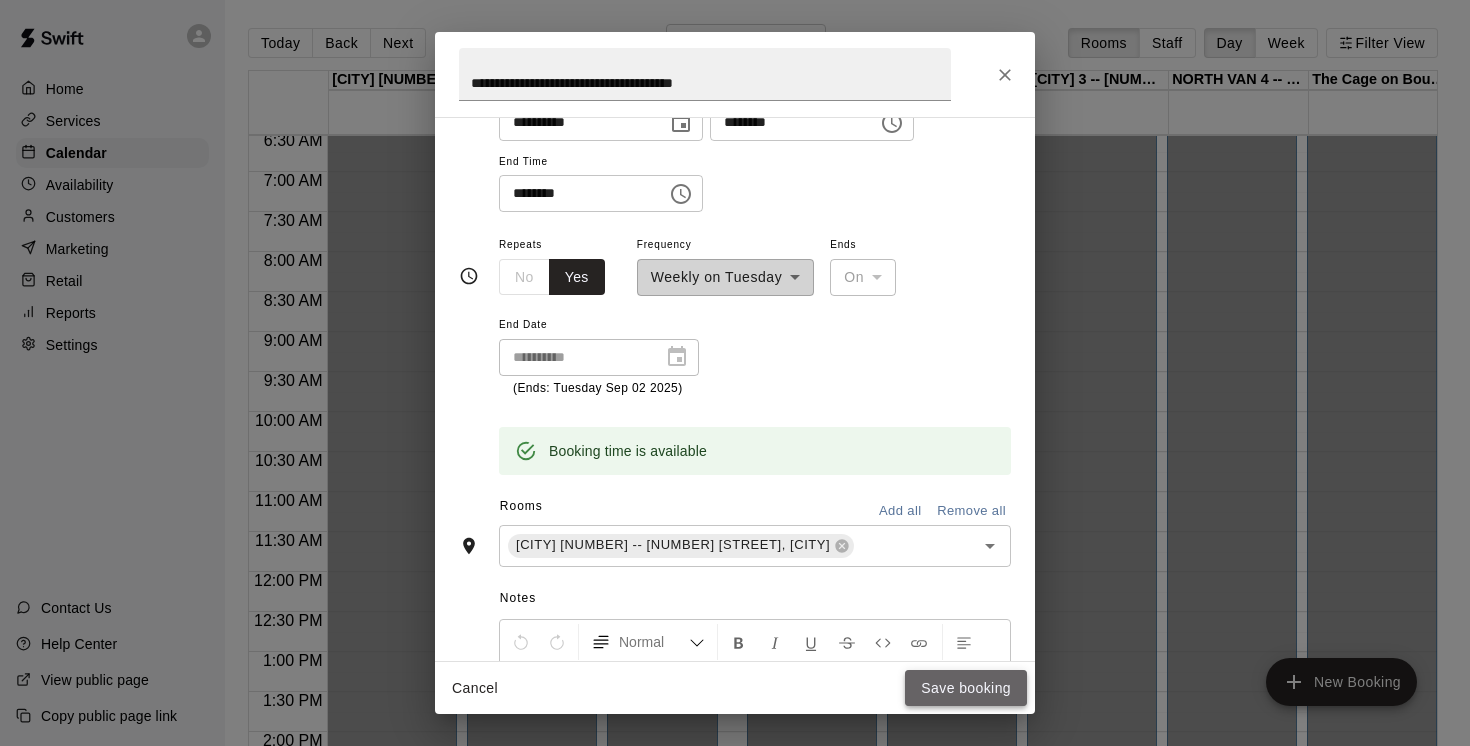 click on "Save booking" at bounding box center [966, 688] 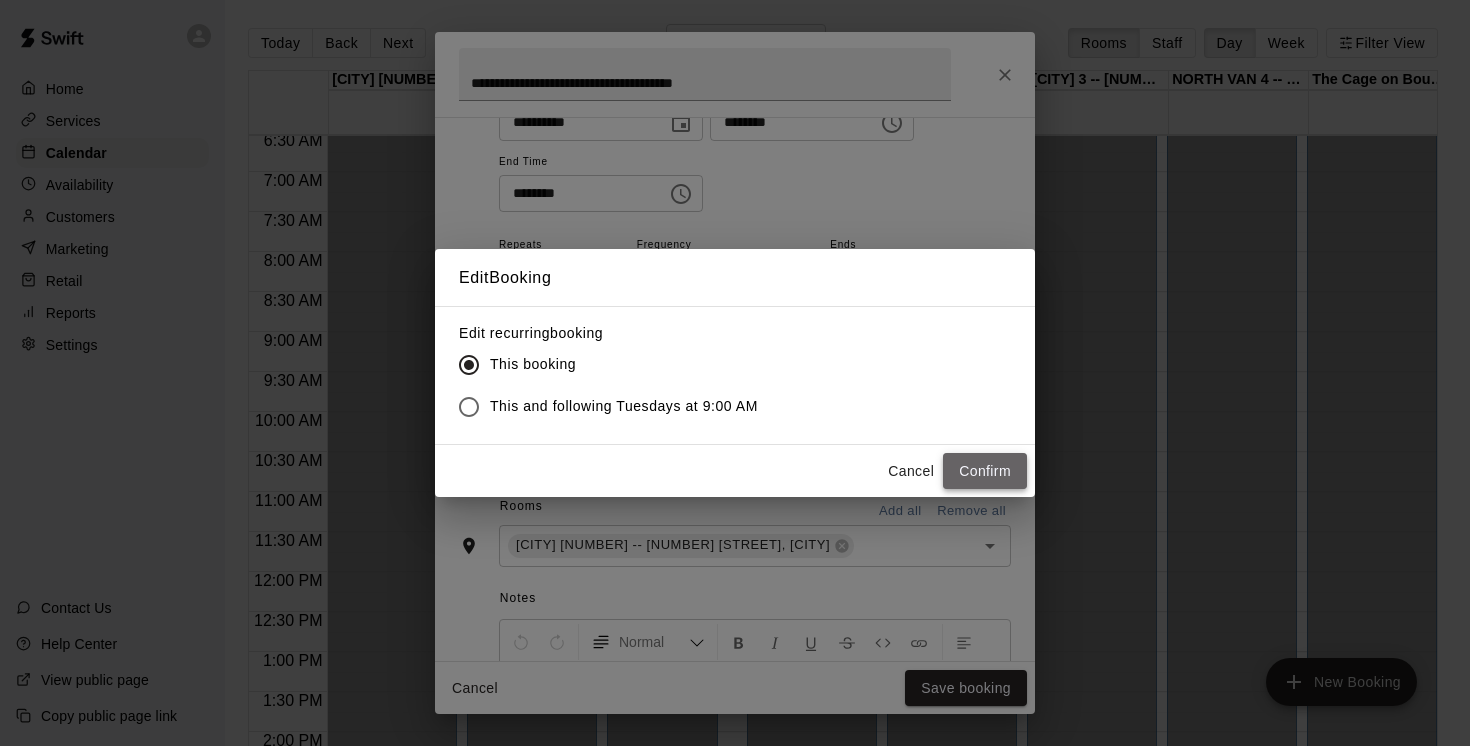 click on "Confirm" at bounding box center [985, 471] 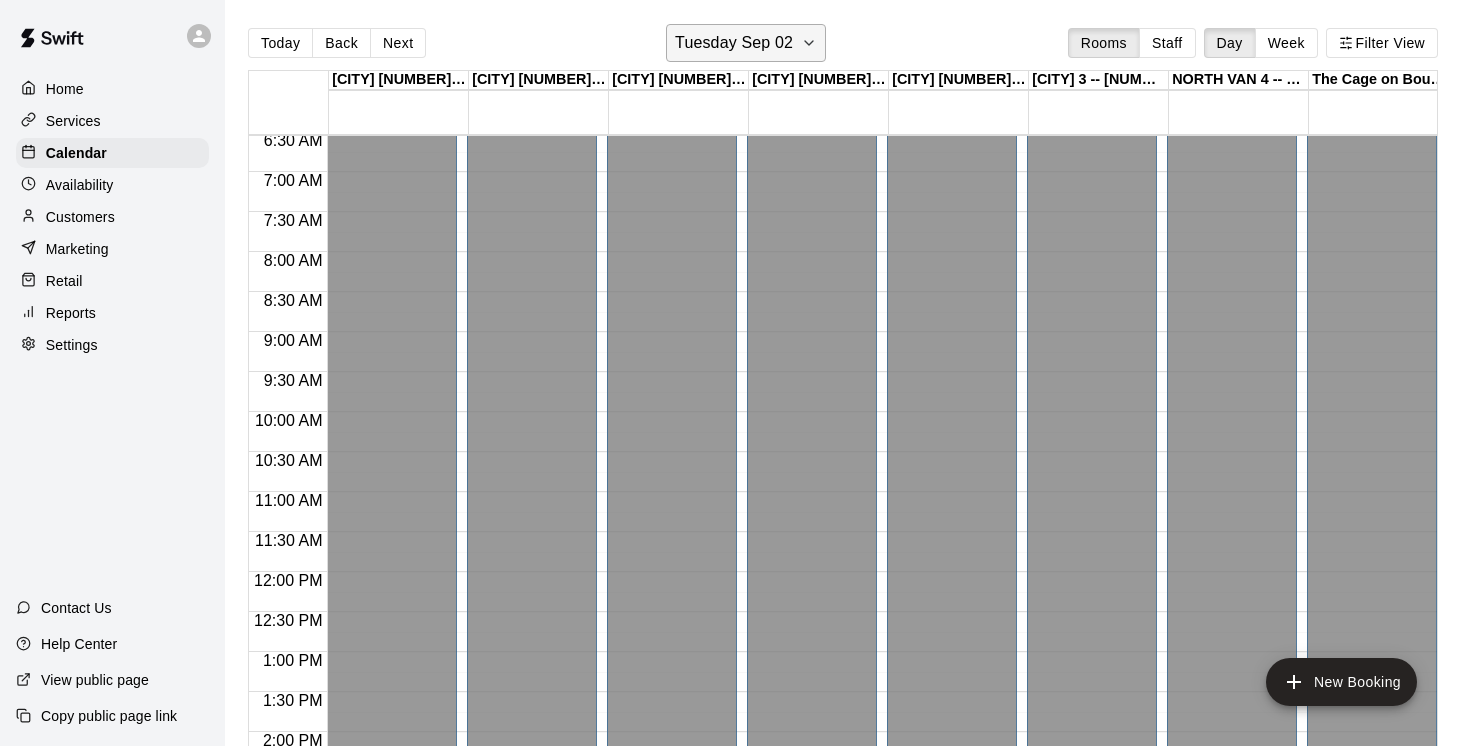 click 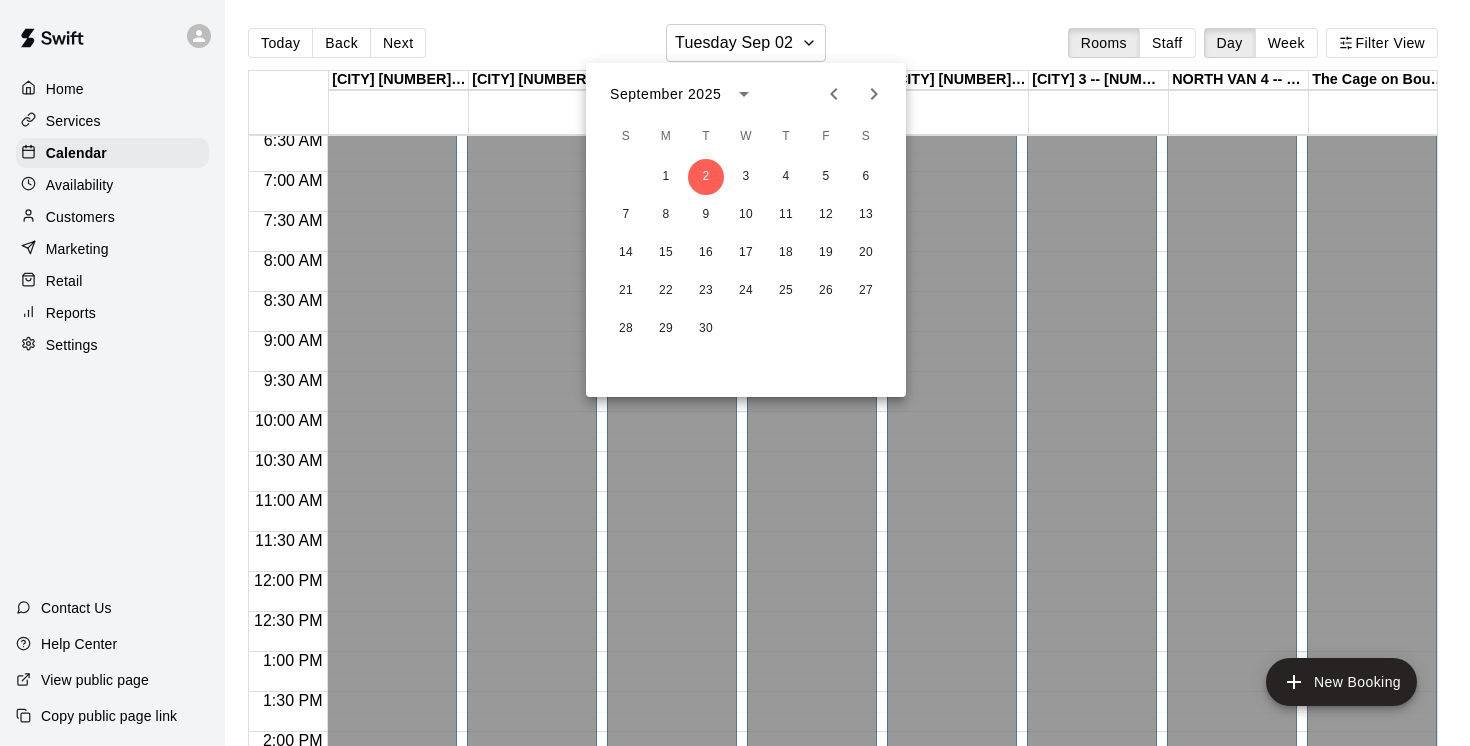 click 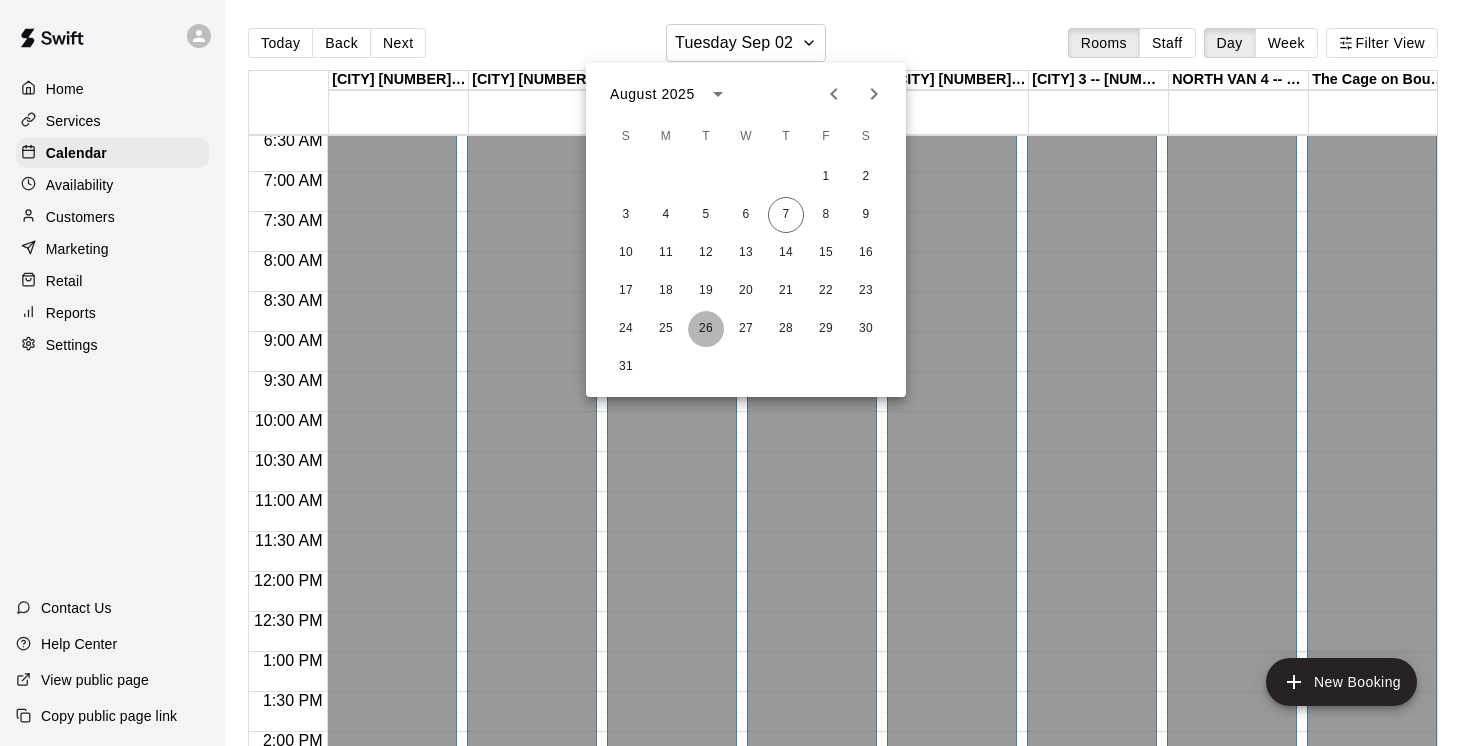 click on "26" at bounding box center [706, 329] 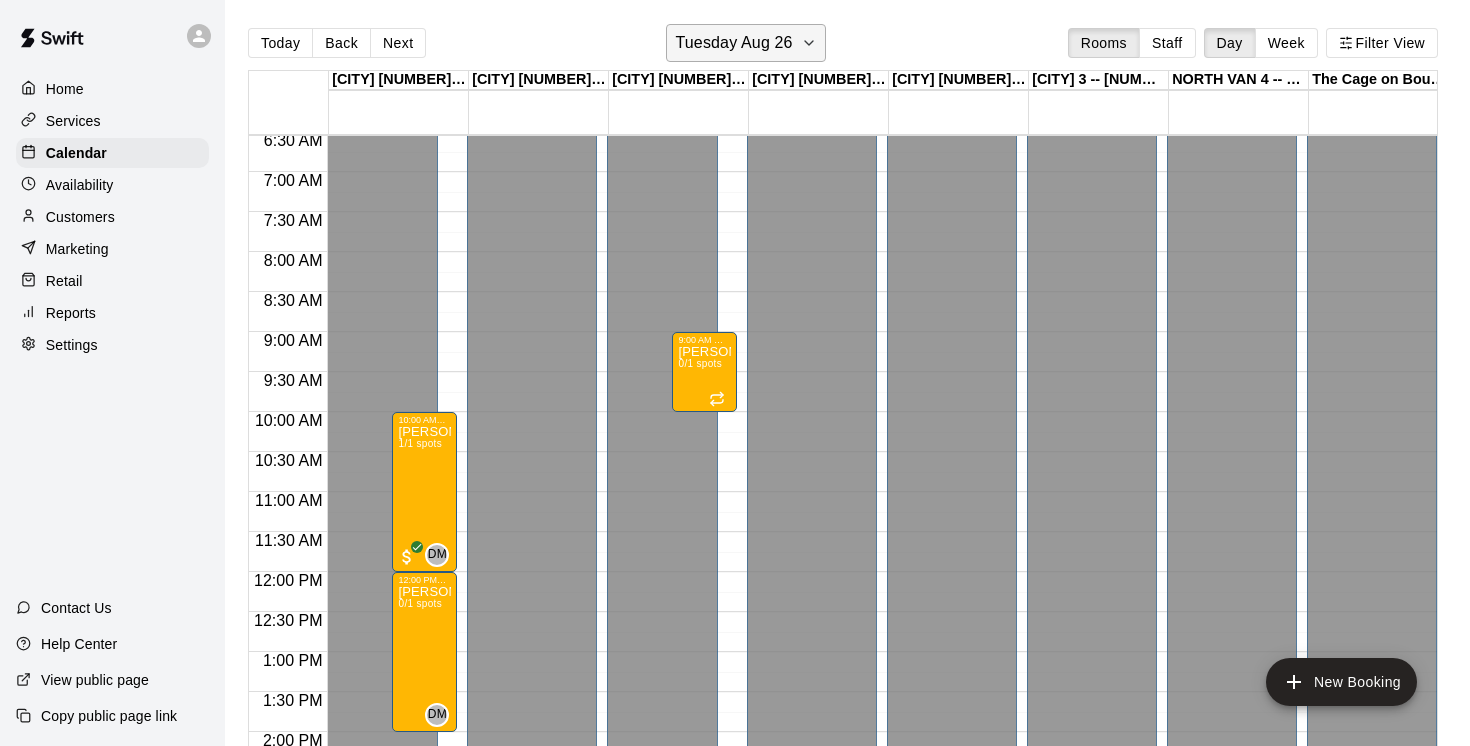 click 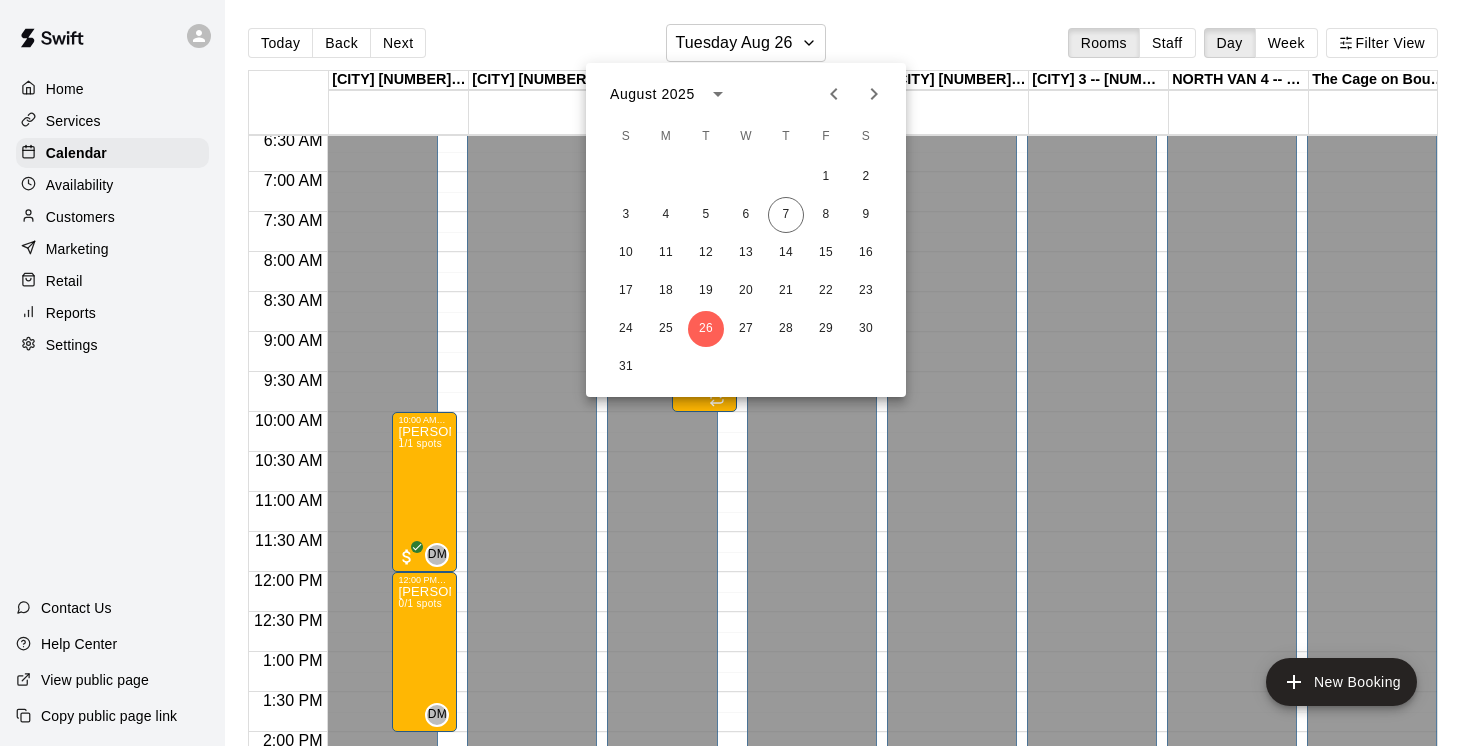 drag, startPoint x: 775, startPoint y: 498, endPoint x: 773, endPoint y: 486, distance: 12.165525 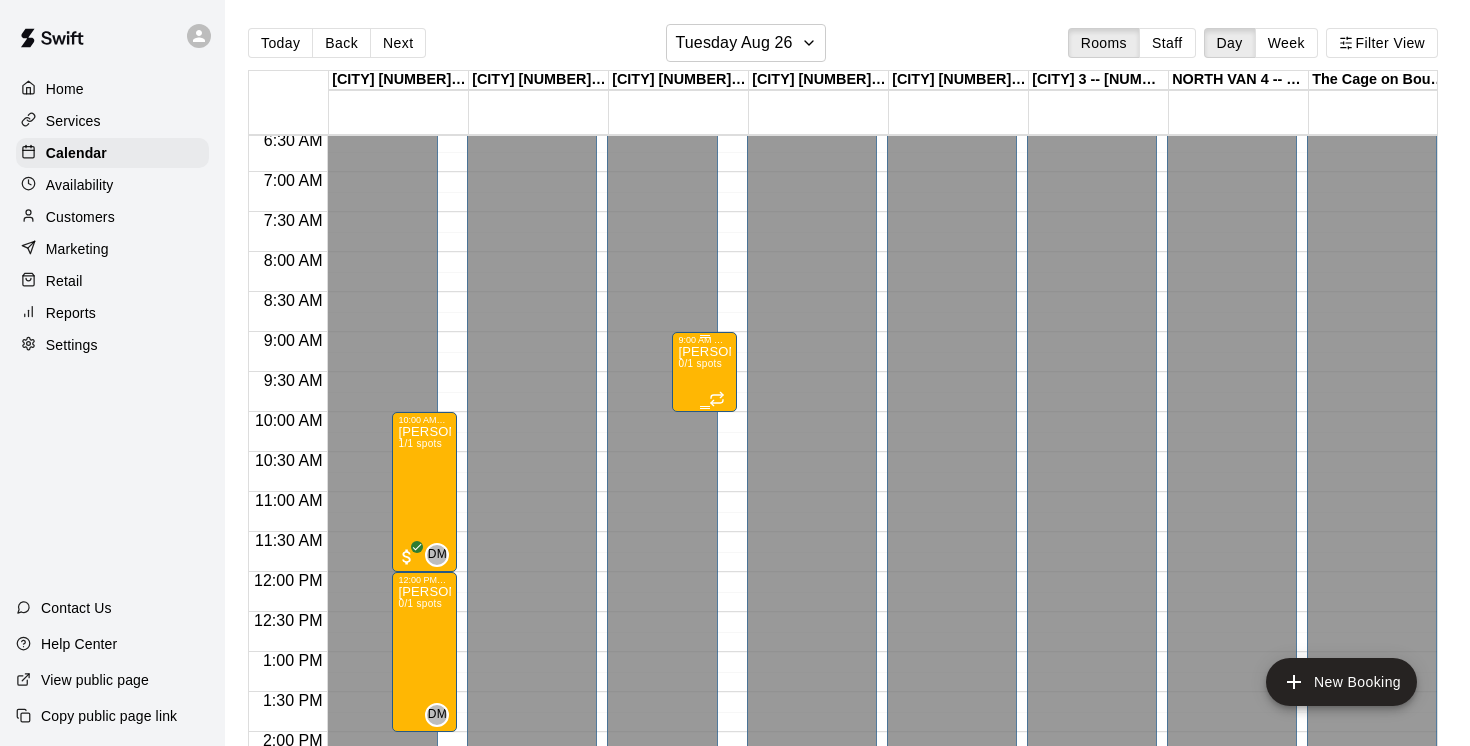 click on "Josh Ren - August 19, 21 & 26 @ East Van 0/1 spots" at bounding box center [704, 718] 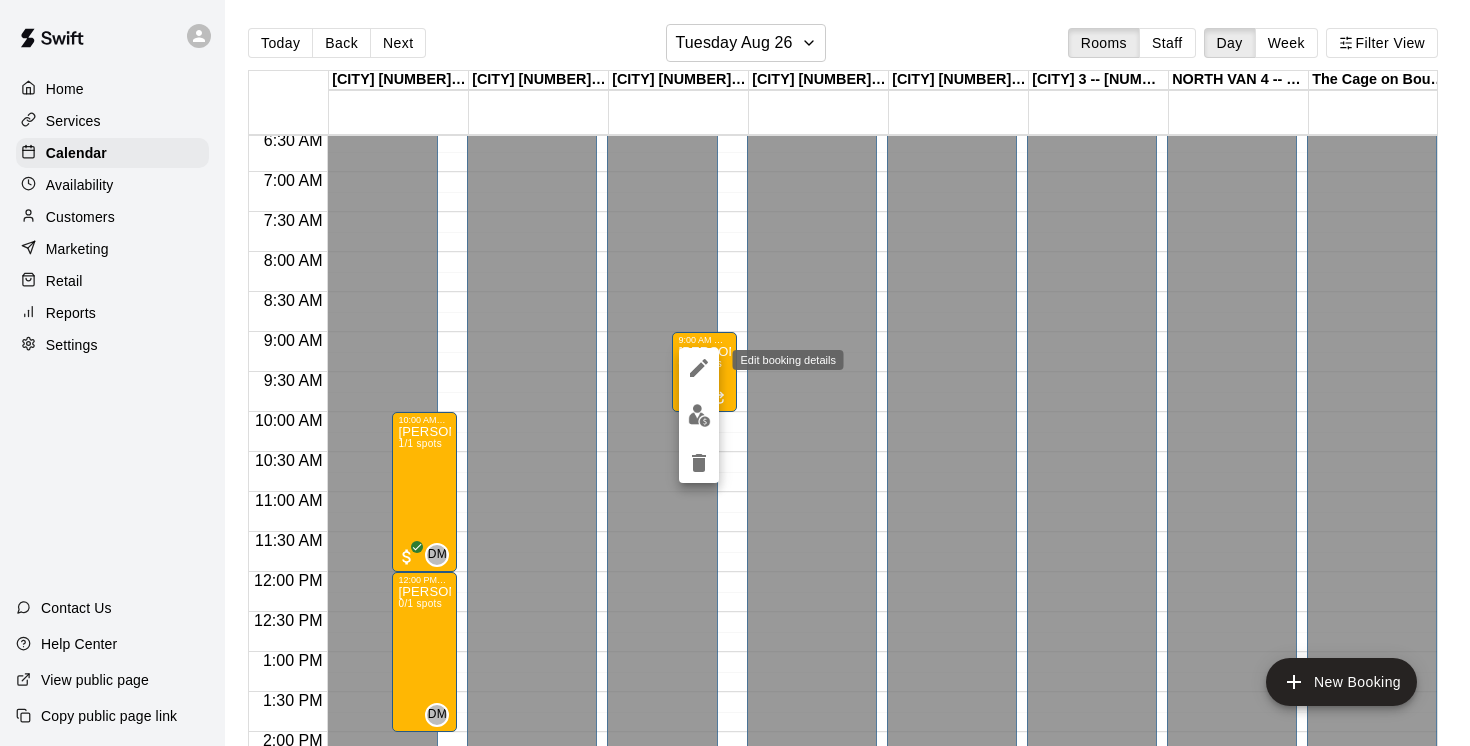 click 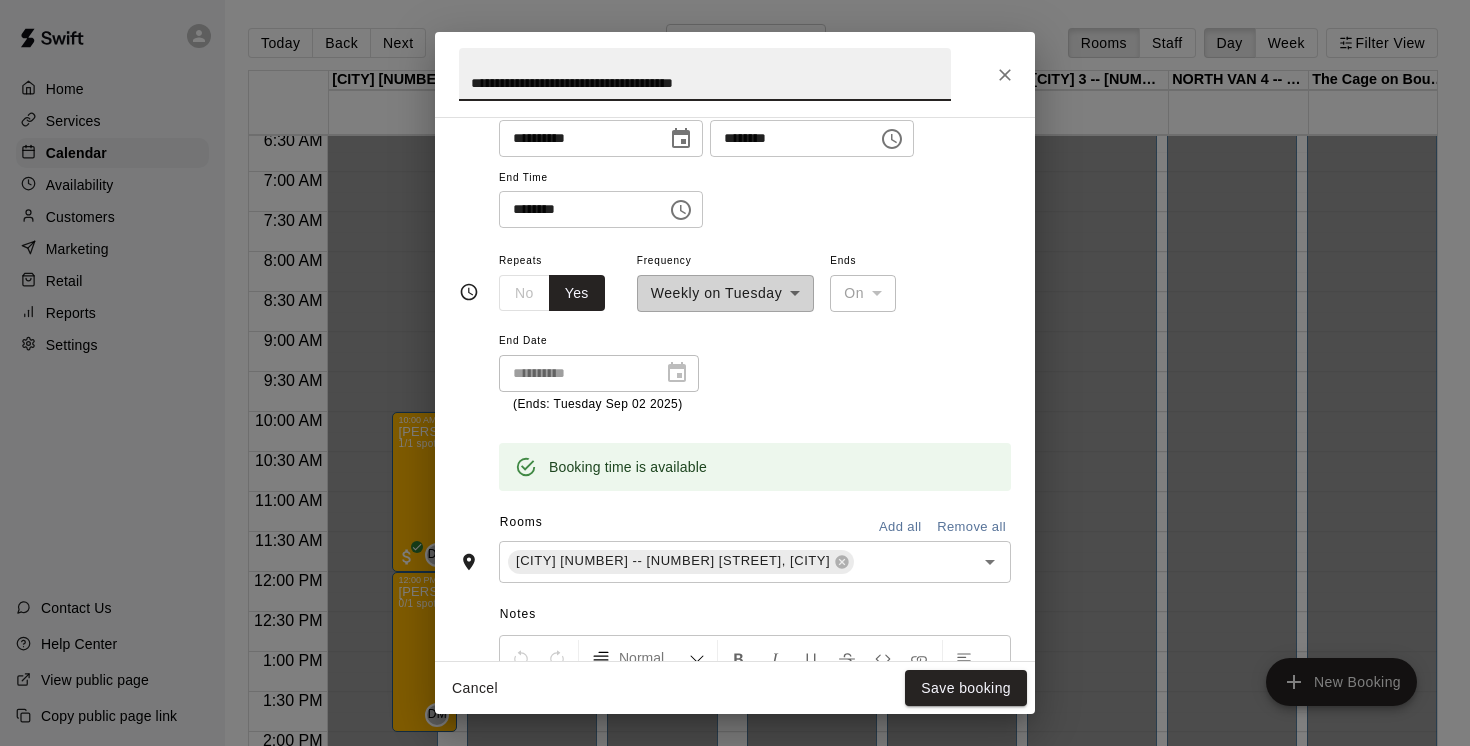 drag, startPoint x: 795, startPoint y: 562, endPoint x: 757, endPoint y: 563, distance: 38.013157 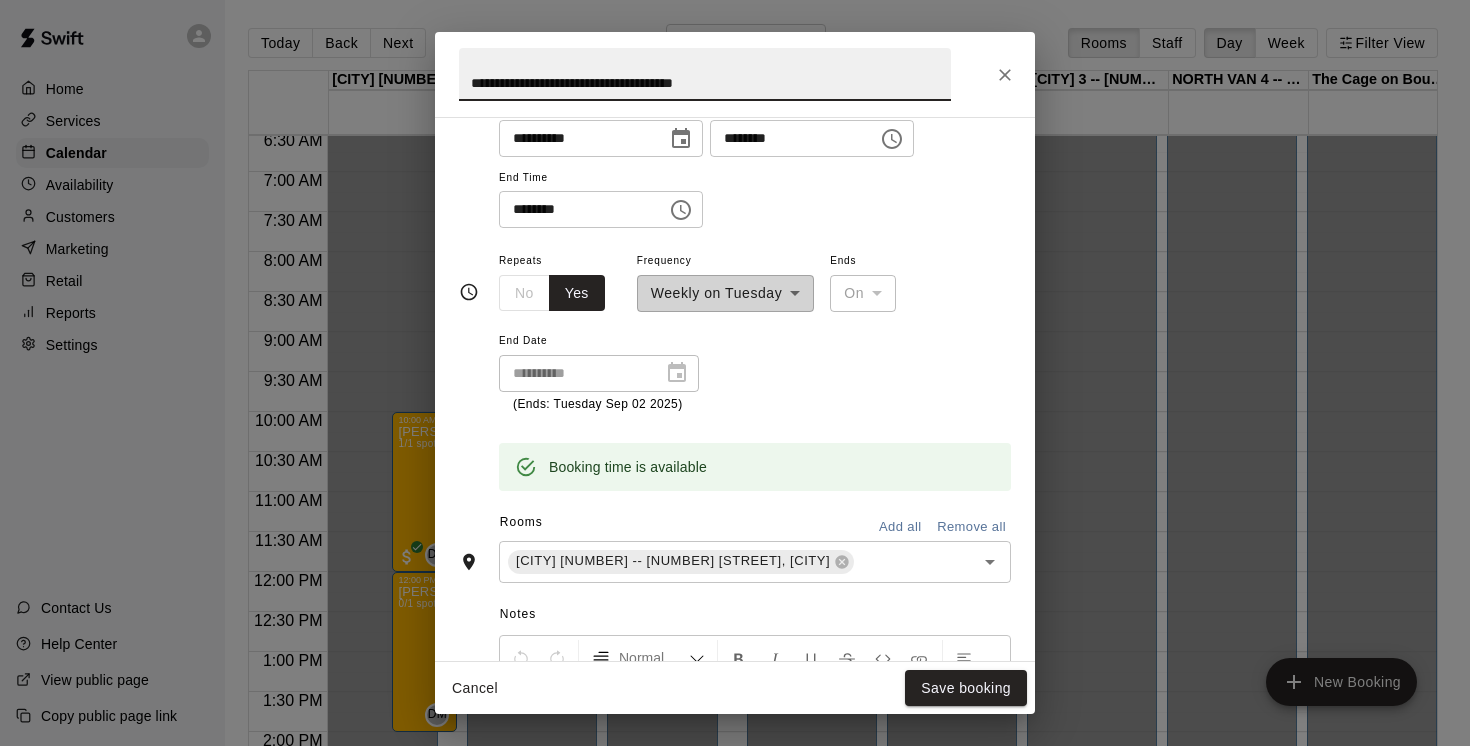 click 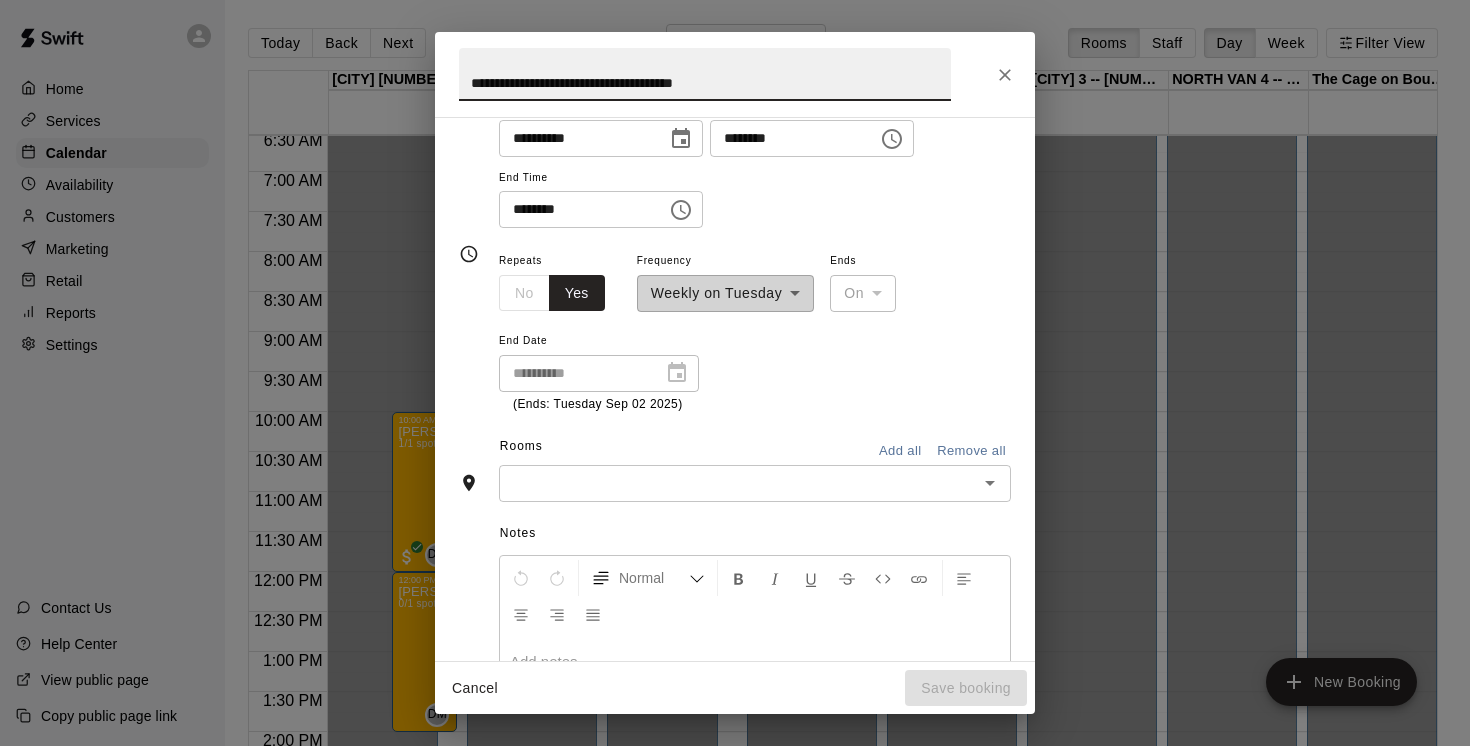 scroll, scrollTop: 156, scrollLeft: 0, axis: vertical 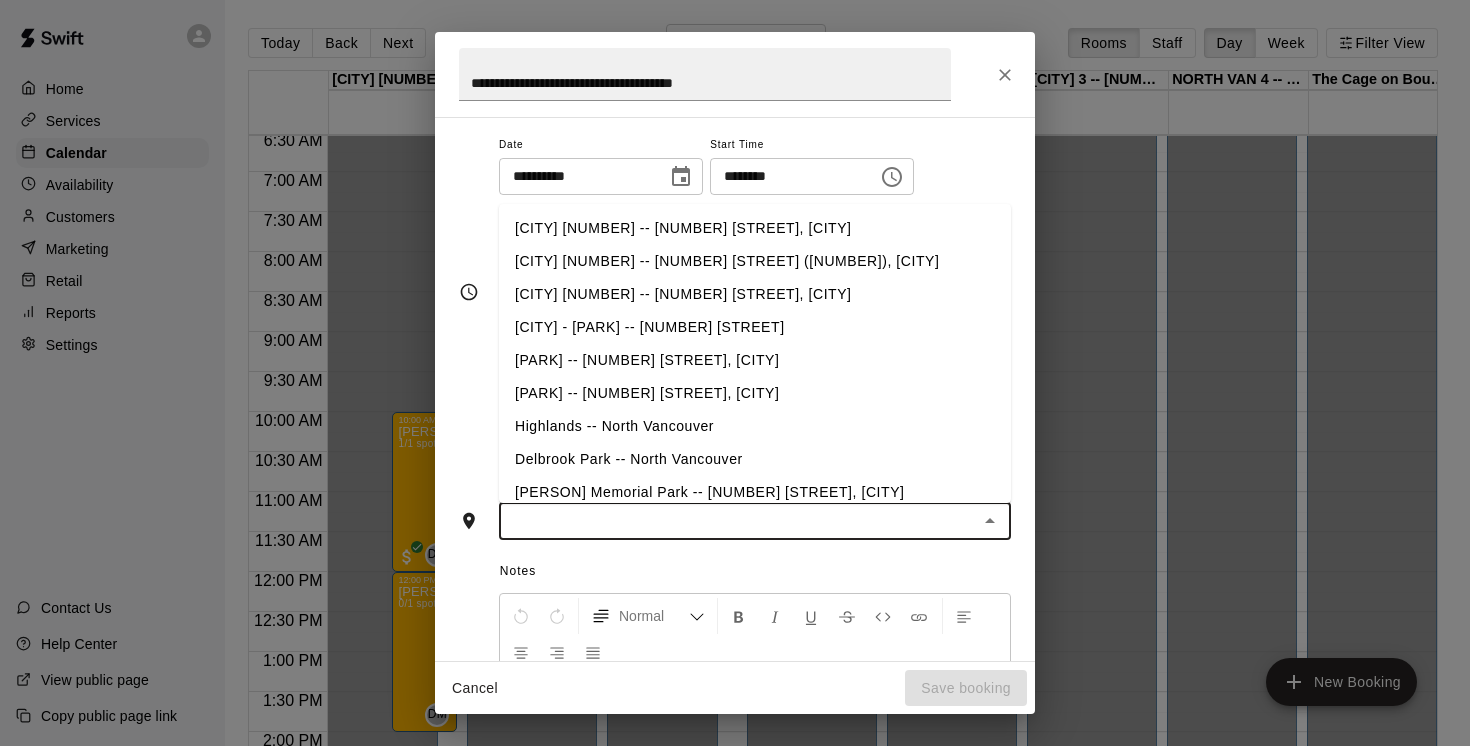 click at bounding box center [738, 521] 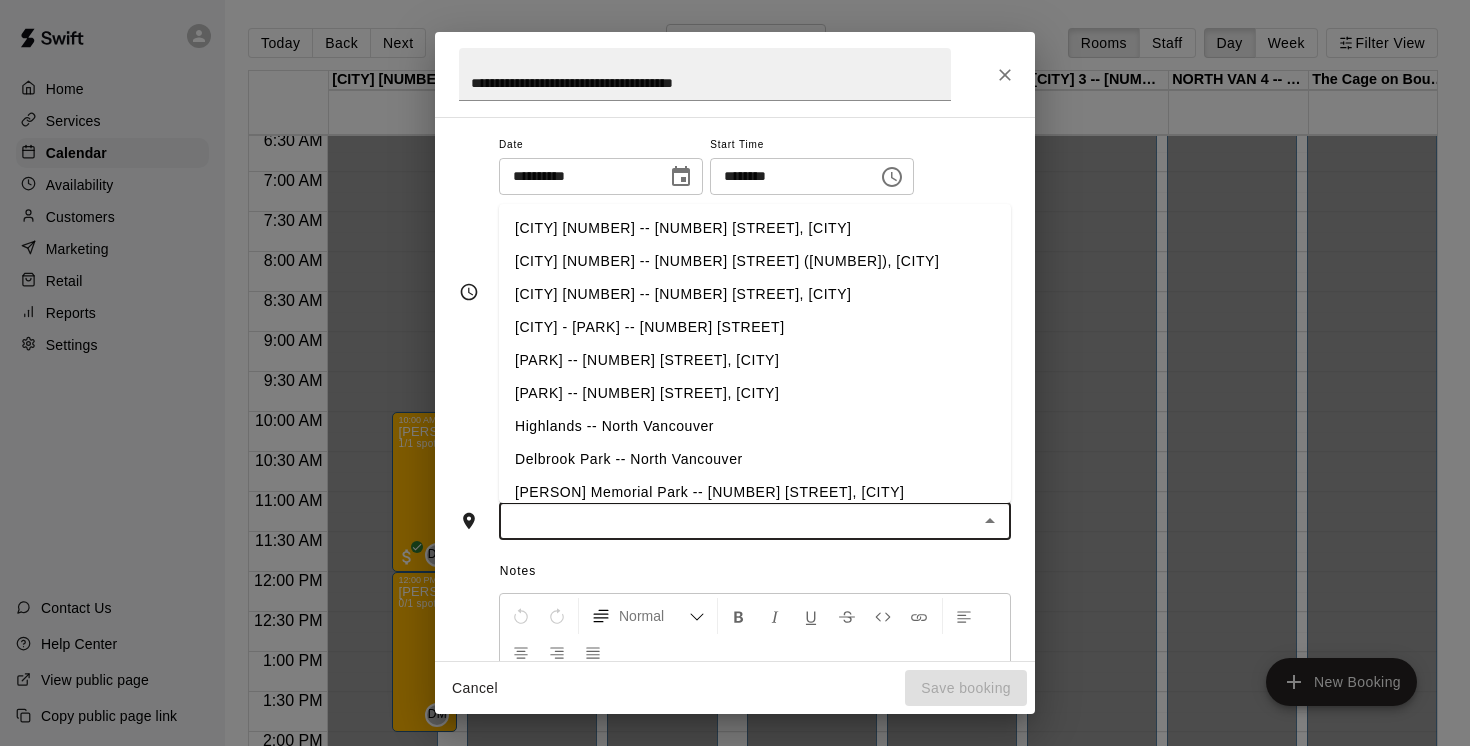 click on "EAST Van 1 -- 2696 Nootka St, Vancouver" at bounding box center [755, 228] 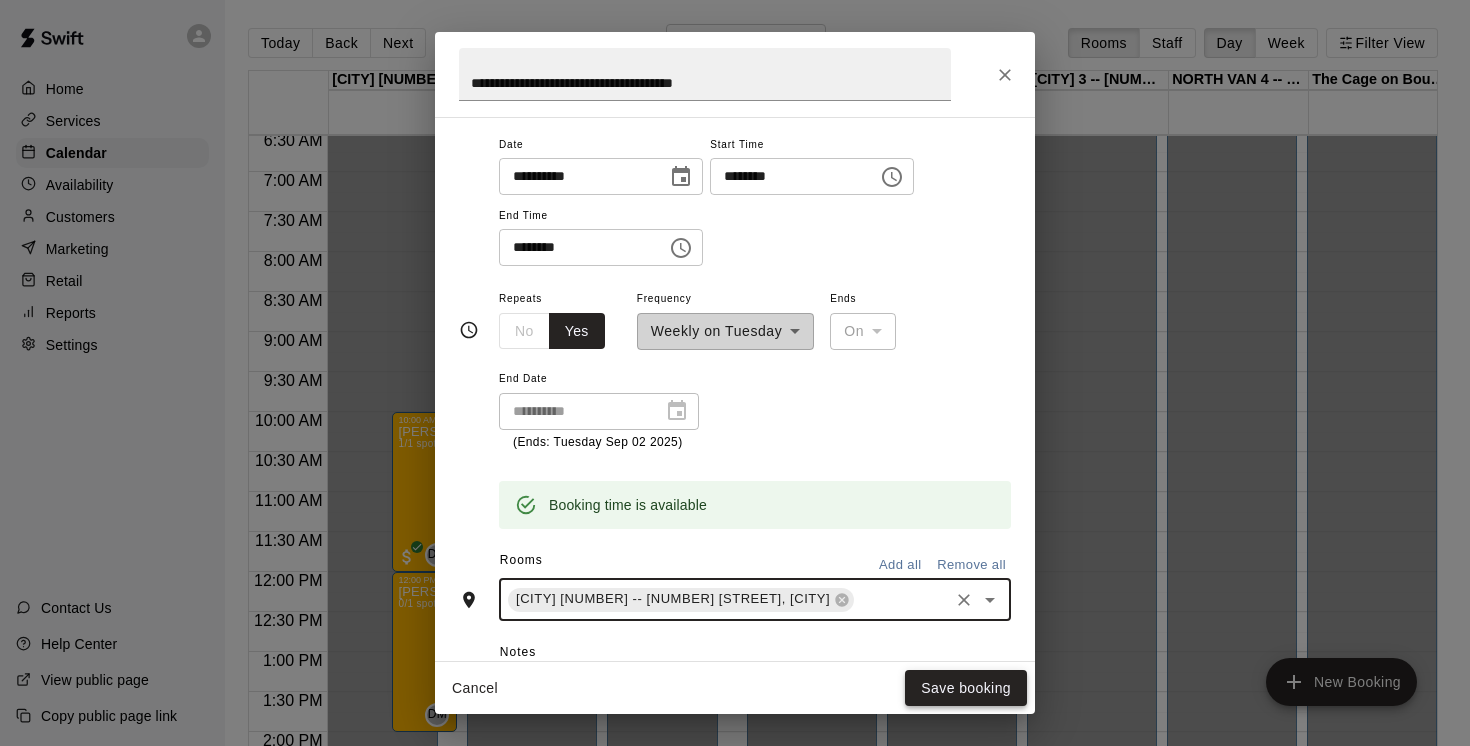 click on "Save booking" at bounding box center (966, 688) 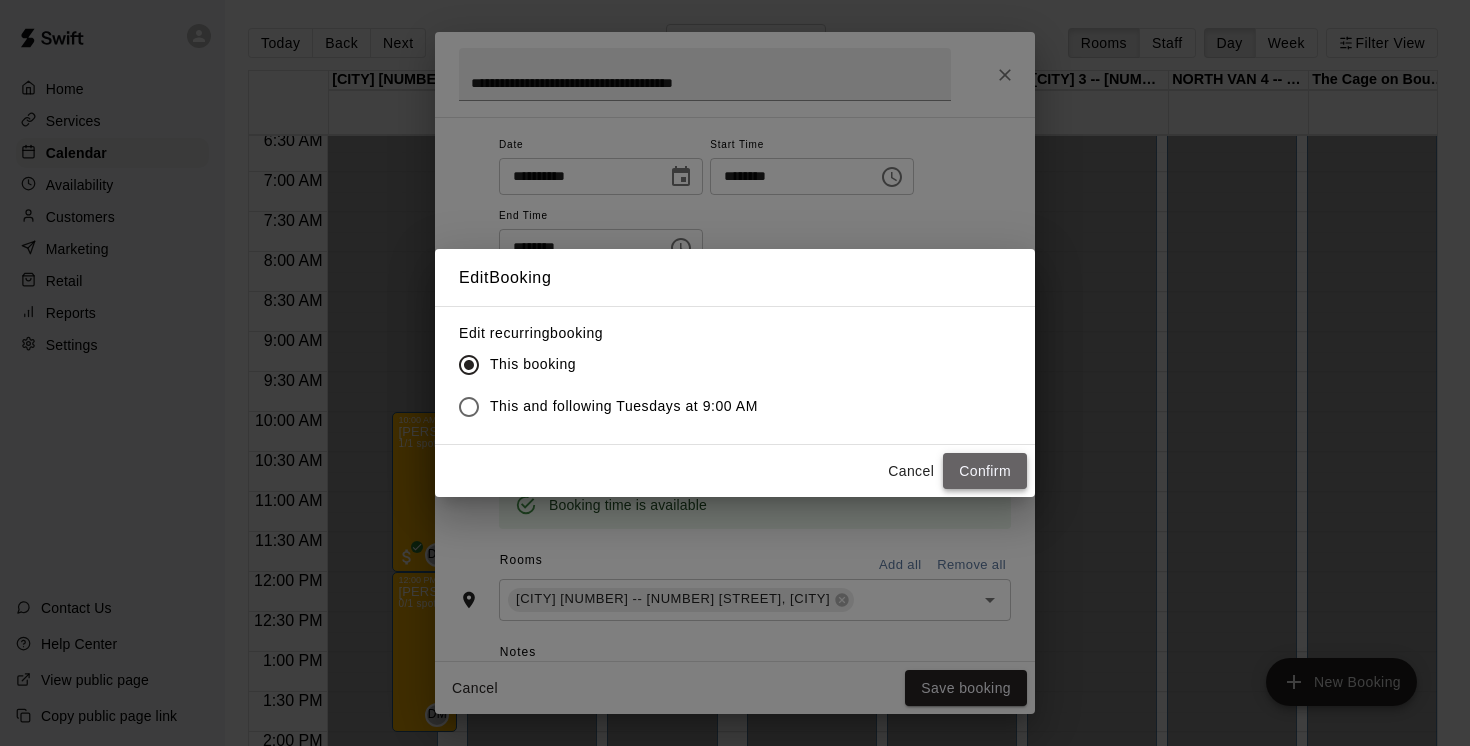 click on "Confirm" at bounding box center (985, 471) 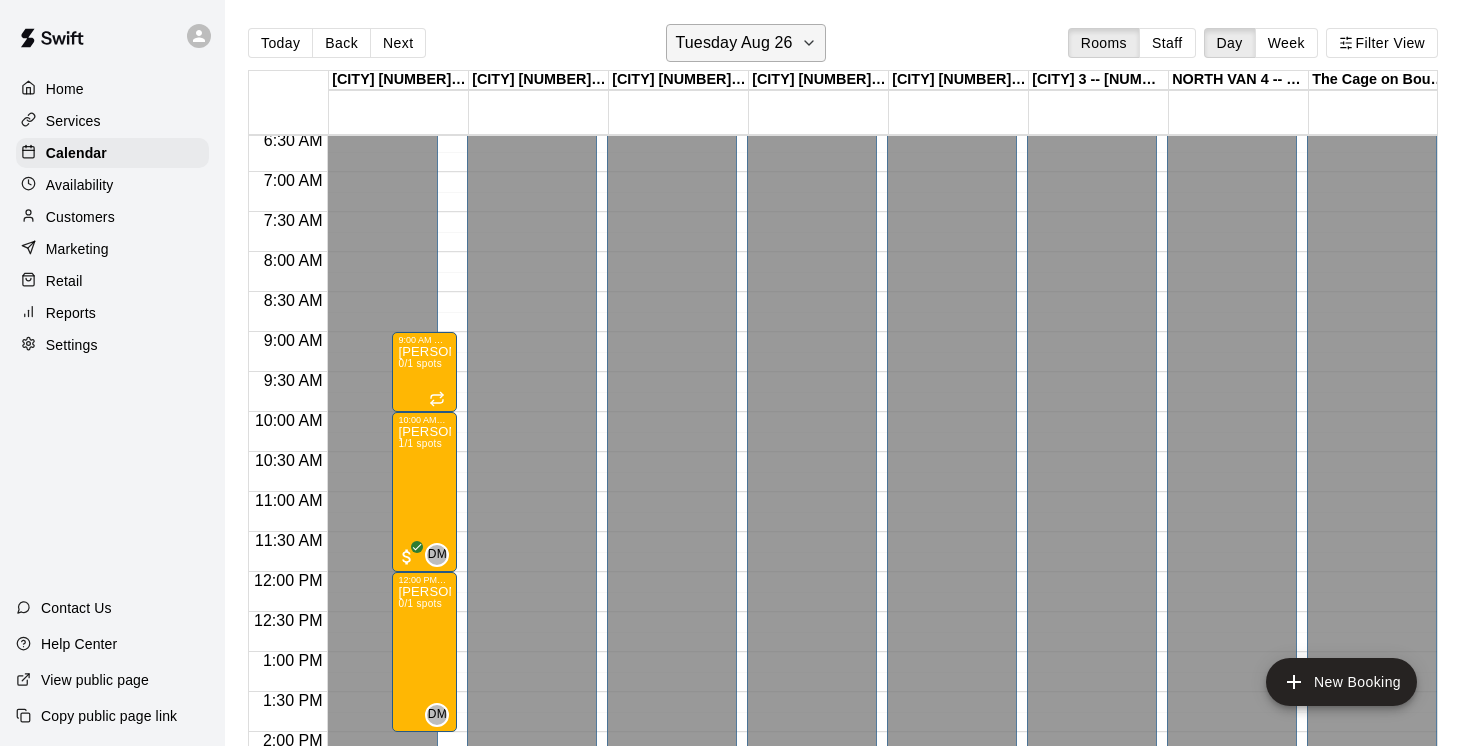 click 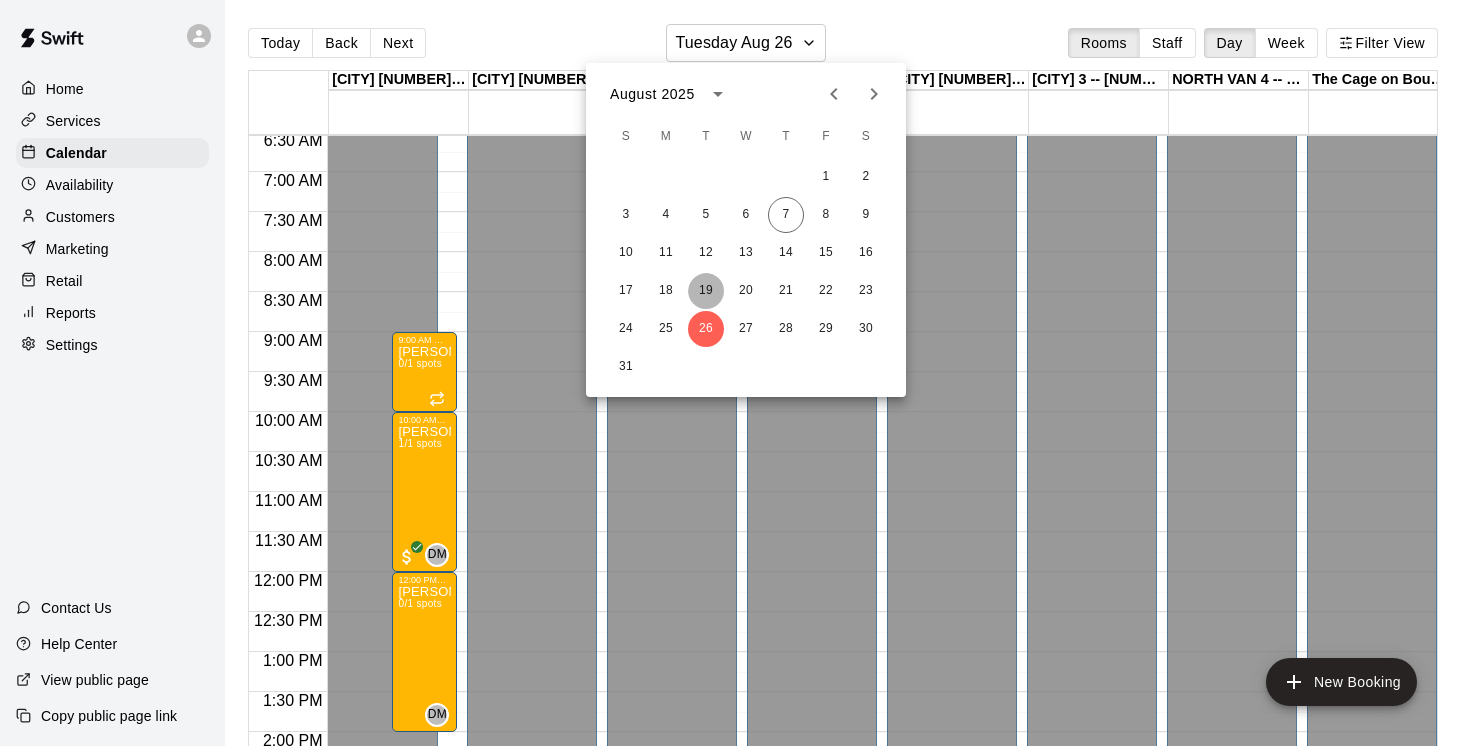 click on "19" at bounding box center (706, 291) 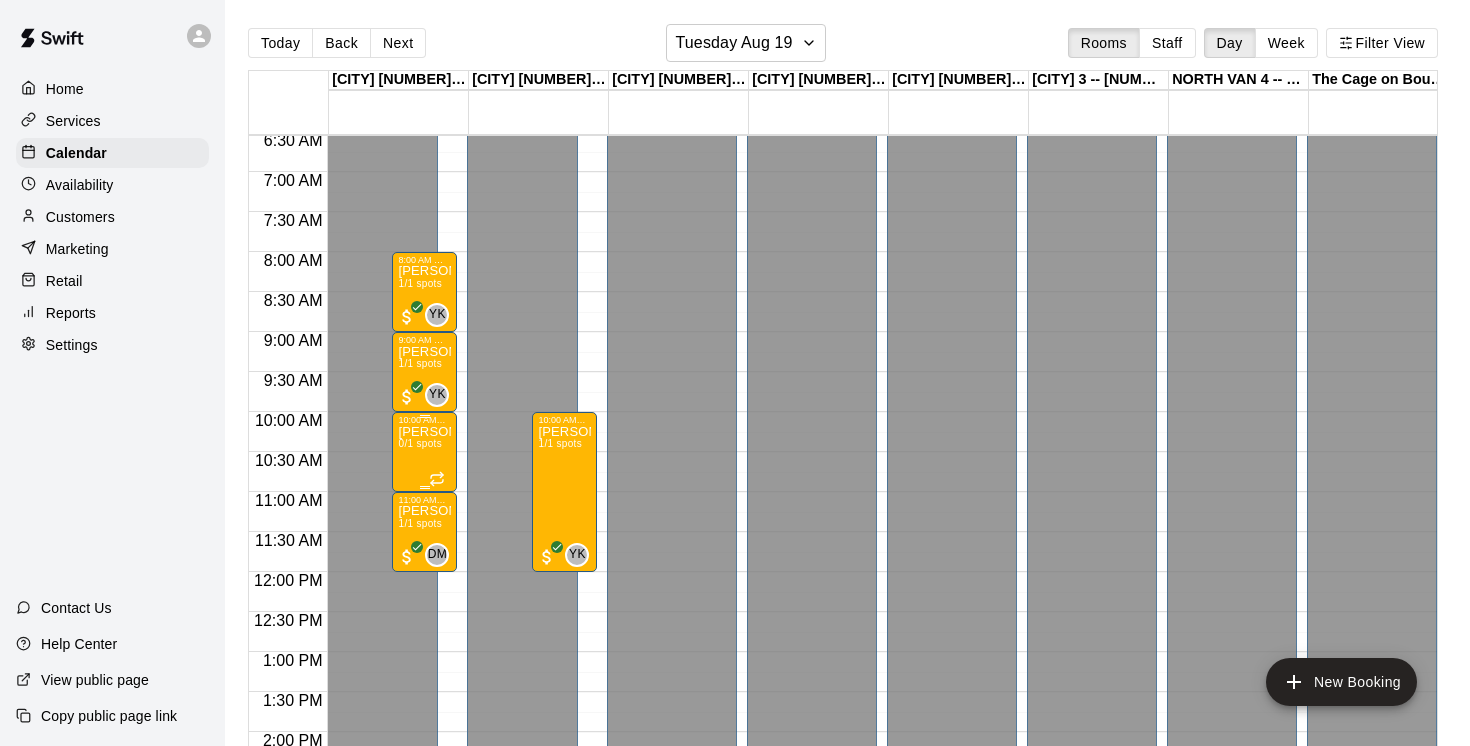 click on "0/1 spots" at bounding box center [420, 443] 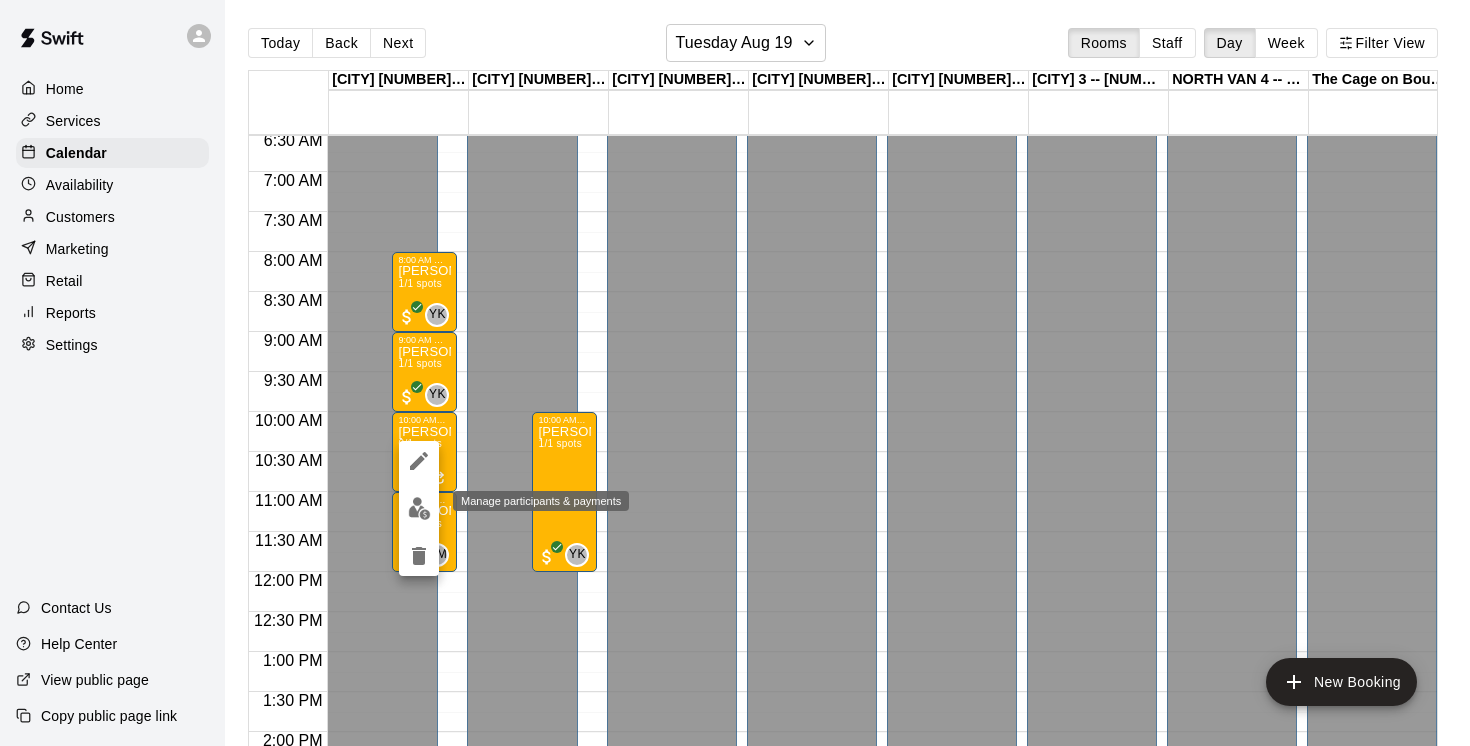 click at bounding box center (419, 508) 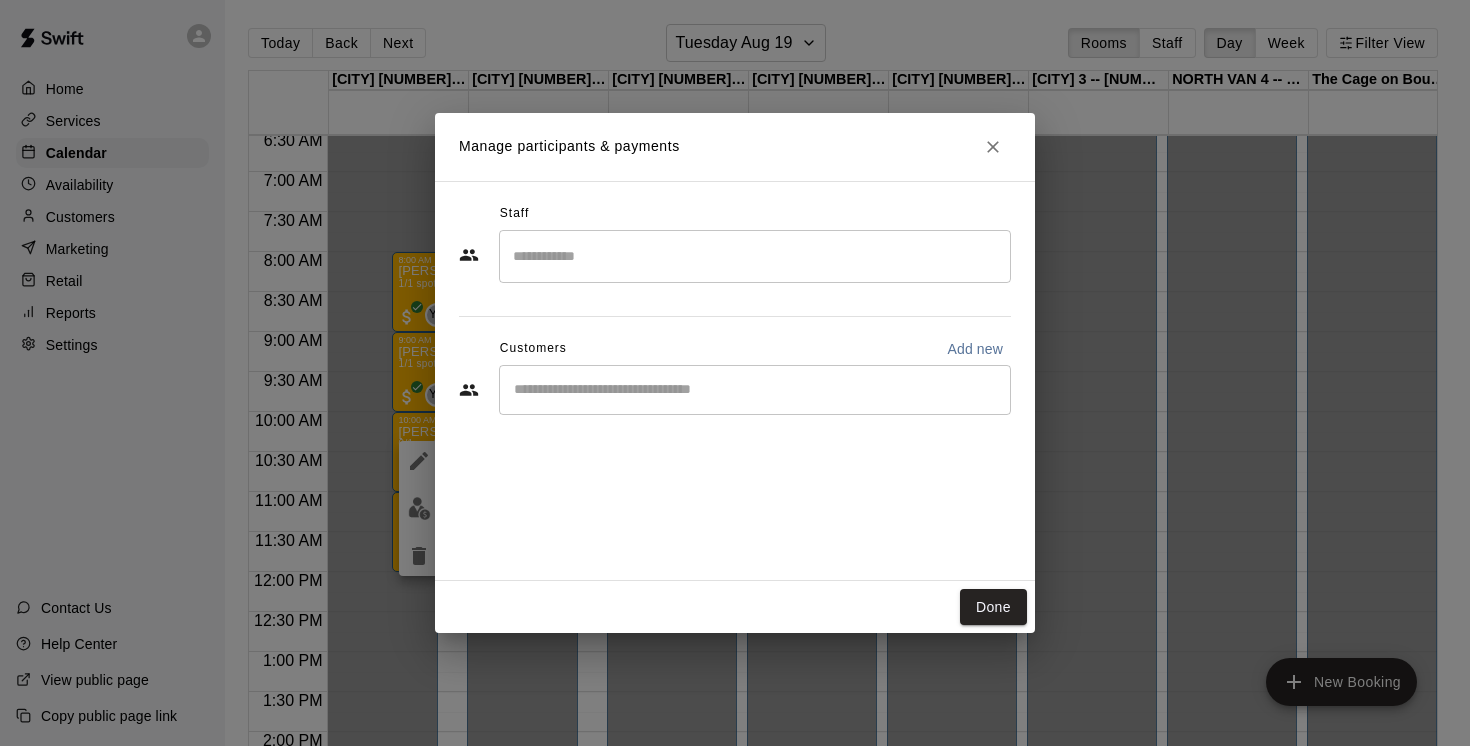 click at bounding box center (755, 256) 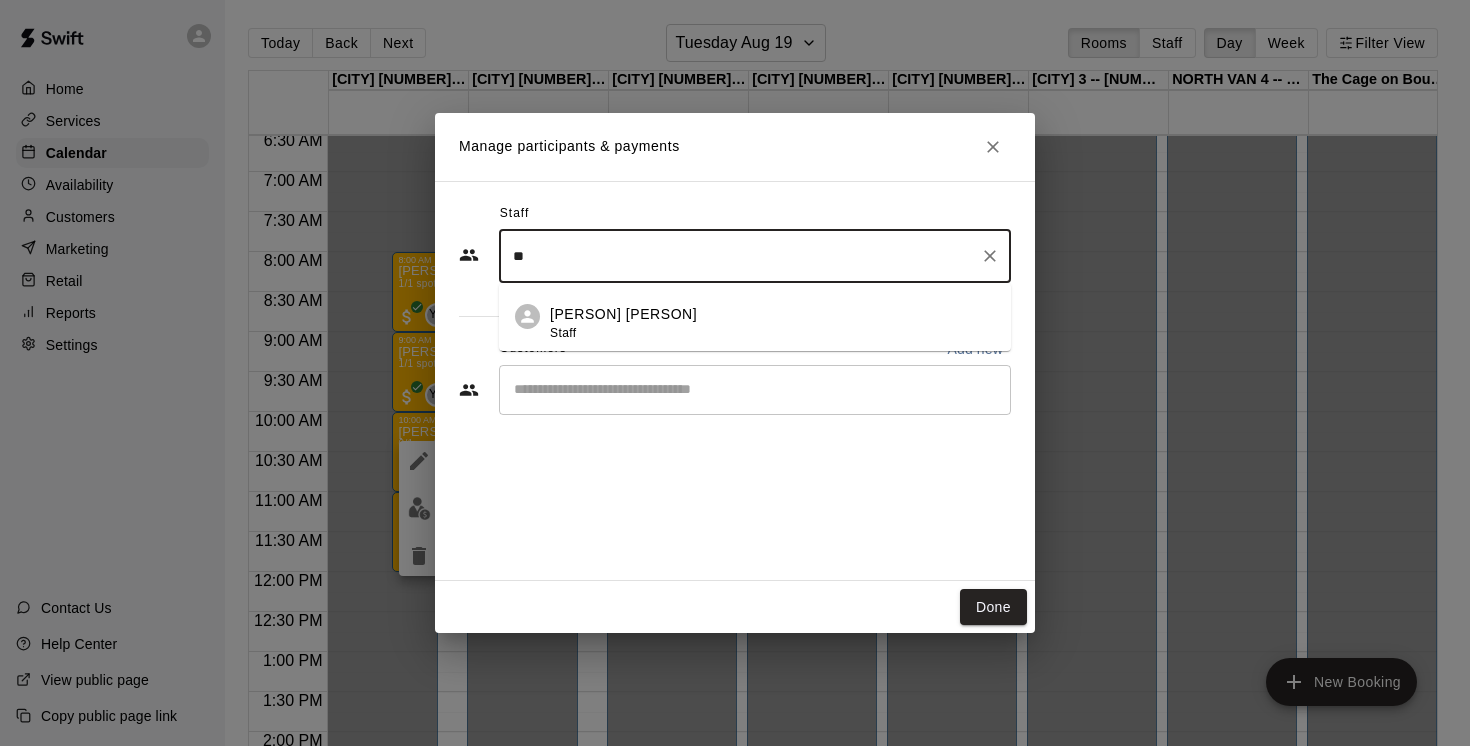 type on "*" 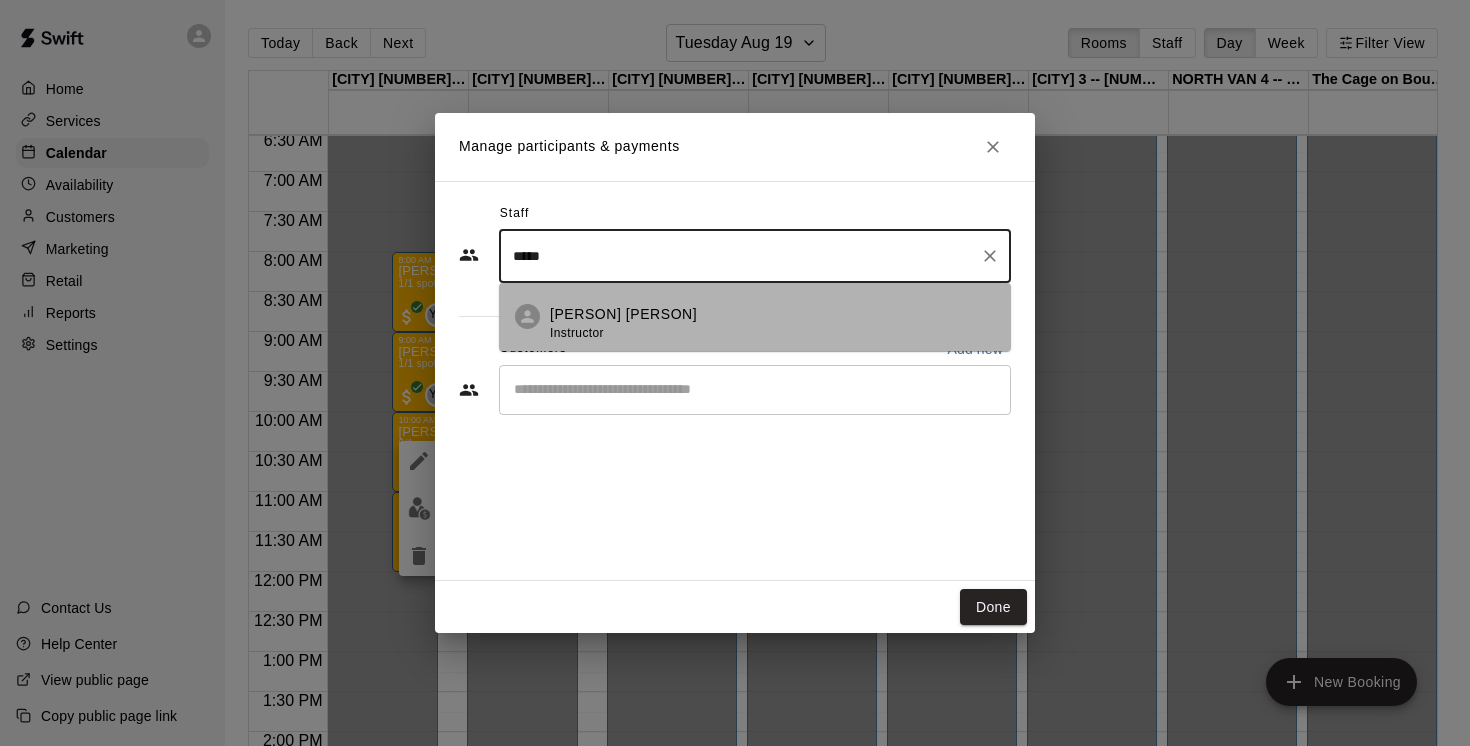click on "Davis Mabone" at bounding box center (623, 314) 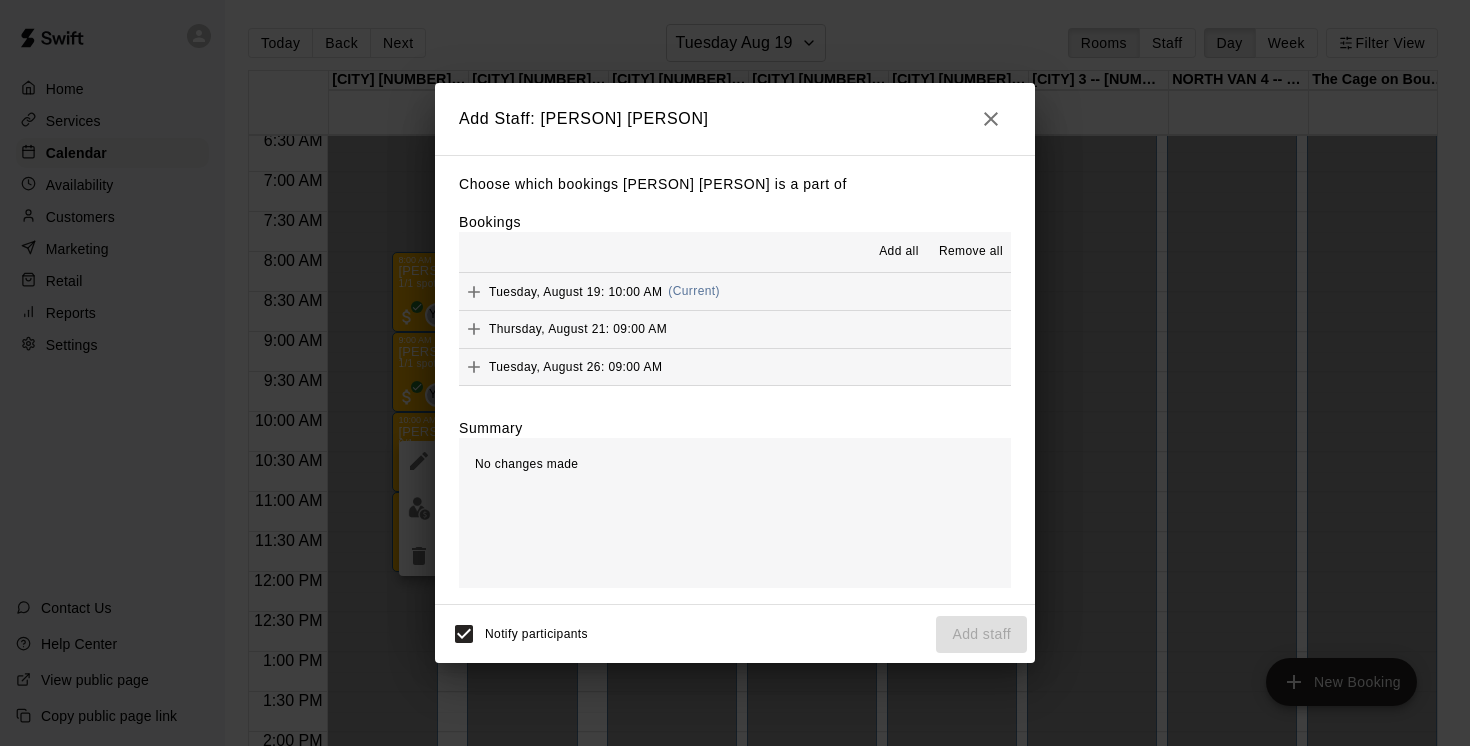 click on "Add all" at bounding box center (899, 252) 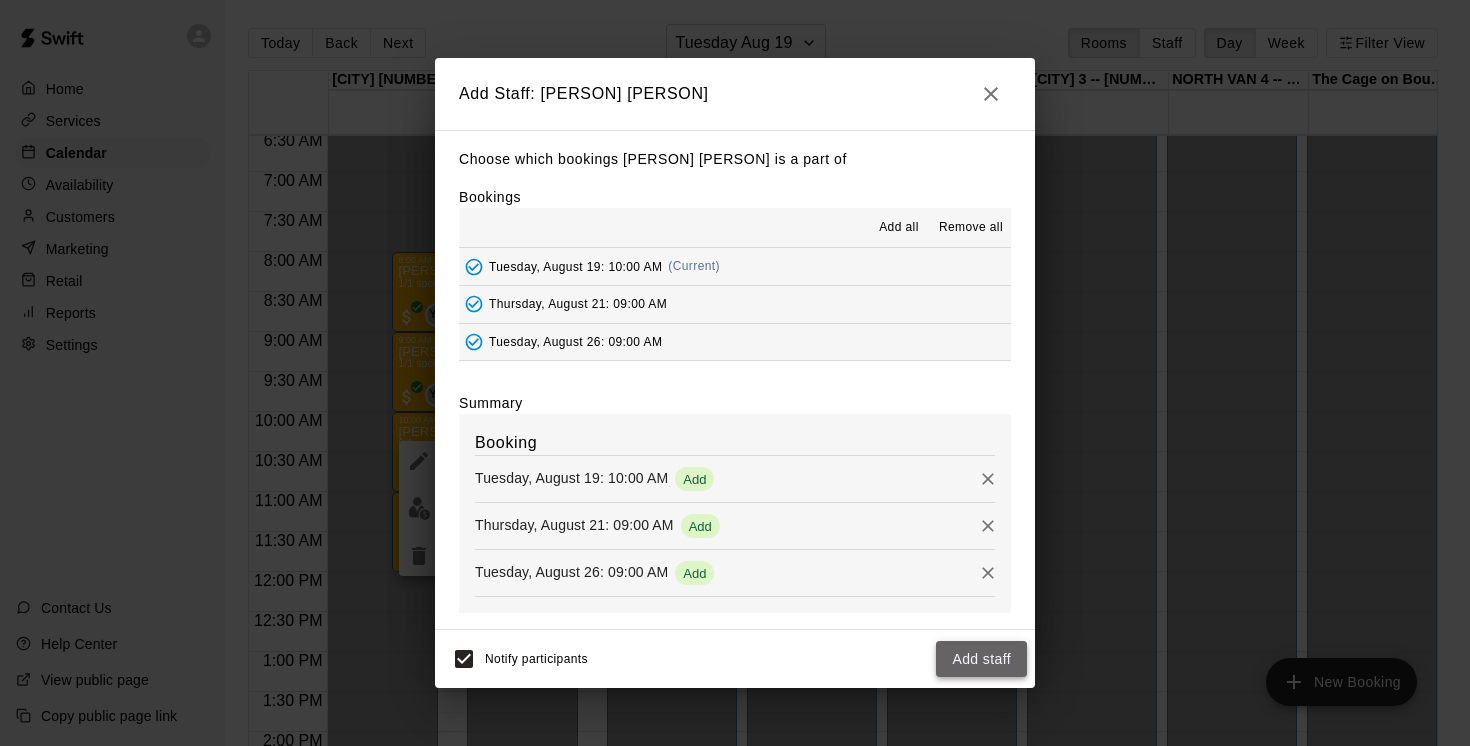 click on "Add staff" at bounding box center (981, 659) 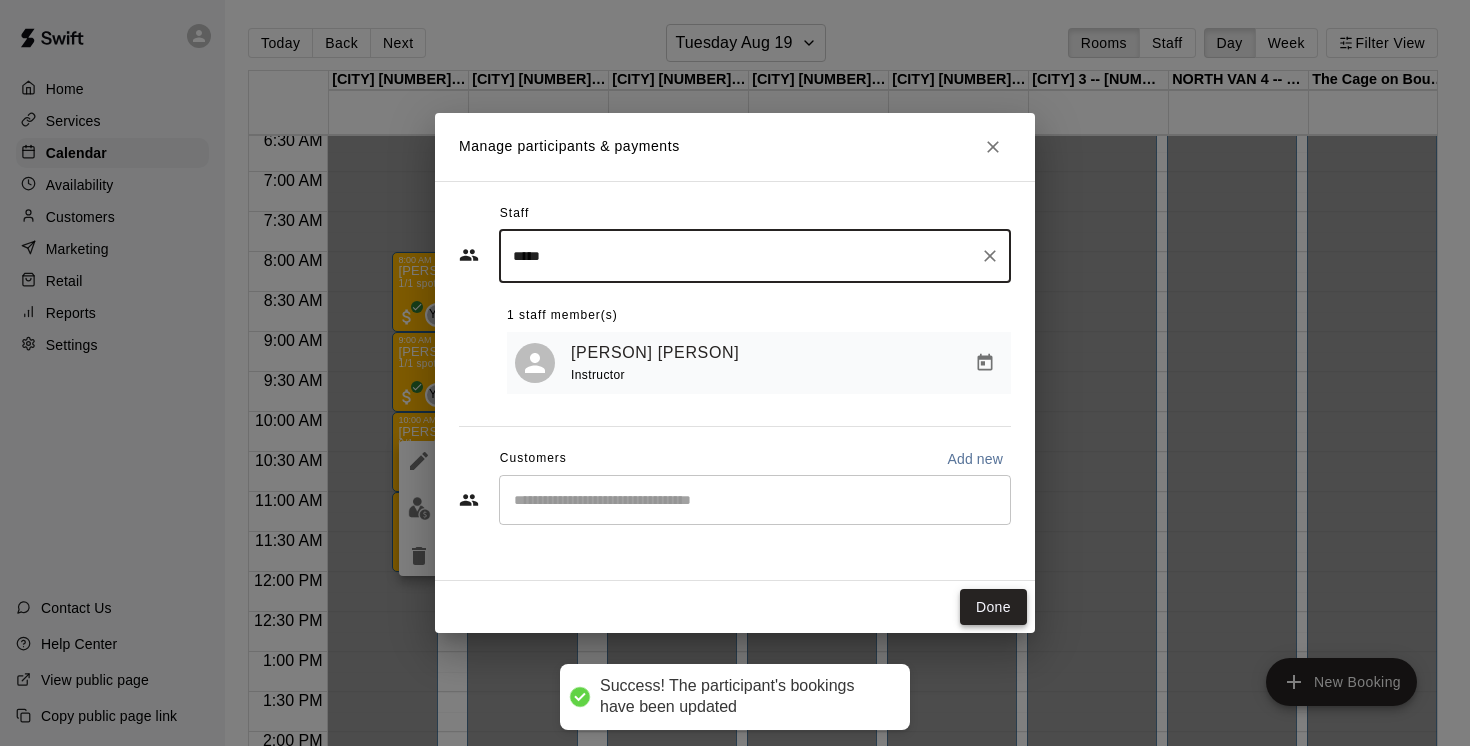 click on "Done" at bounding box center [993, 607] 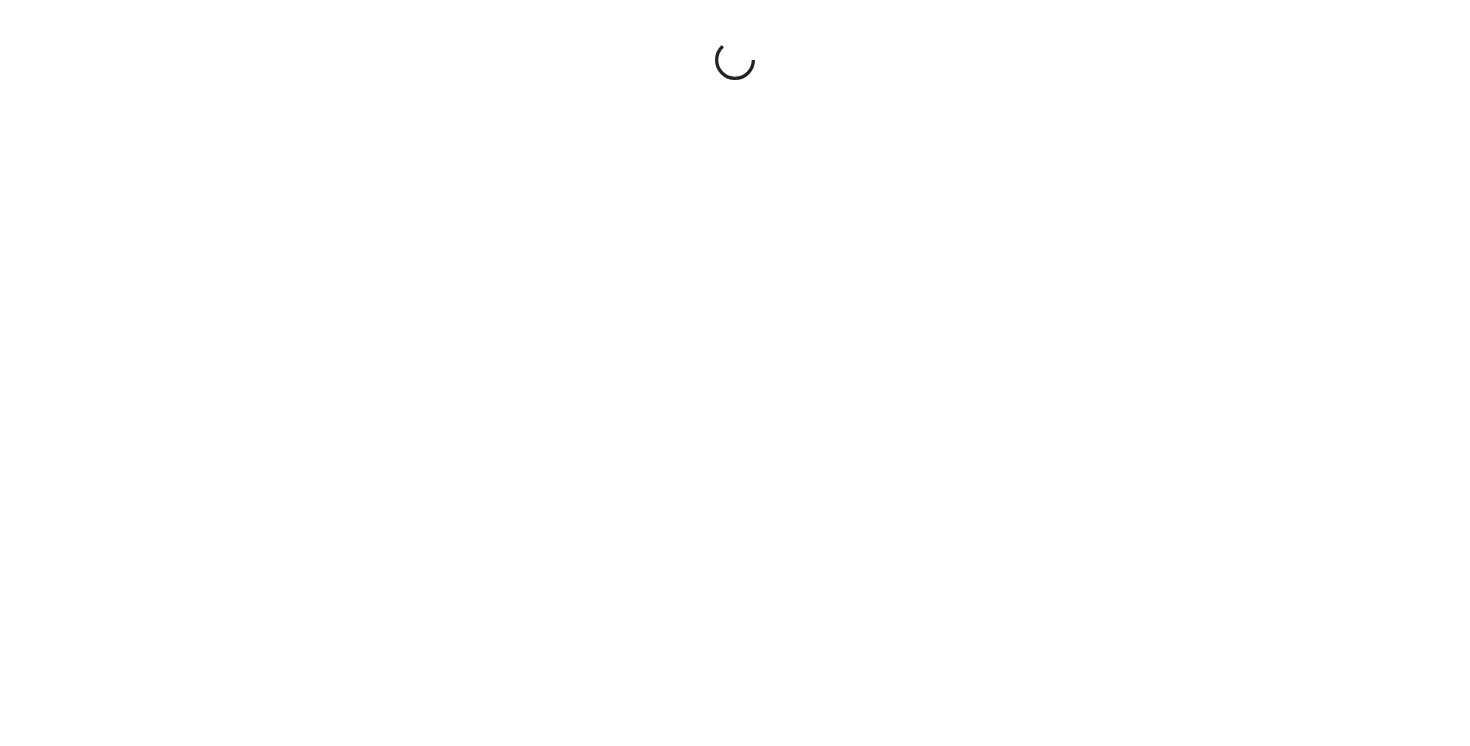 scroll, scrollTop: 0, scrollLeft: 0, axis: both 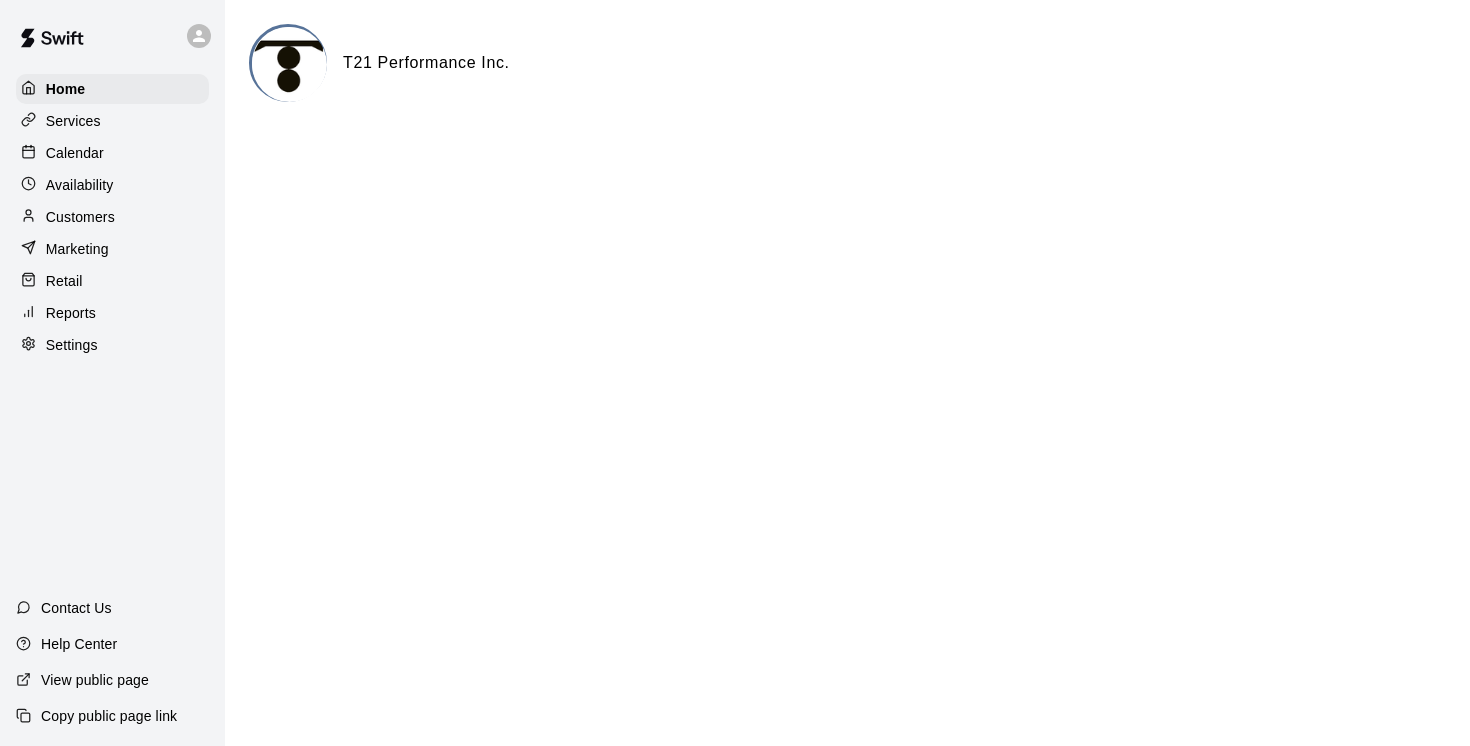 click on "Services" at bounding box center [73, 121] 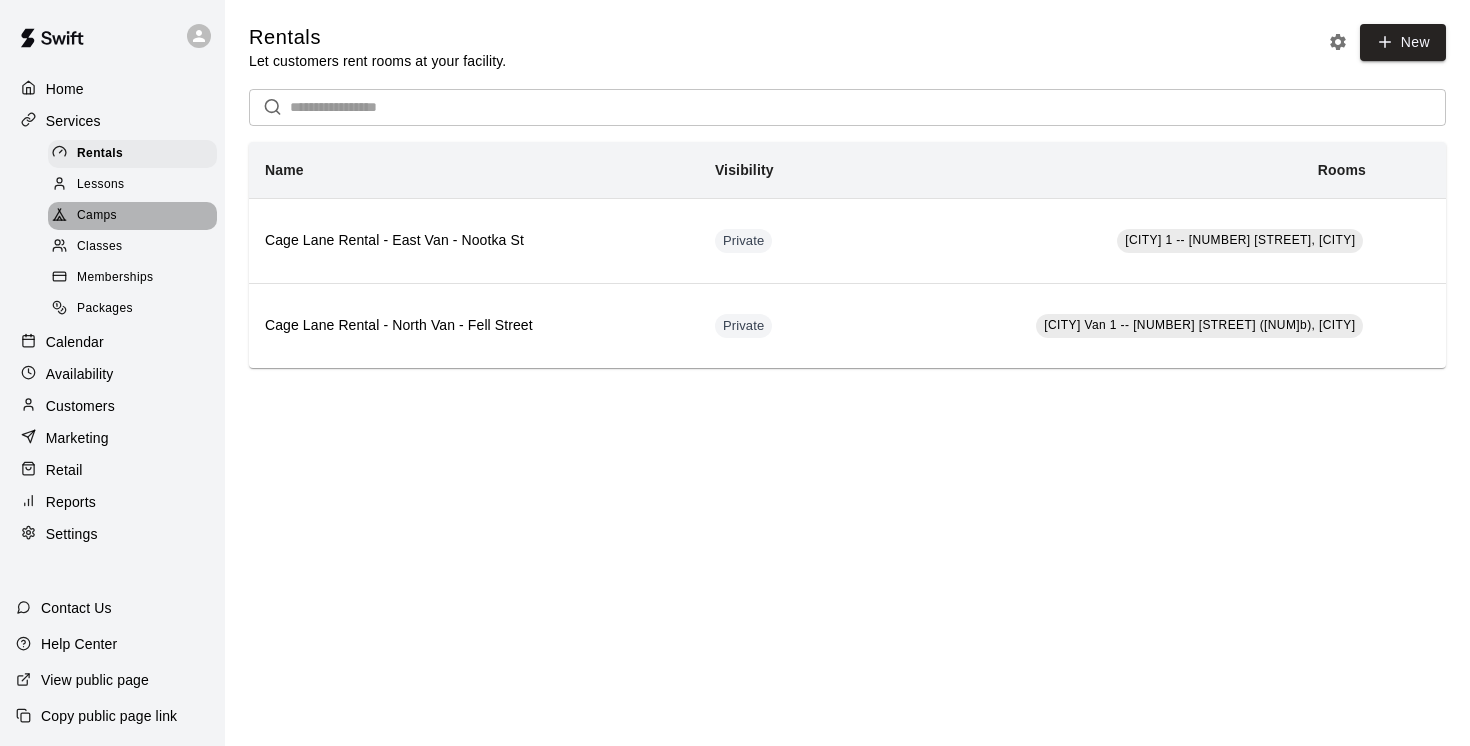 click on "Camps" at bounding box center [97, 216] 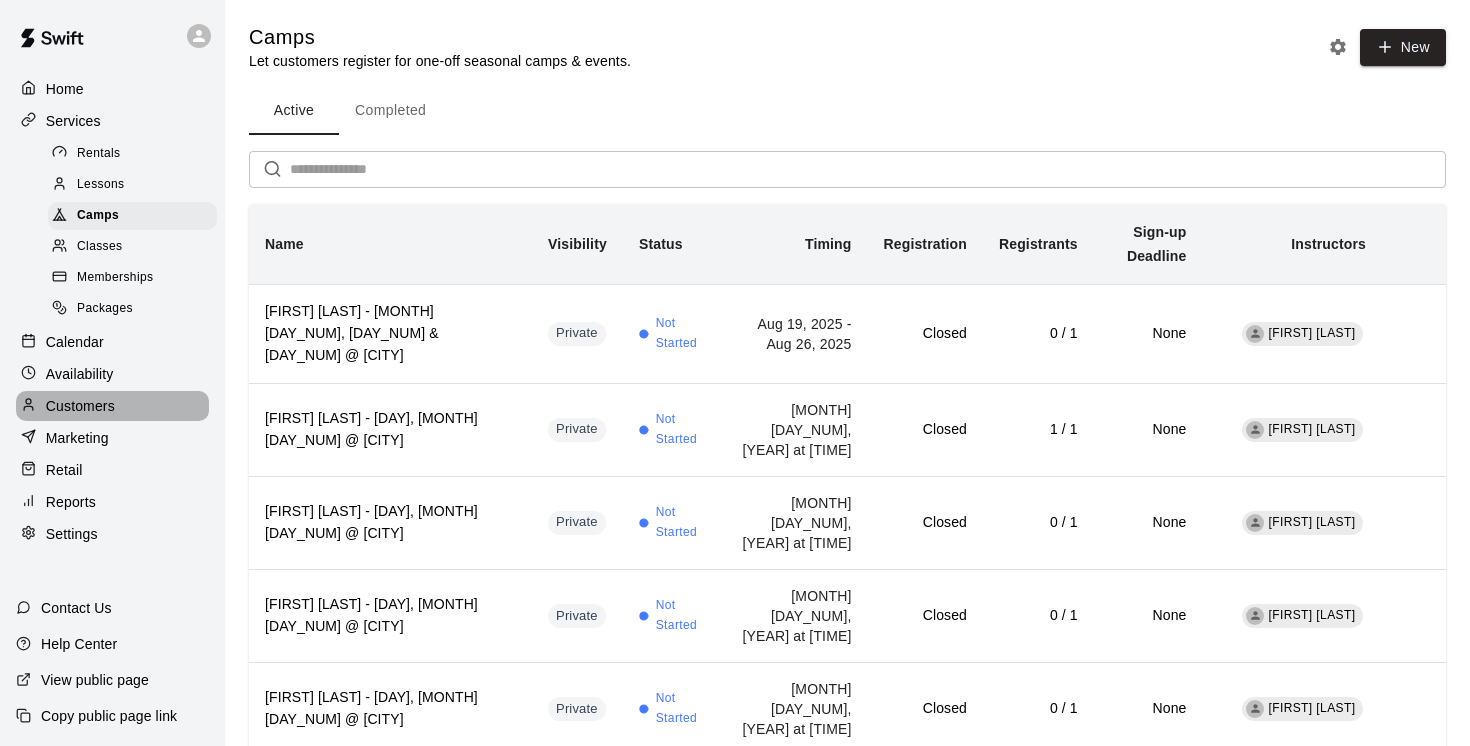 click on "Customers" at bounding box center (80, 406) 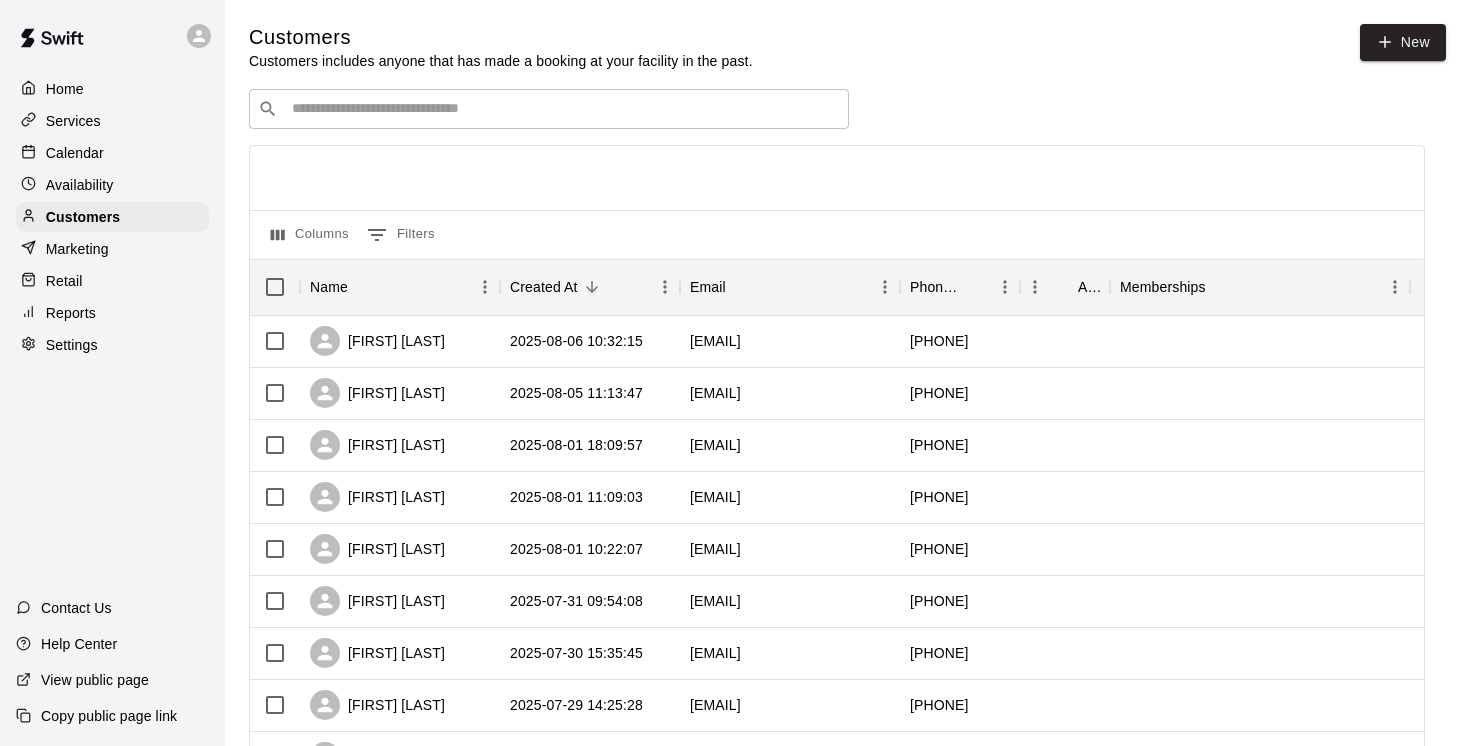 click on "Services" at bounding box center (73, 121) 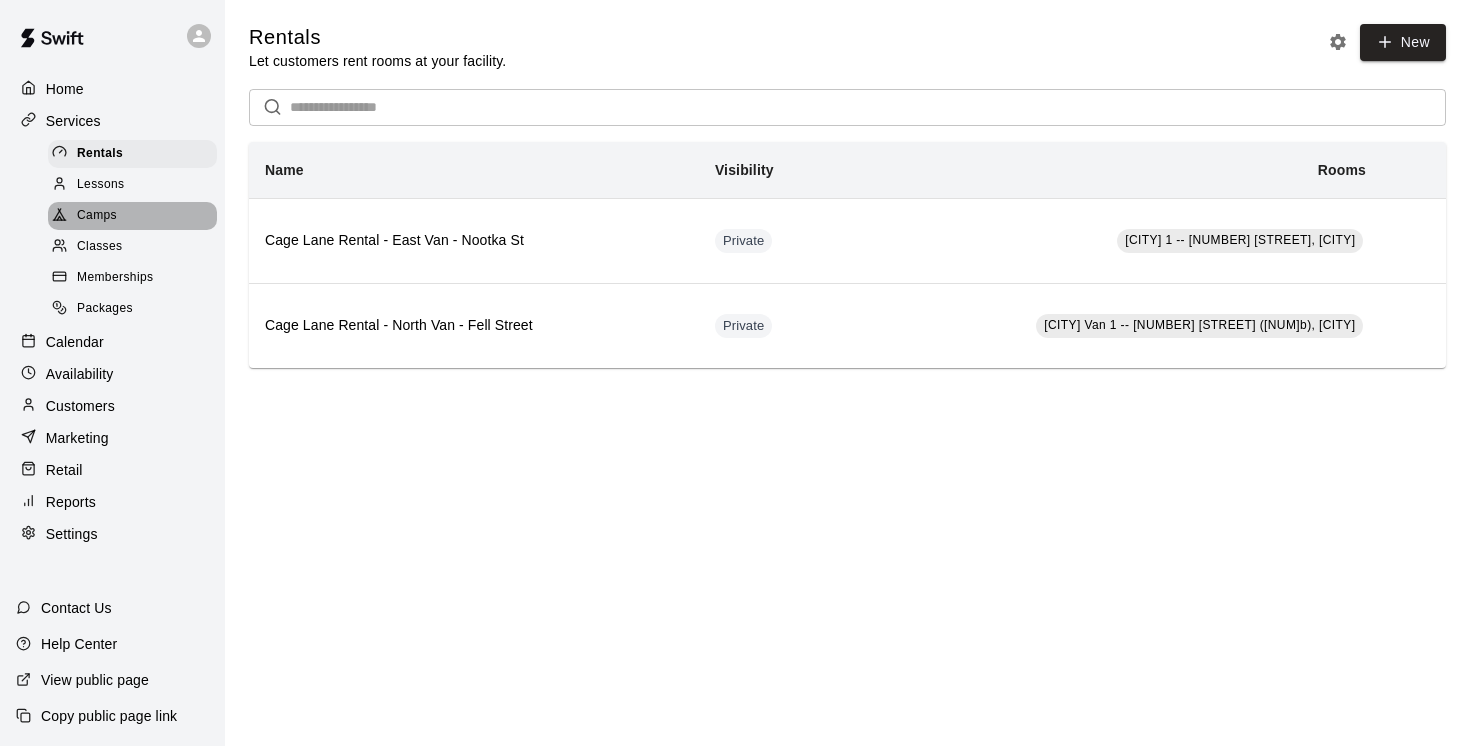 click on "Camps" at bounding box center (97, 216) 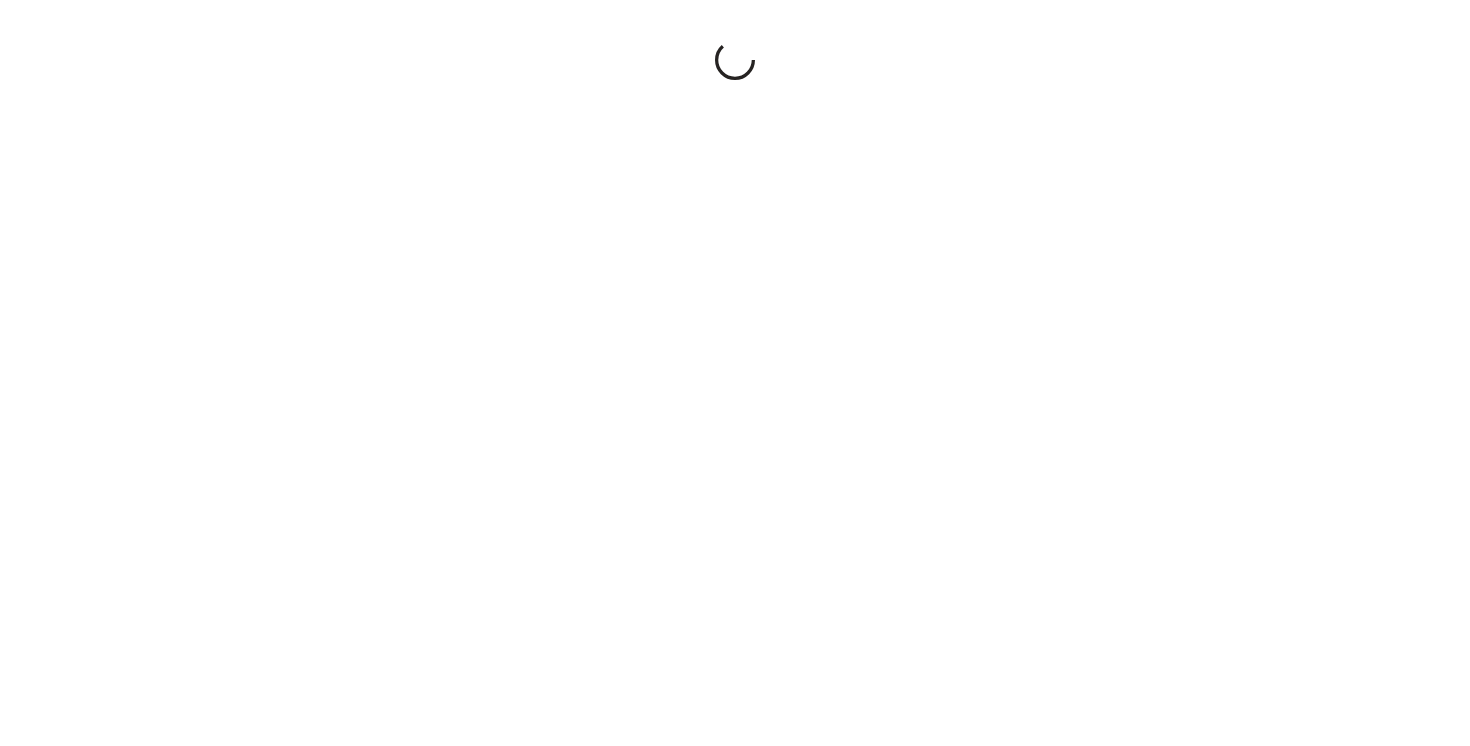 scroll, scrollTop: 0, scrollLeft: 0, axis: both 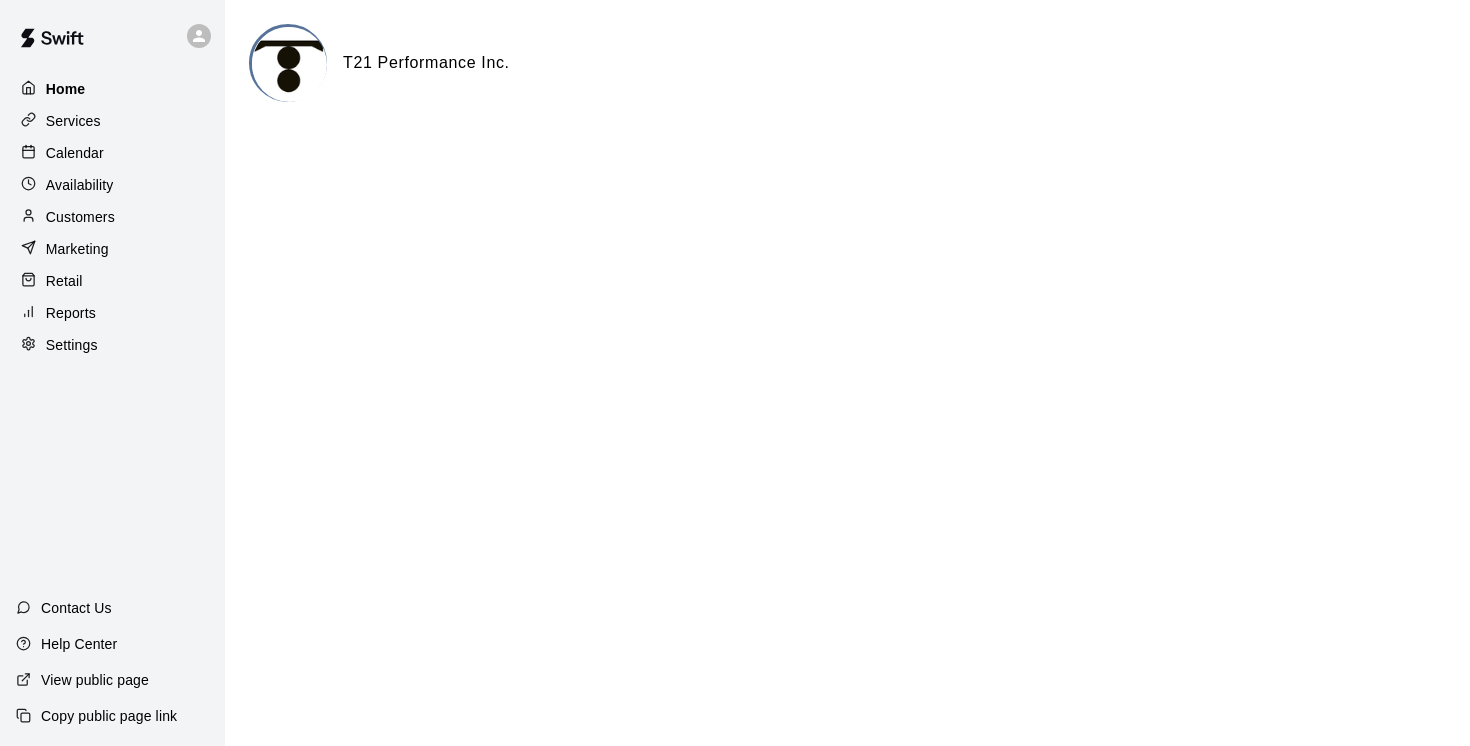 click on "Home" at bounding box center (66, 89) 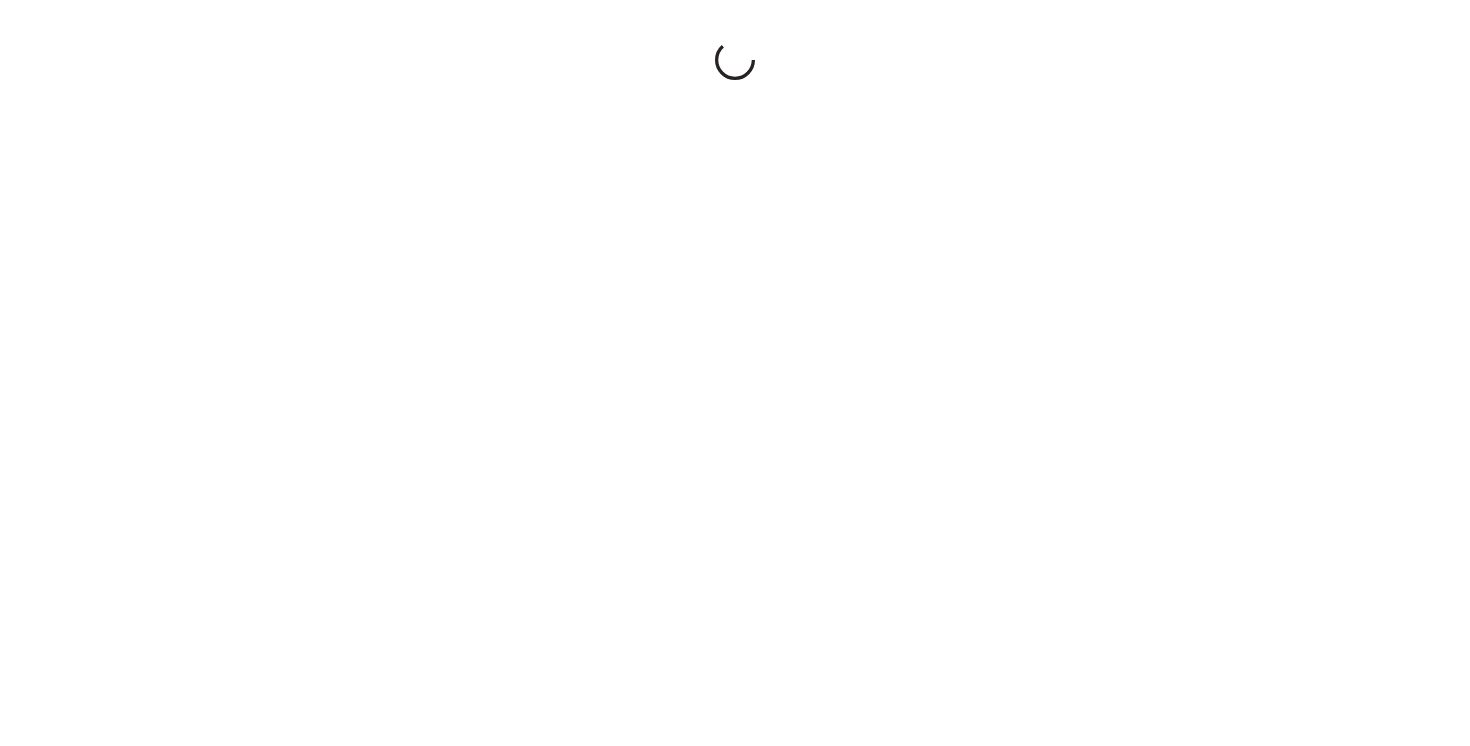 scroll, scrollTop: 0, scrollLeft: 0, axis: both 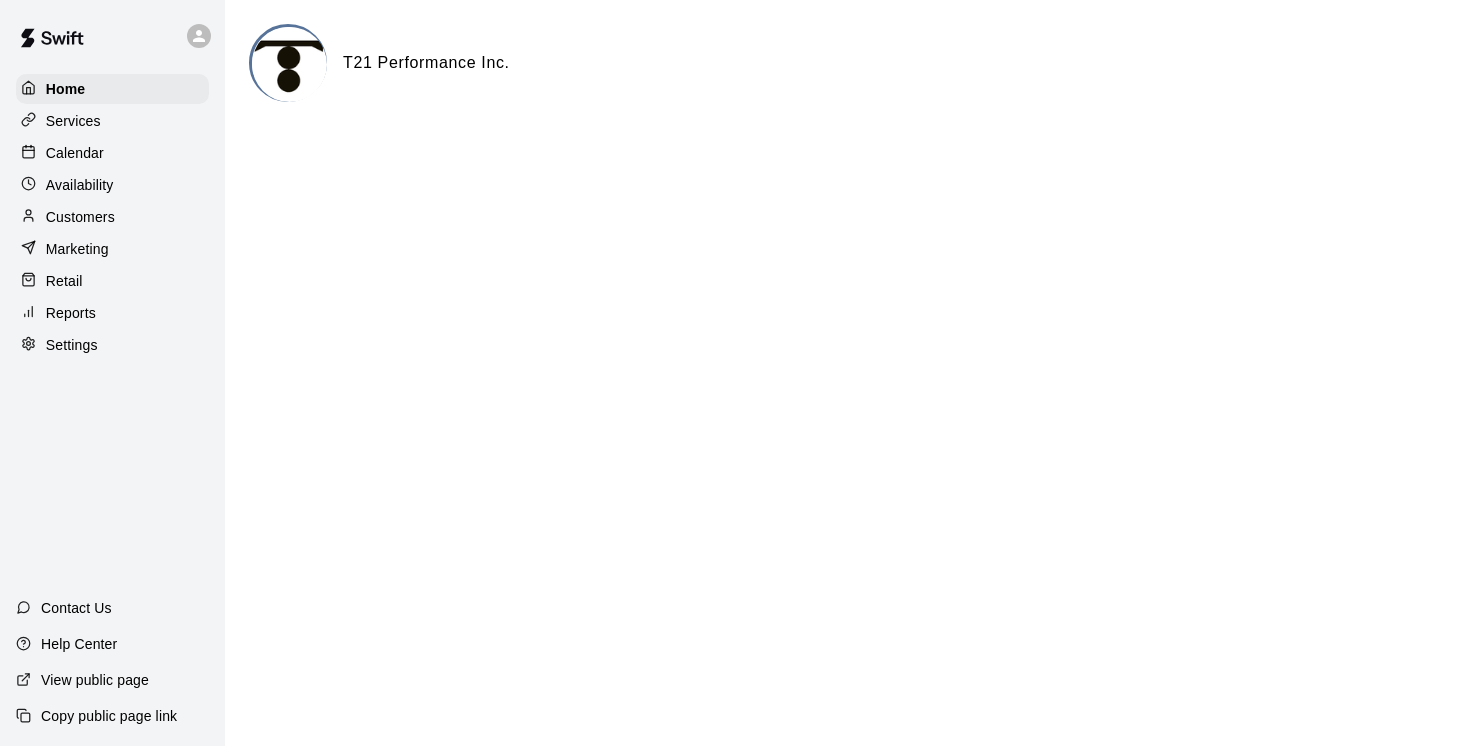 click on "Customers" at bounding box center (80, 217) 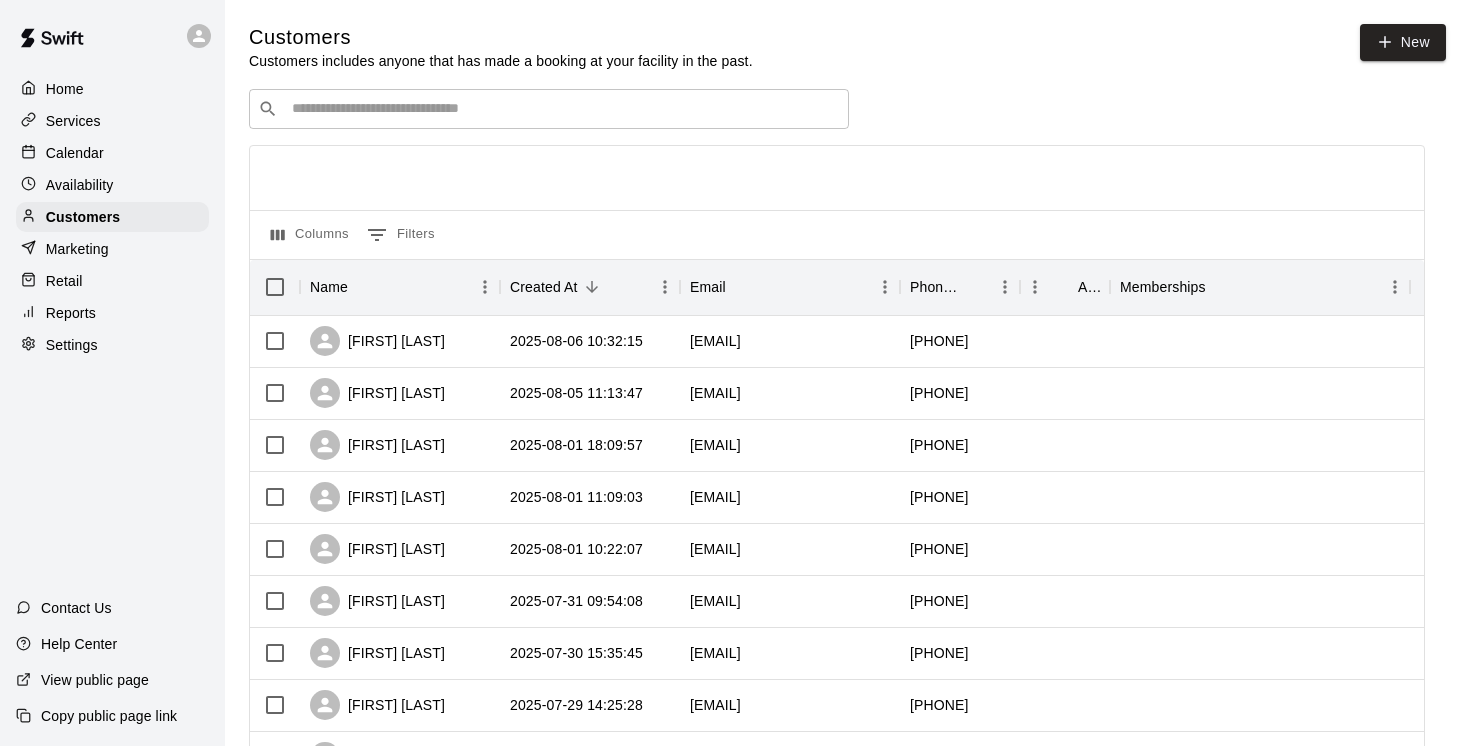 click at bounding box center [563, 109] 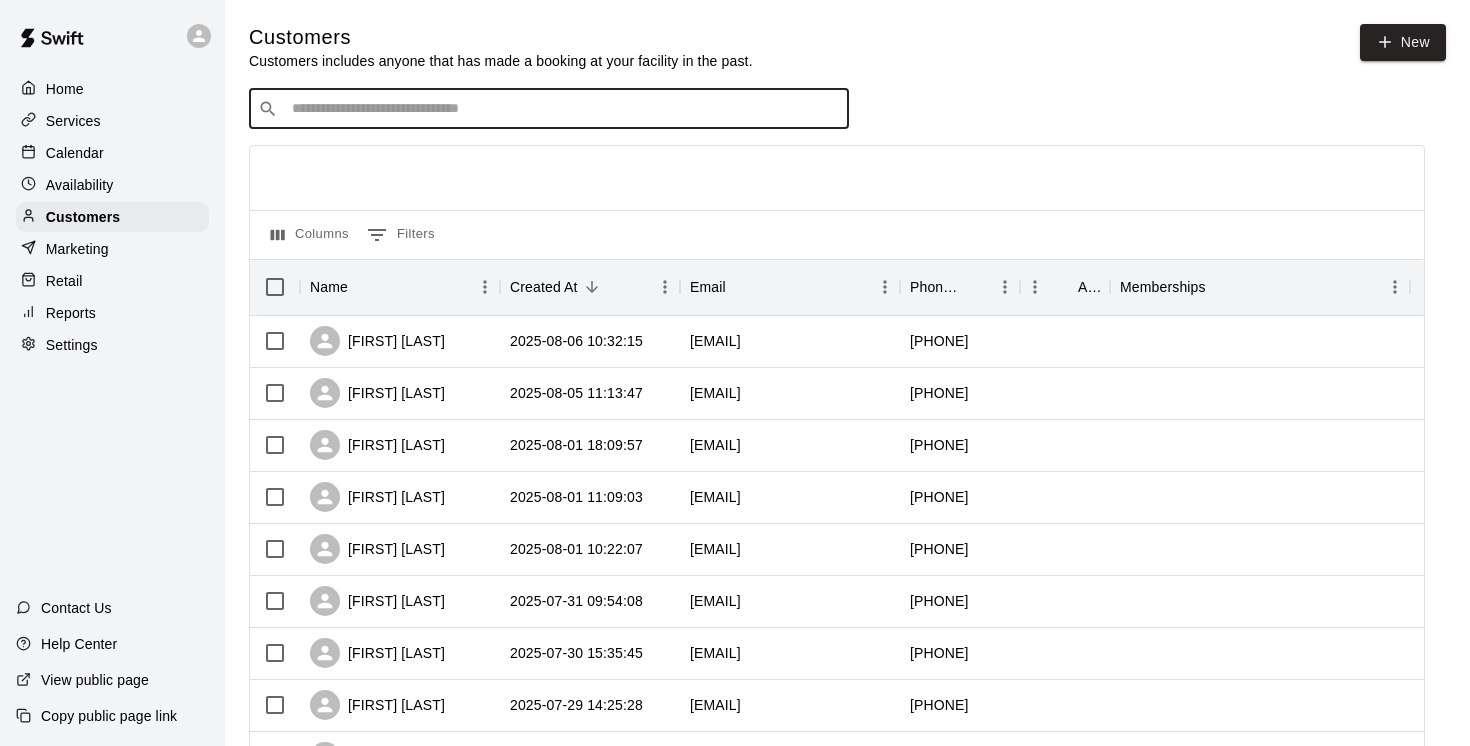paste on "**********" 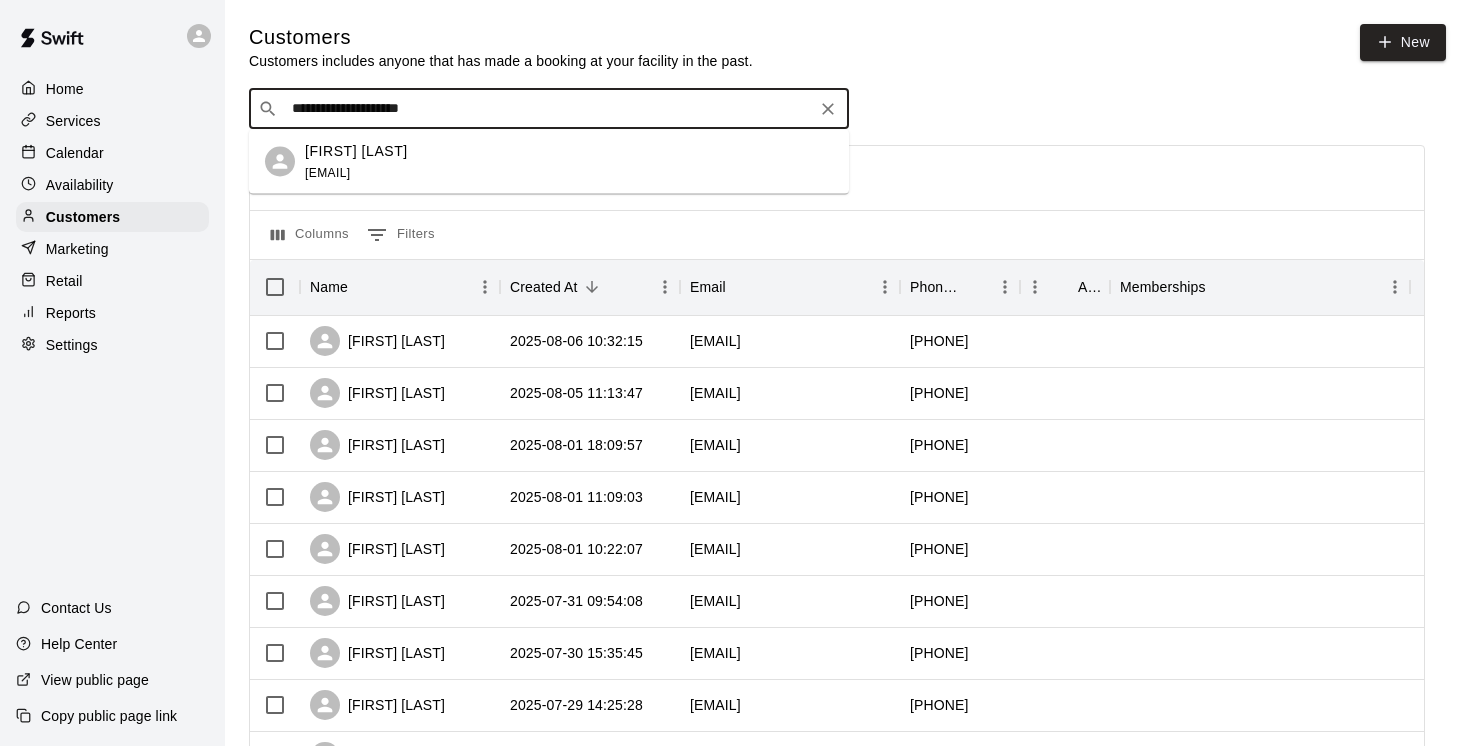 click on "[FIRST] [LAST]" at bounding box center (356, 150) 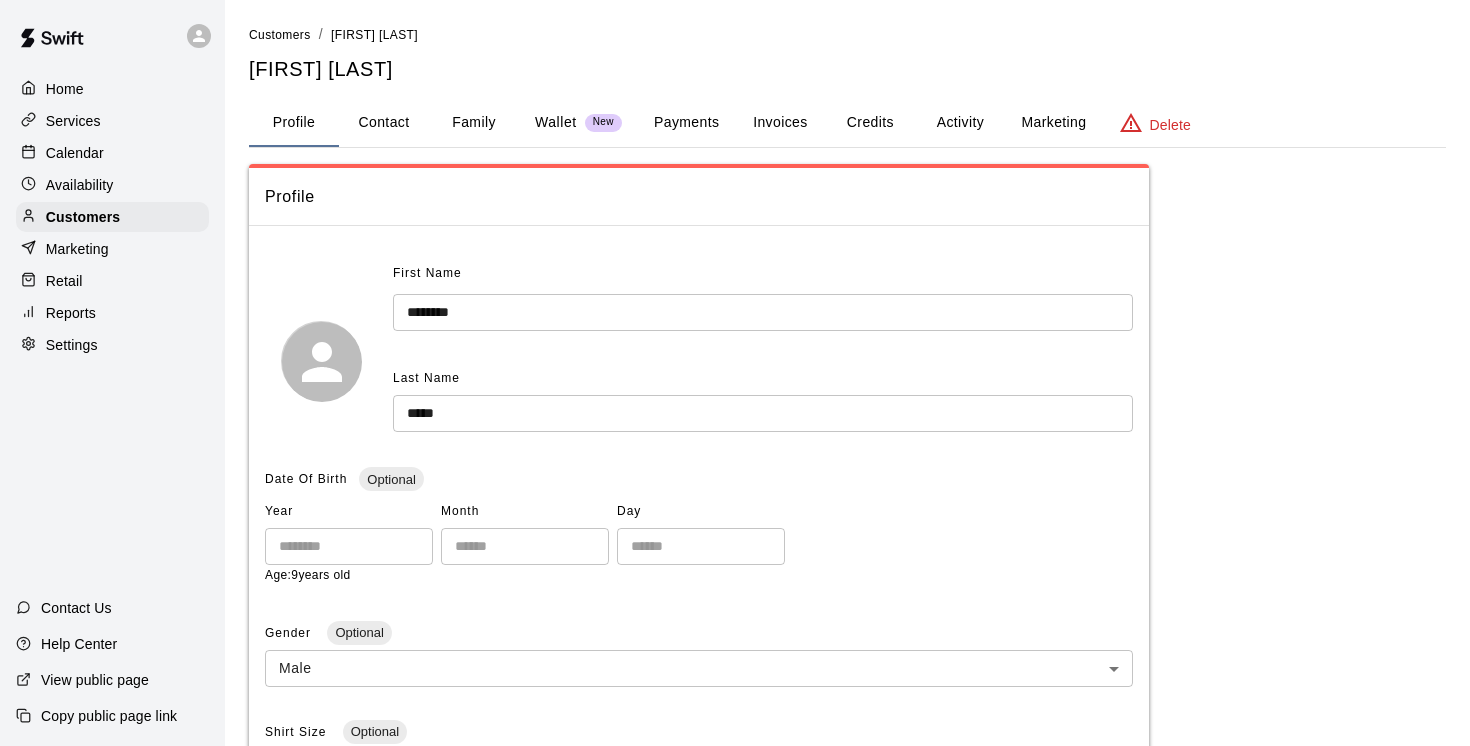 click on "Family" at bounding box center [474, 123] 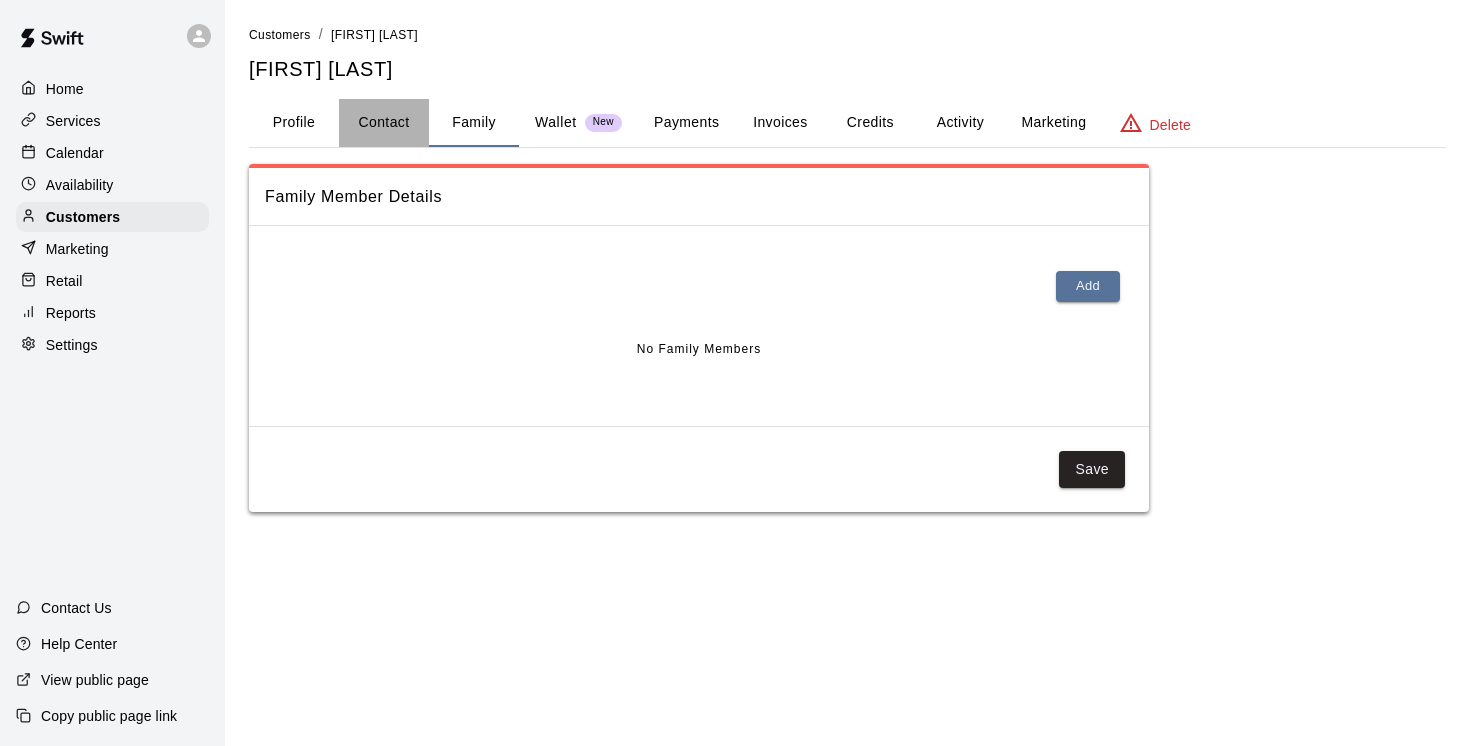 click on "Contact" at bounding box center (384, 123) 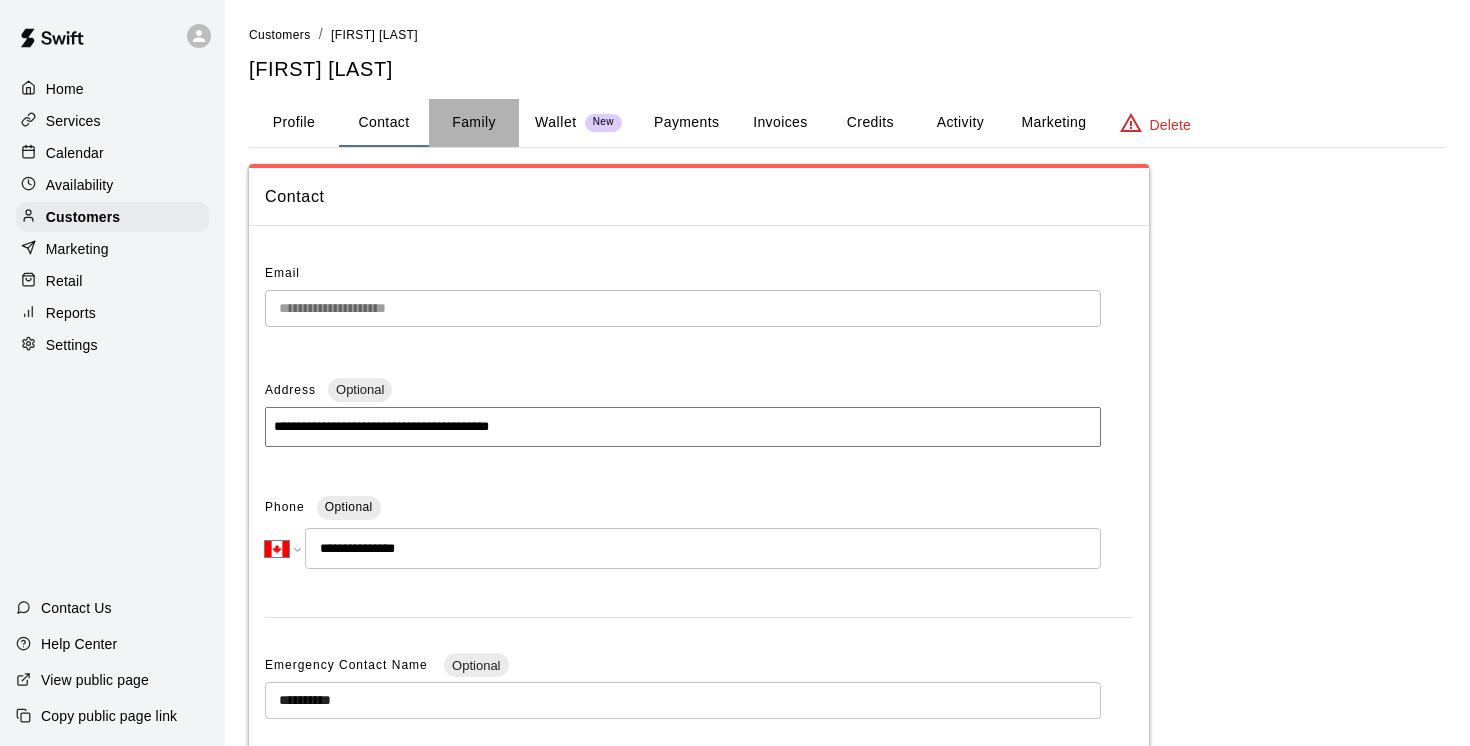 click on "Family" at bounding box center (474, 123) 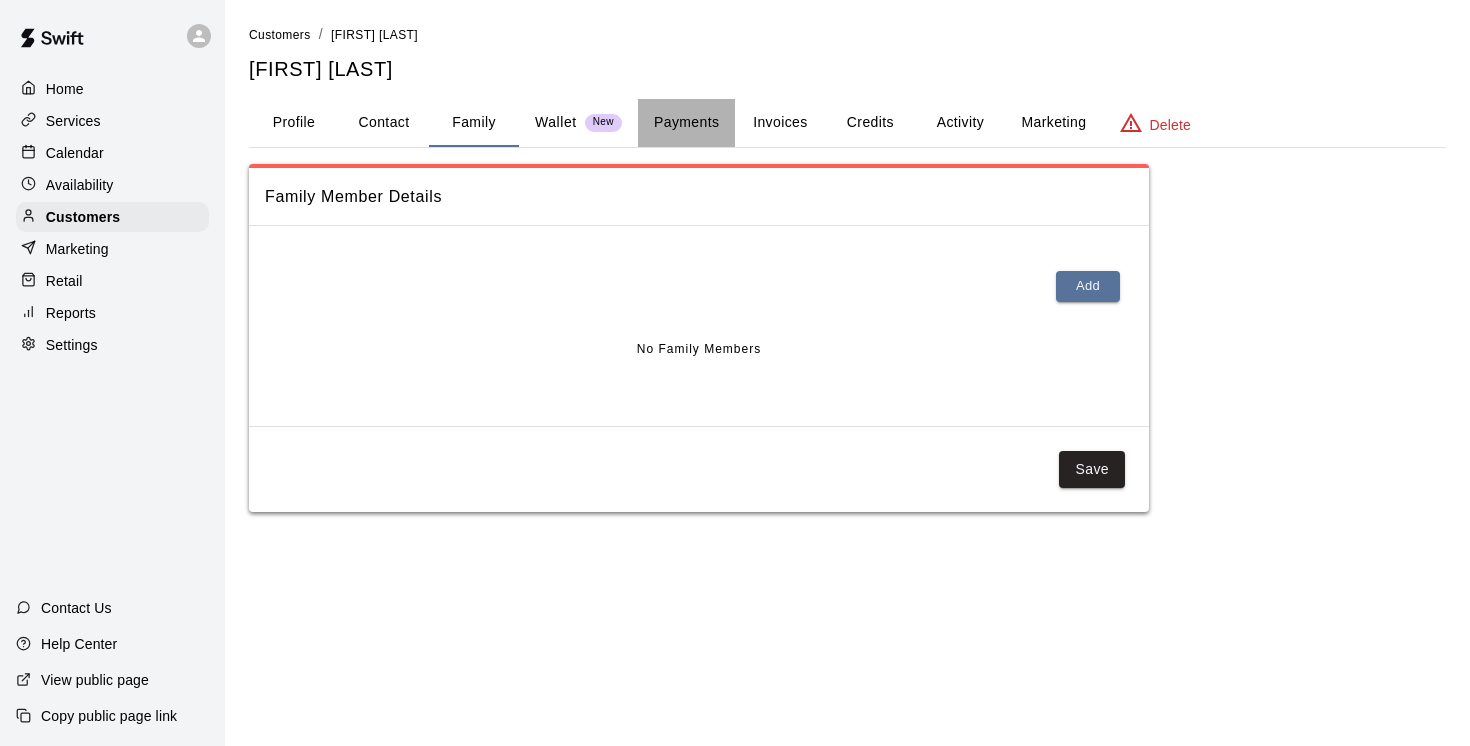 click on "Payments" at bounding box center (686, 123) 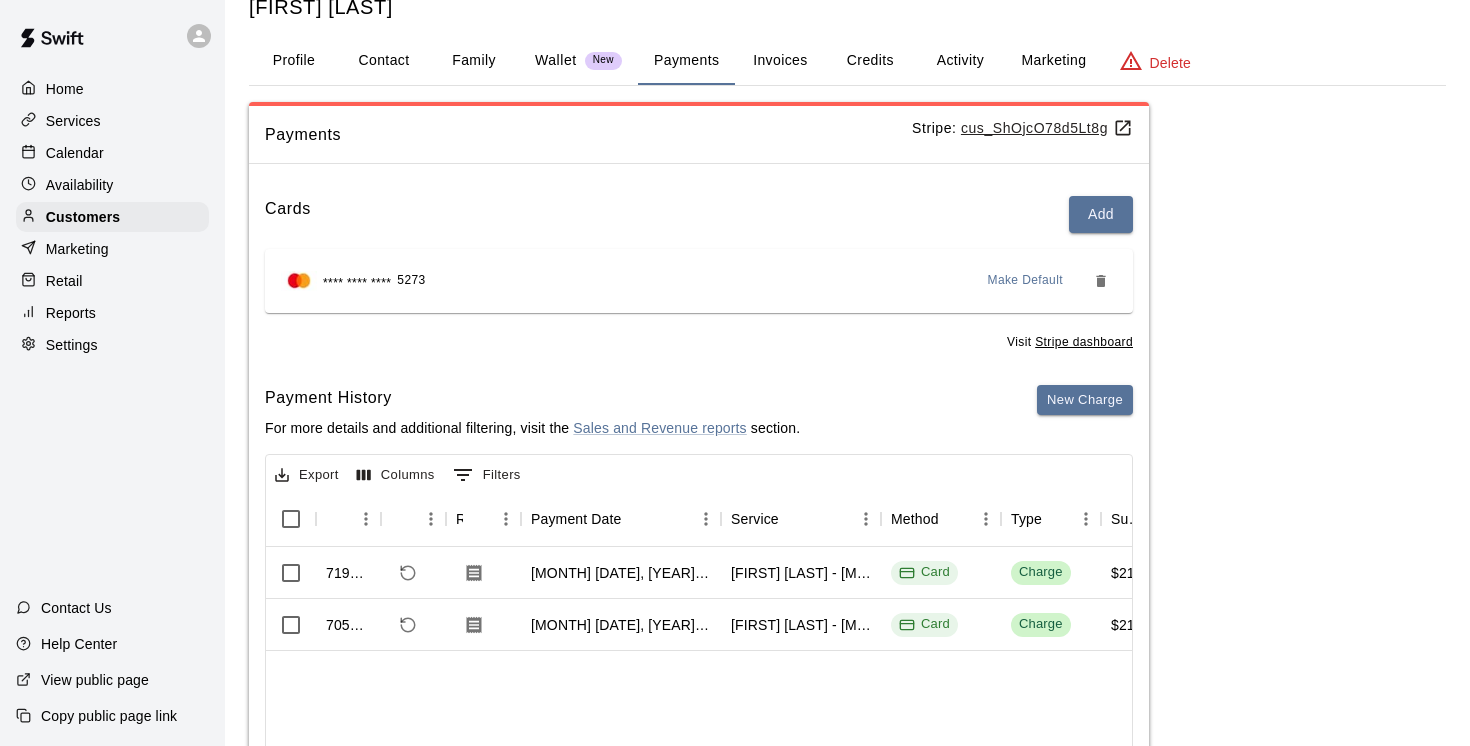scroll, scrollTop: 65, scrollLeft: 0, axis: vertical 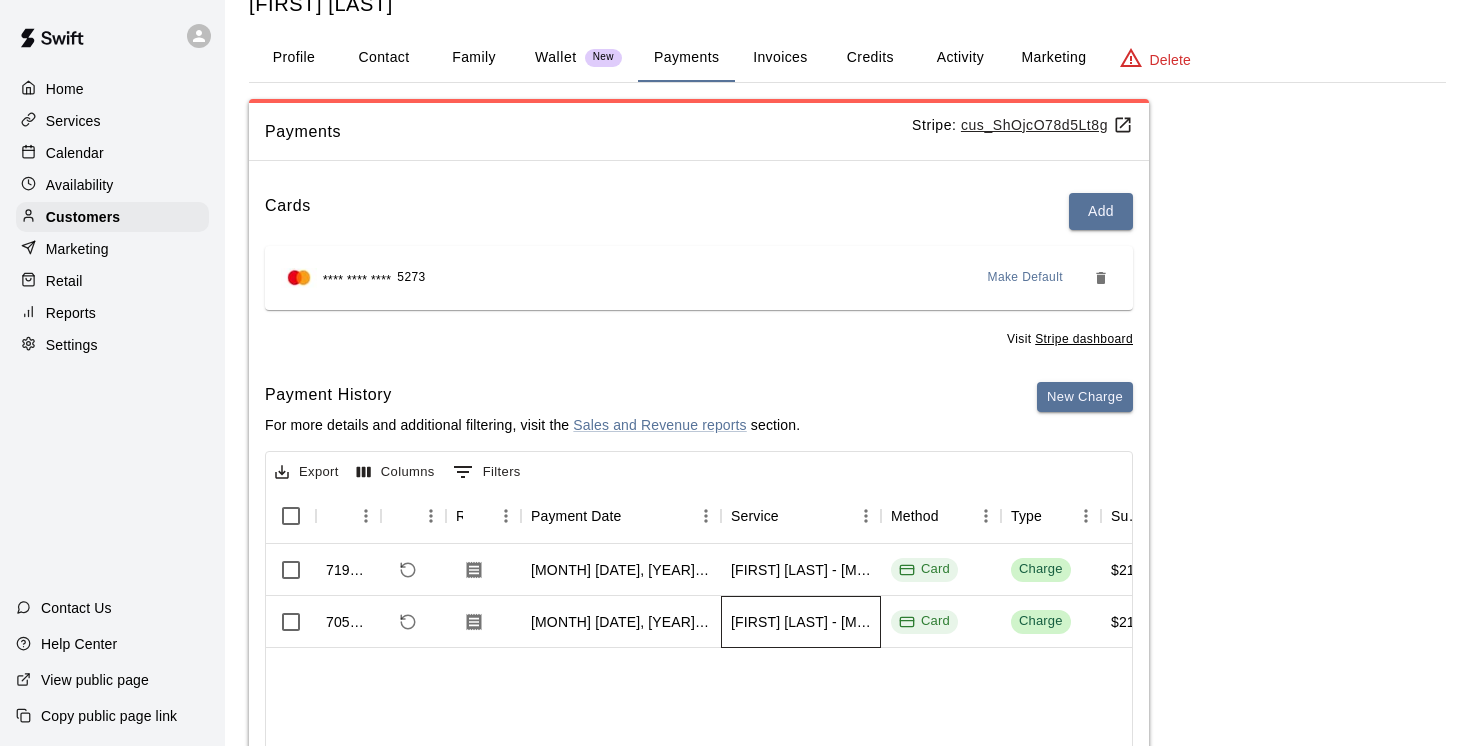 click on "[FIRST] [LAST] - [MONTH] [DATE] & [DATE] @ [LOCATION]" at bounding box center [801, 622] 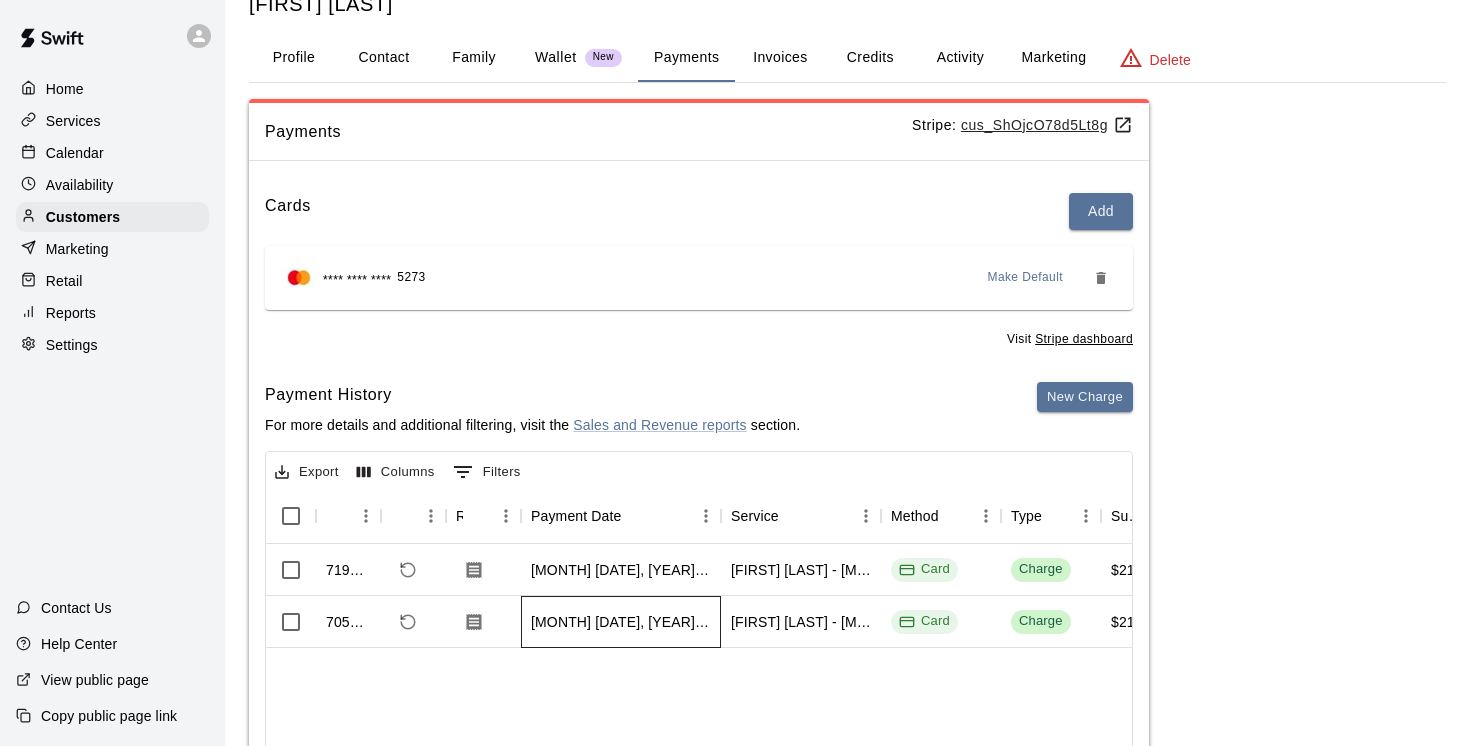 click on "[MONTH] [DATE], [YEAR], [TIME]" at bounding box center [621, 622] 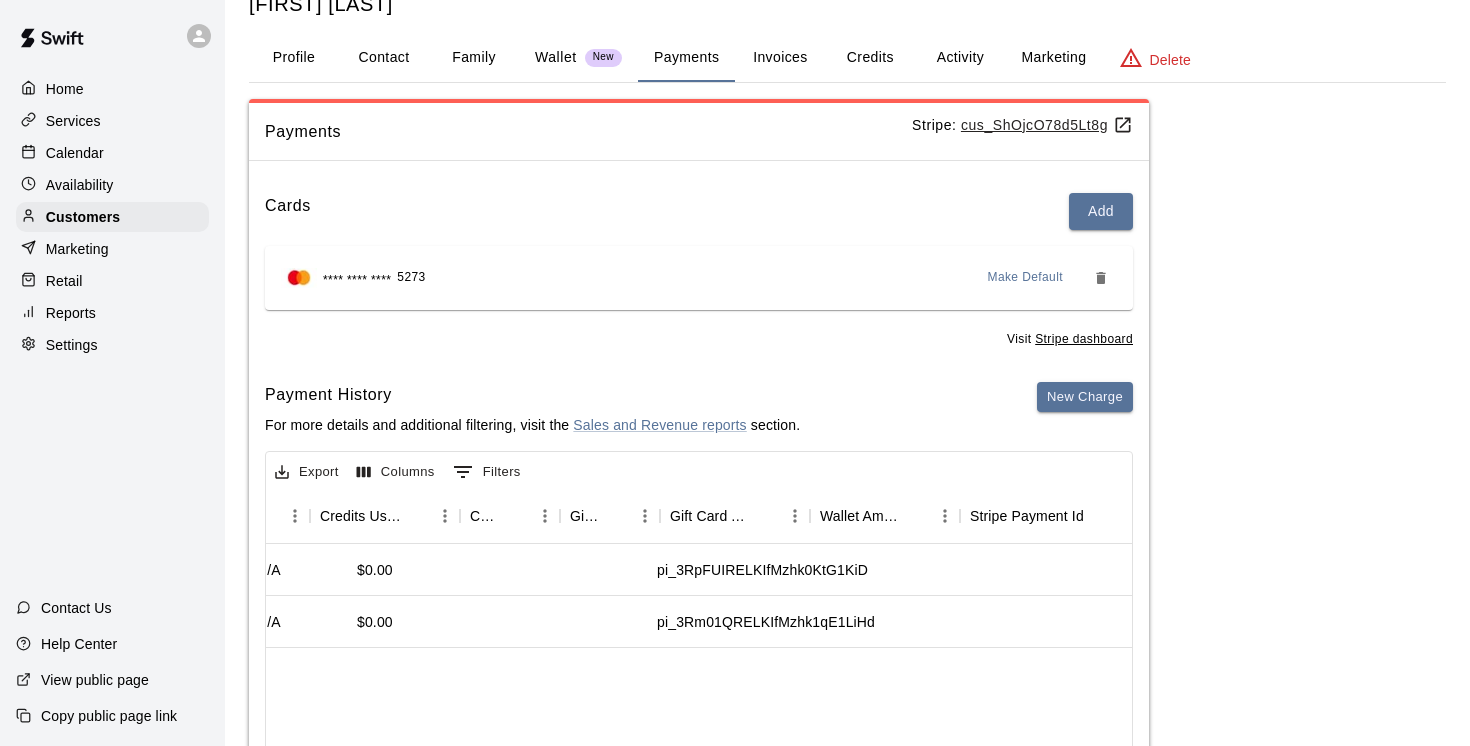 scroll, scrollTop: 0, scrollLeft: 1824, axis: horizontal 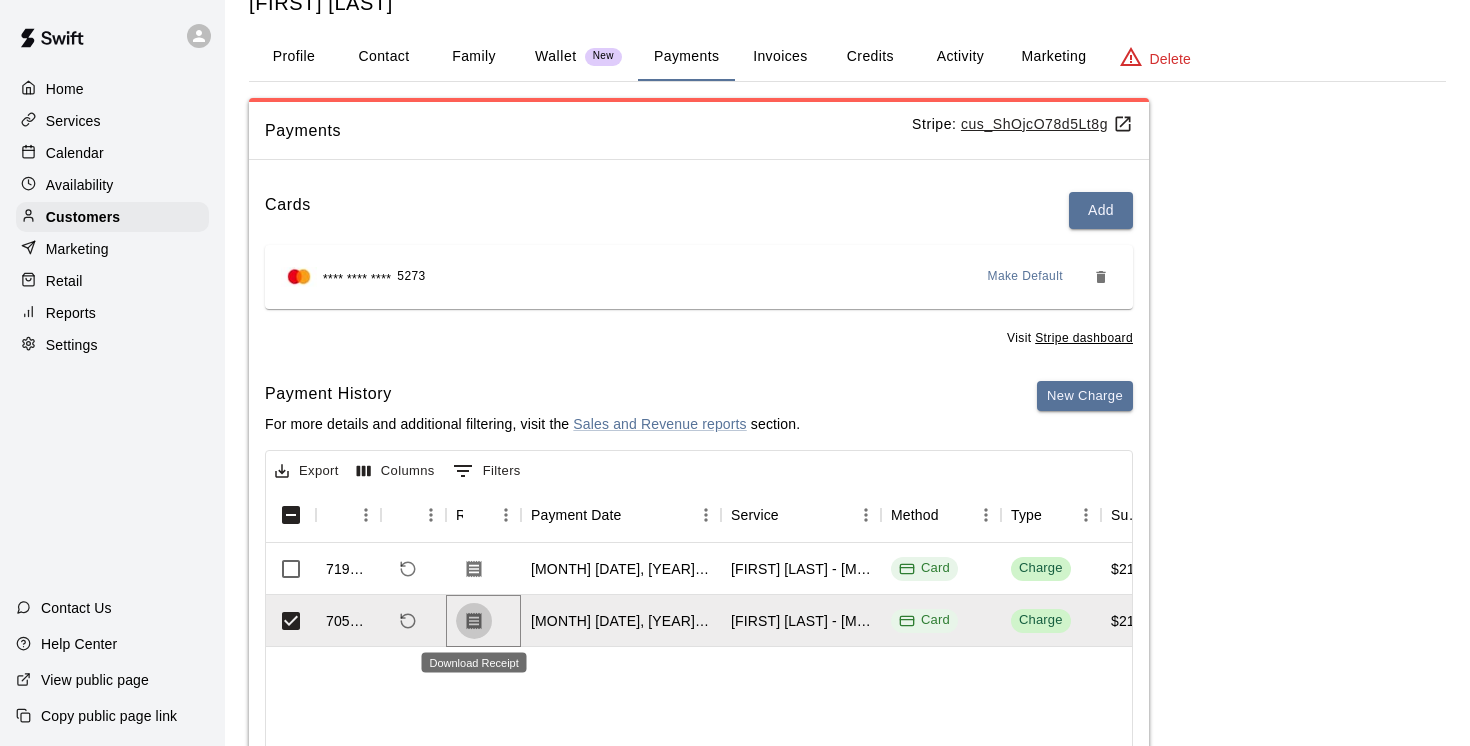click 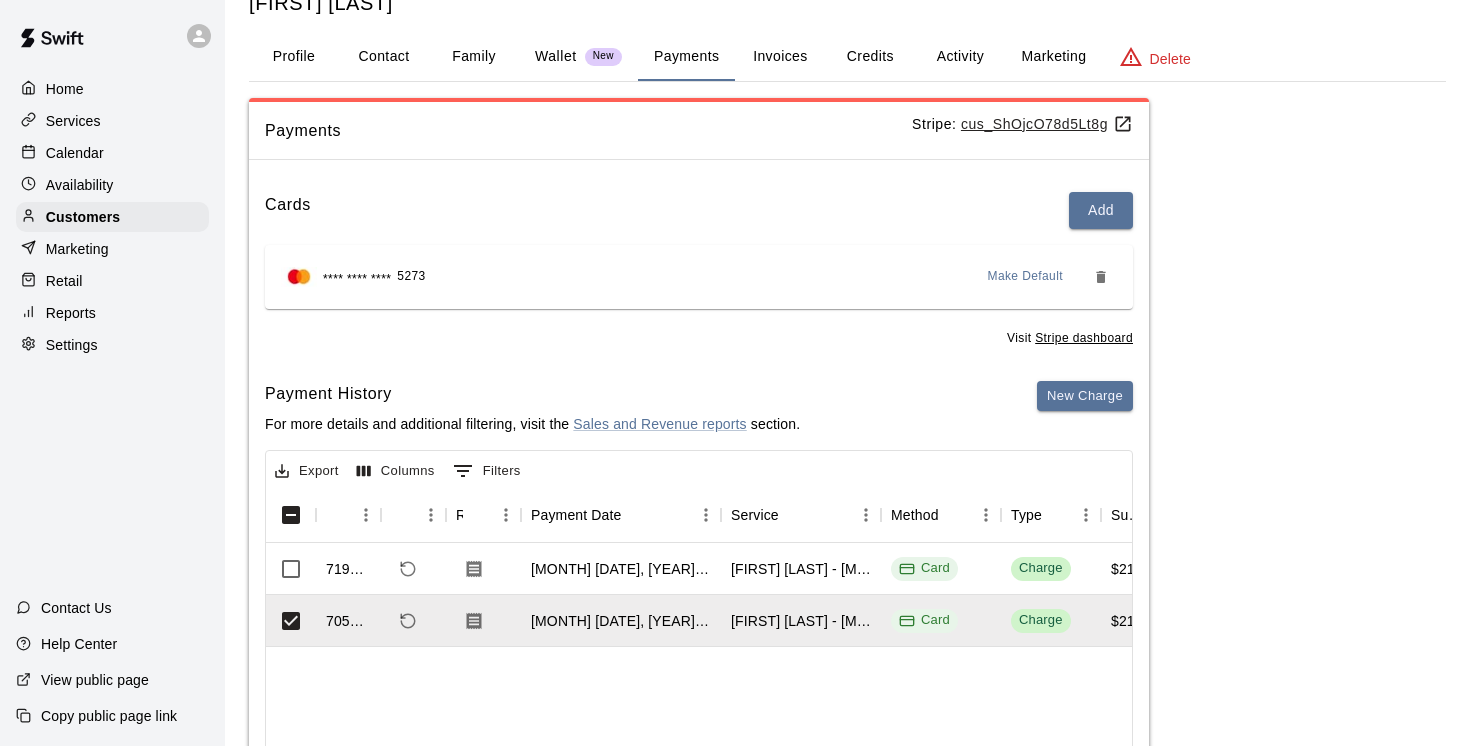 click on "Profile" at bounding box center [294, 57] 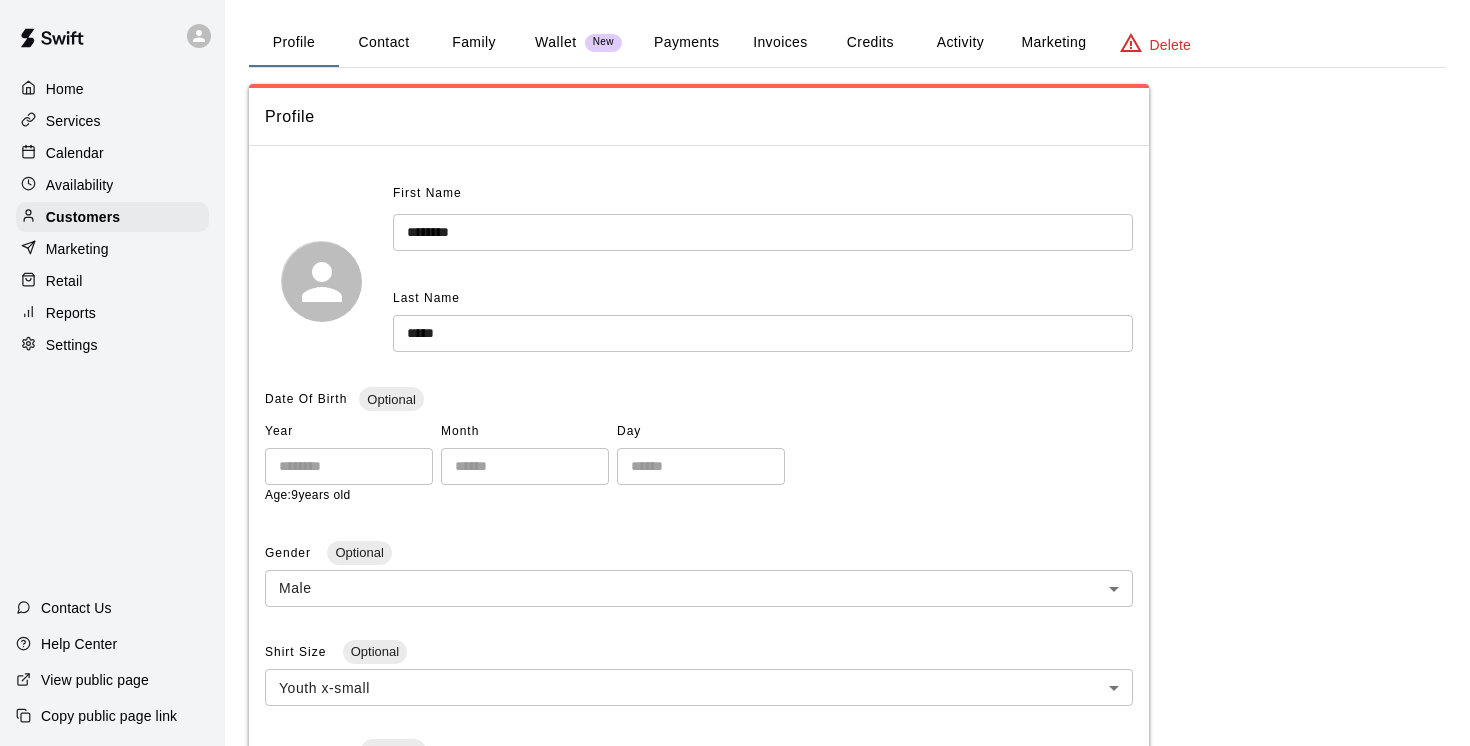 scroll, scrollTop: 0, scrollLeft: 0, axis: both 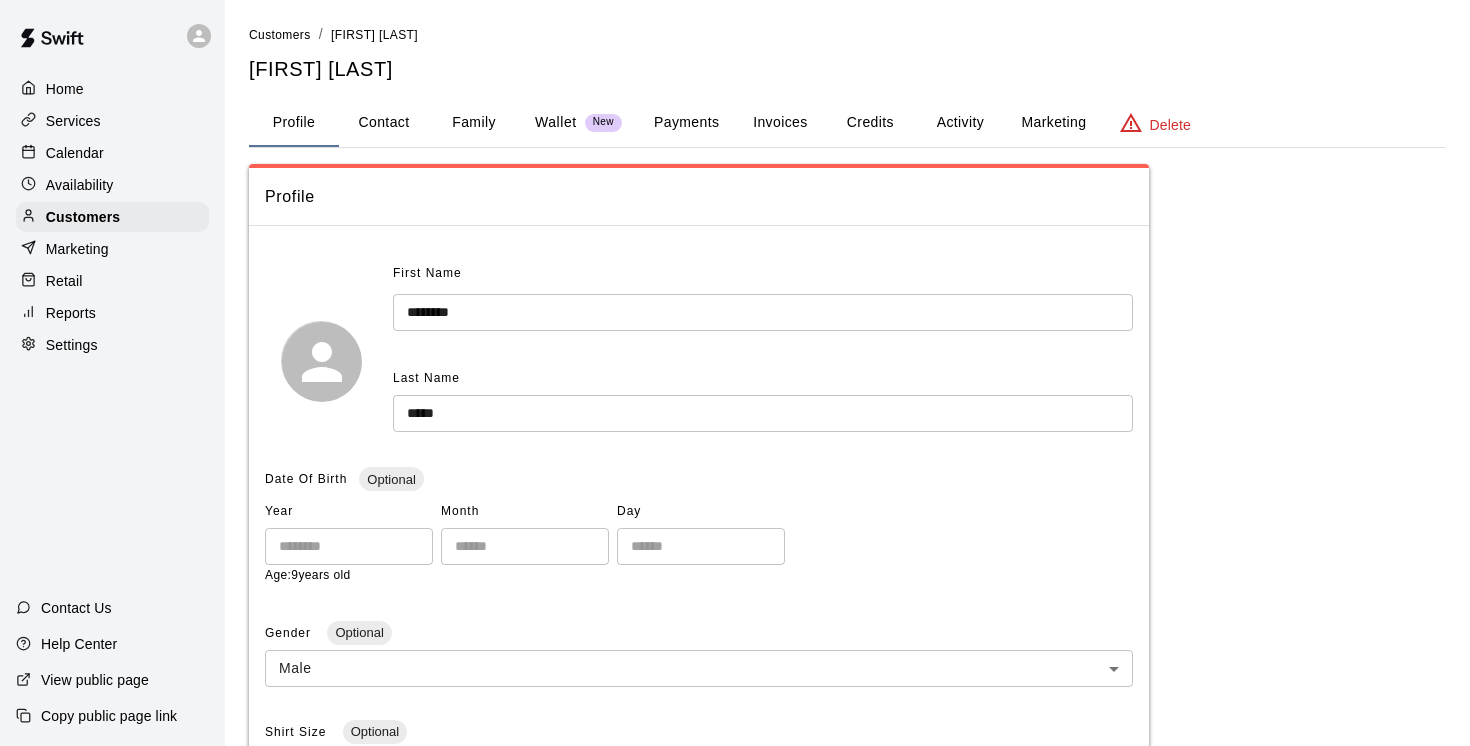 click on "Contact" at bounding box center (384, 123) 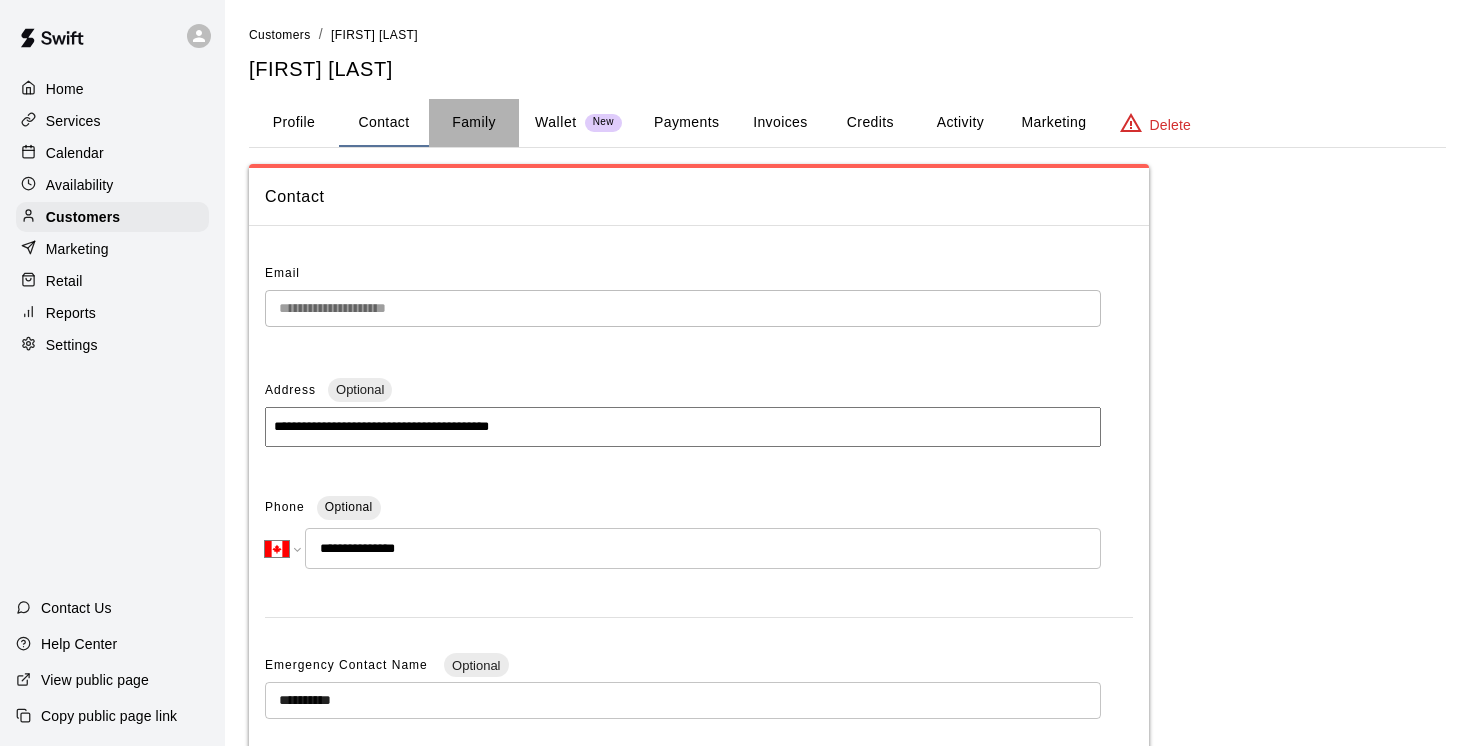 click on "Family" at bounding box center [474, 123] 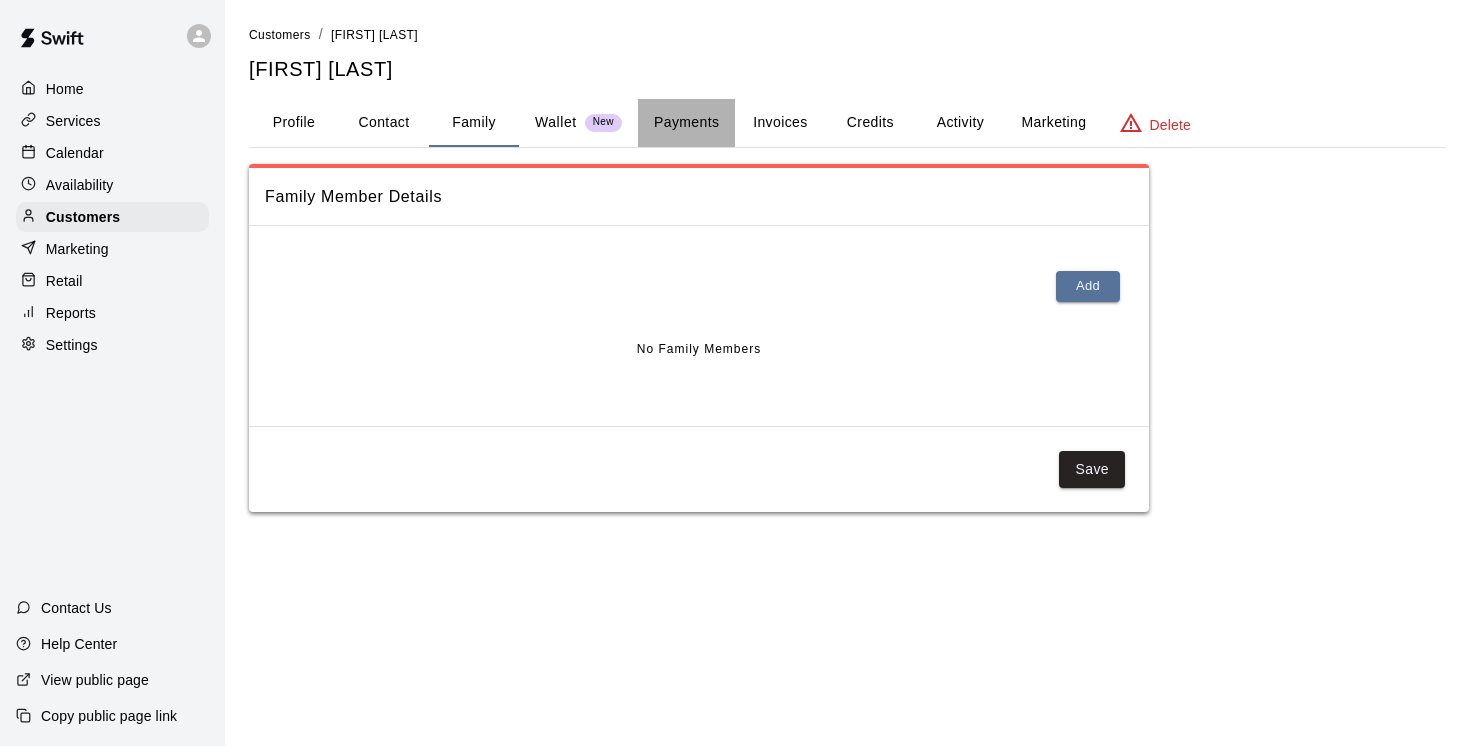 click on "Payments" at bounding box center (686, 123) 